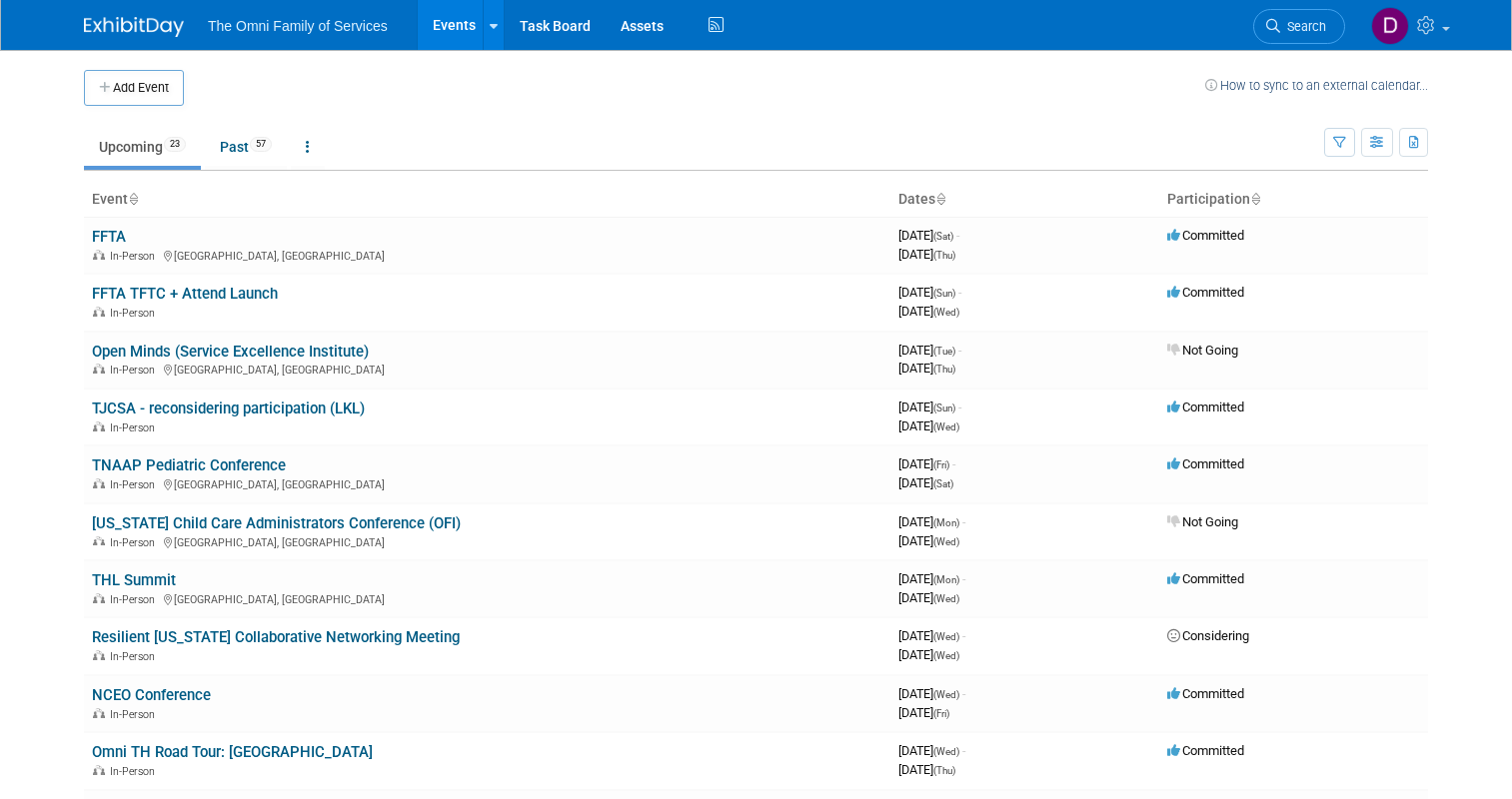 scroll, scrollTop: 0, scrollLeft: 0, axis: both 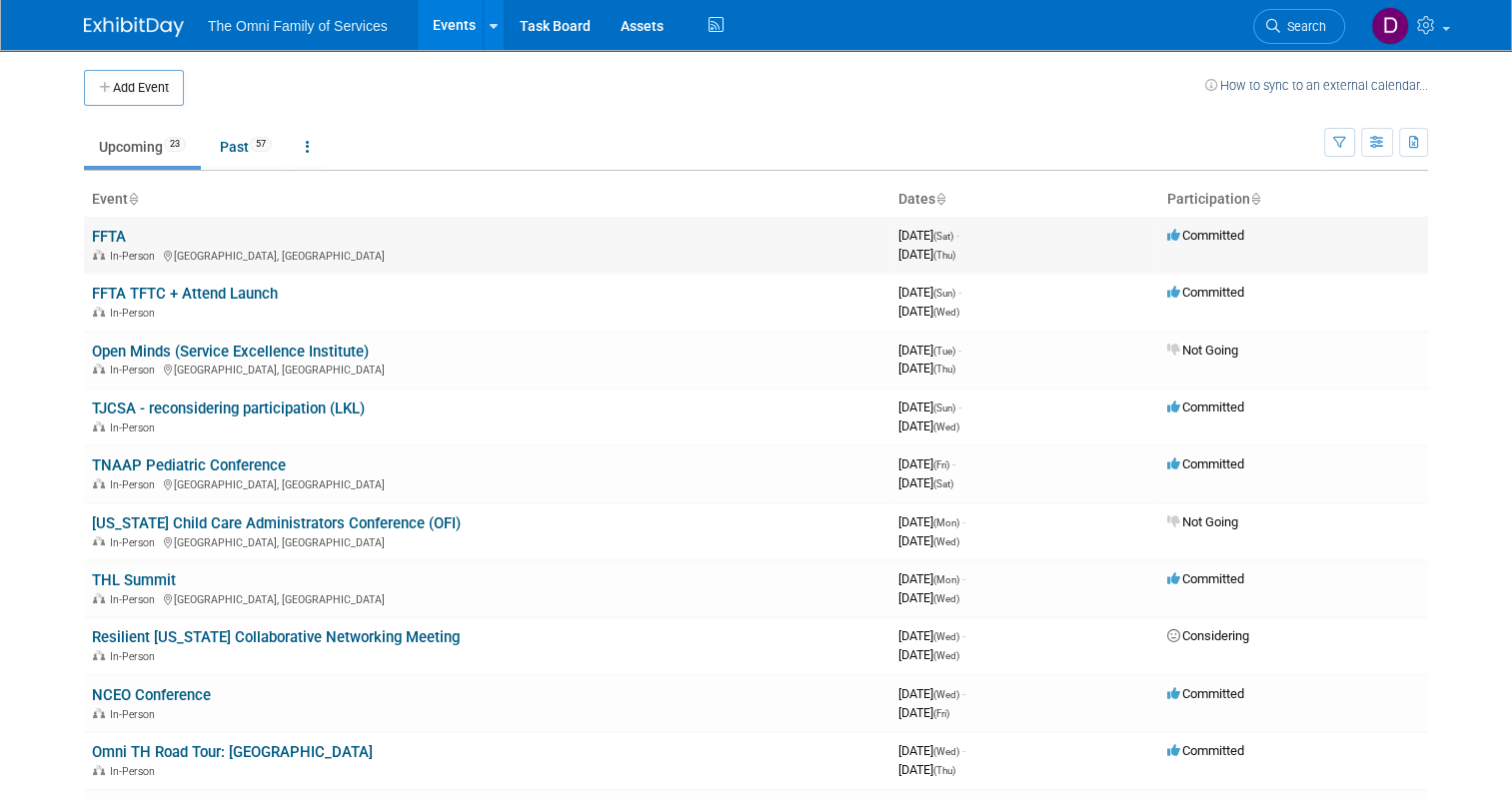 click on "FFTA
In-Person
[GEOGRAPHIC_DATA], [GEOGRAPHIC_DATA]" at bounding box center (487, 245) 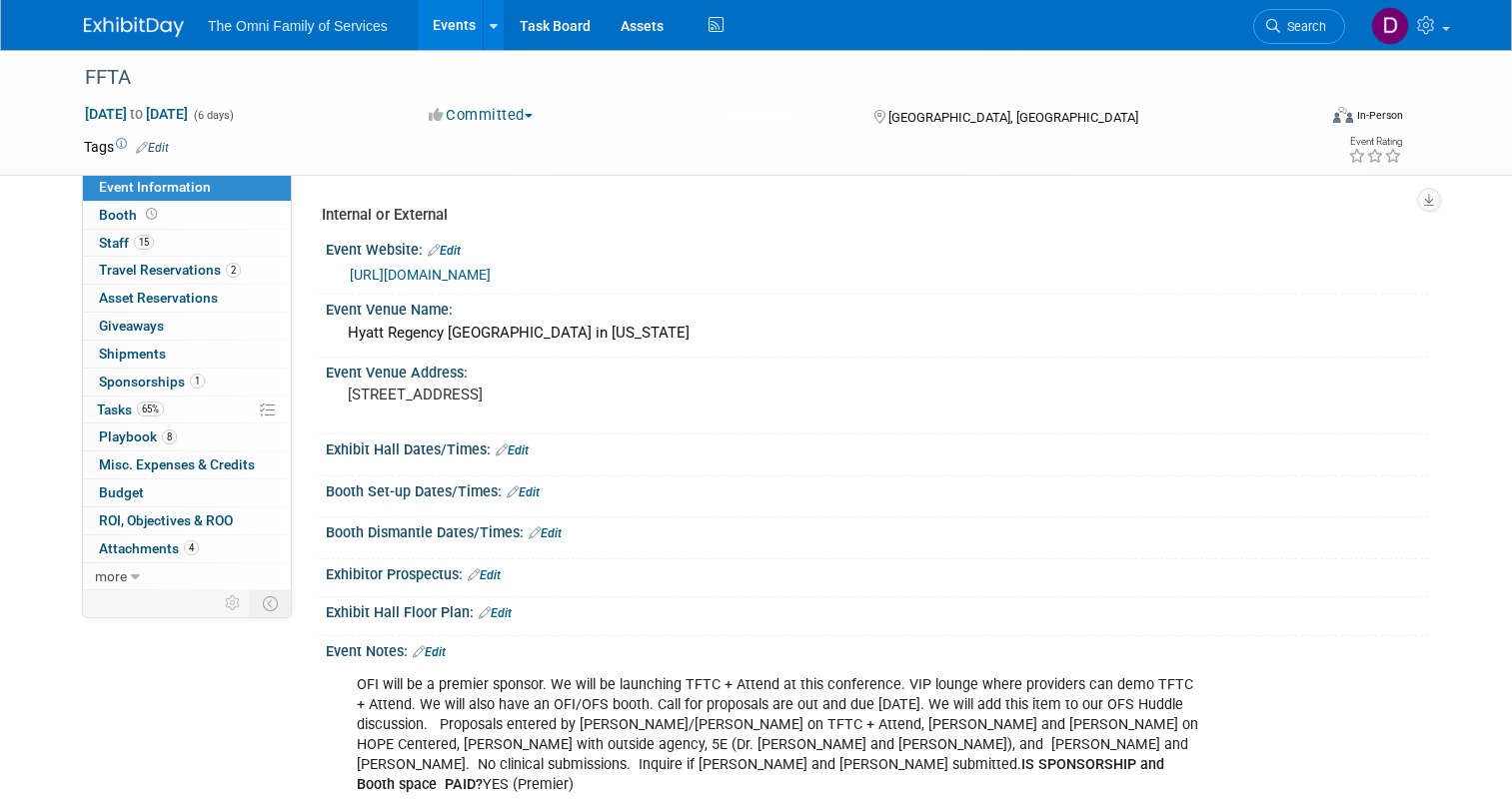 scroll, scrollTop: 0, scrollLeft: 0, axis: both 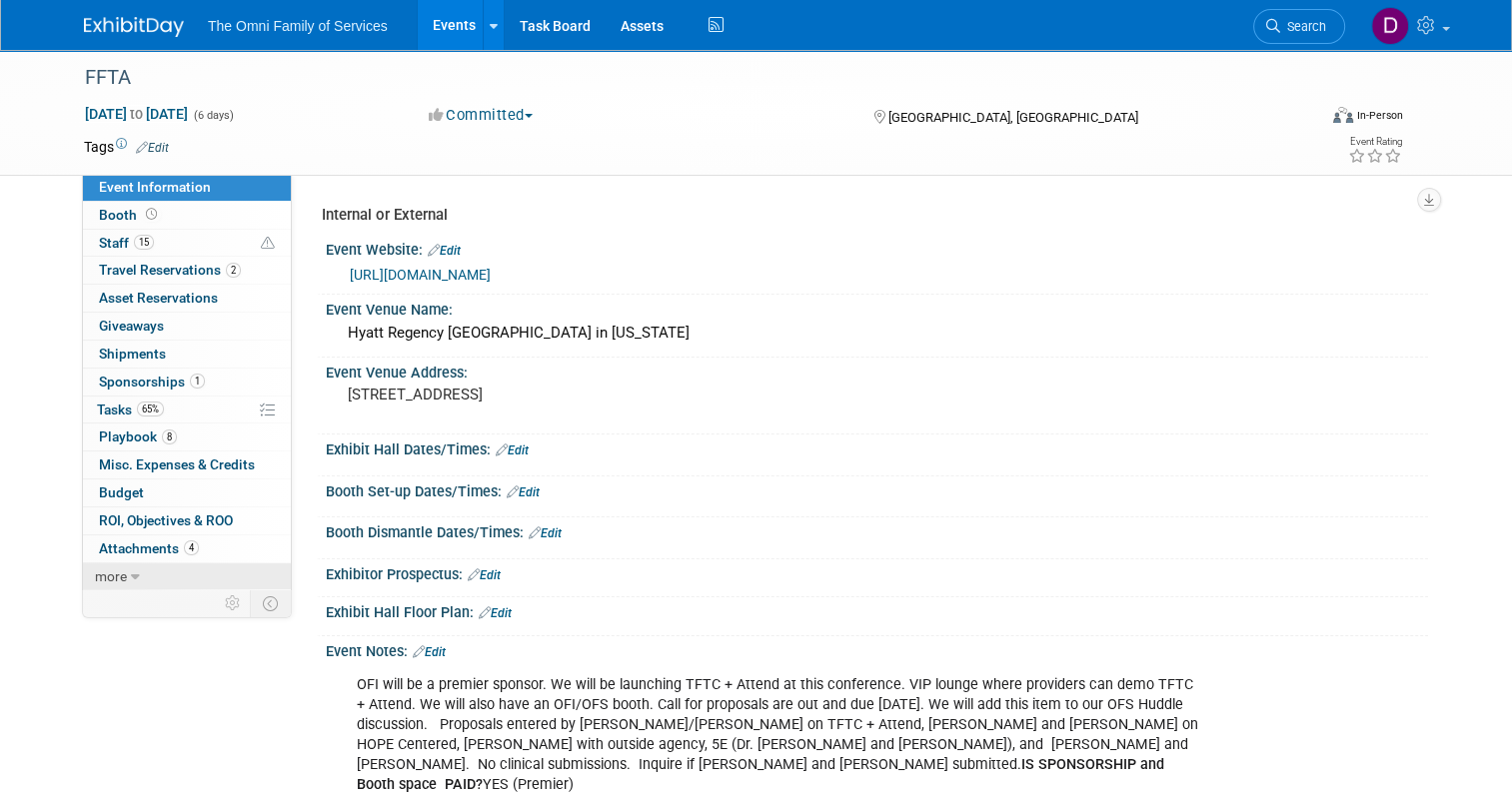 click at bounding box center [135, 577] 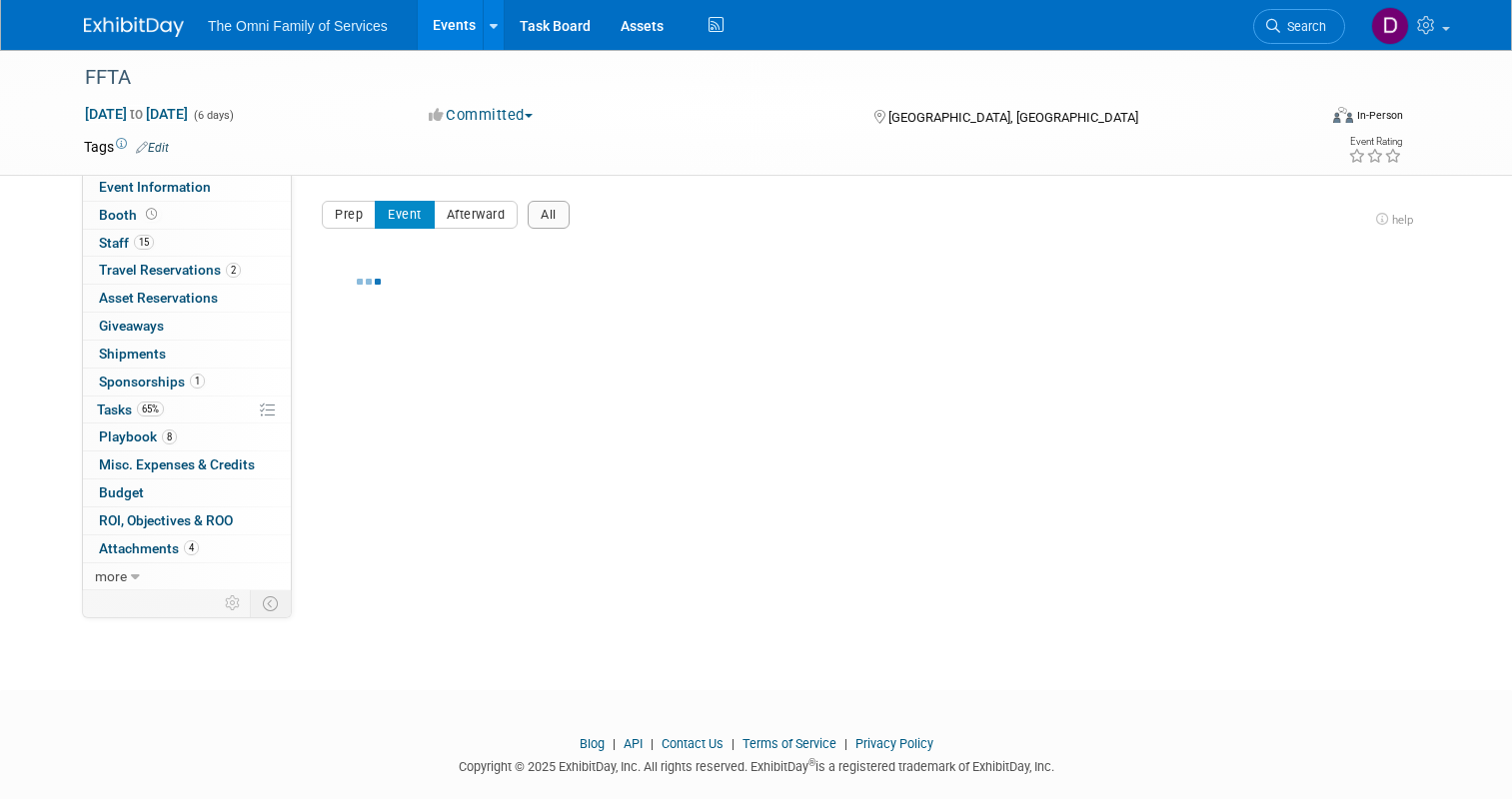 scroll, scrollTop: 0, scrollLeft: 0, axis: both 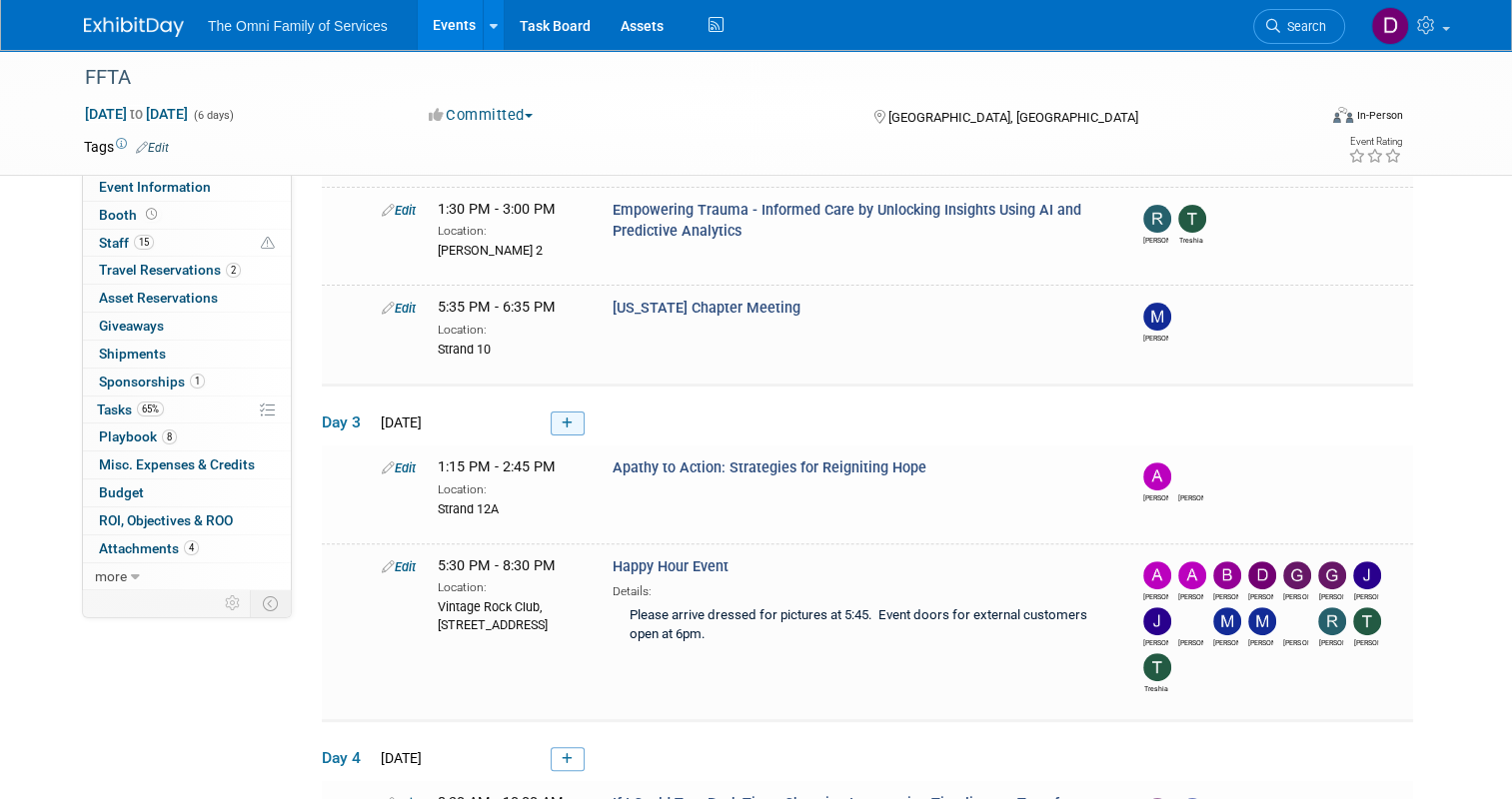 click at bounding box center (568, 423) 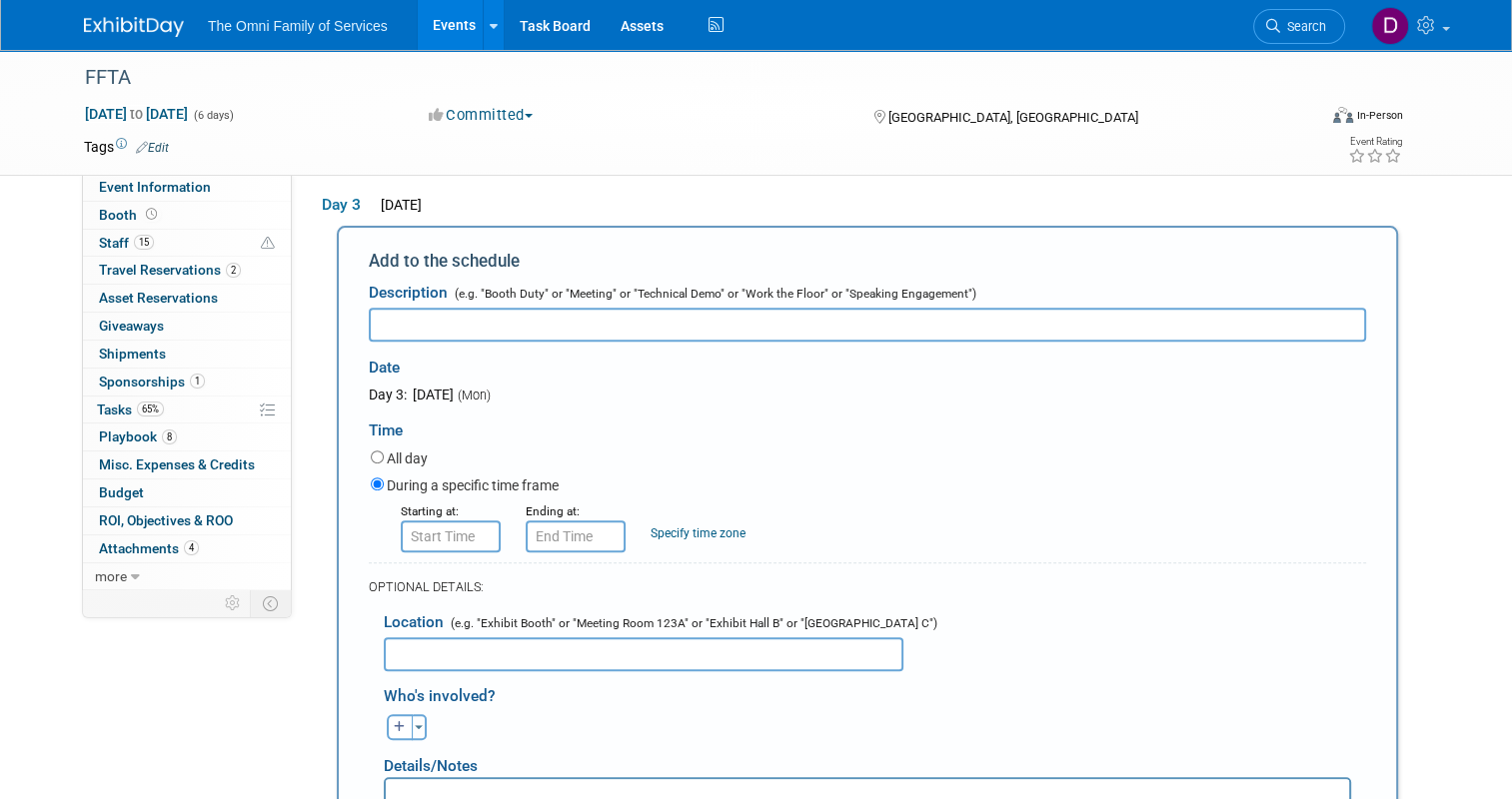 scroll, scrollTop: 0, scrollLeft: 0, axis: both 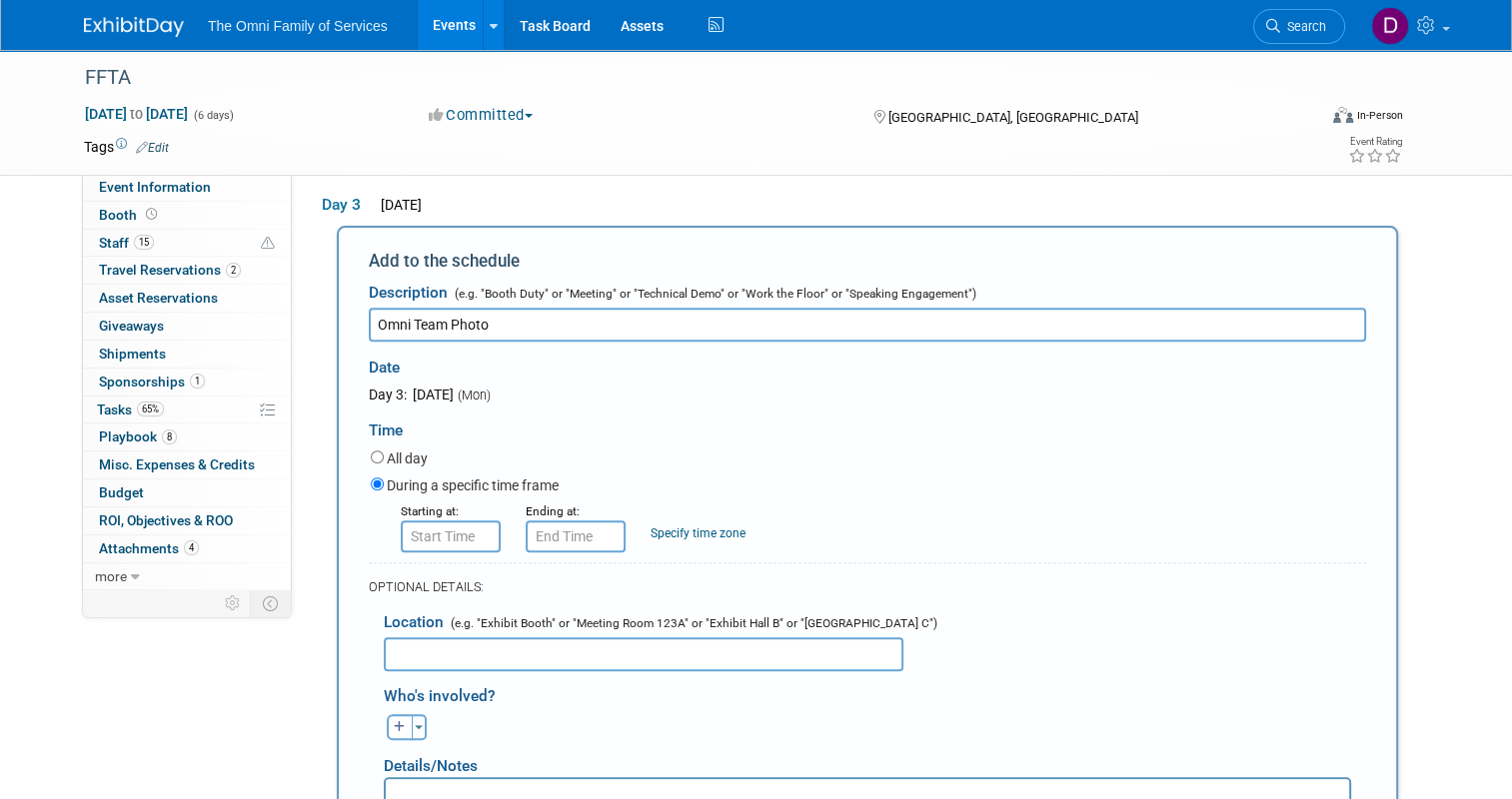 type on "Omni Team Photo" 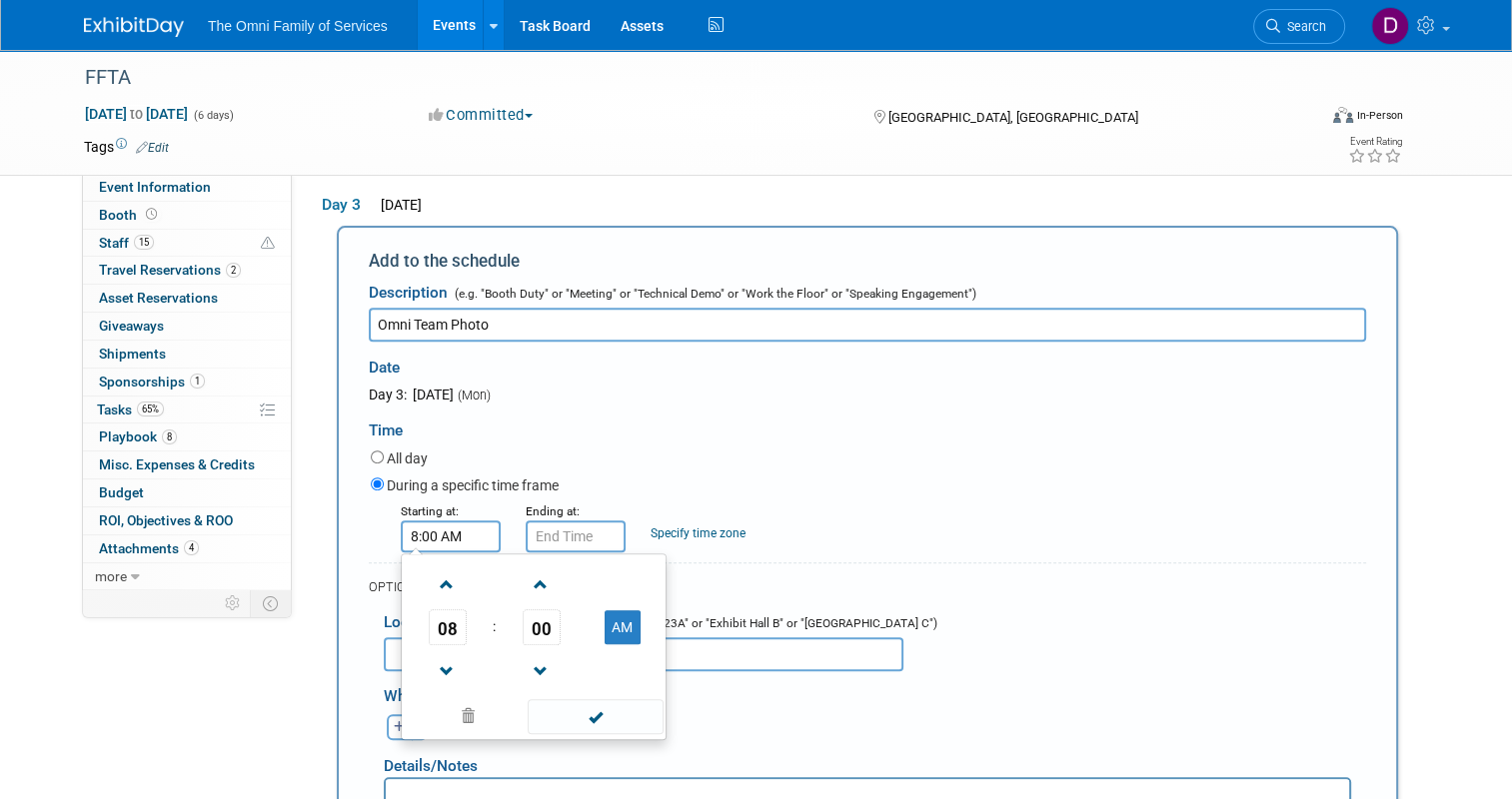 click on "8:00 AM" at bounding box center [451, 536] 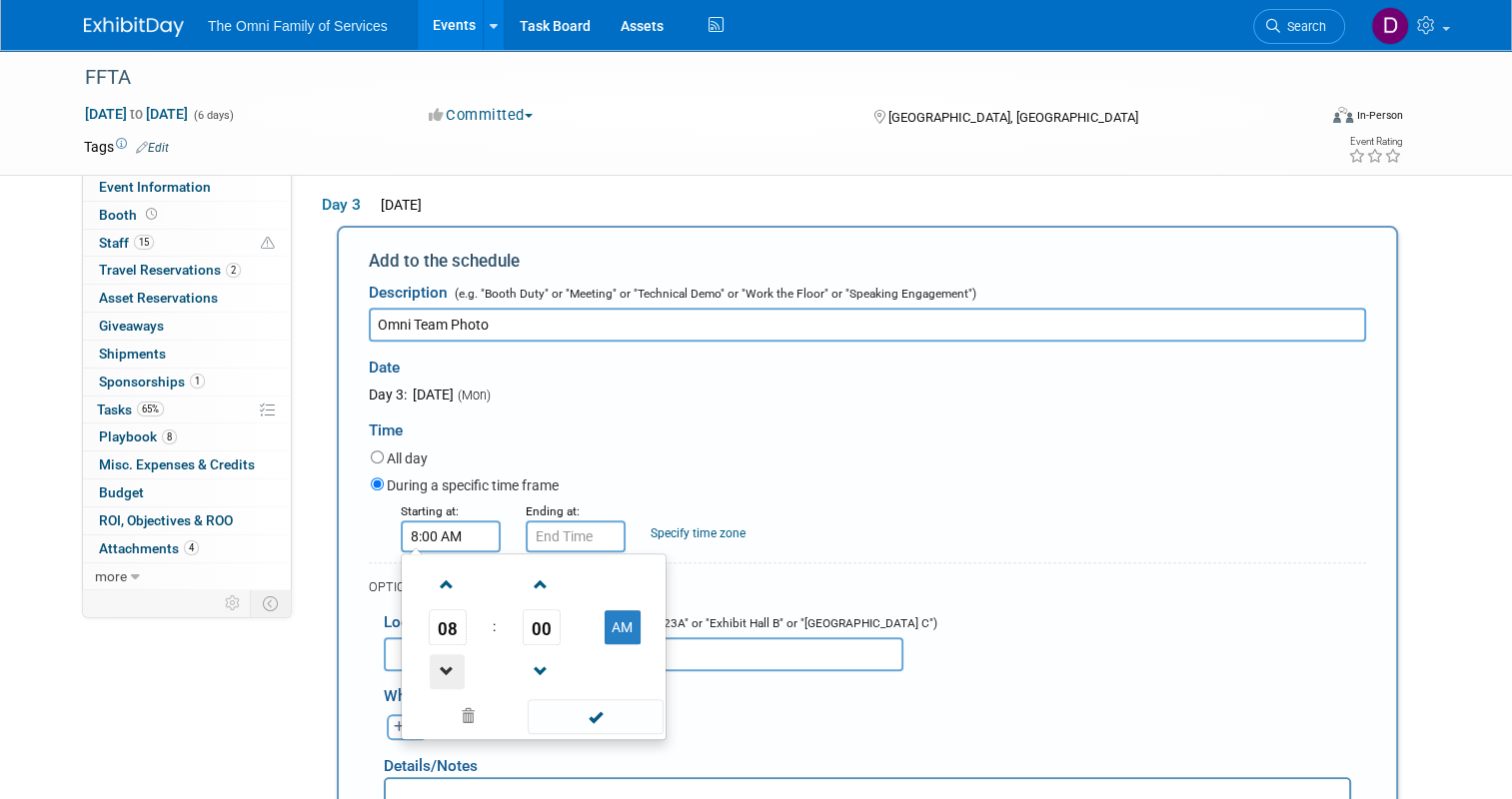 click at bounding box center (447, 671) 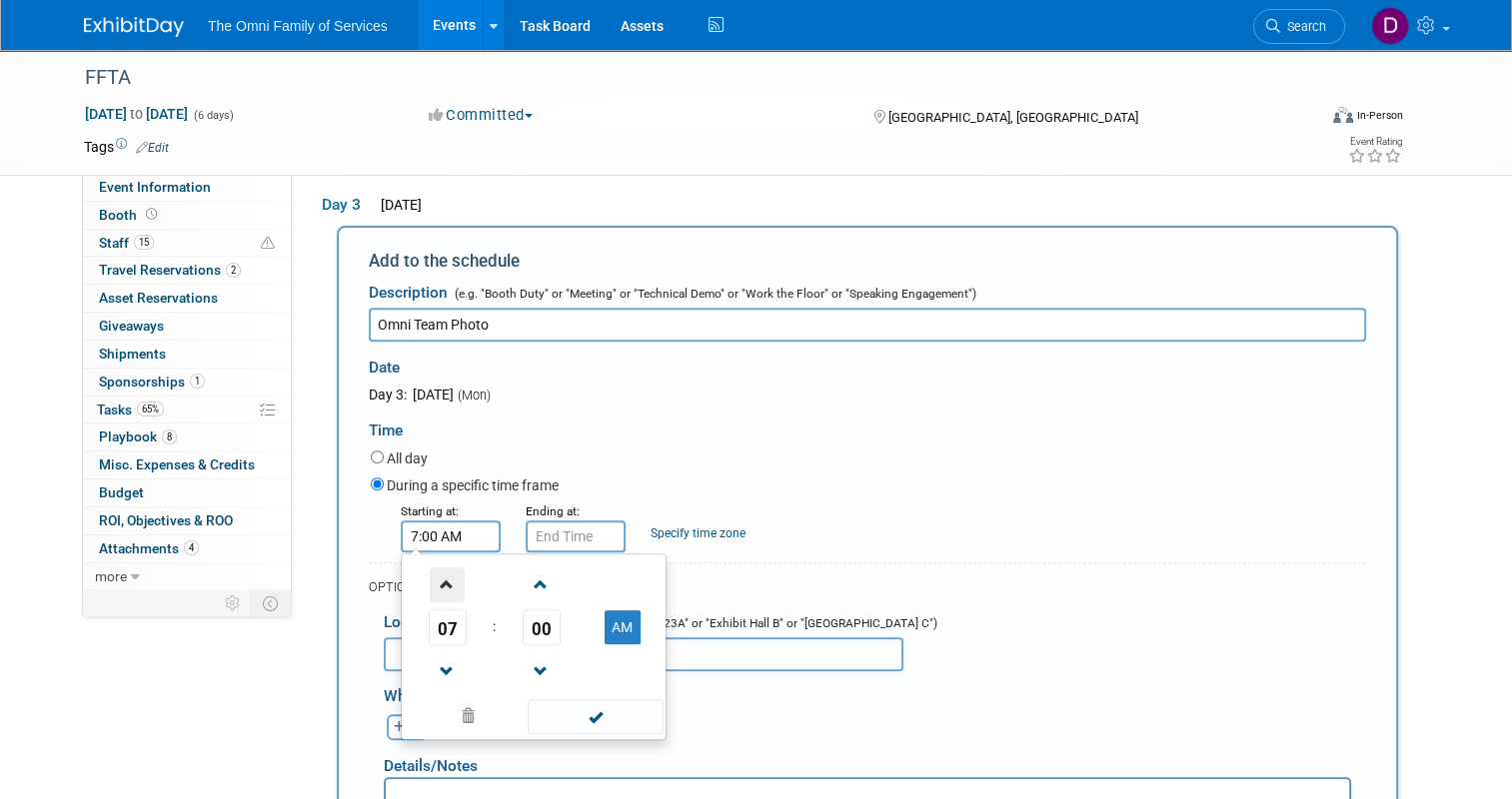 click at bounding box center [447, 584] 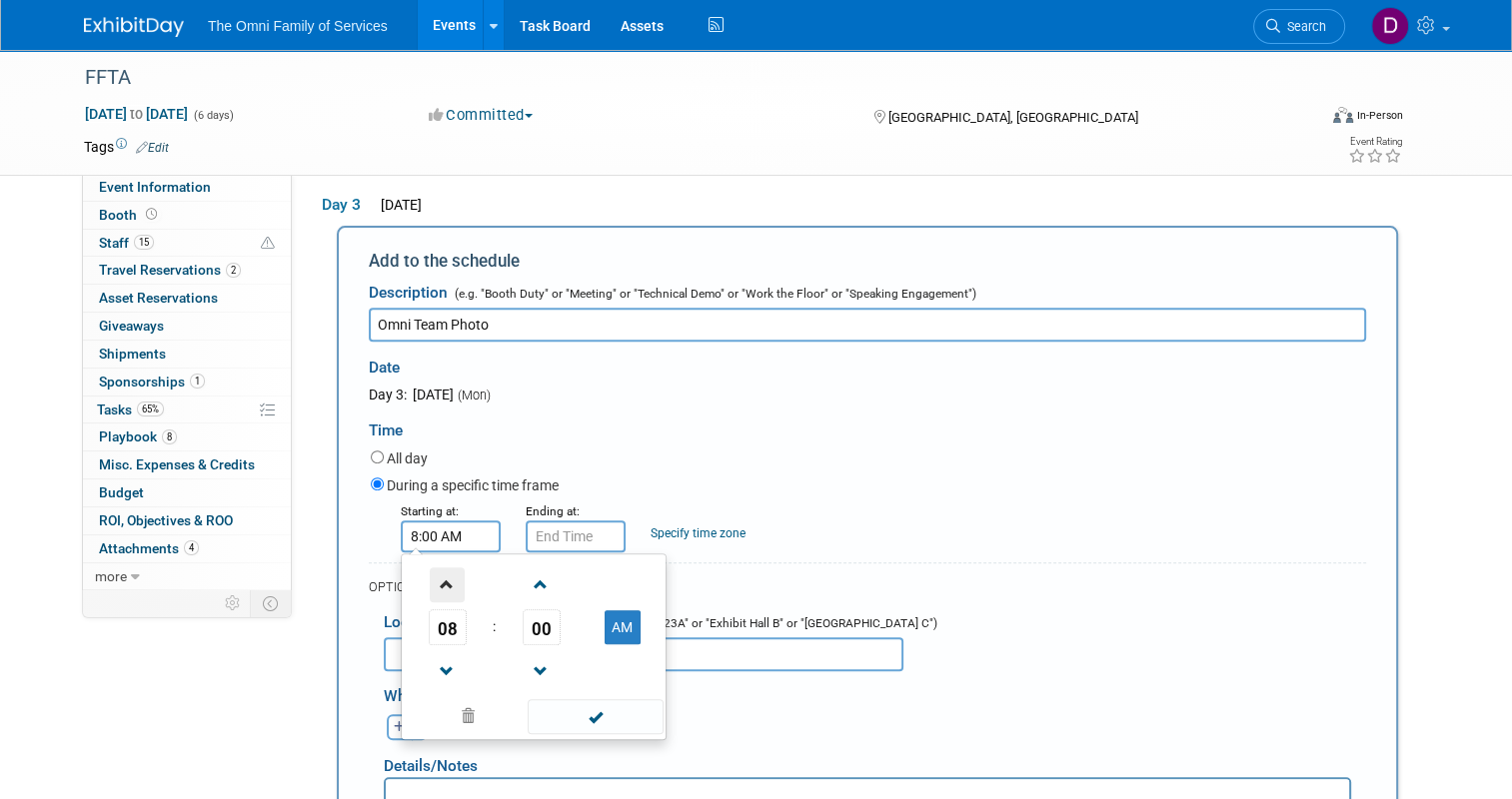 click at bounding box center (447, 584) 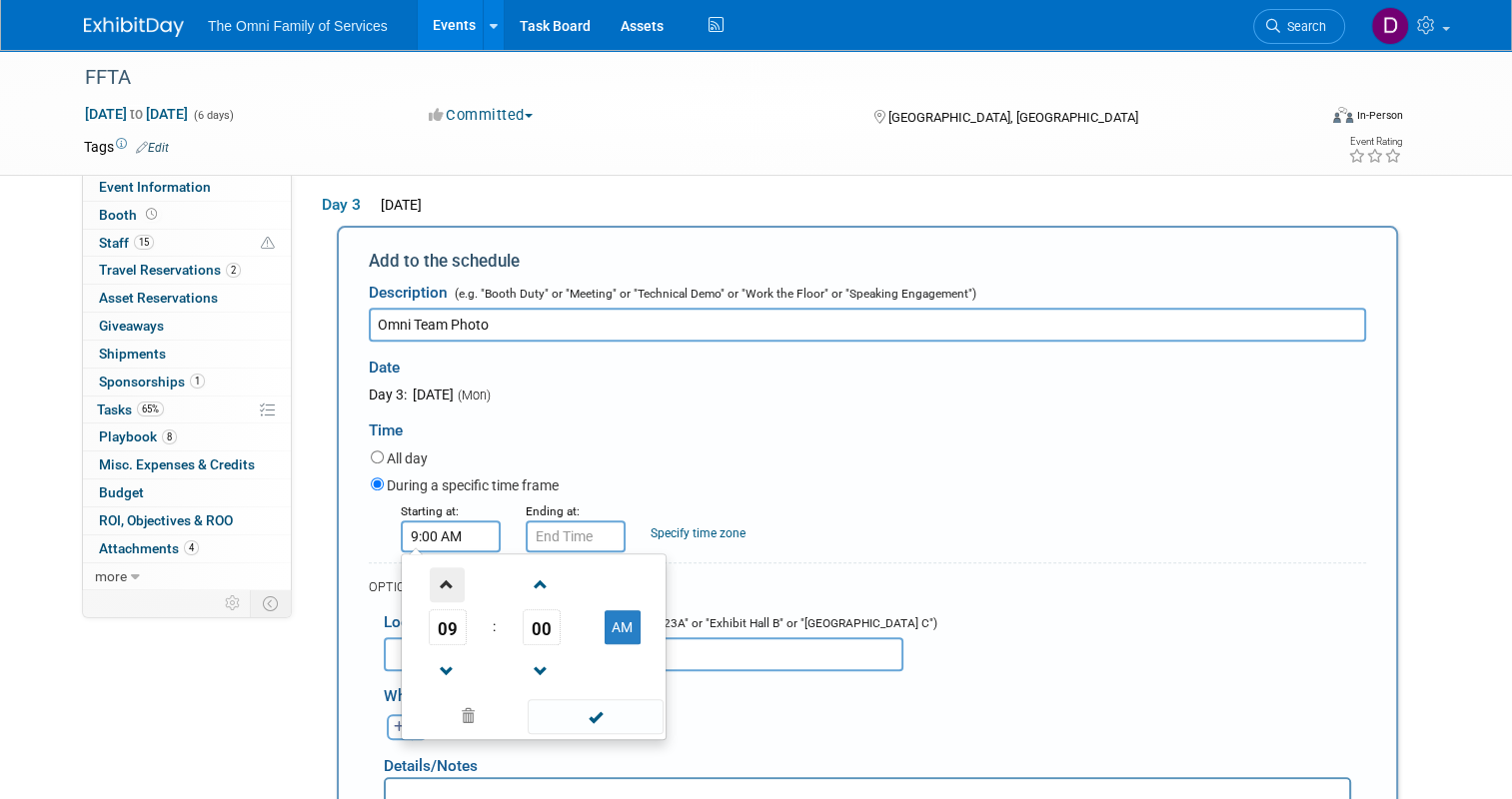 click at bounding box center [447, 584] 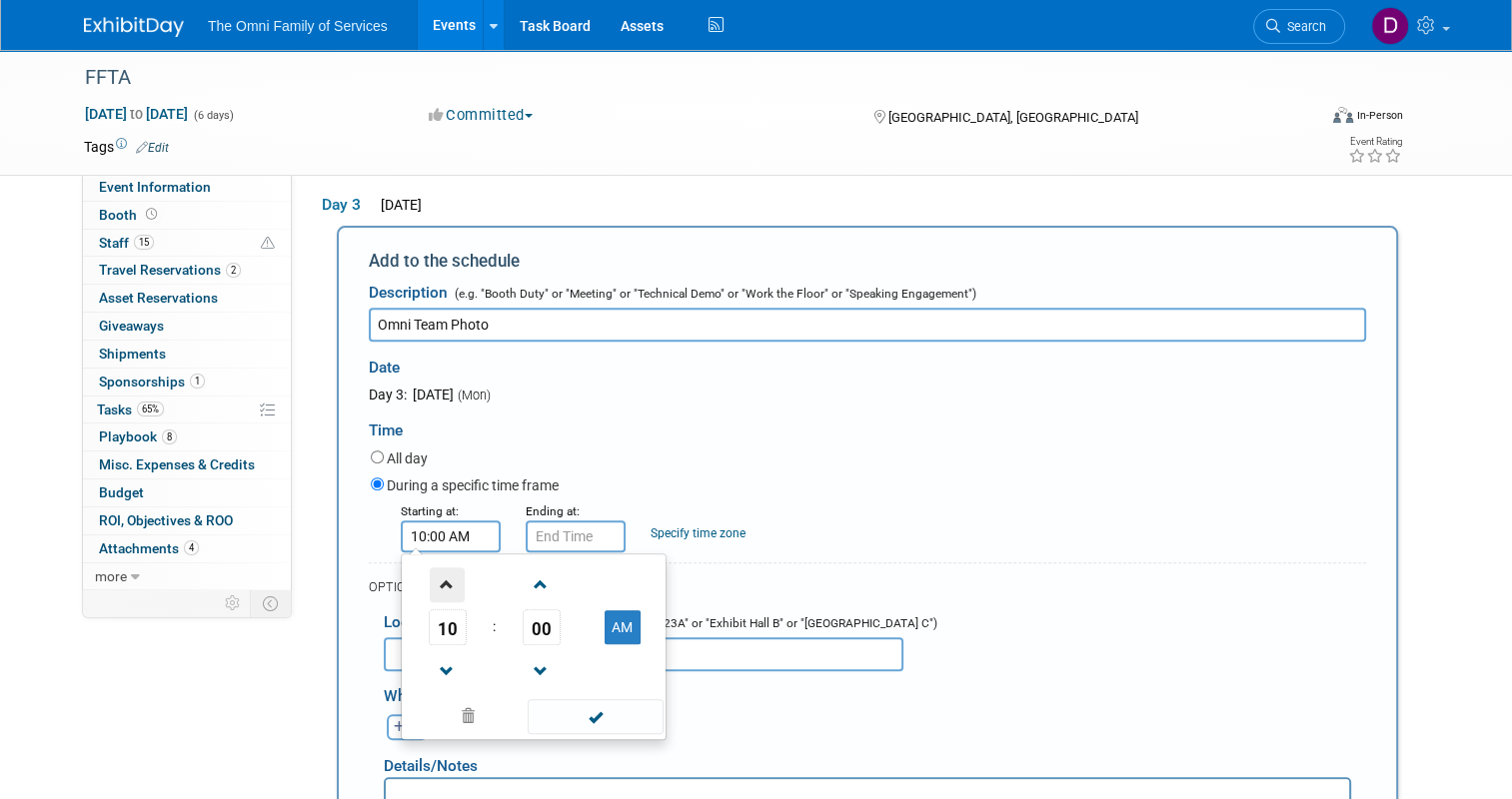 click at bounding box center (447, 584) 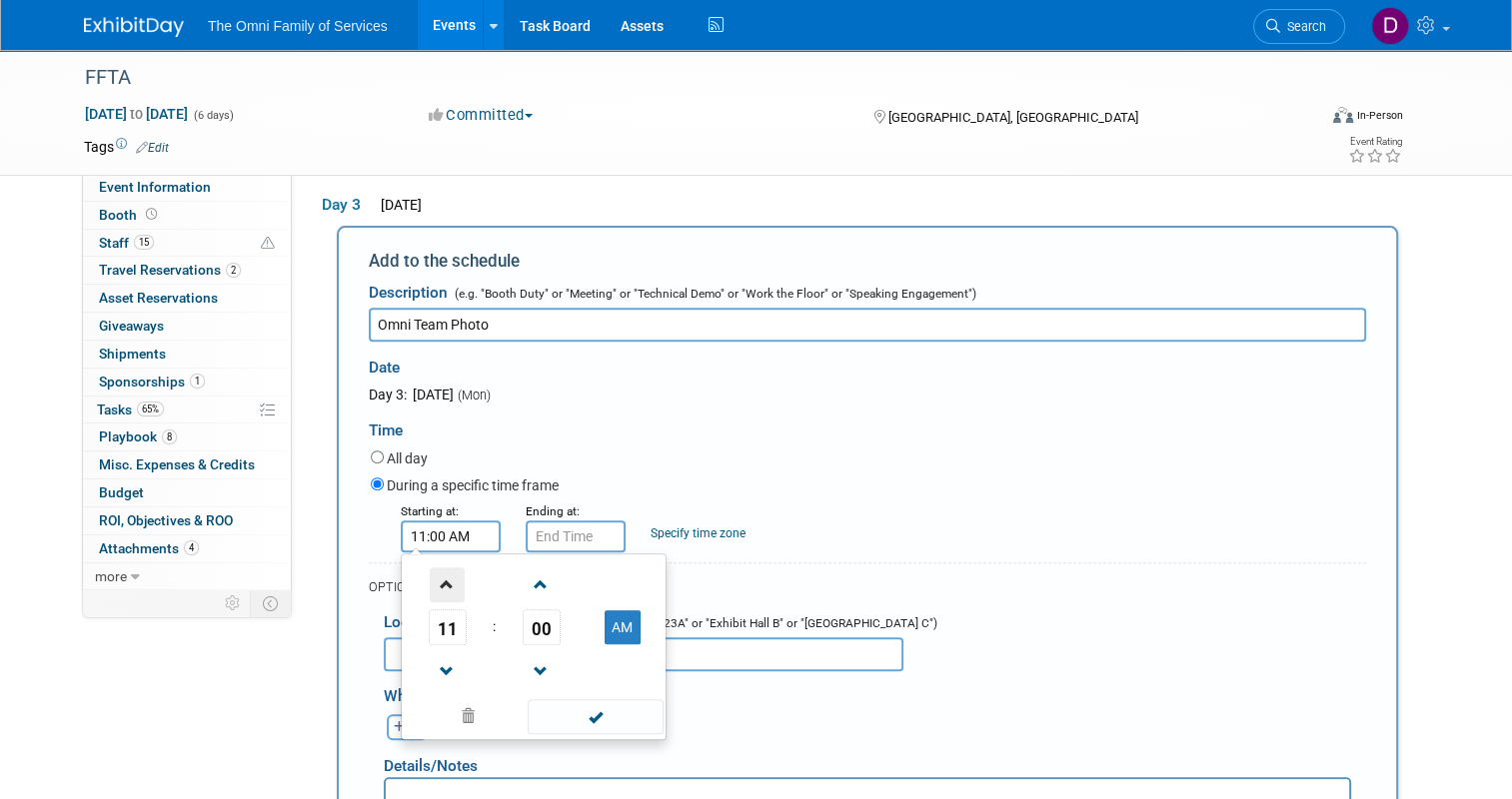 click at bounding box center [447, 584] 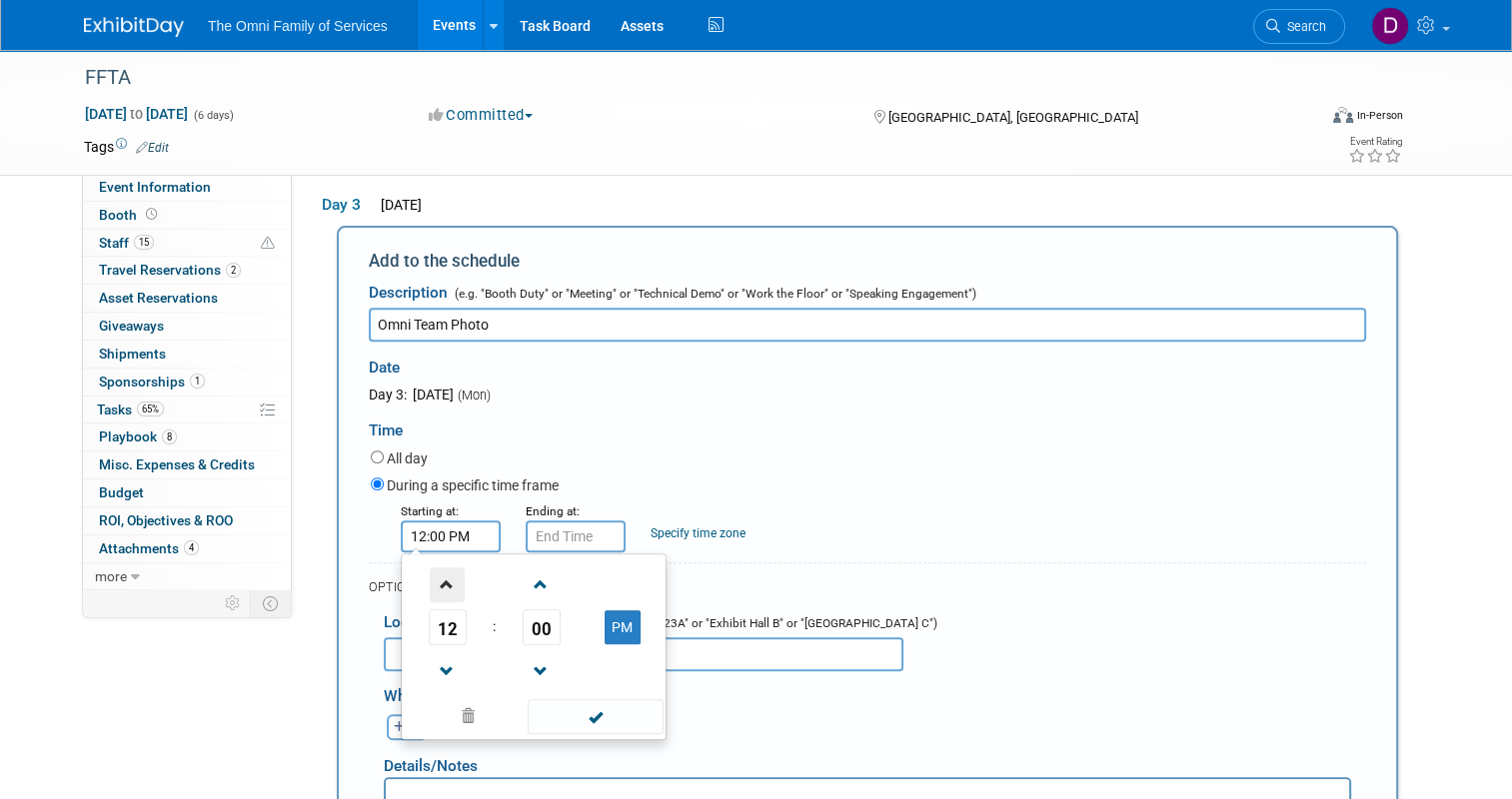 click at bounding box center (447, 584) 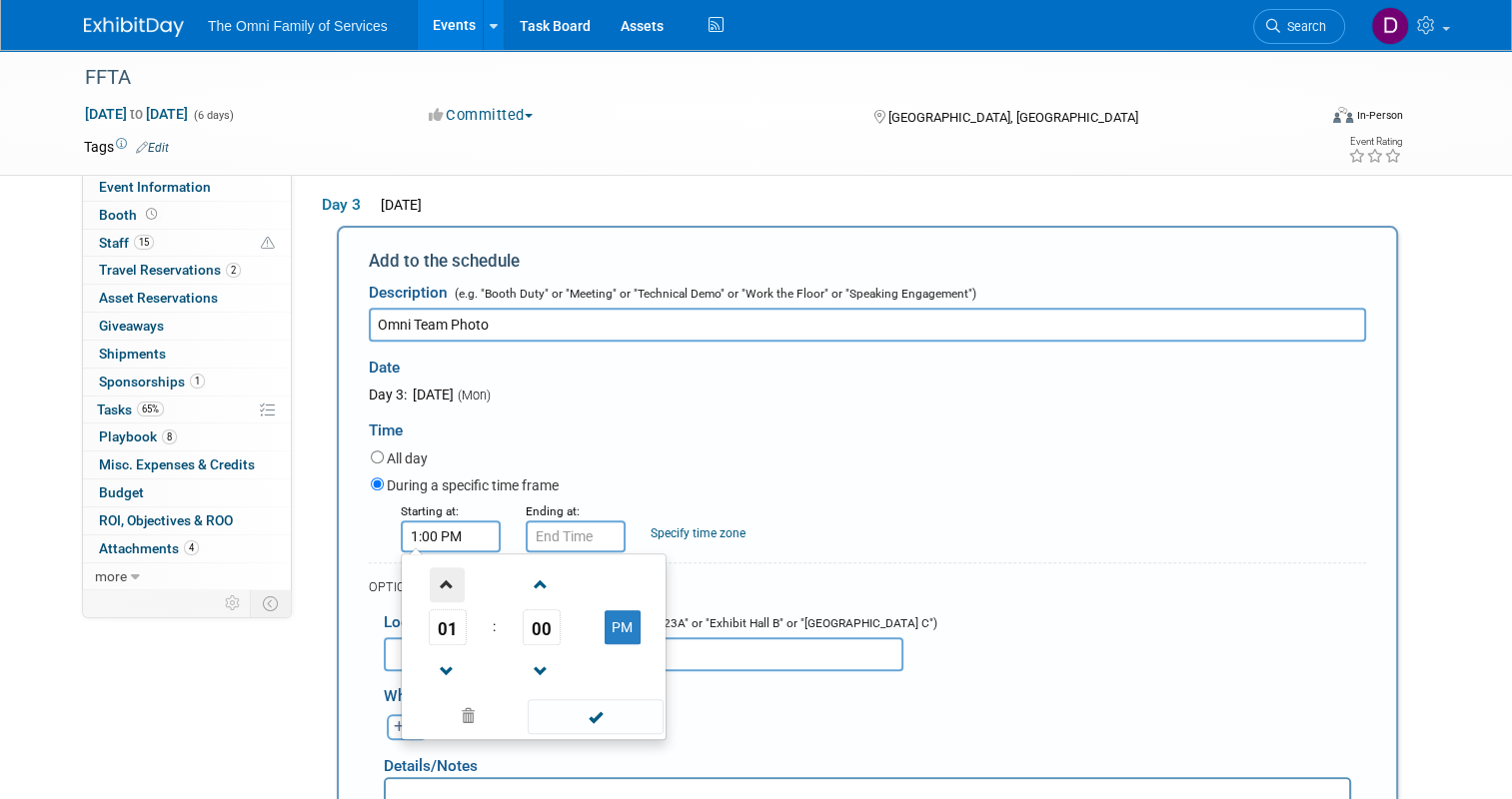 click at bounding box center [447, 584] 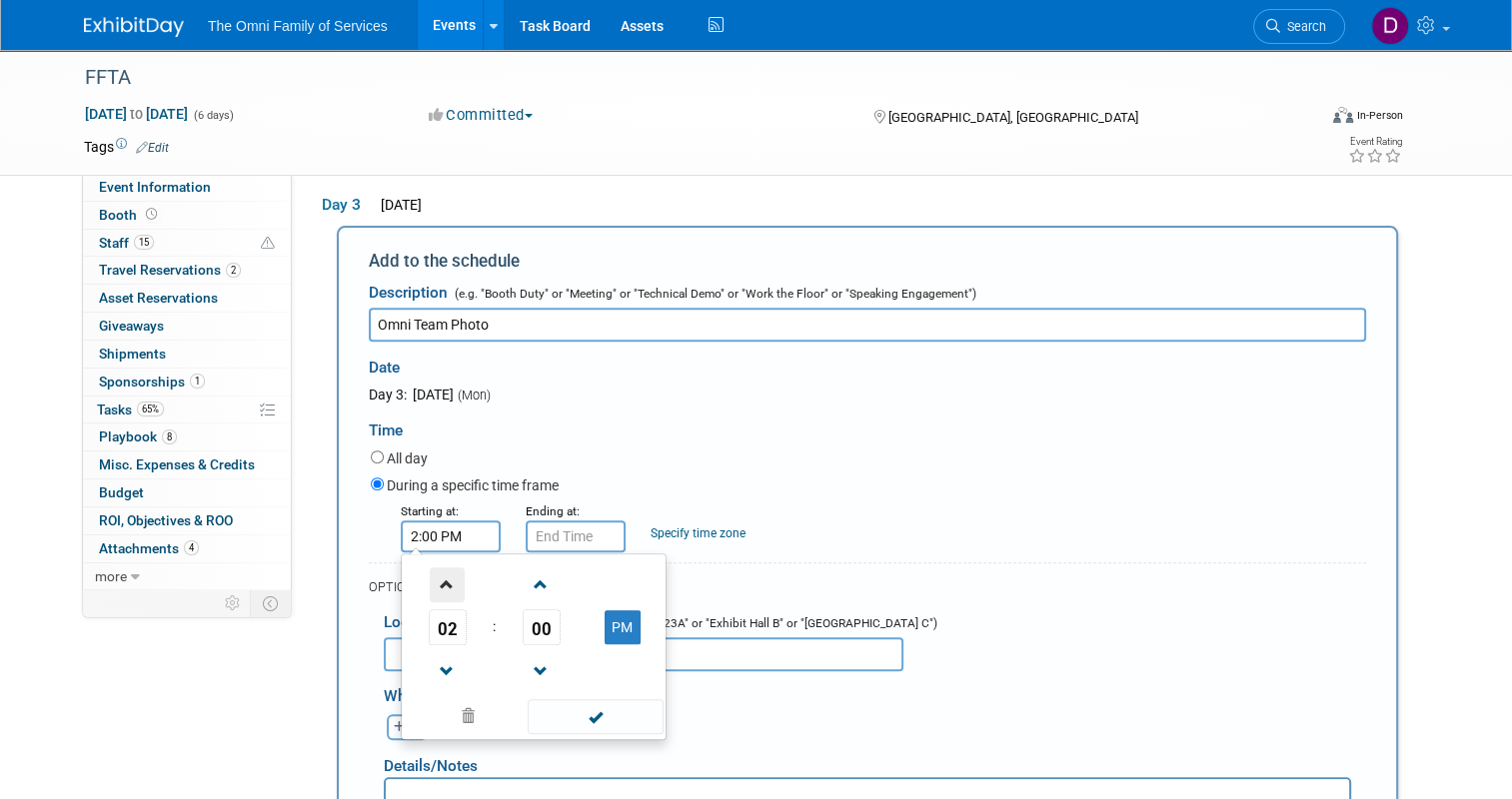 click at bounding box center (447, 584) 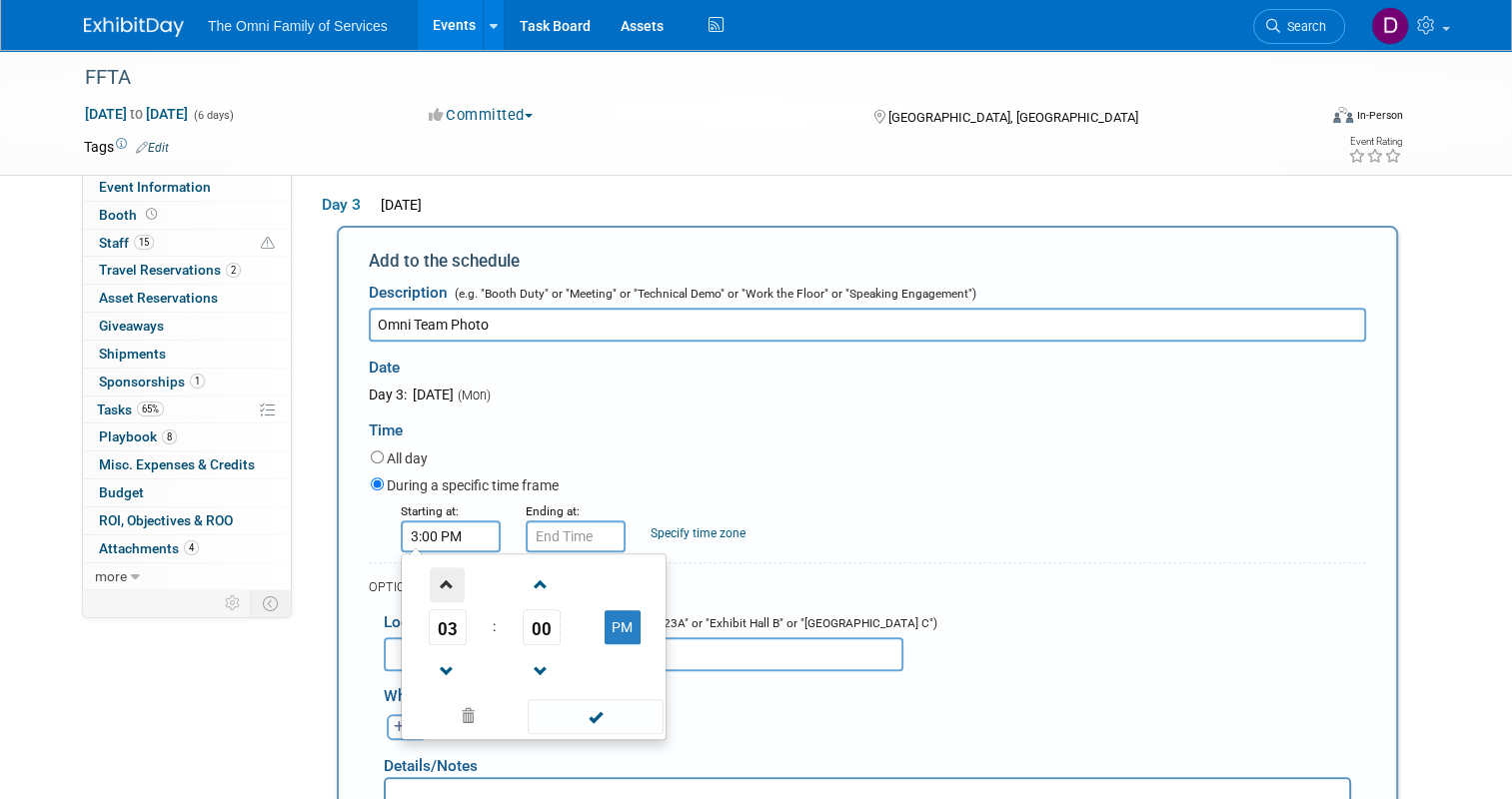 click at bounding box center [447, 584] 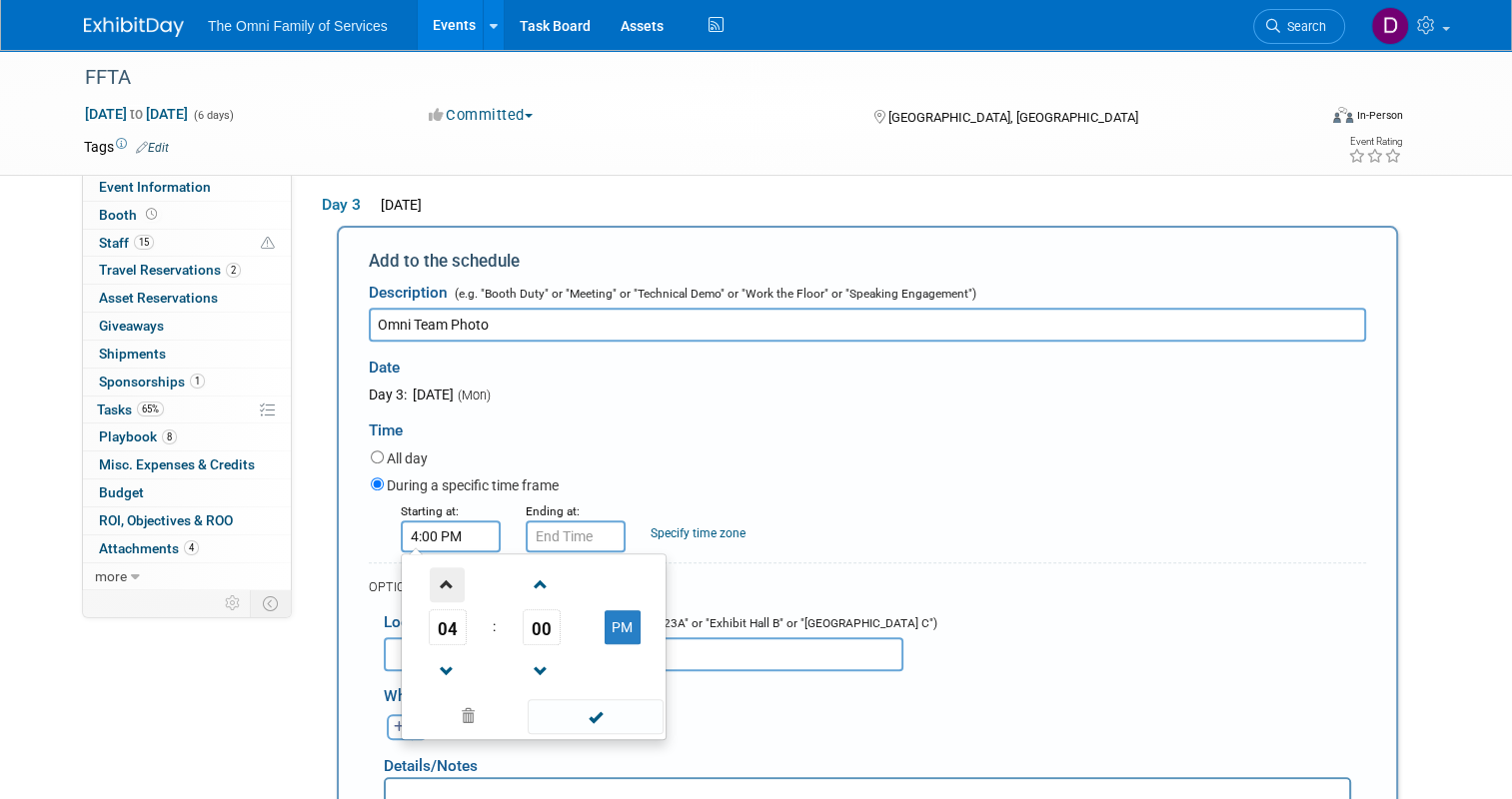 click at bounding box center [447, 584] 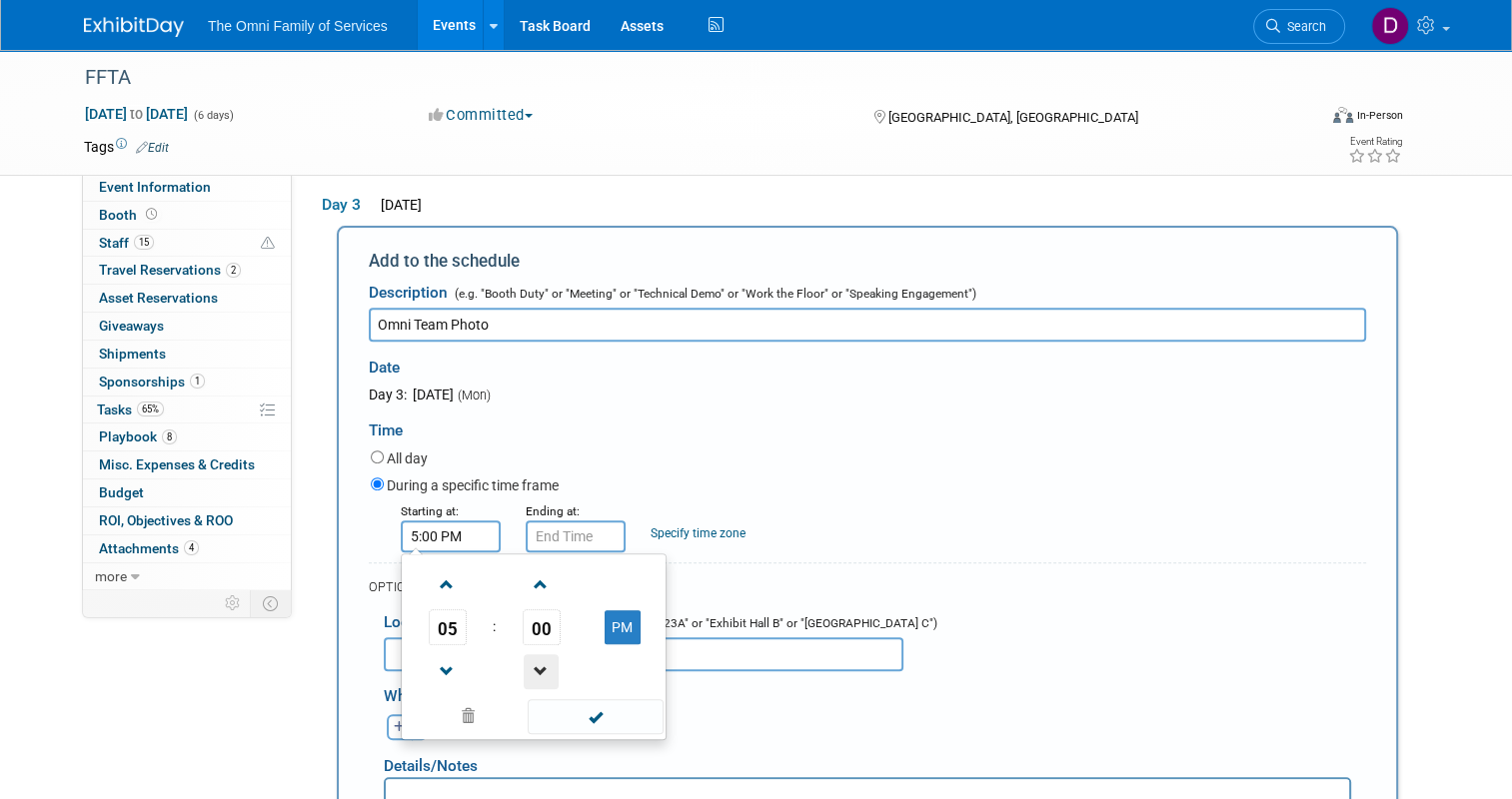 click at bounding box center [541, 671] 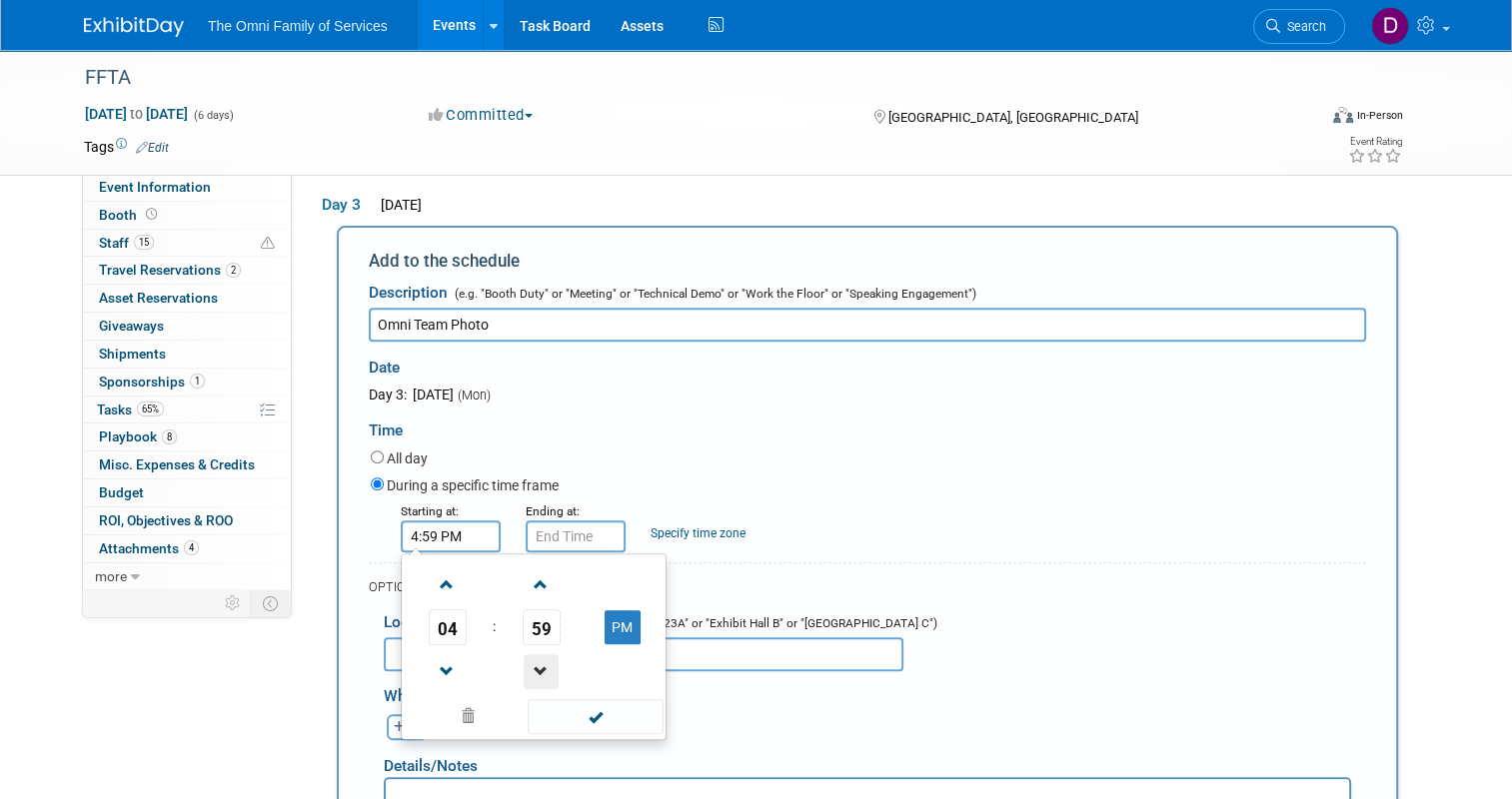 click at bounding box center (541, 671) 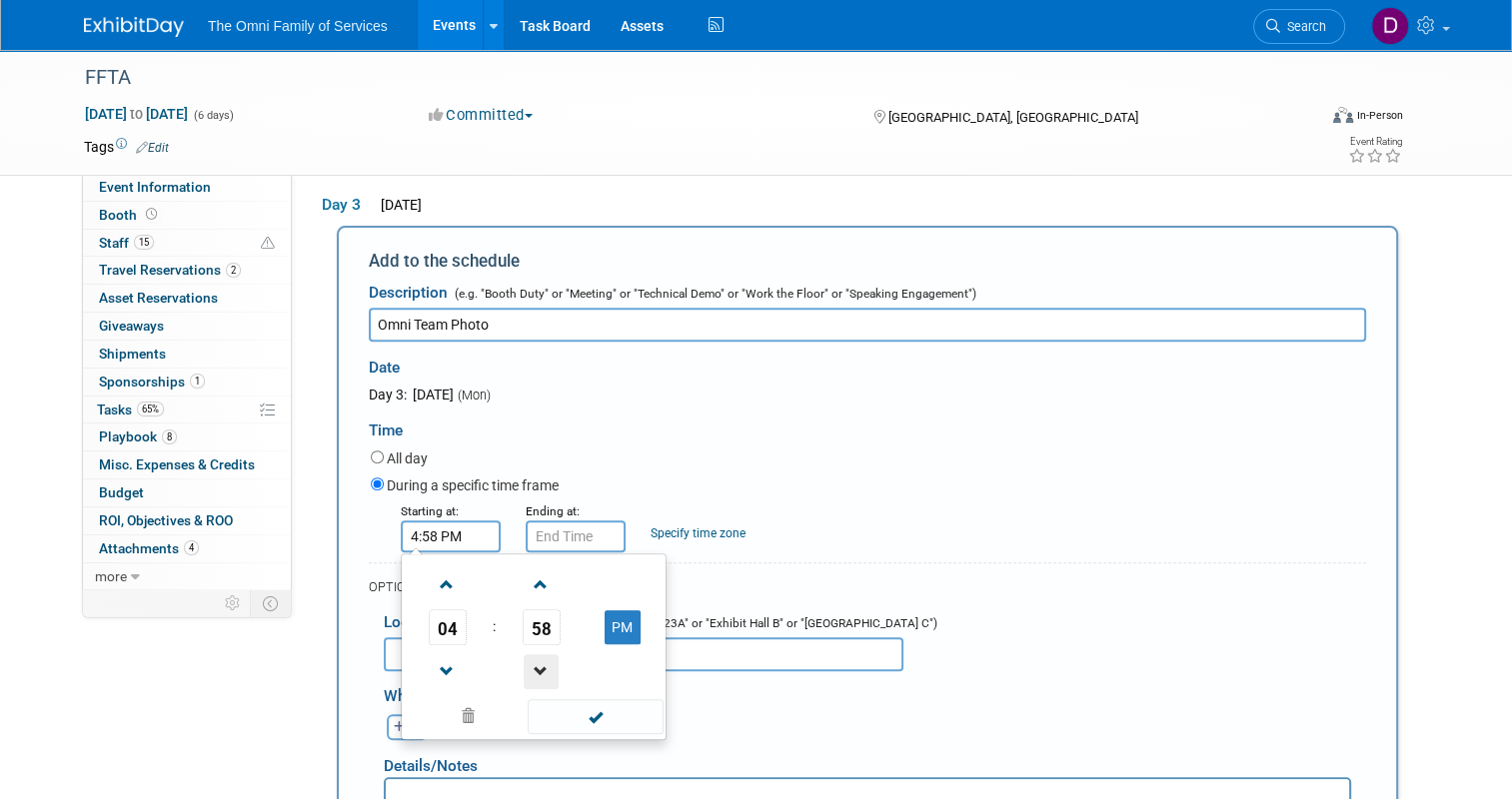 click at bounding box center (541, 671) 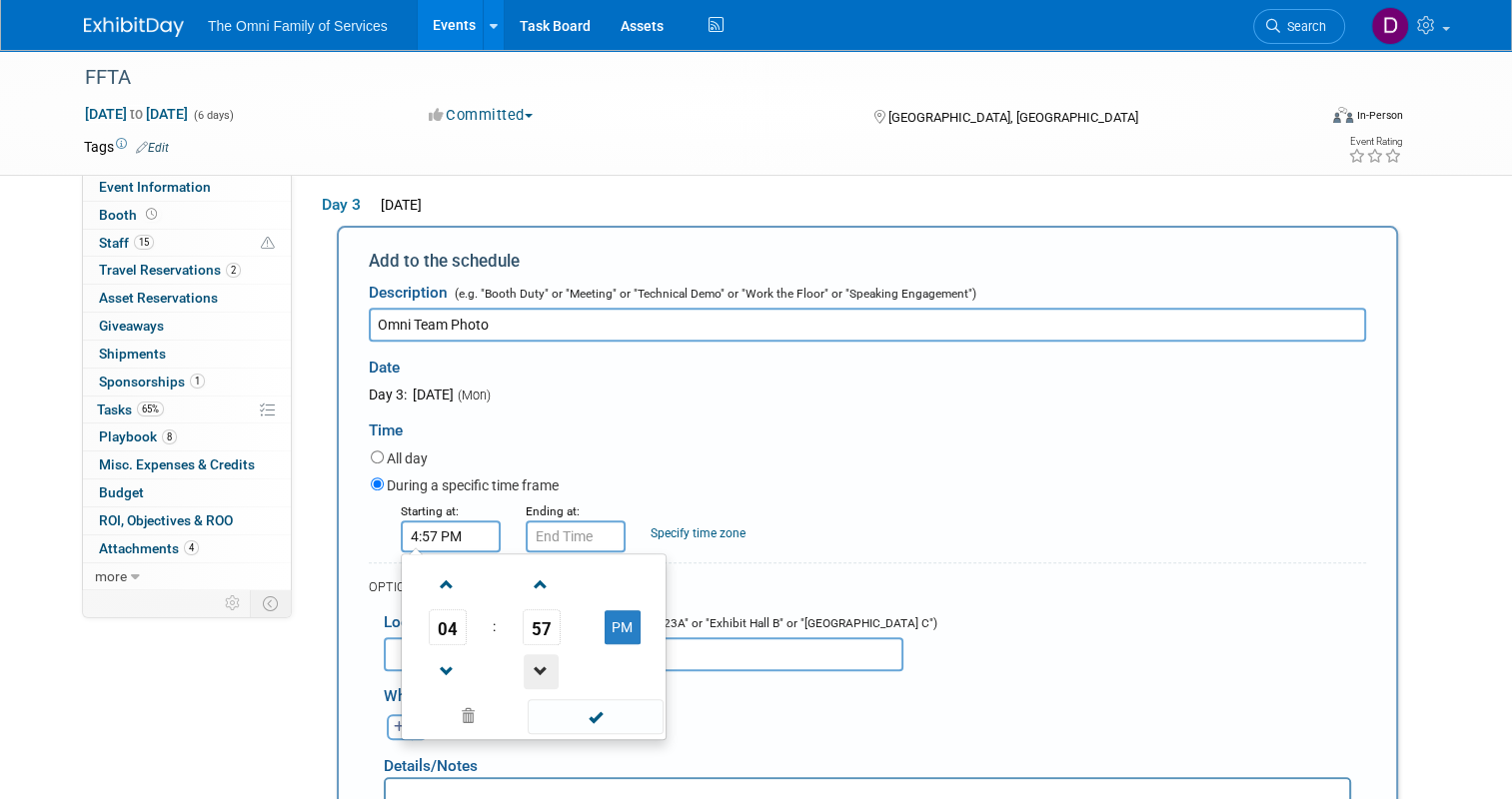 click at bounding box center (541, 671) 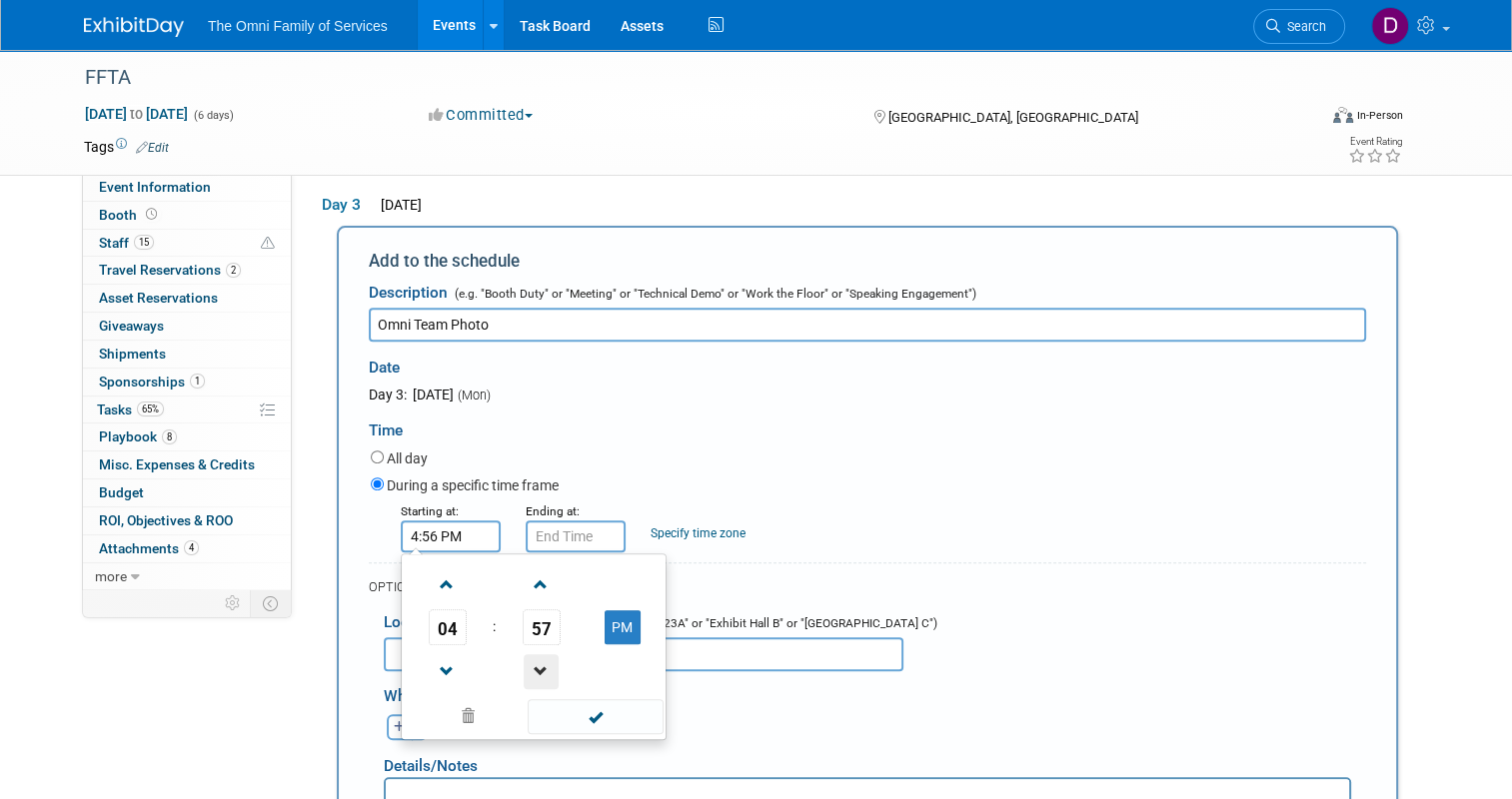 click at bounding box center (541, 671) 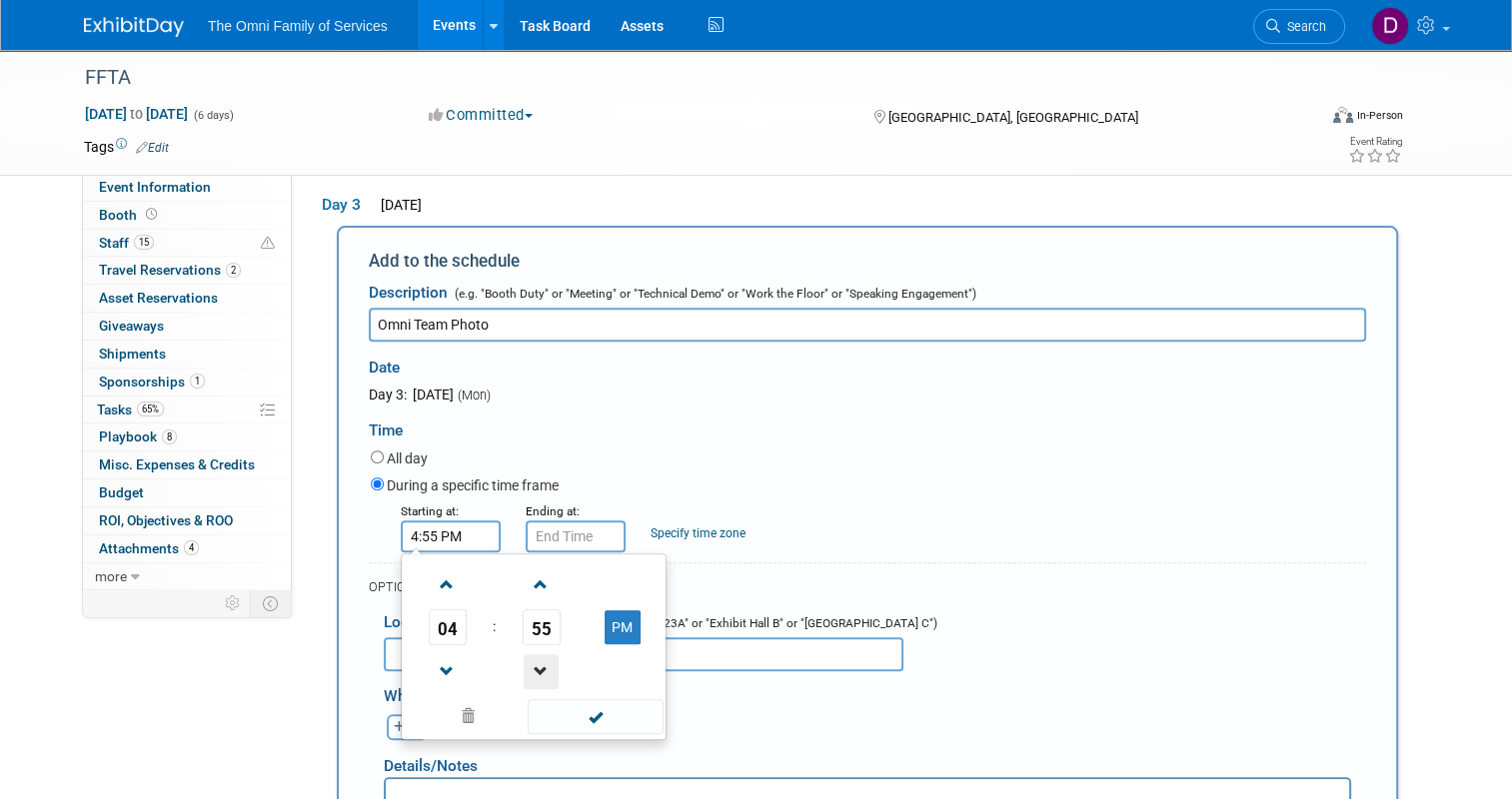 click at bounding box center [541, 671] 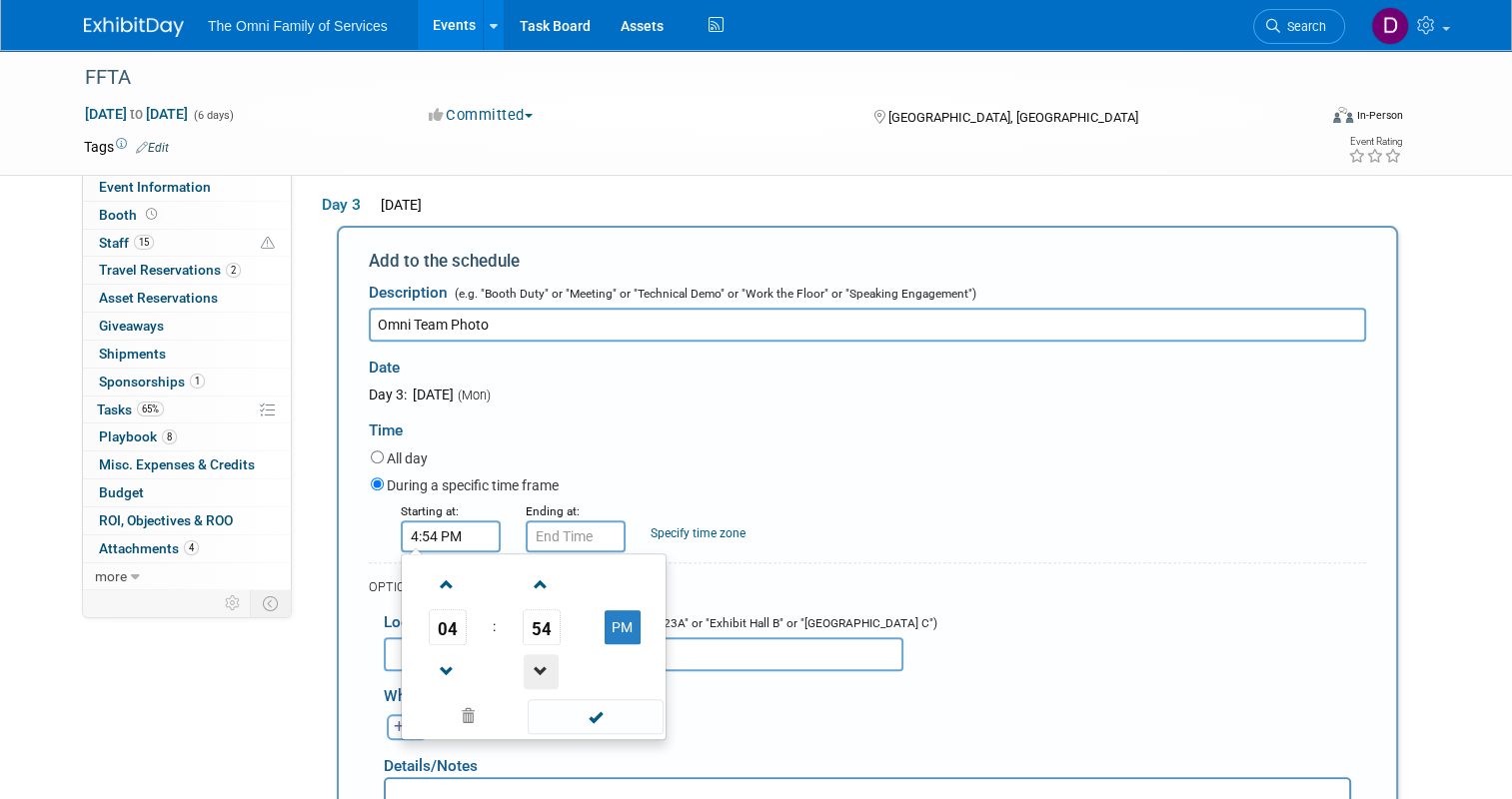 click at bounding box center [541, 671] 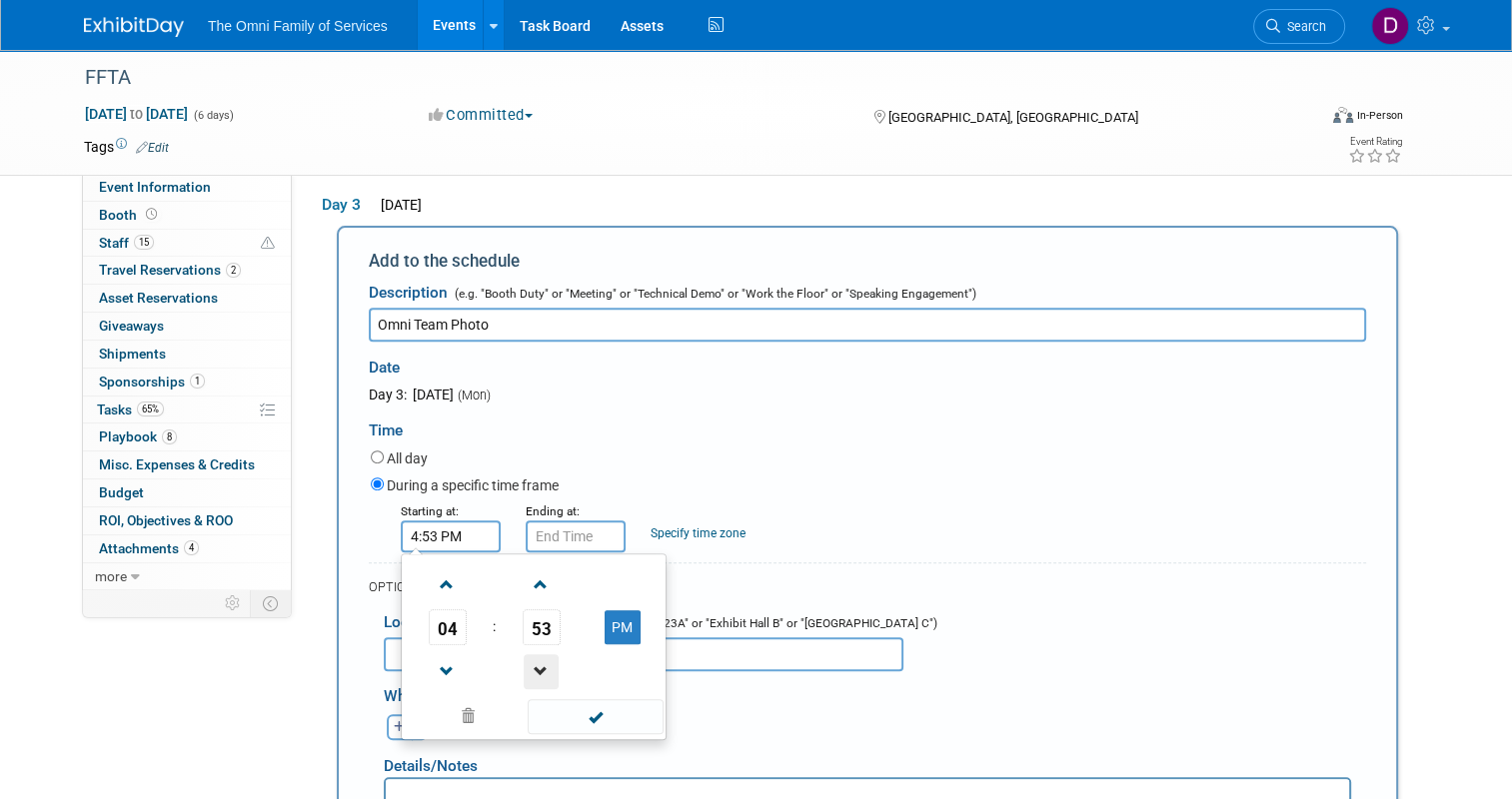 click at bounding box center [541, 671] 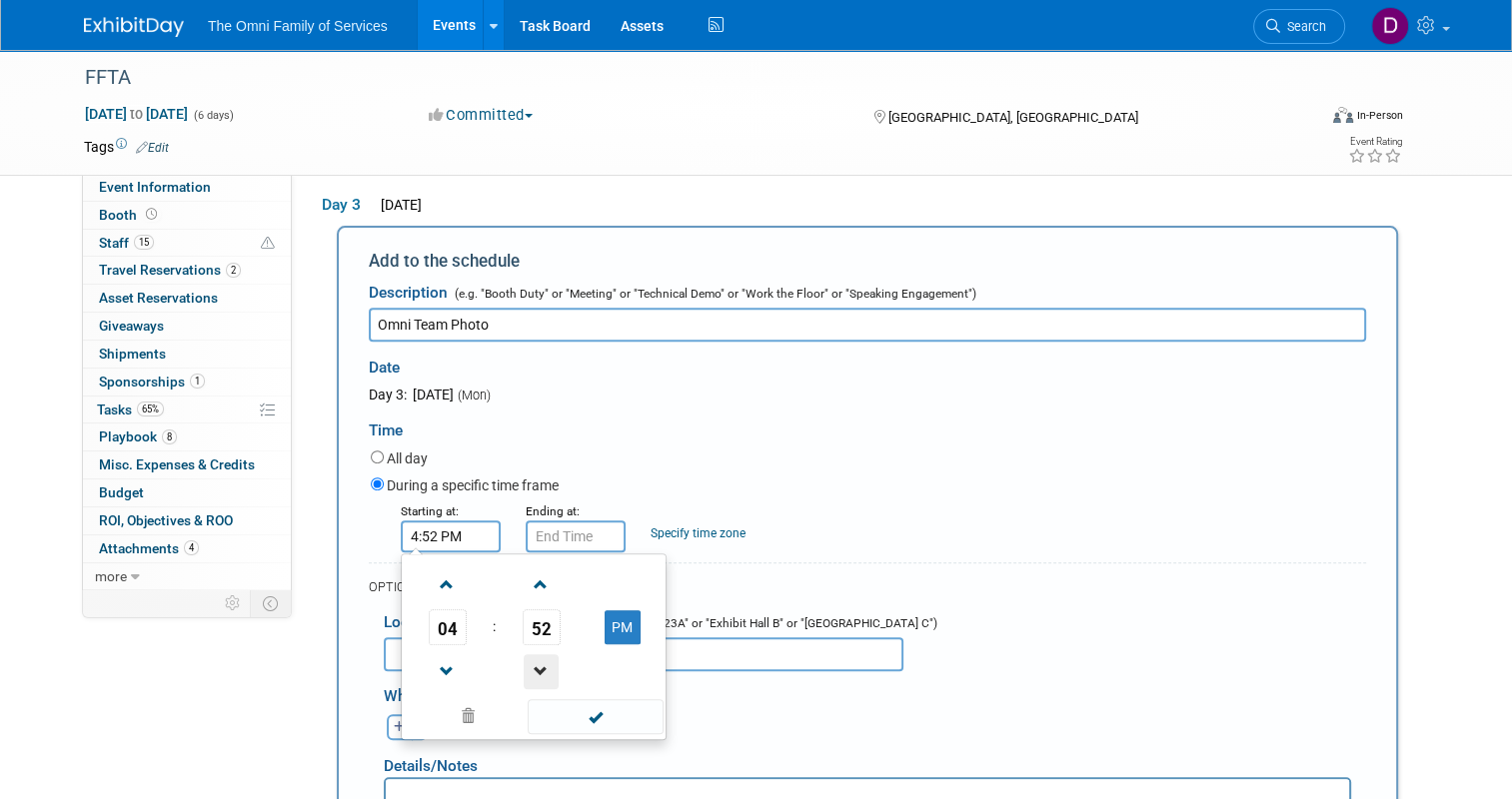 click at bounding box center (541, 671) 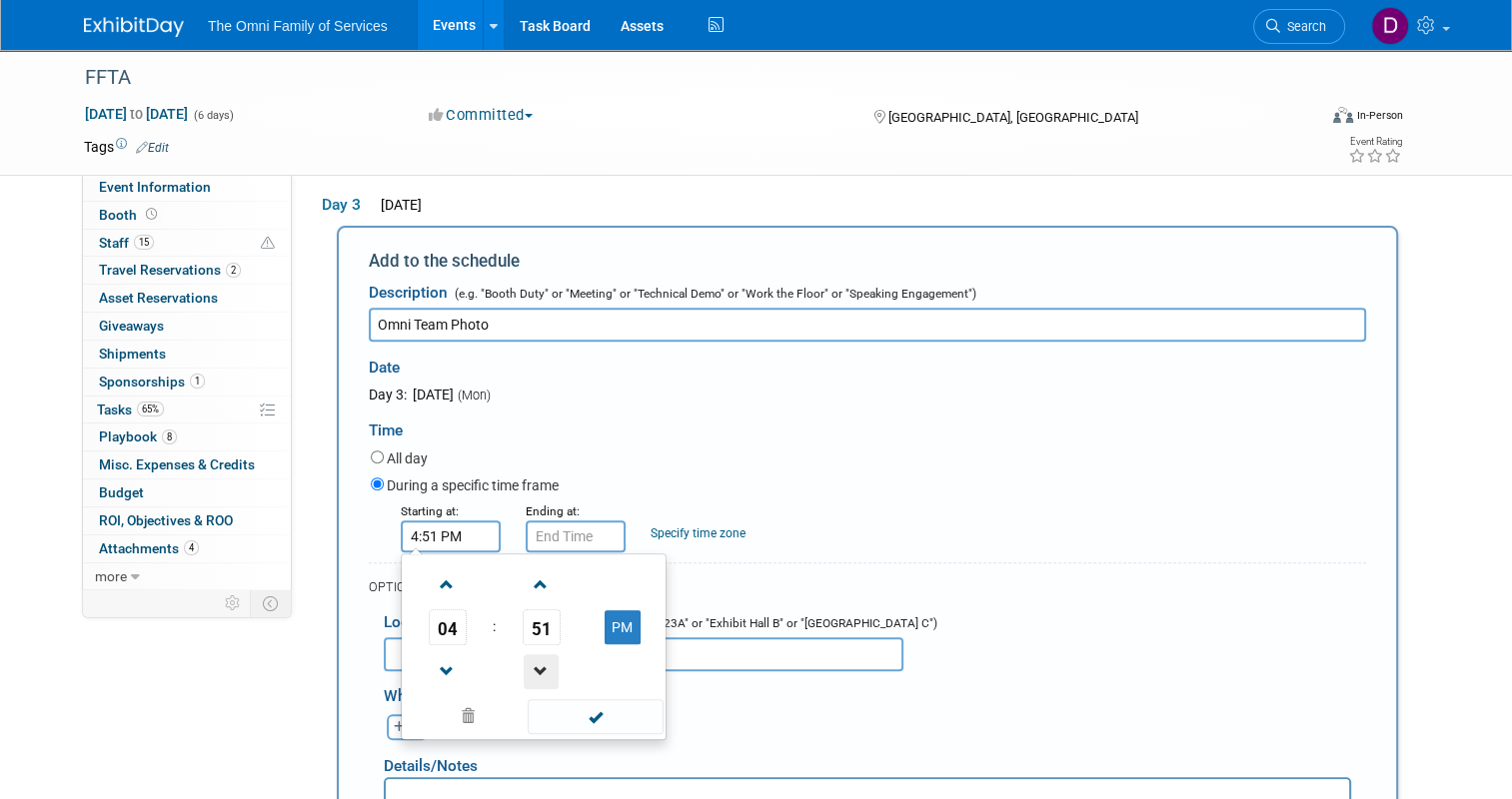 click at bounding box center (541, 671) 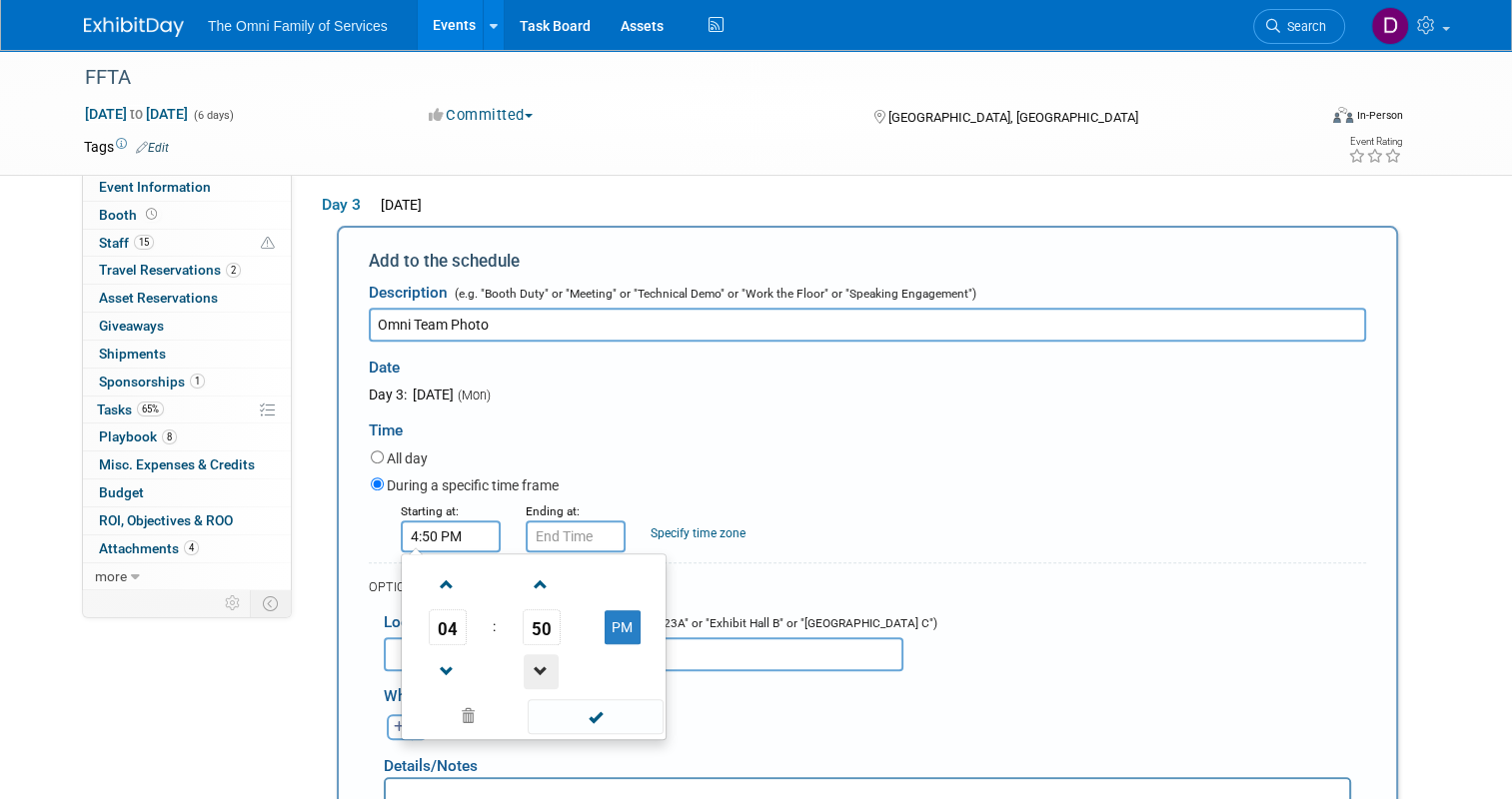 click at bounding box center (541, 671) 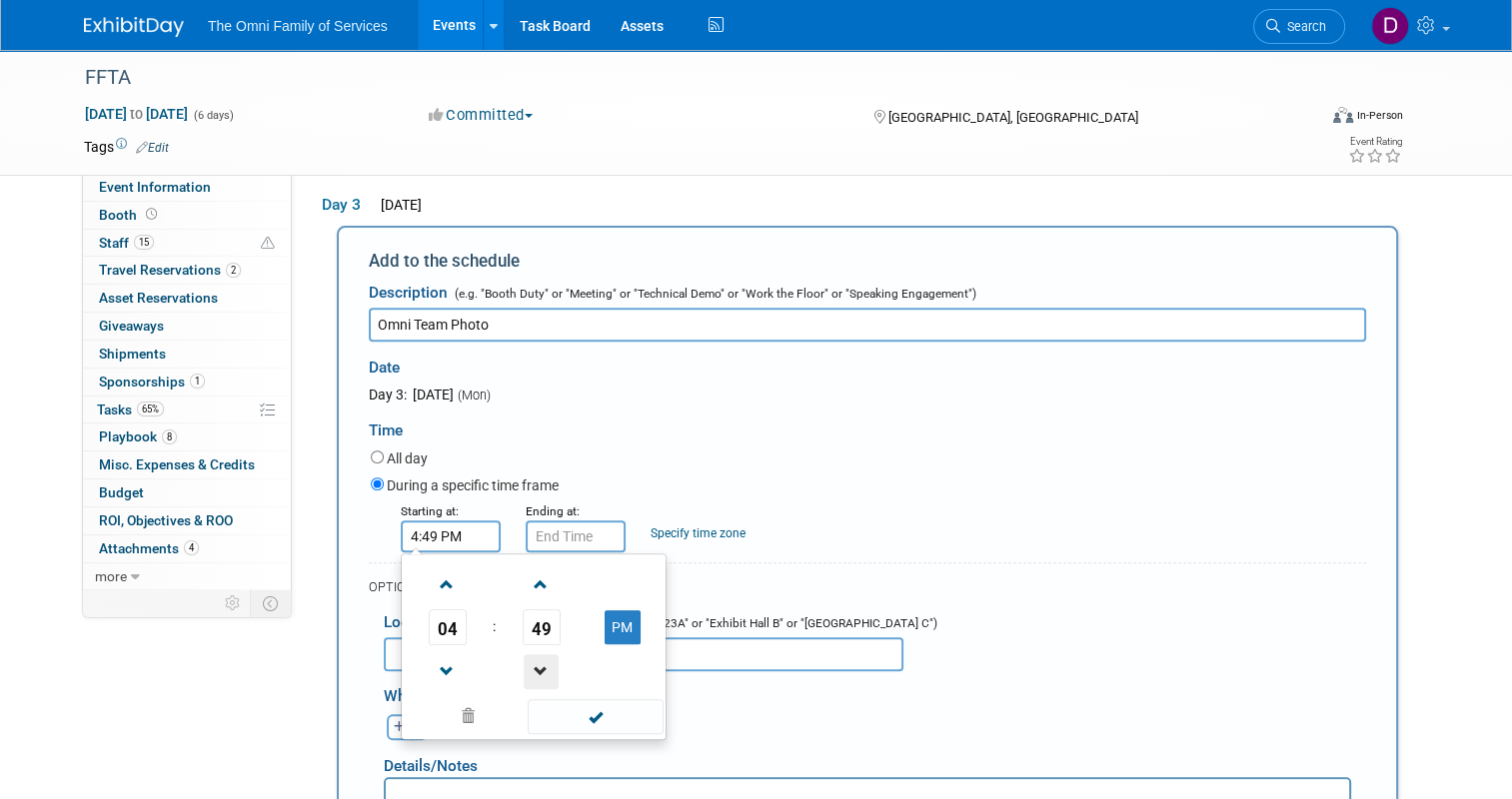 click at bounding box center [541, 671] 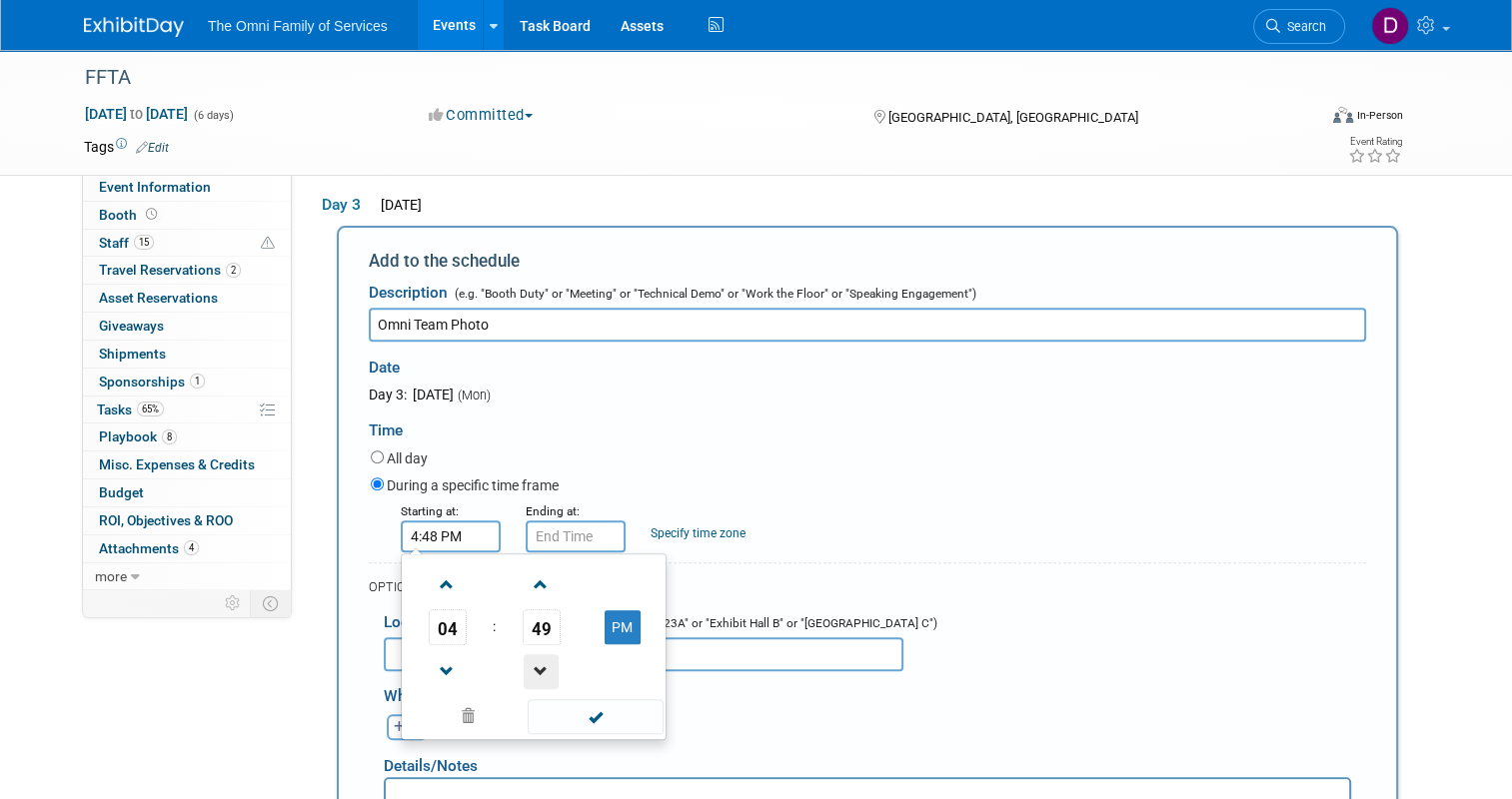 click at bounding box center (541, 671) 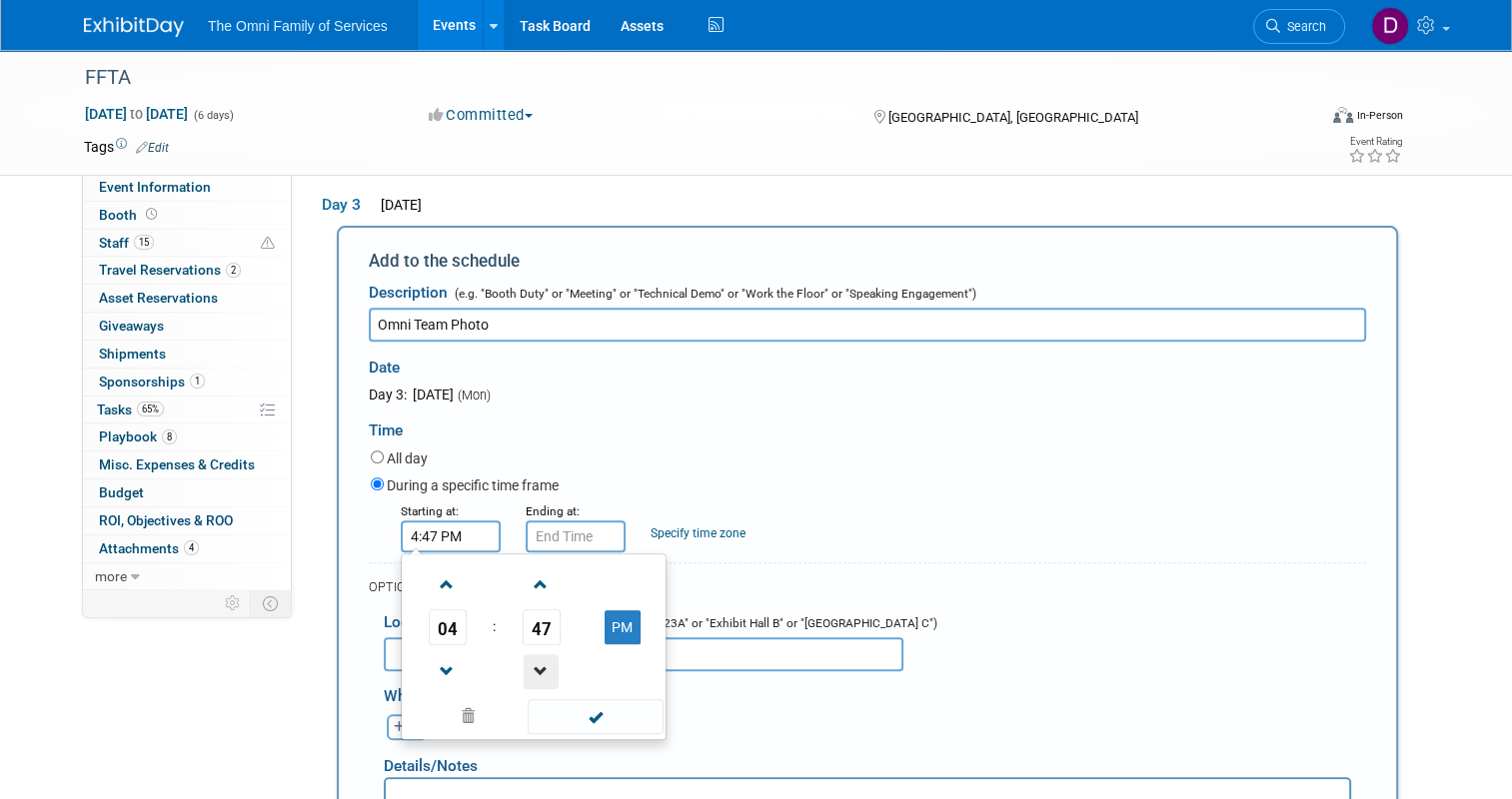 click at bounding box center (541, 671) 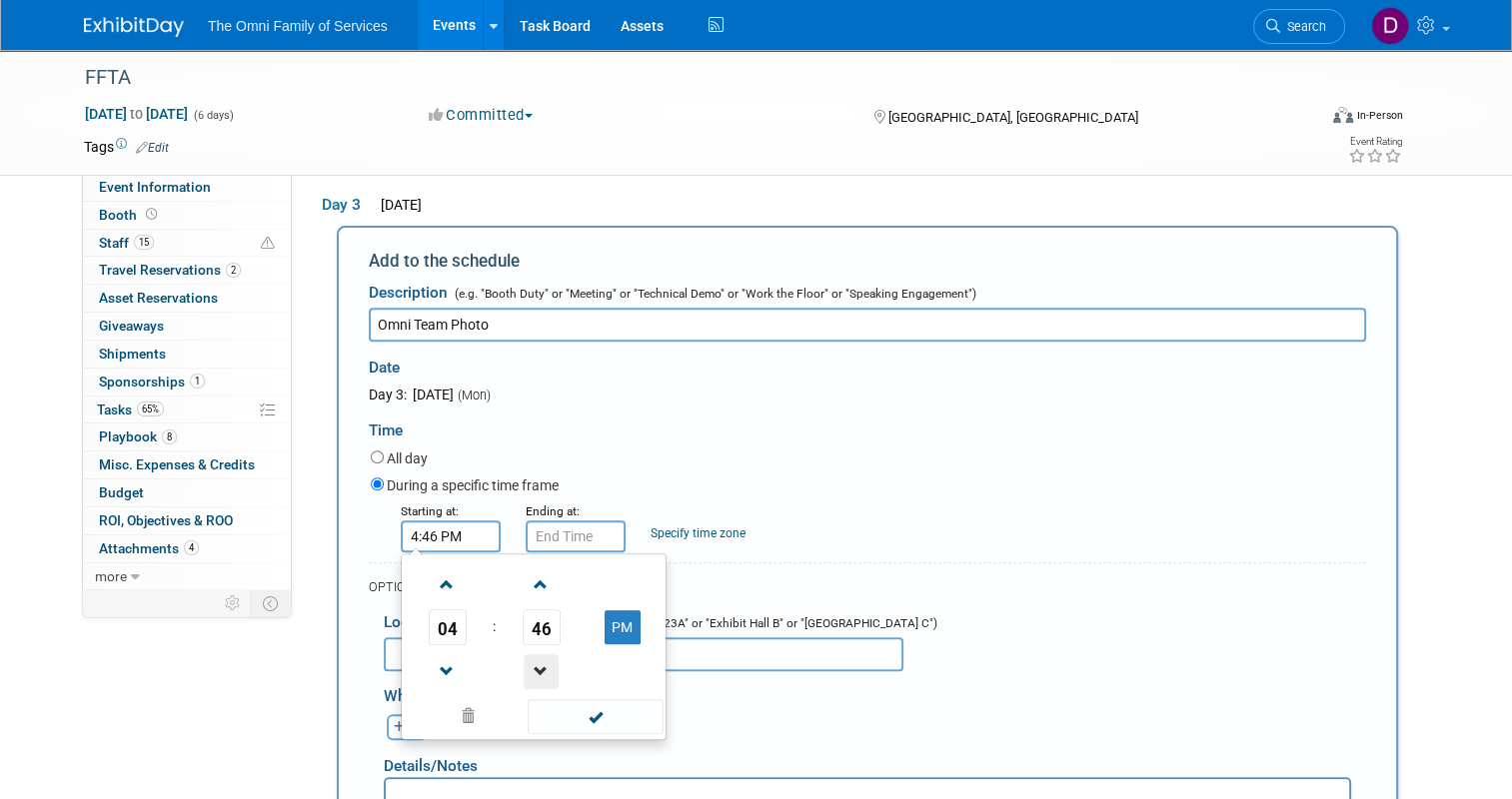 click at bounding box center [541, 671] 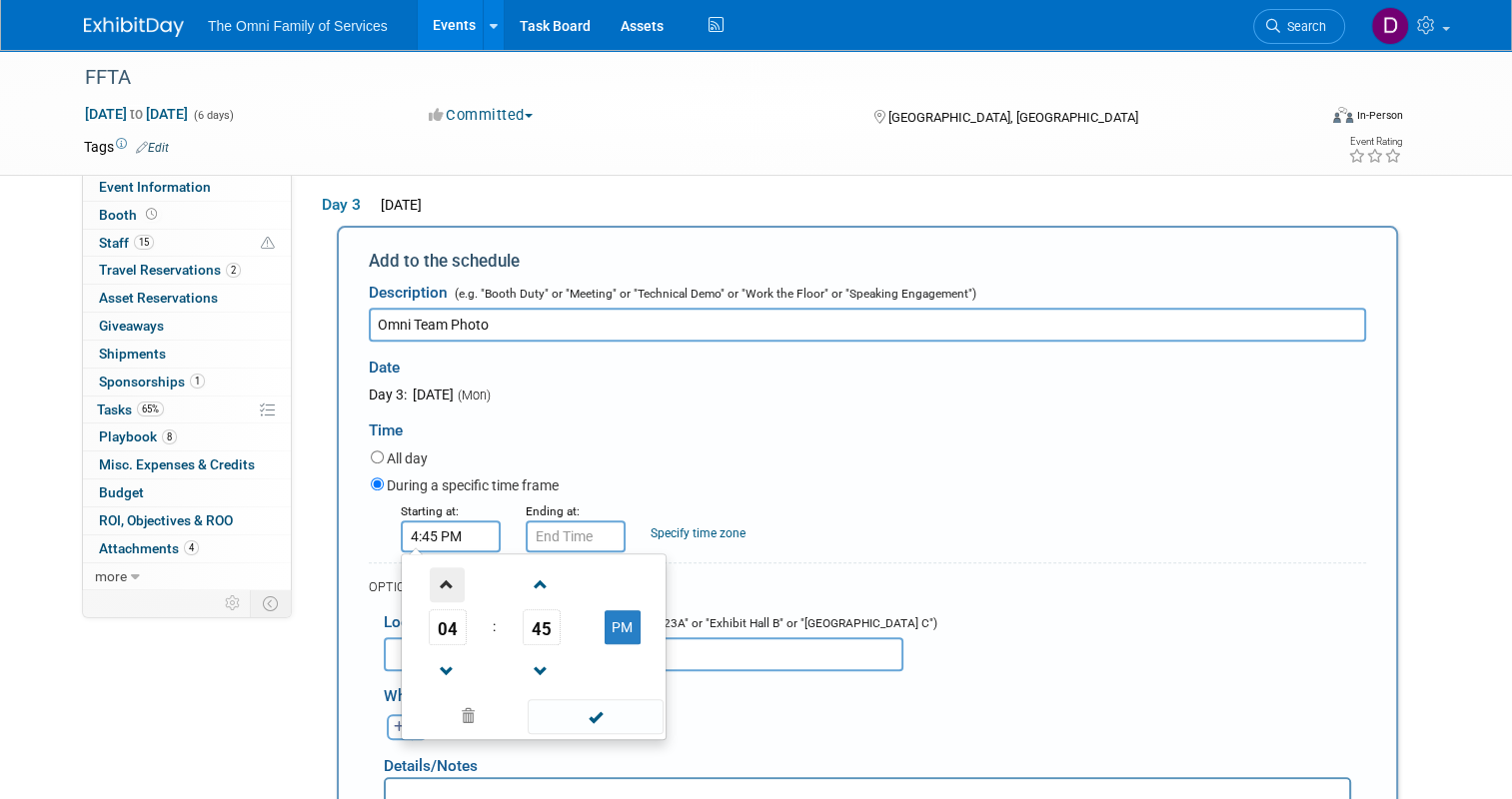 click at bounding box center [447, 584] 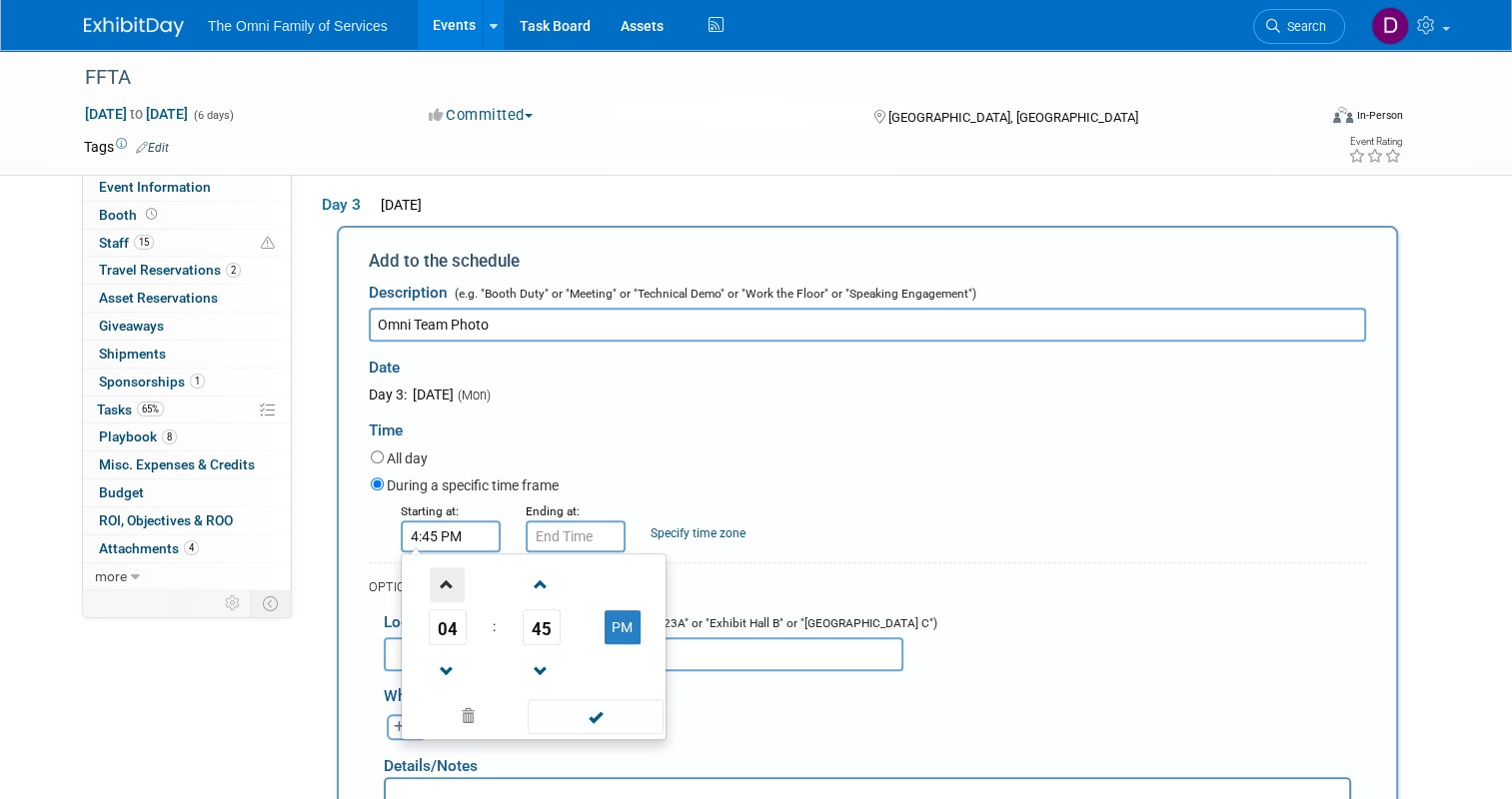 type on "5:45 PM" 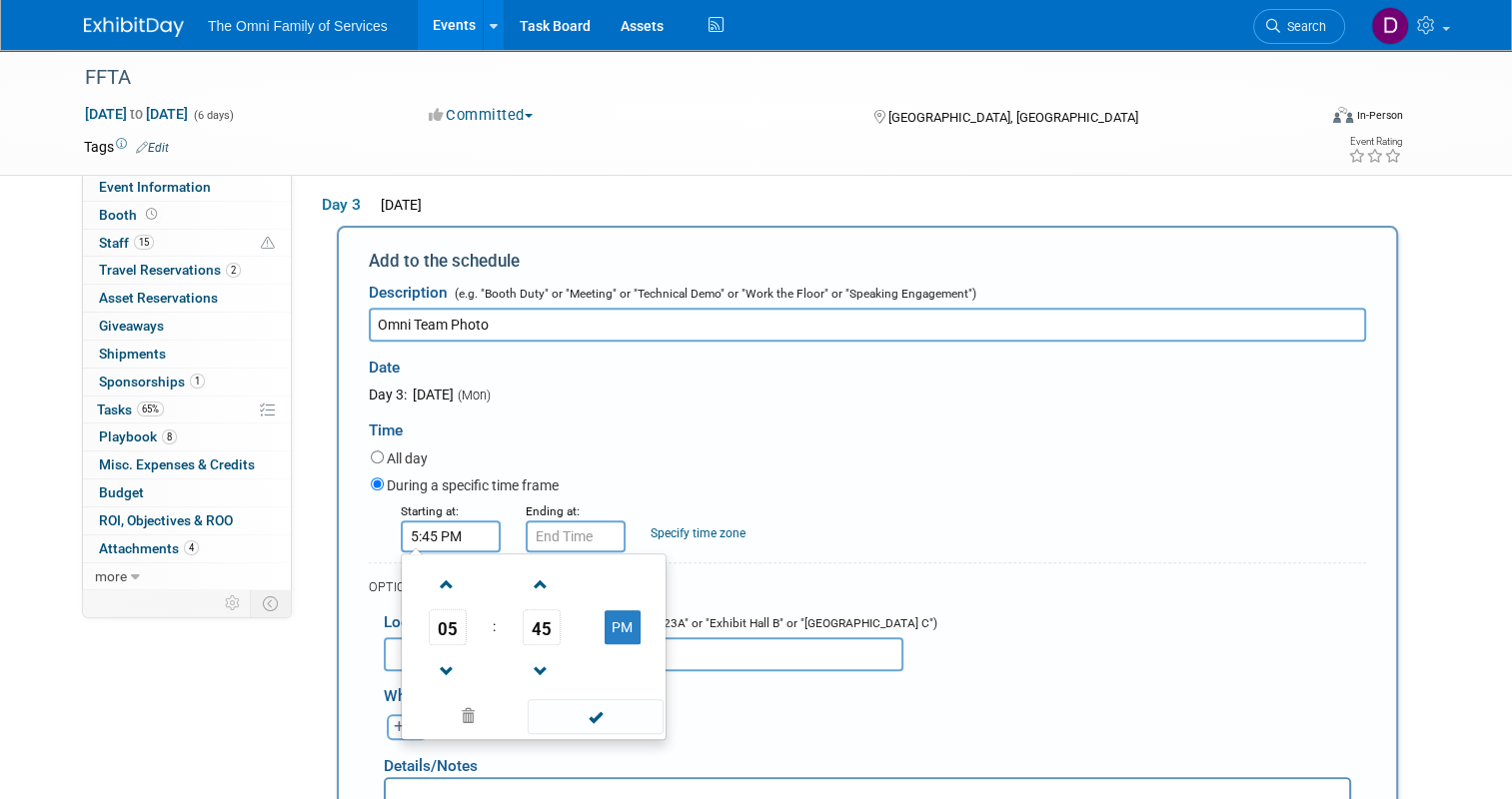 click on "Time" at bounding box center [867, 425] 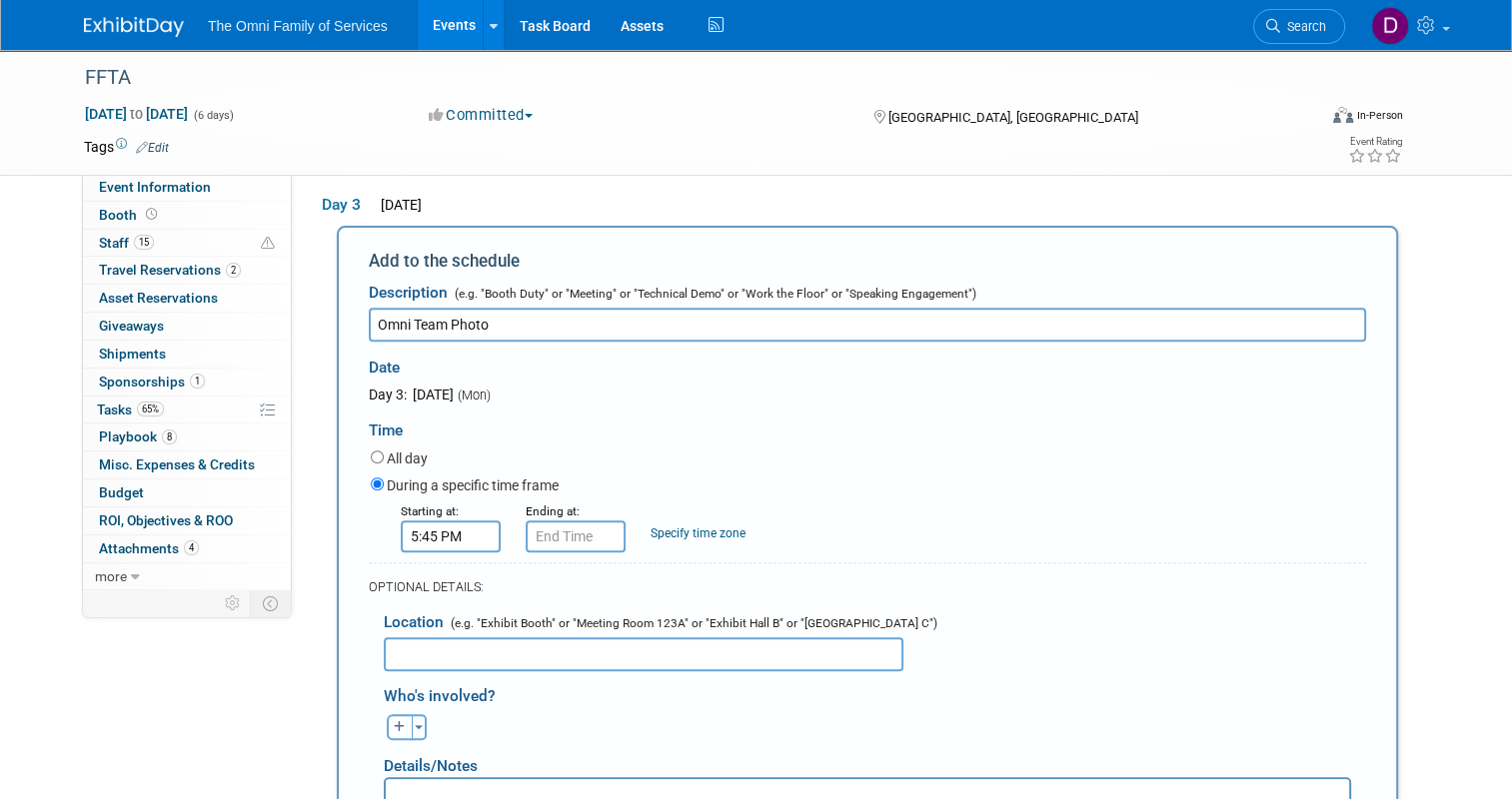 click at bounding box center (644, 654) 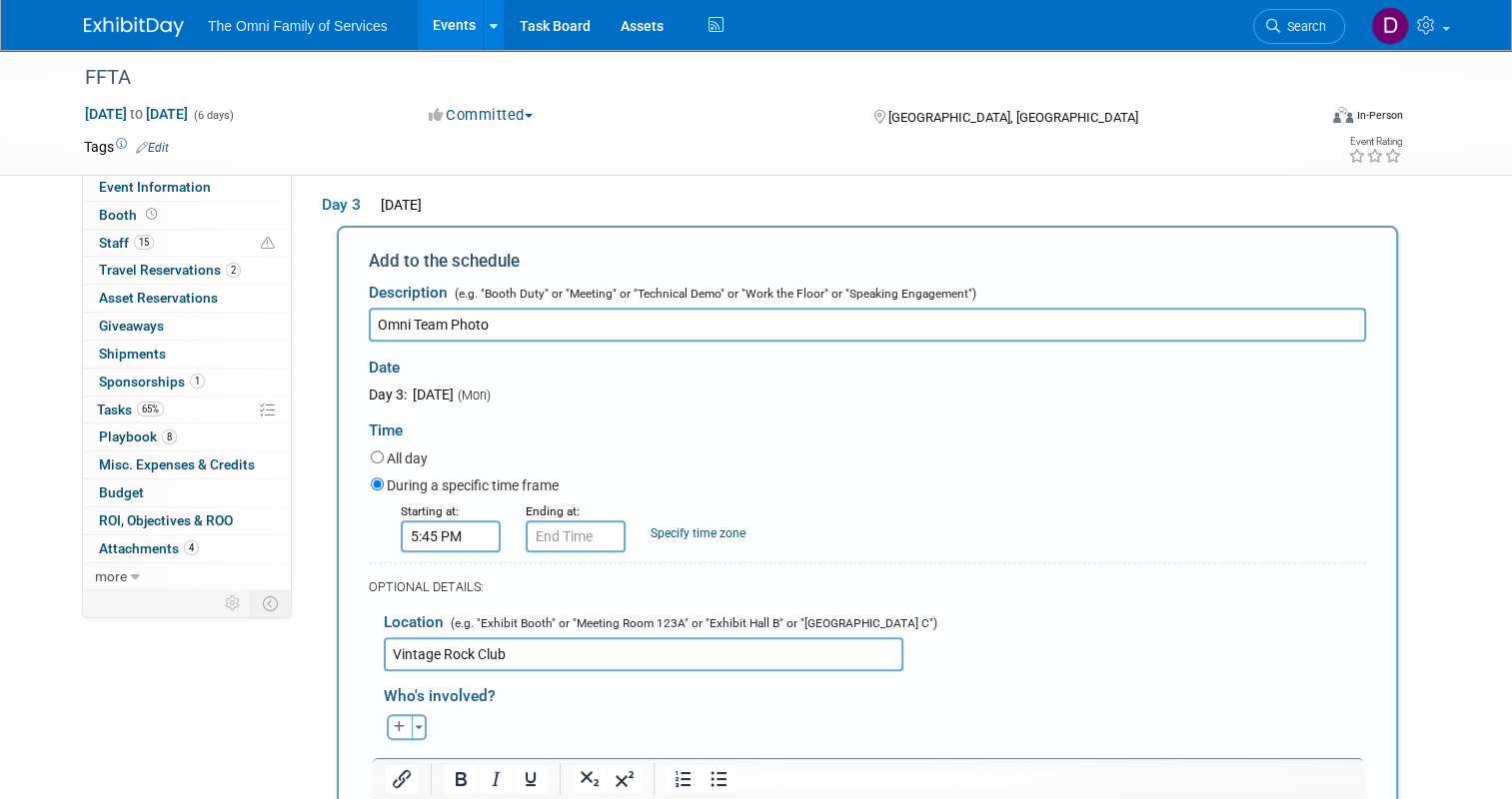 scroll, scrollTop: 813, scrollLeft: 0, axis: vertical 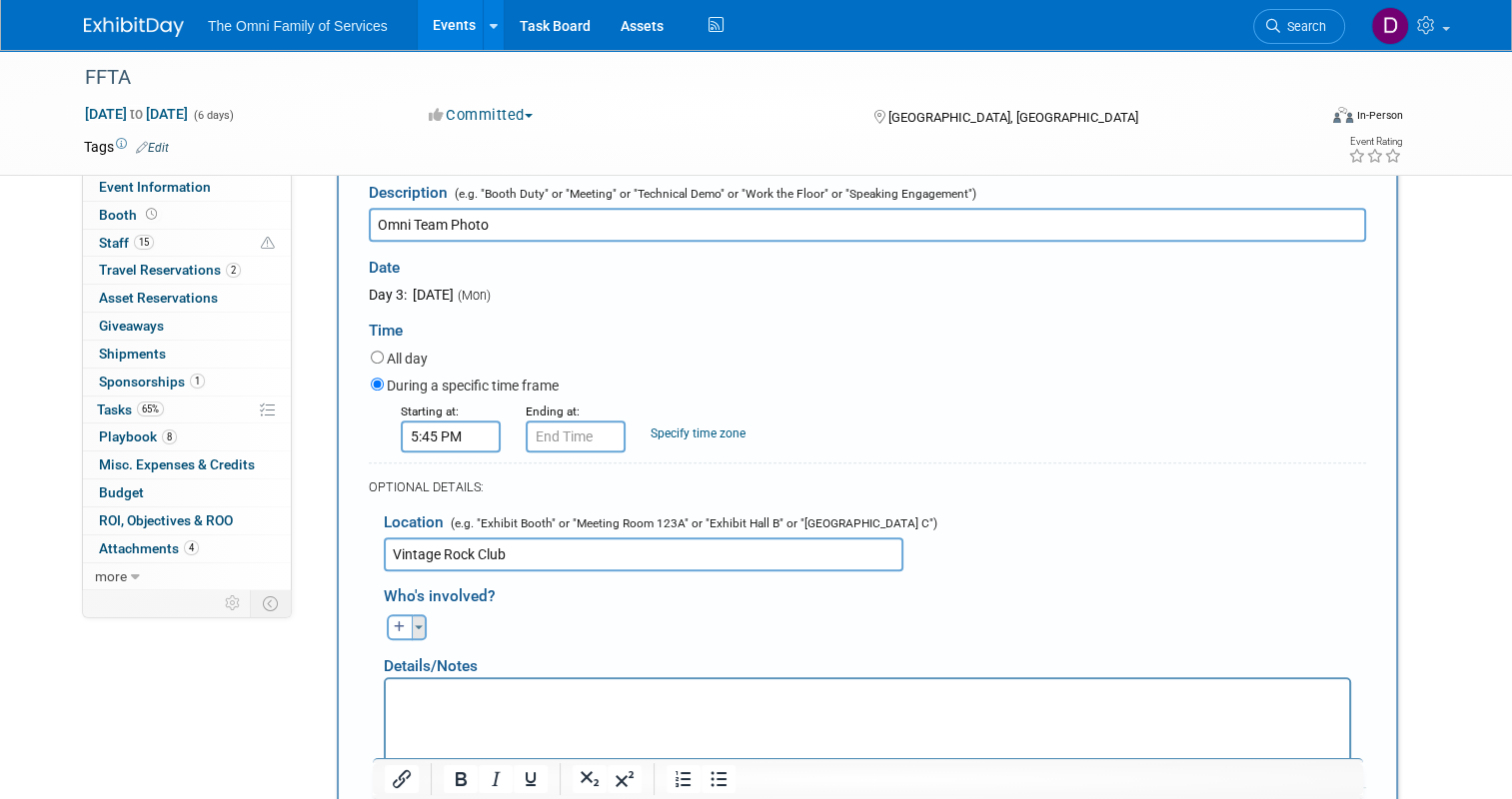 type on "Vintage Rock Club" 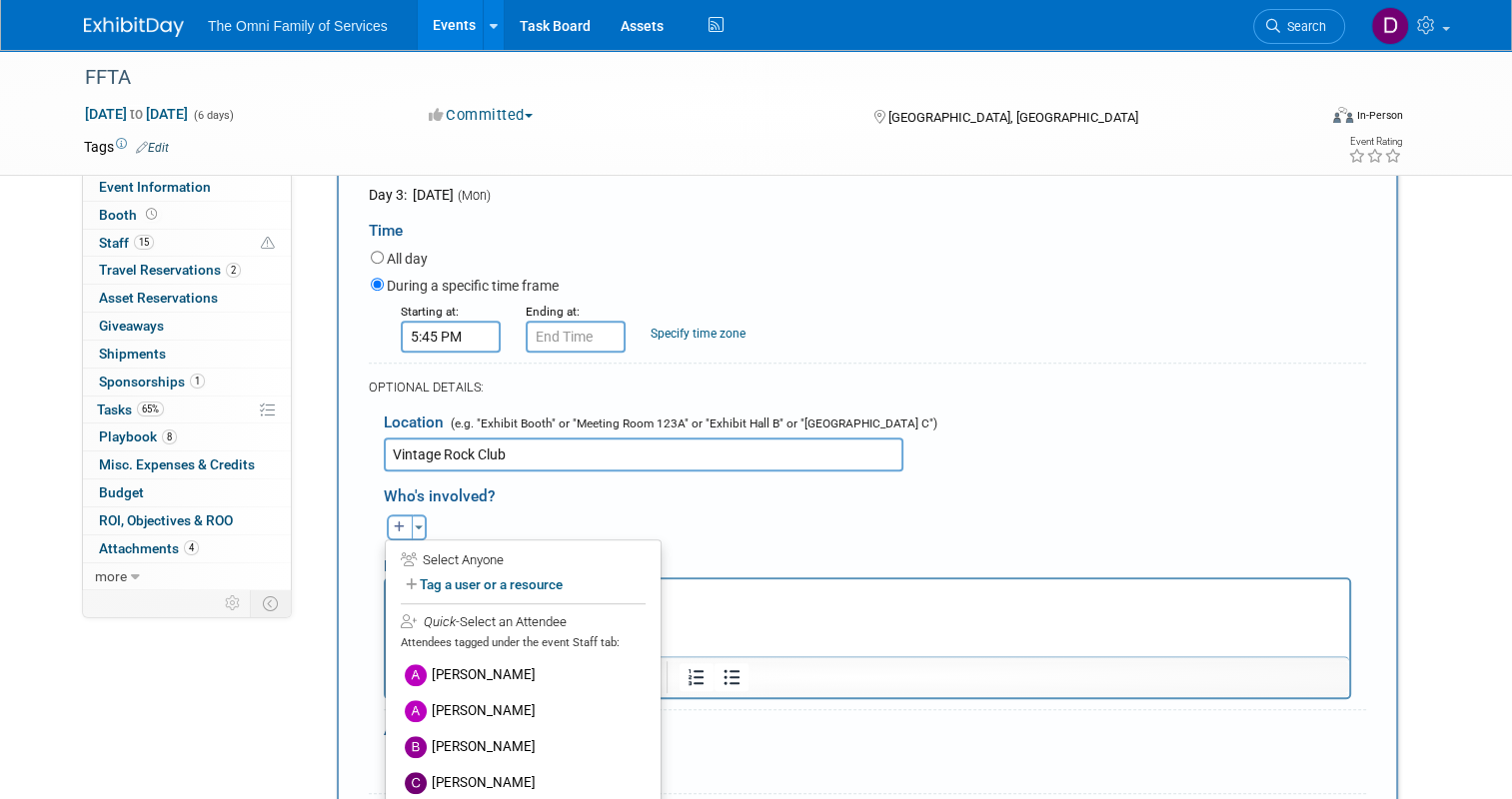 scroll, scrollTop: 1013, scrollLeft: 0, axis: vertical 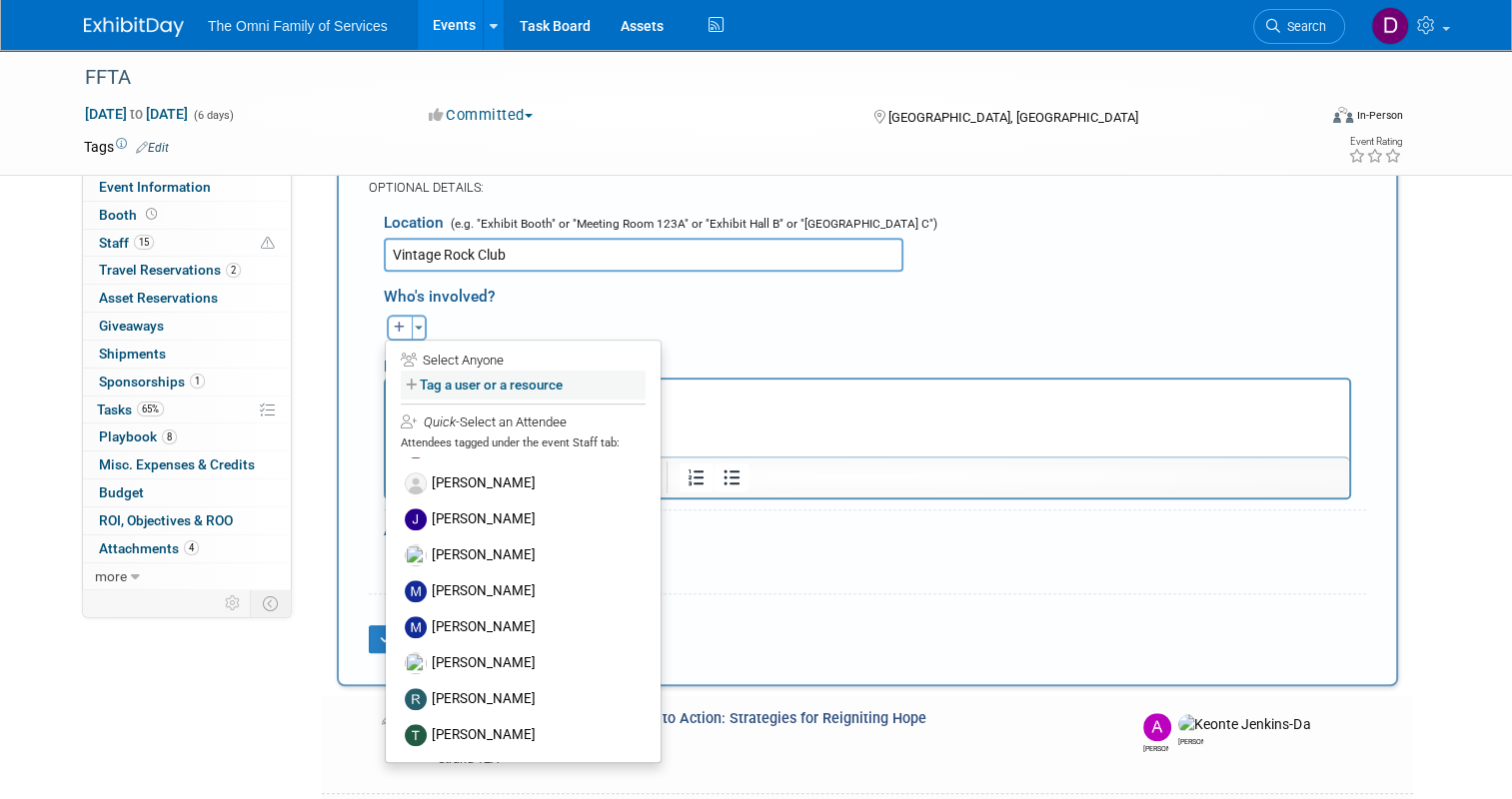 click on "Tag a user or a resource" at bounding box center [523, 385] 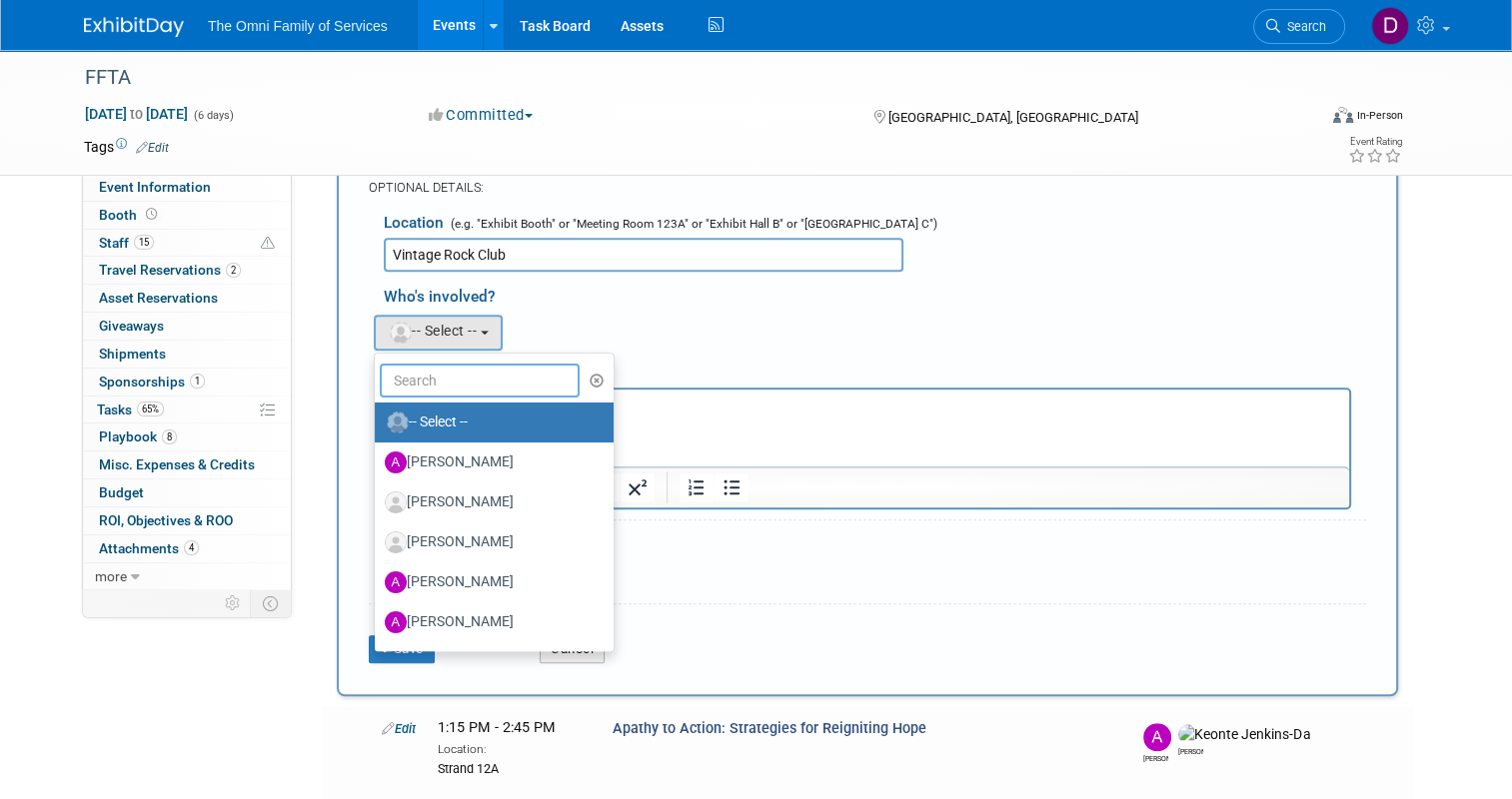 click at bounding box center (480, 381) 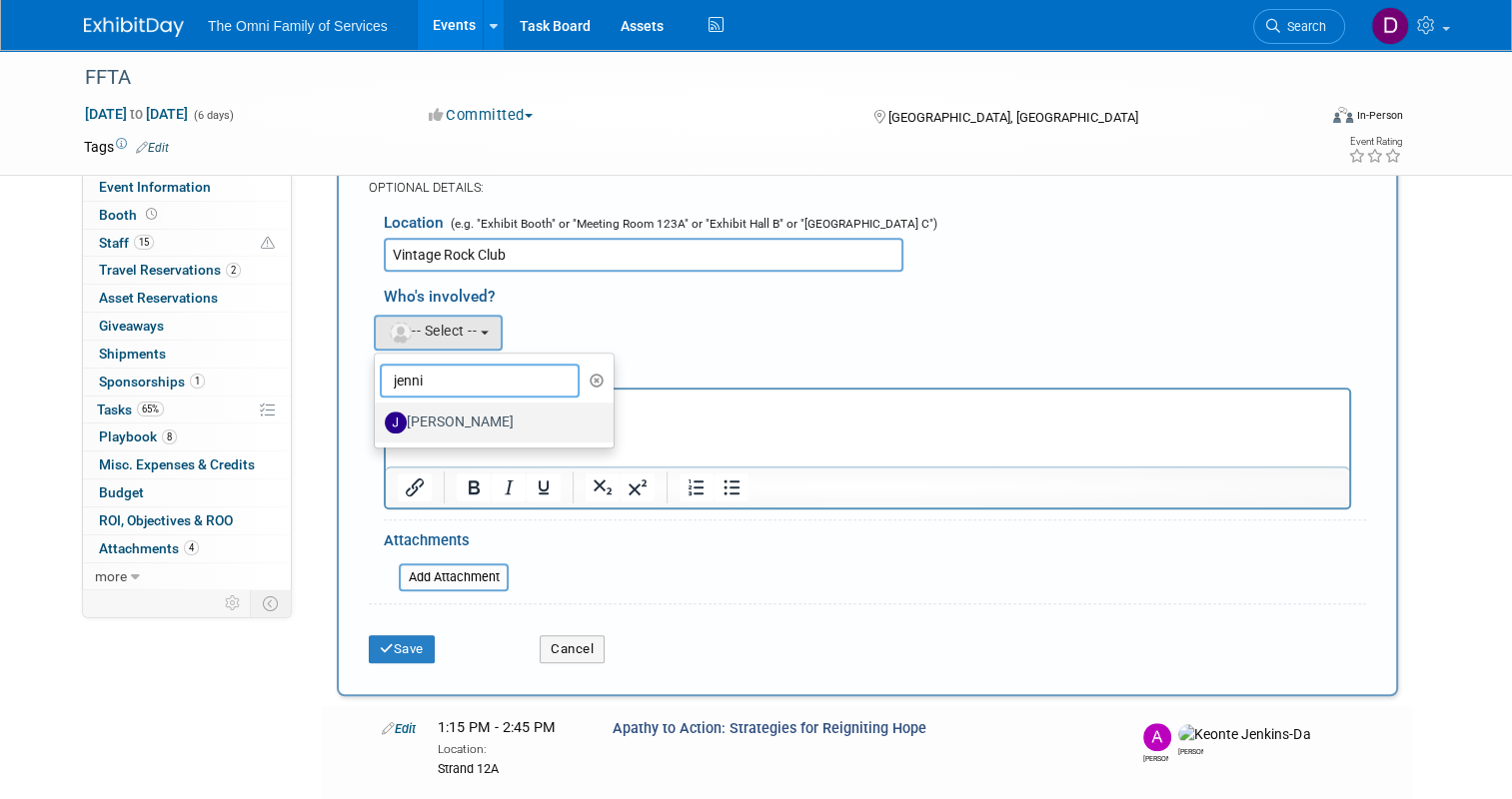 type on "jenni" 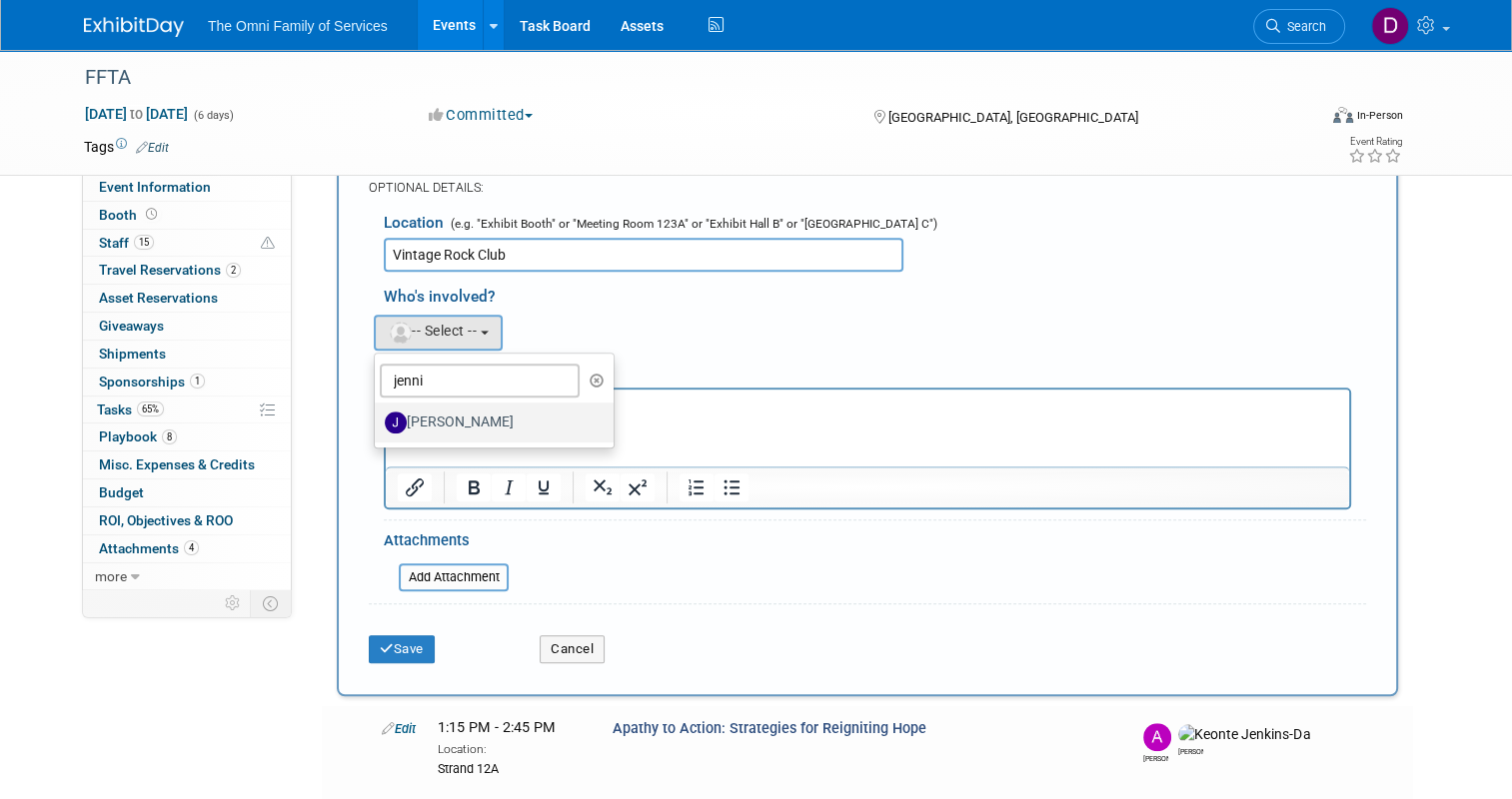 click on "Jennifer Wigal" at bounding box center [489, 422] 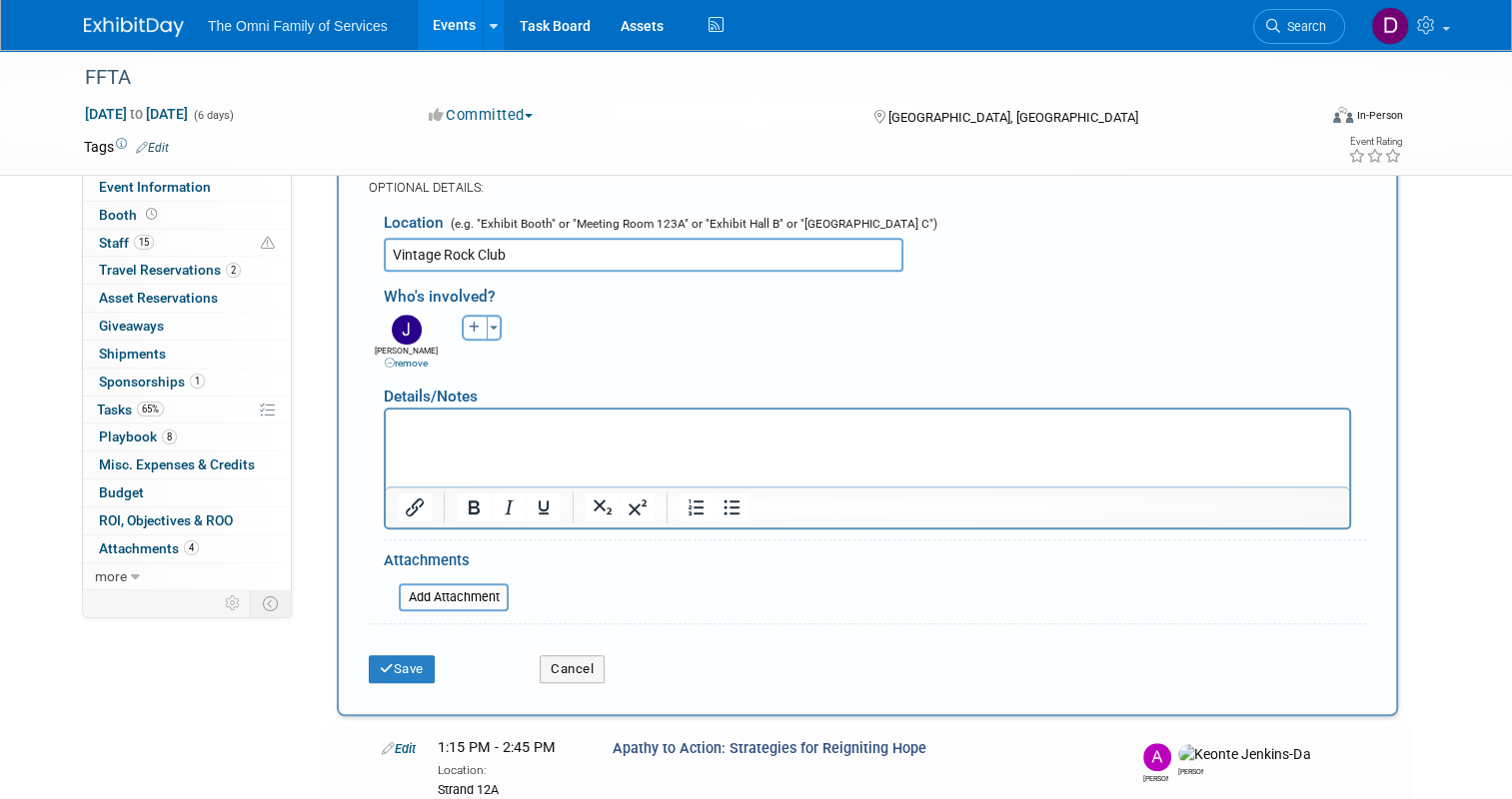 click at bounding box center (475, 328) 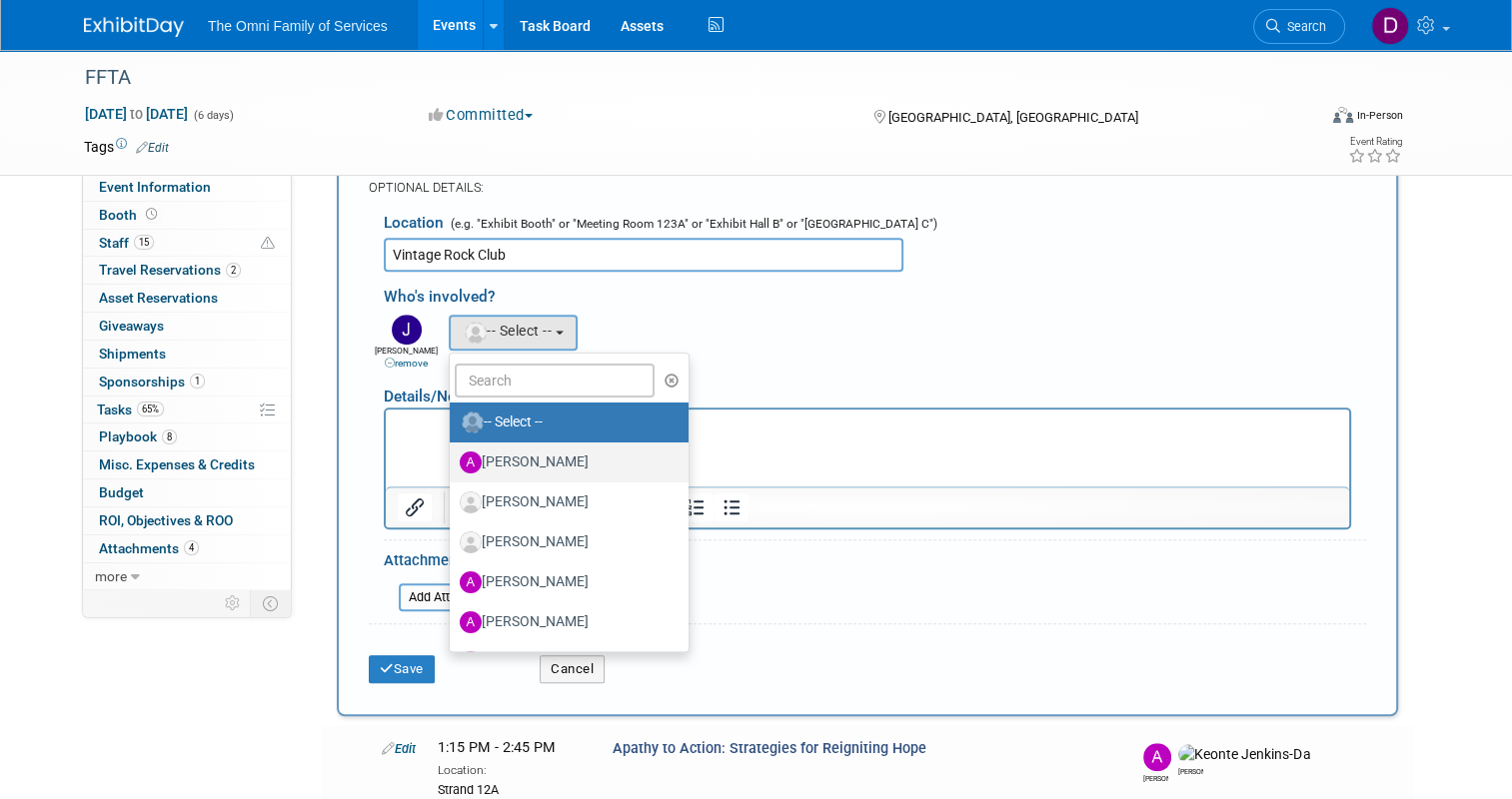 click on "Abigail Woods" at bounding box center (564, 462) 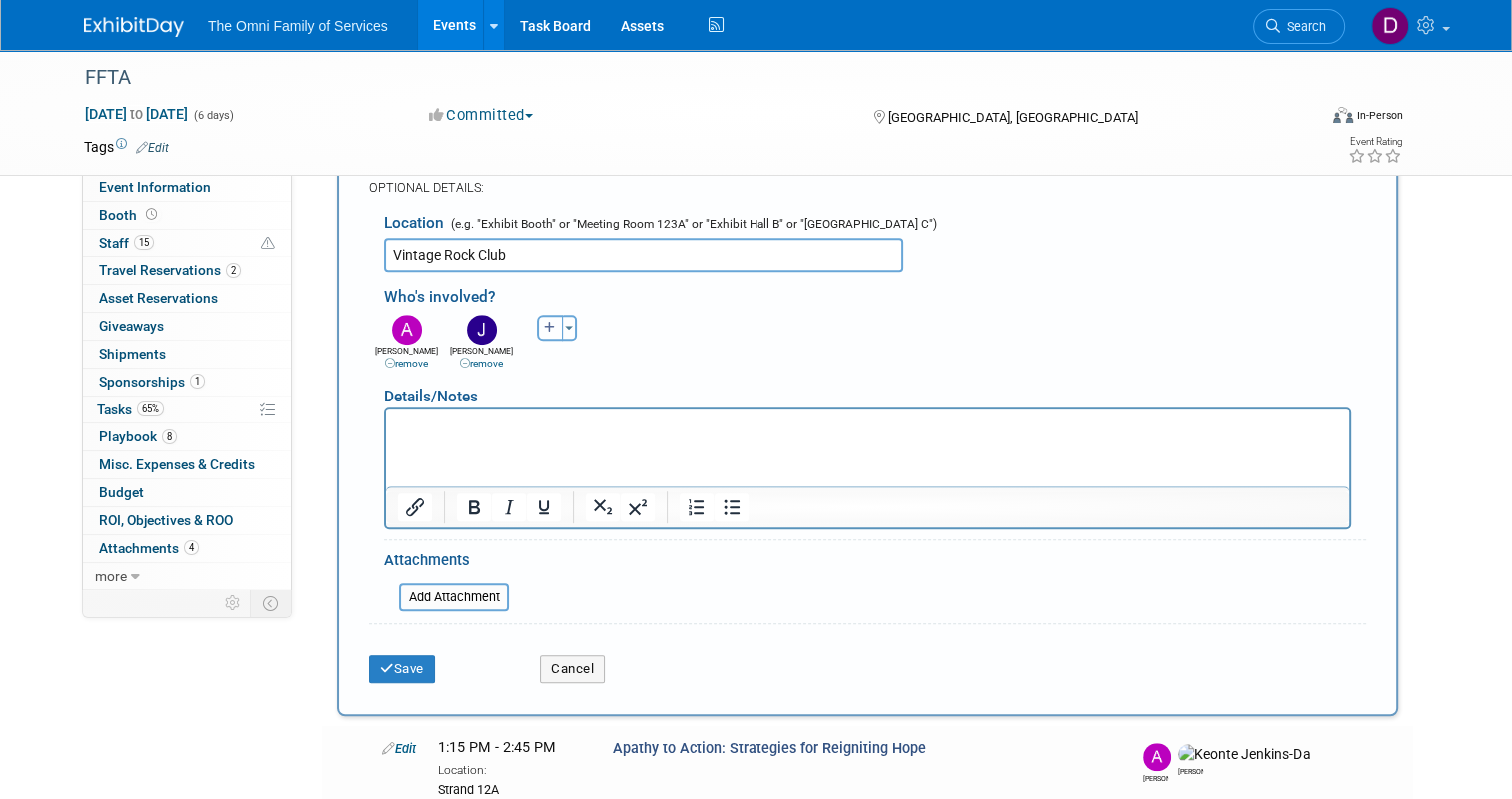 click at bounding box center (550, 328) 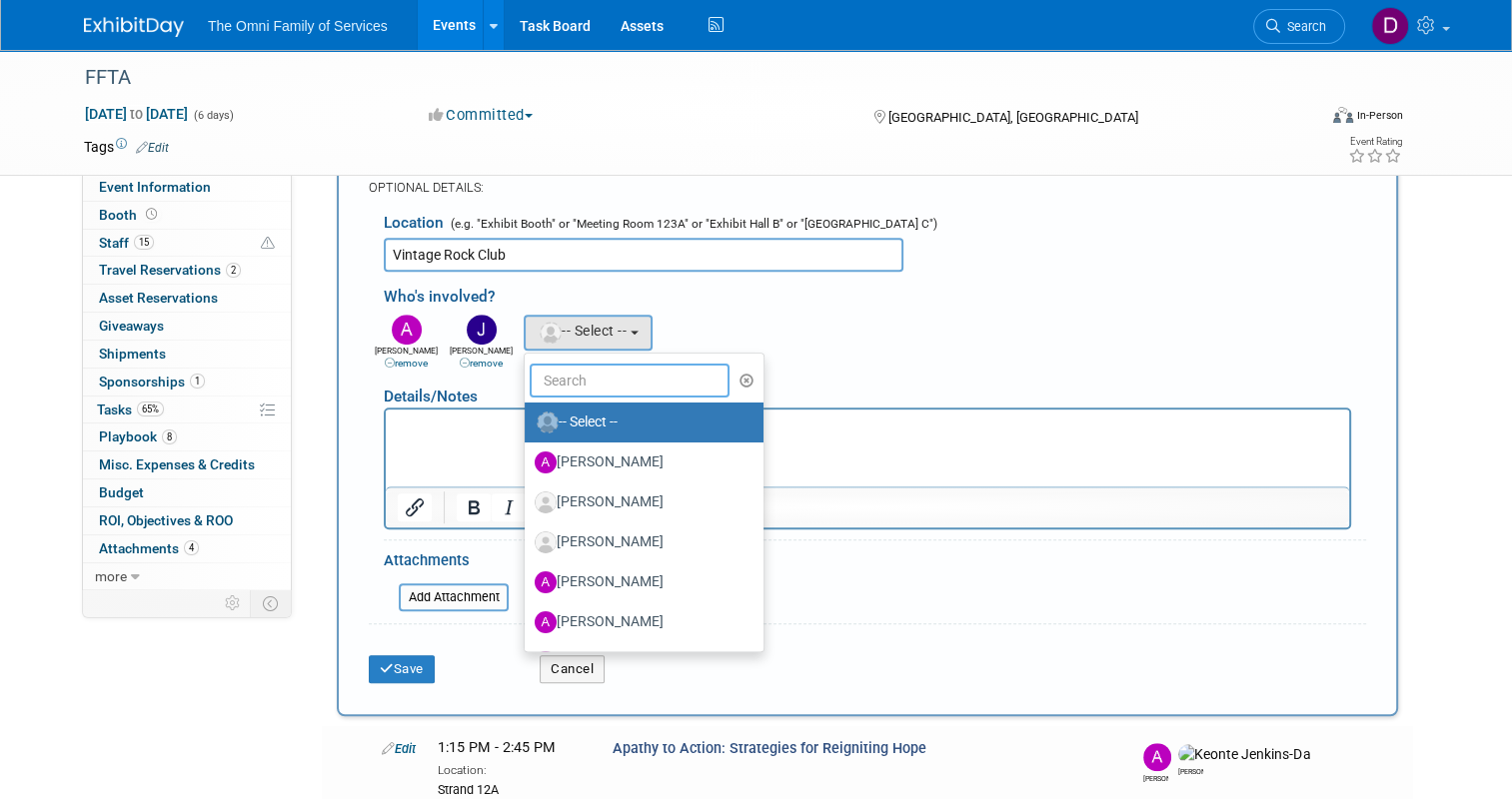 click at bounding box center (630, 381) 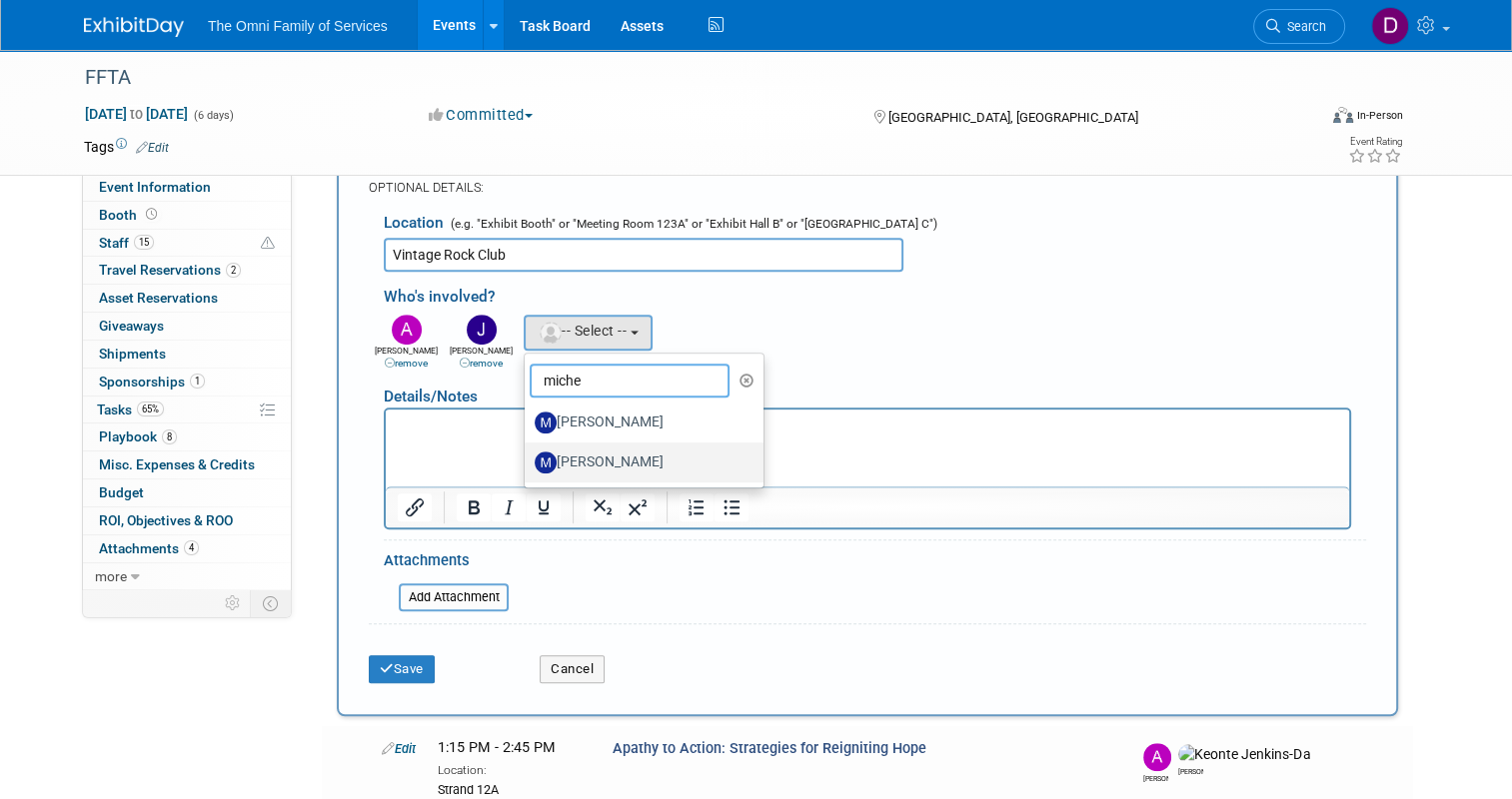 type on "miche" 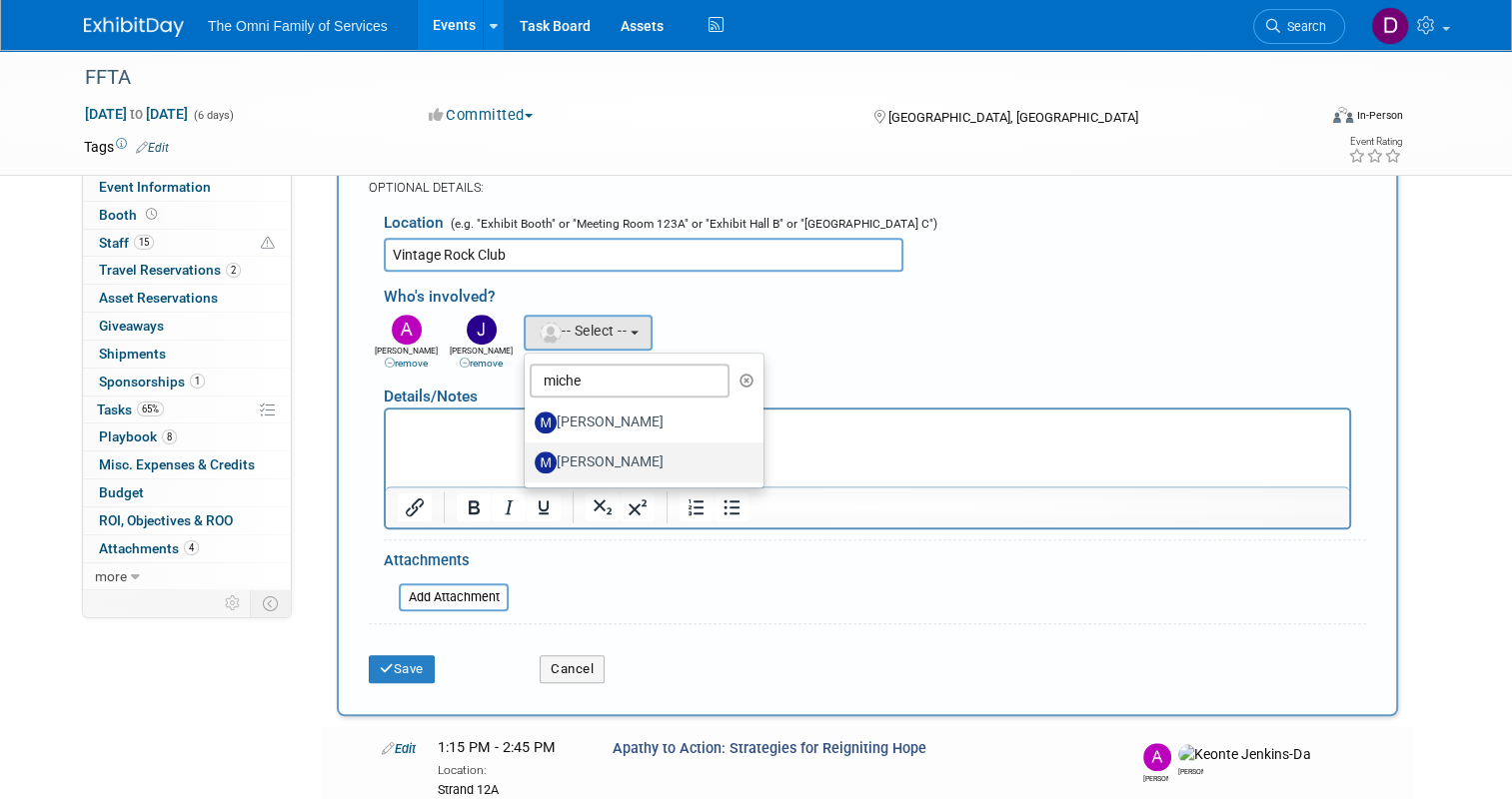 click on "Michelle Wingate" at bounding box center [639, 462] 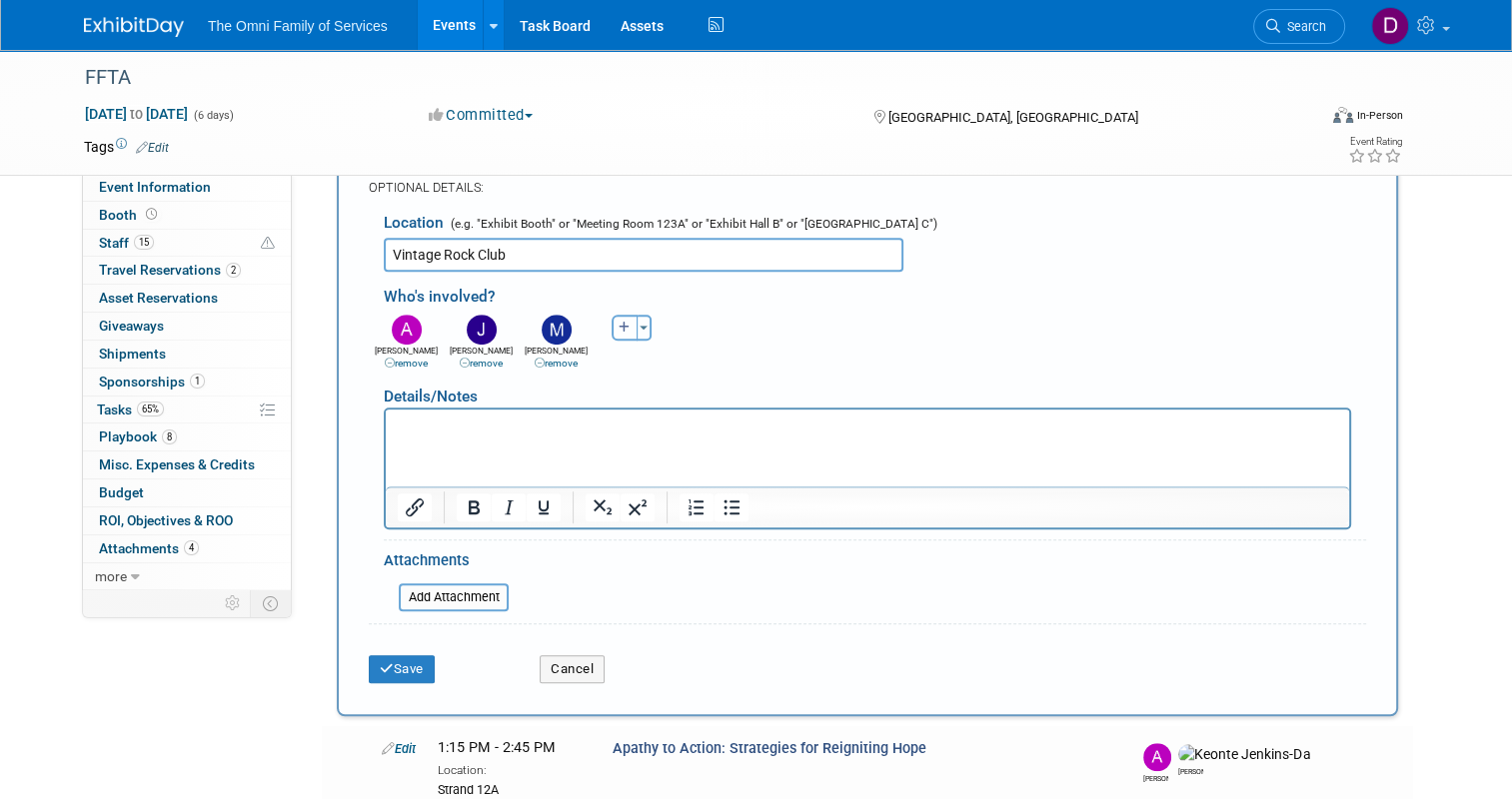click at bounding box center (625, 328) 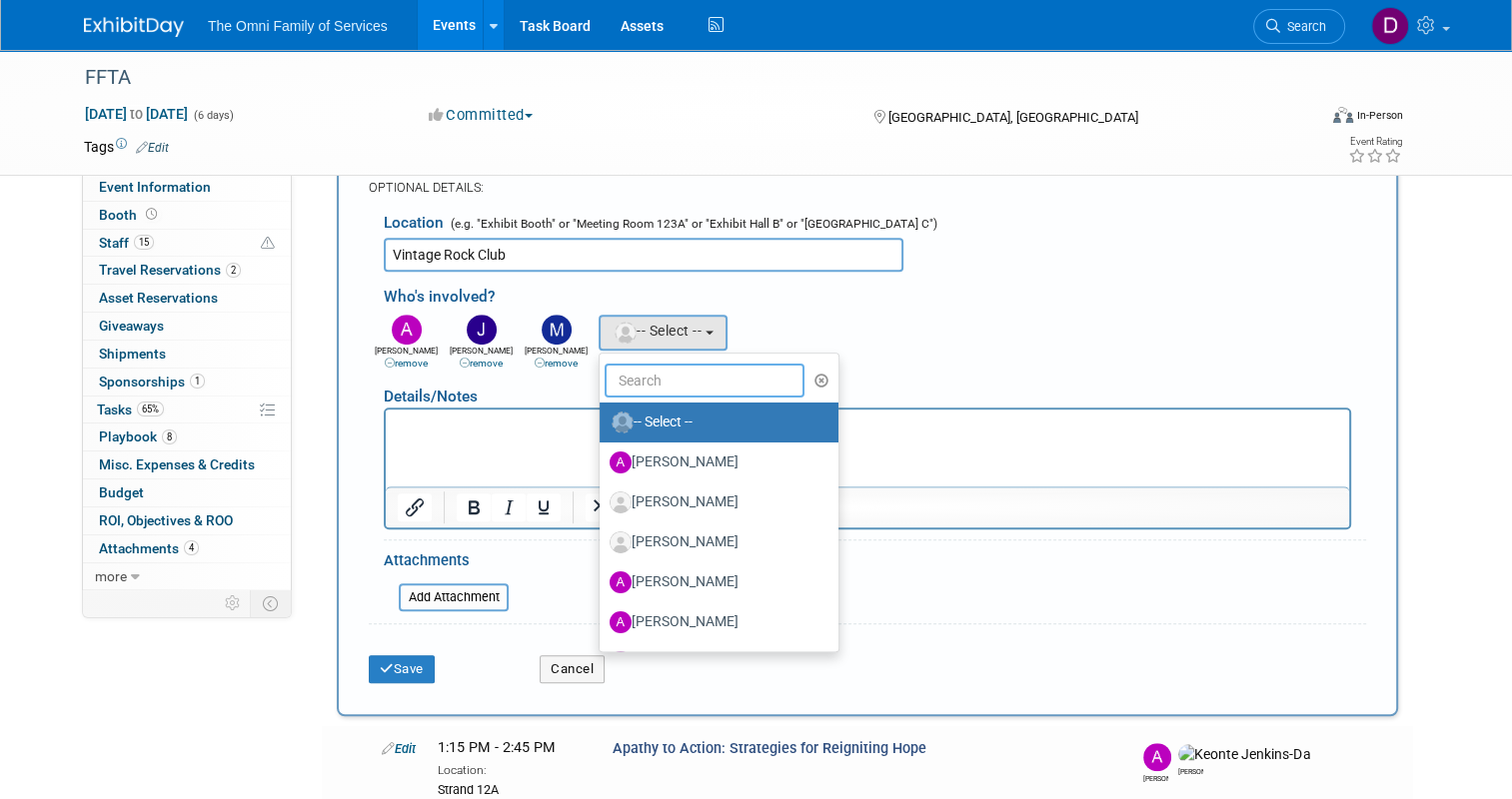 click at bounding box center [705, 381] 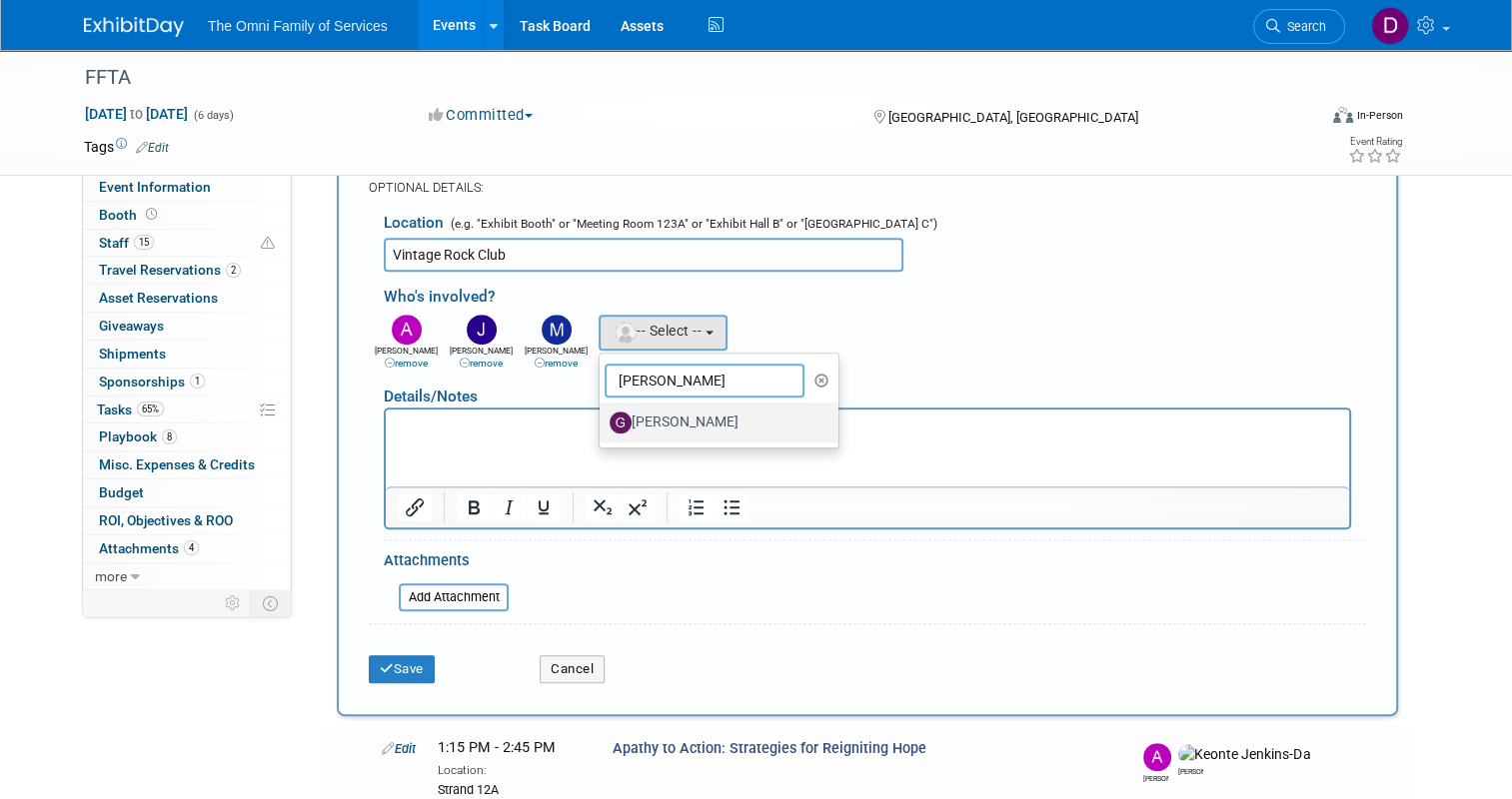 type on "gwen" 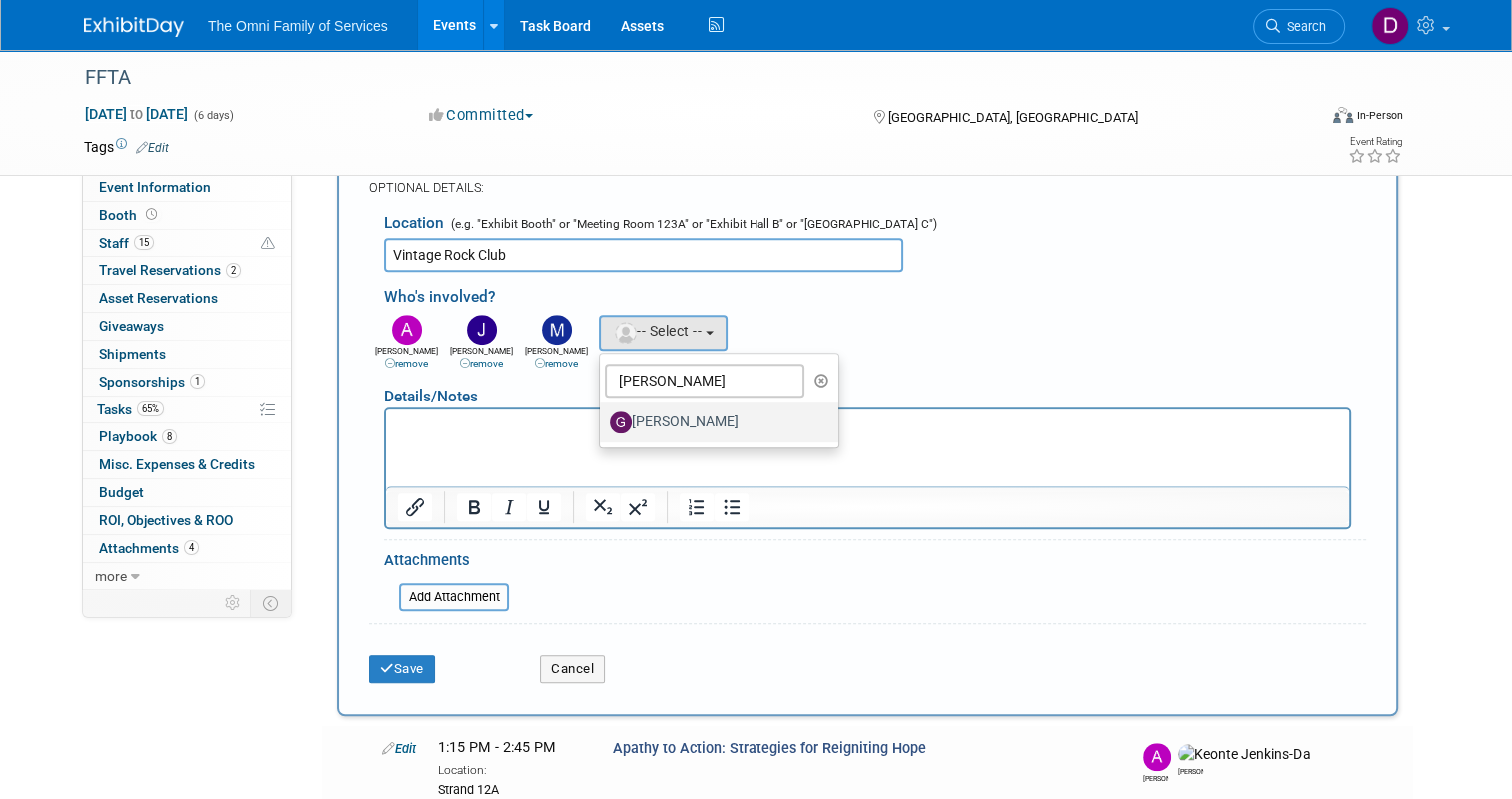 click on "Gwen Koenig" at bounding box center [714, 422] 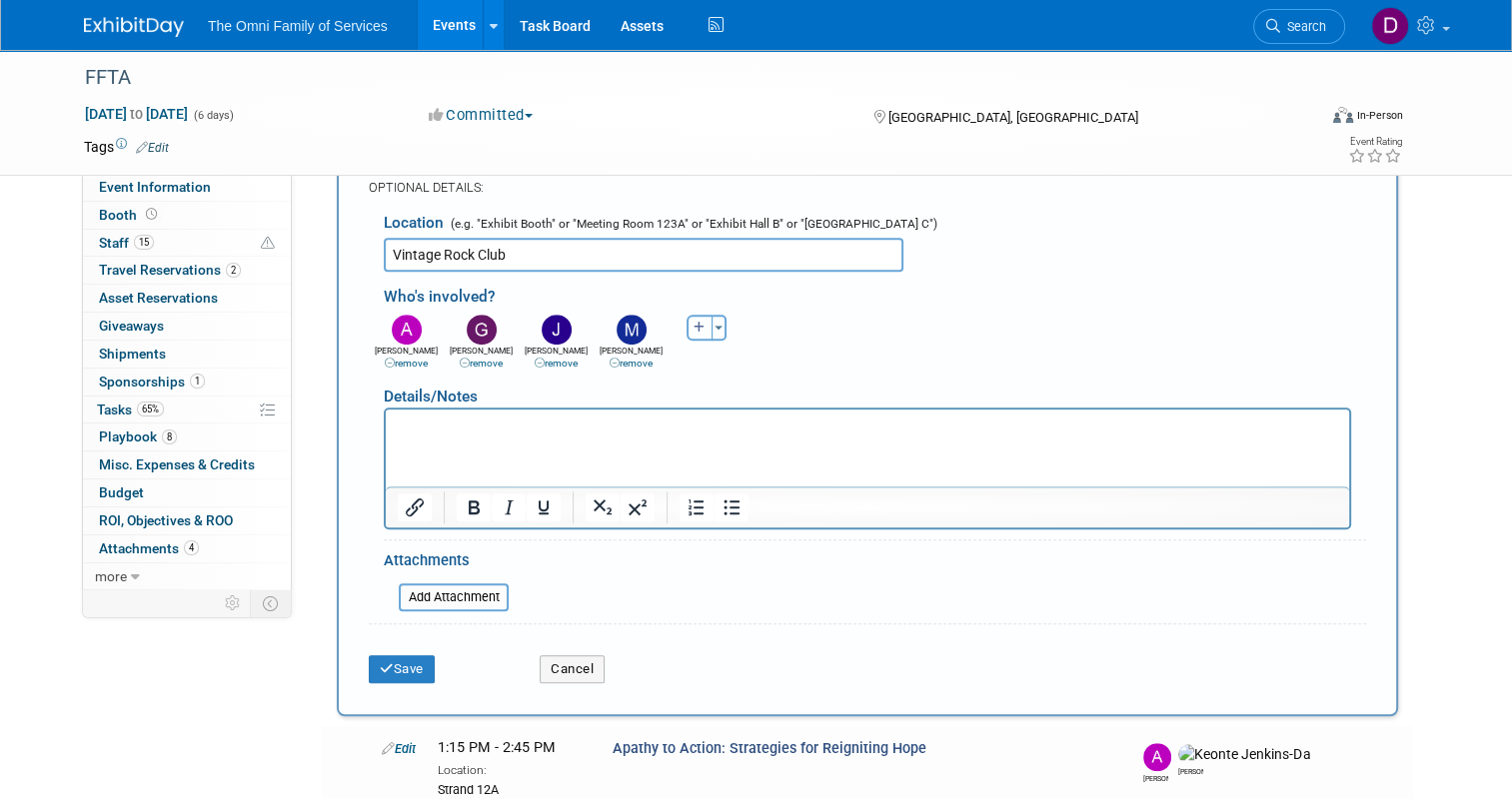 click at bounding box center [700, 328] 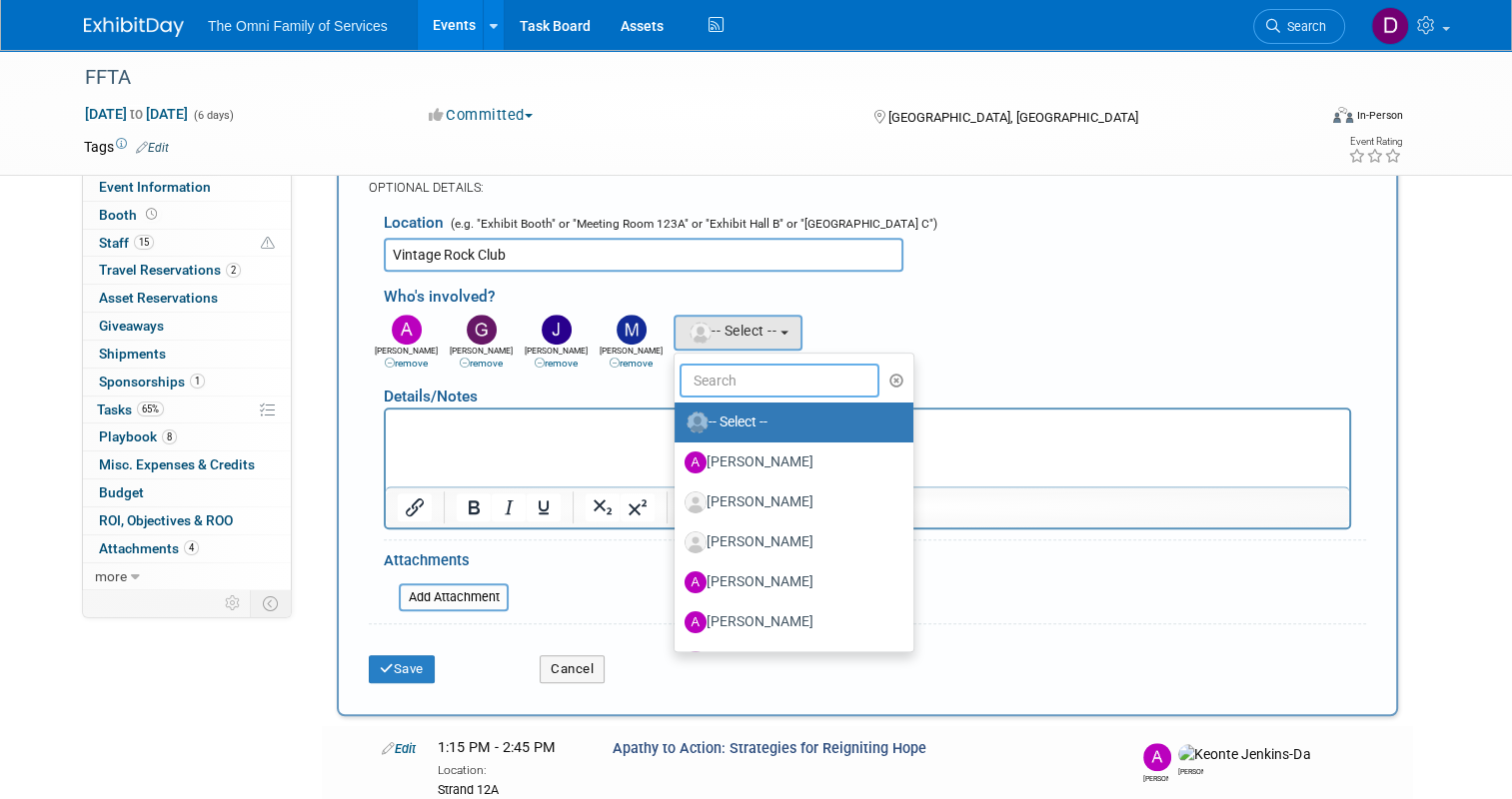 click at bounding box center (779, 381) 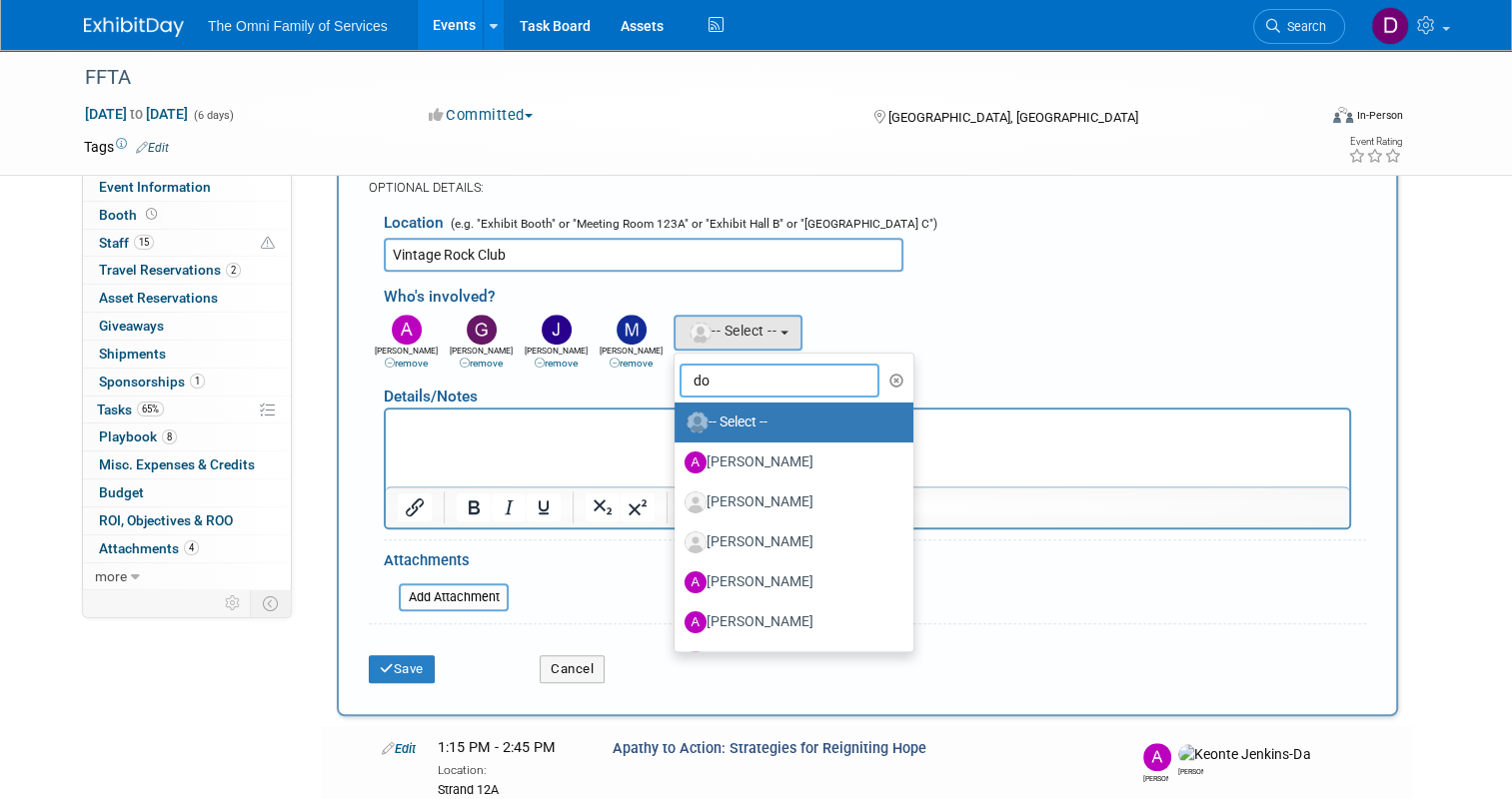 type on "dot" 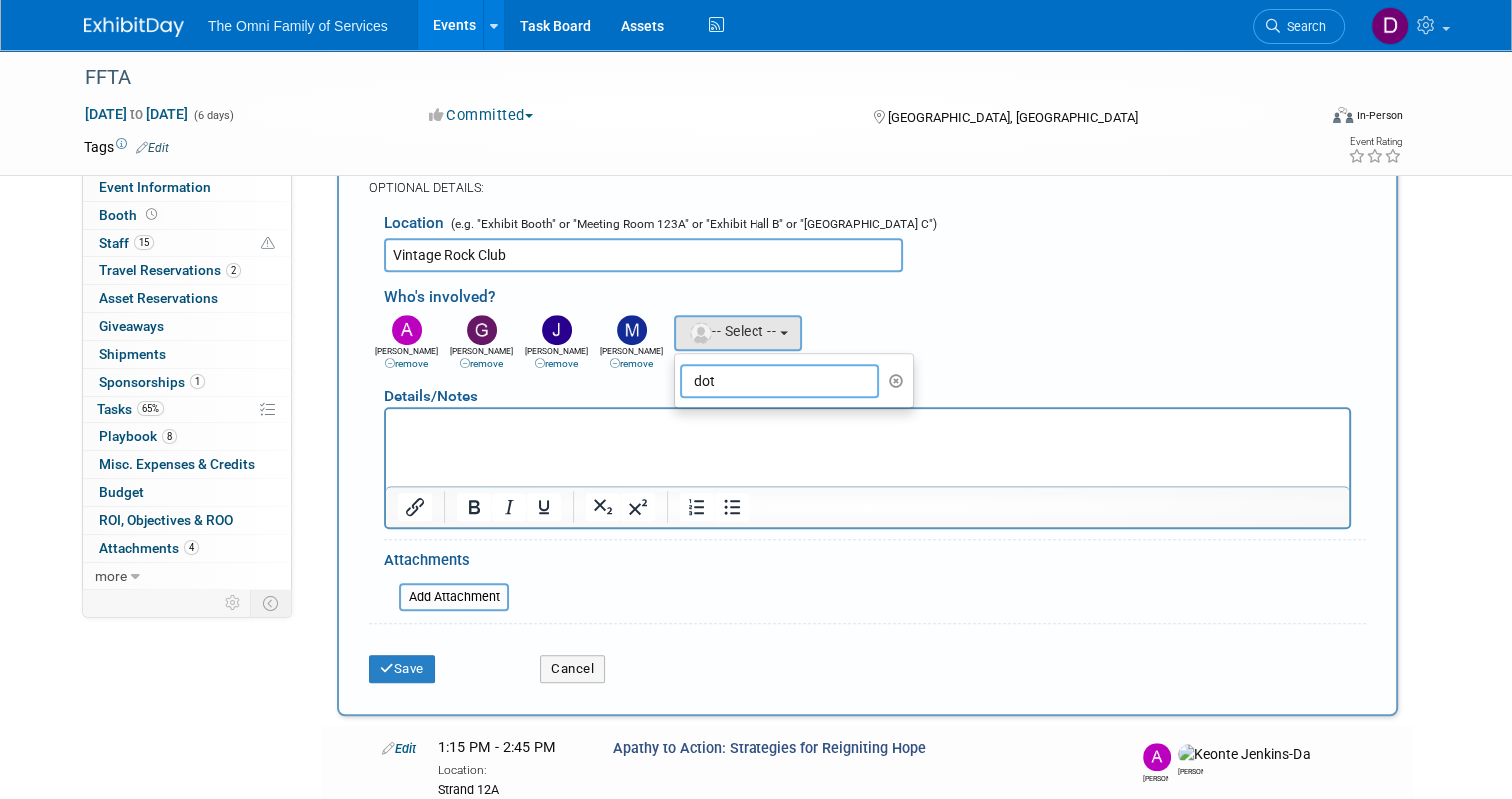 drag, startPoint x: 725, startPoint y: 387, endPoint x: 653, endPoint y: 380, distance: 72.33948 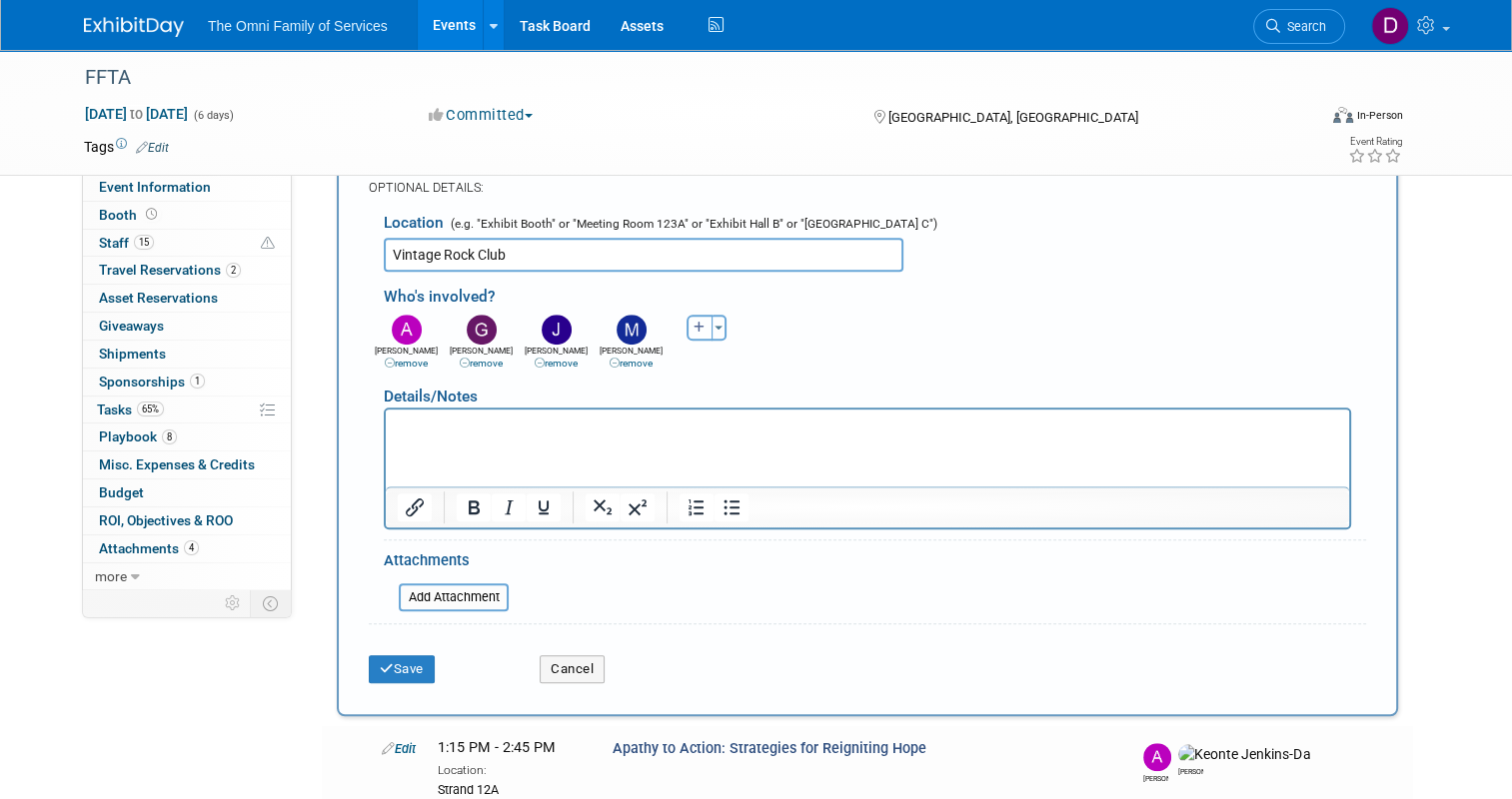 click at bounding box center [700, 328] 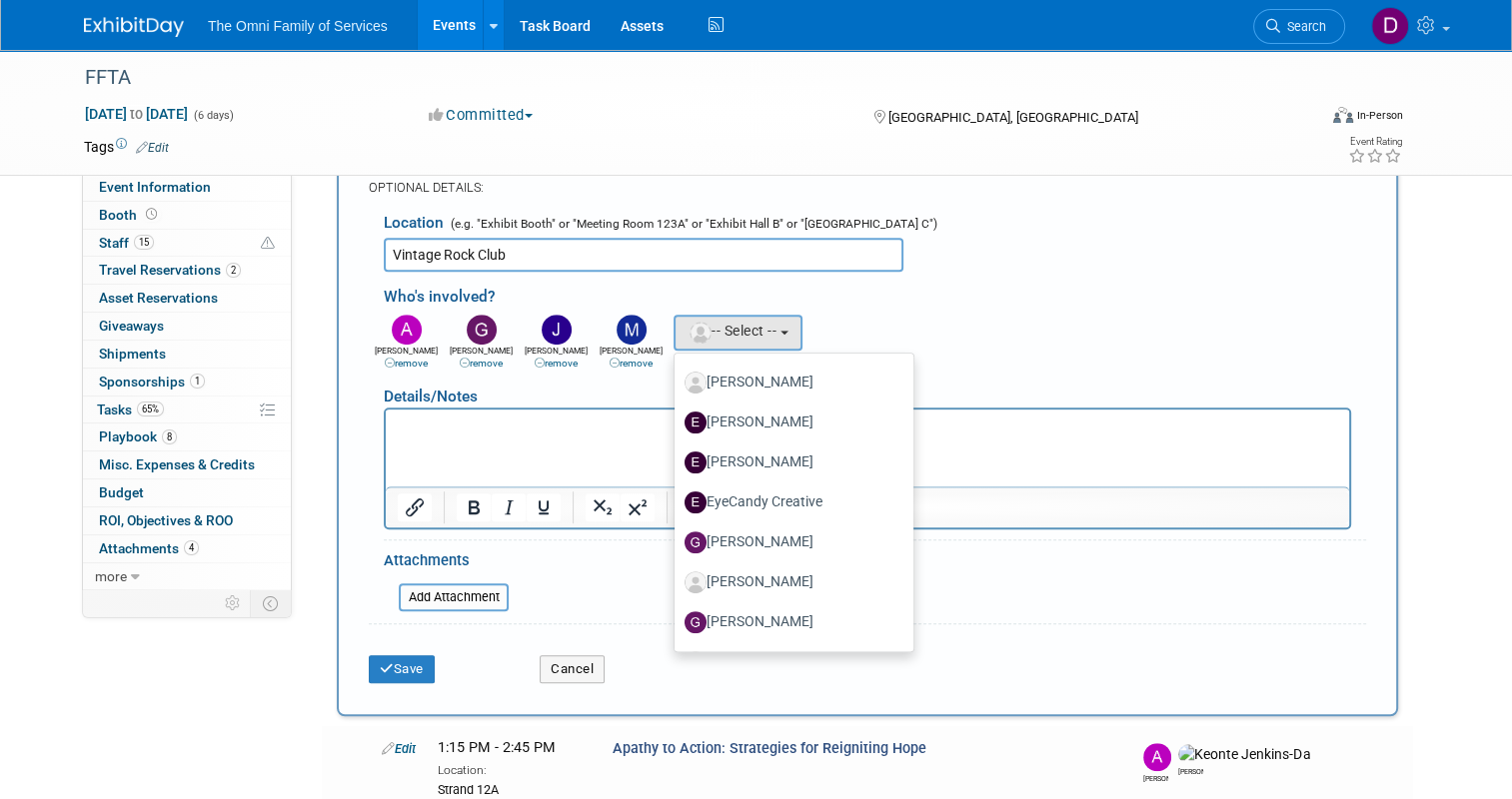 scroll, scrollTop: 699, scrollLeft: 0, axis: vertical 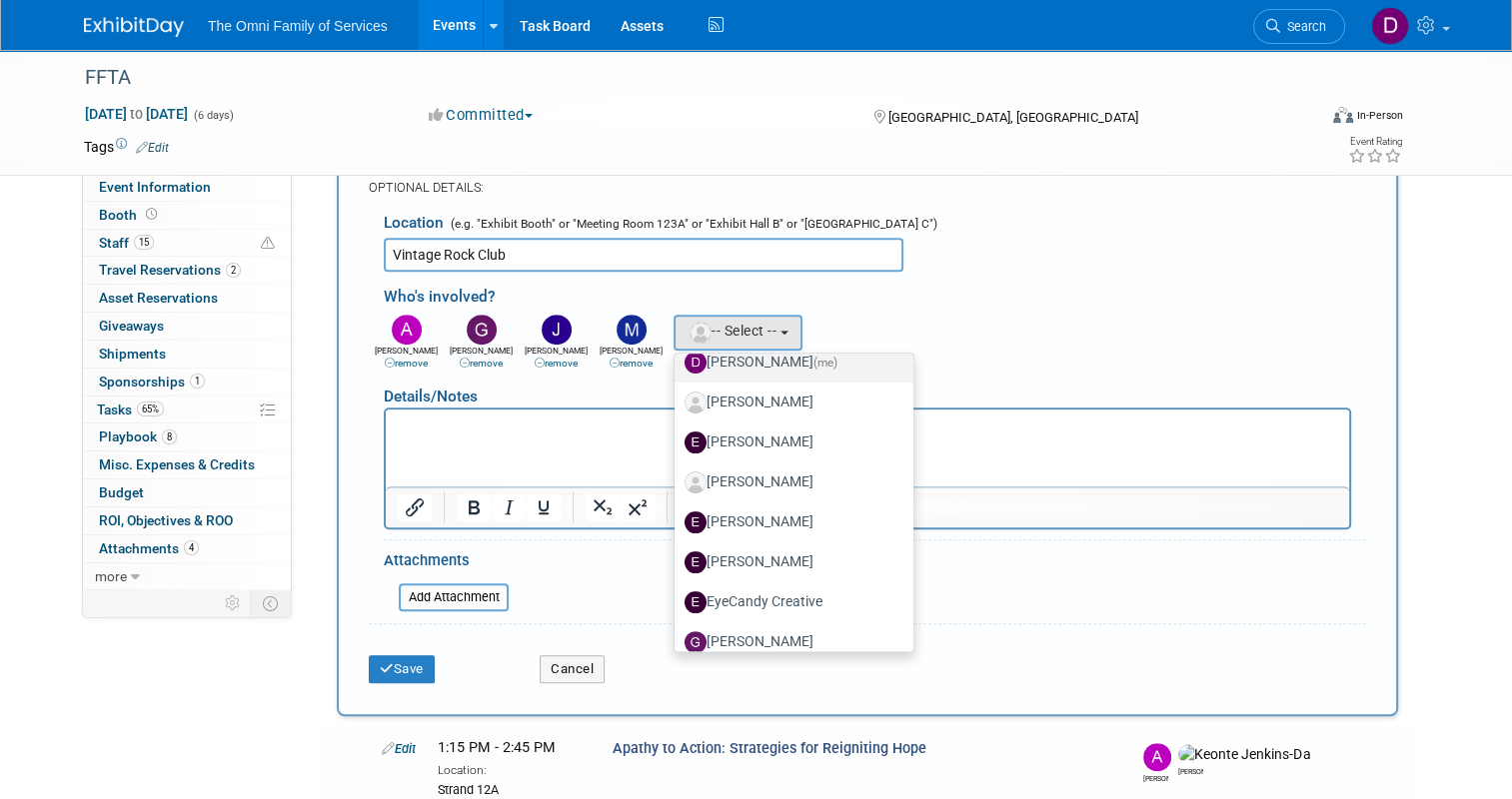 click on "Dorothyanna Coffey
(me)" at bounding box center (788, 363) 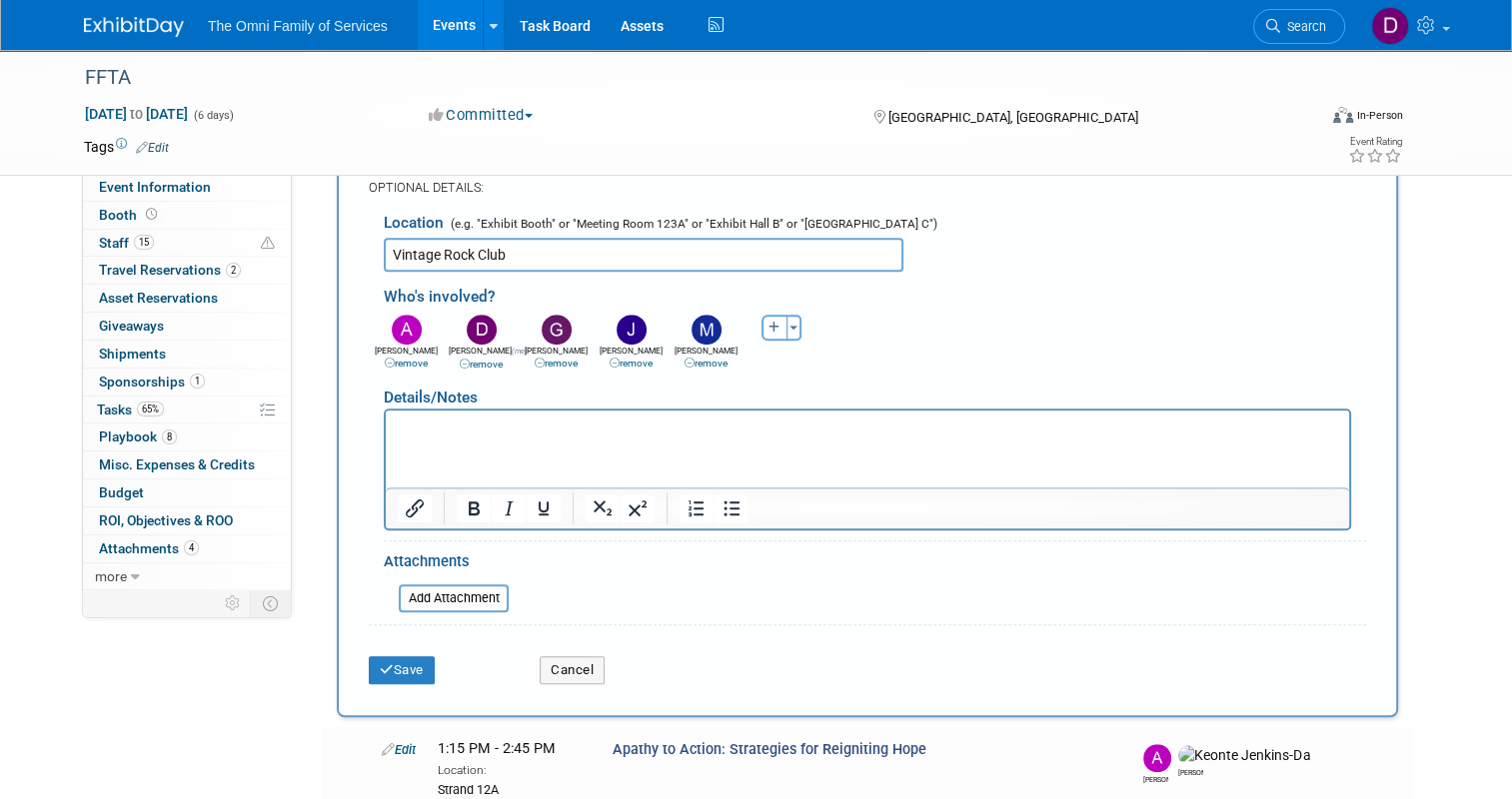 click at bounding box center [774, 328] 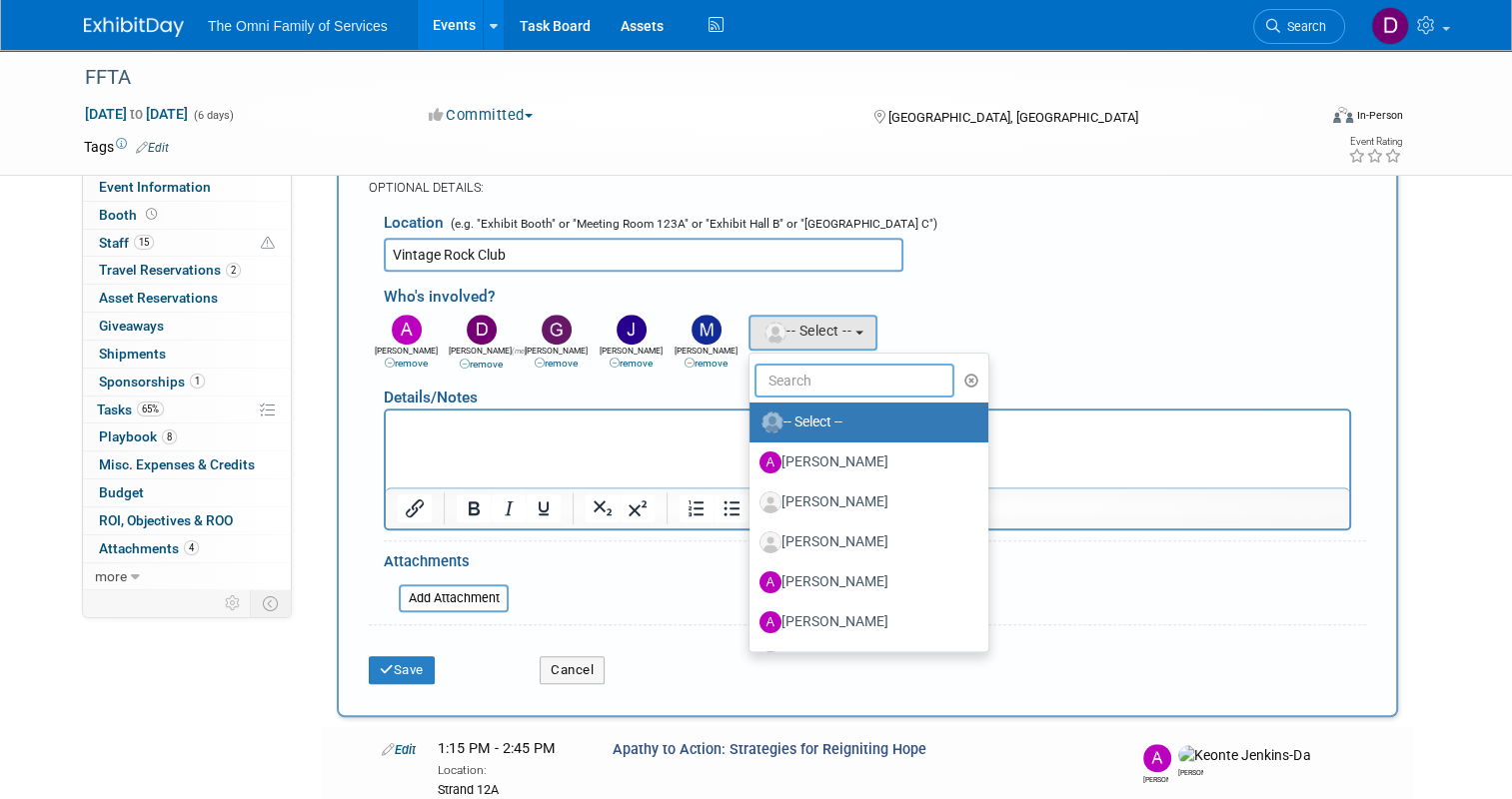 click at bounding box center (854, 381) 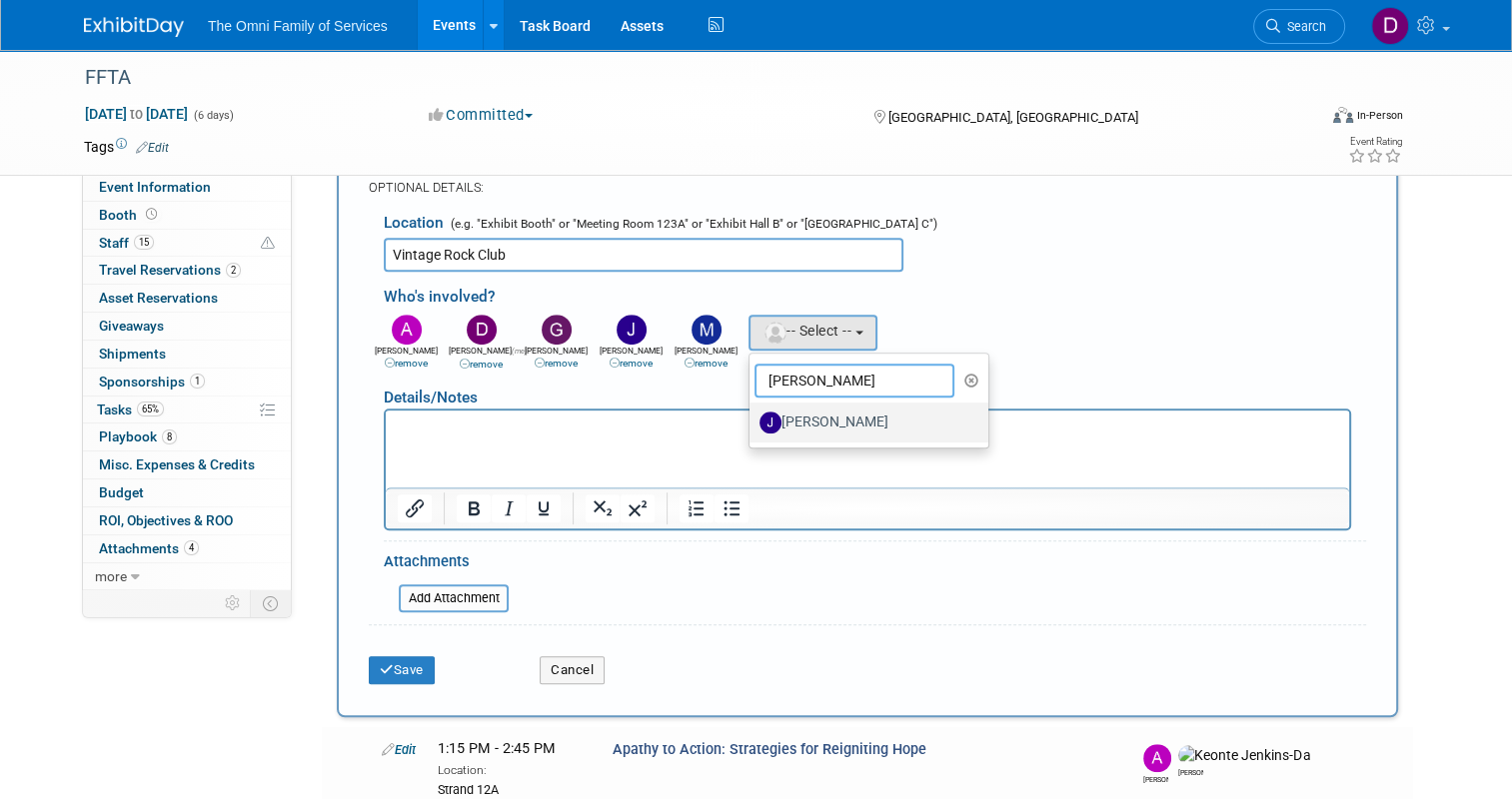 type on "john" 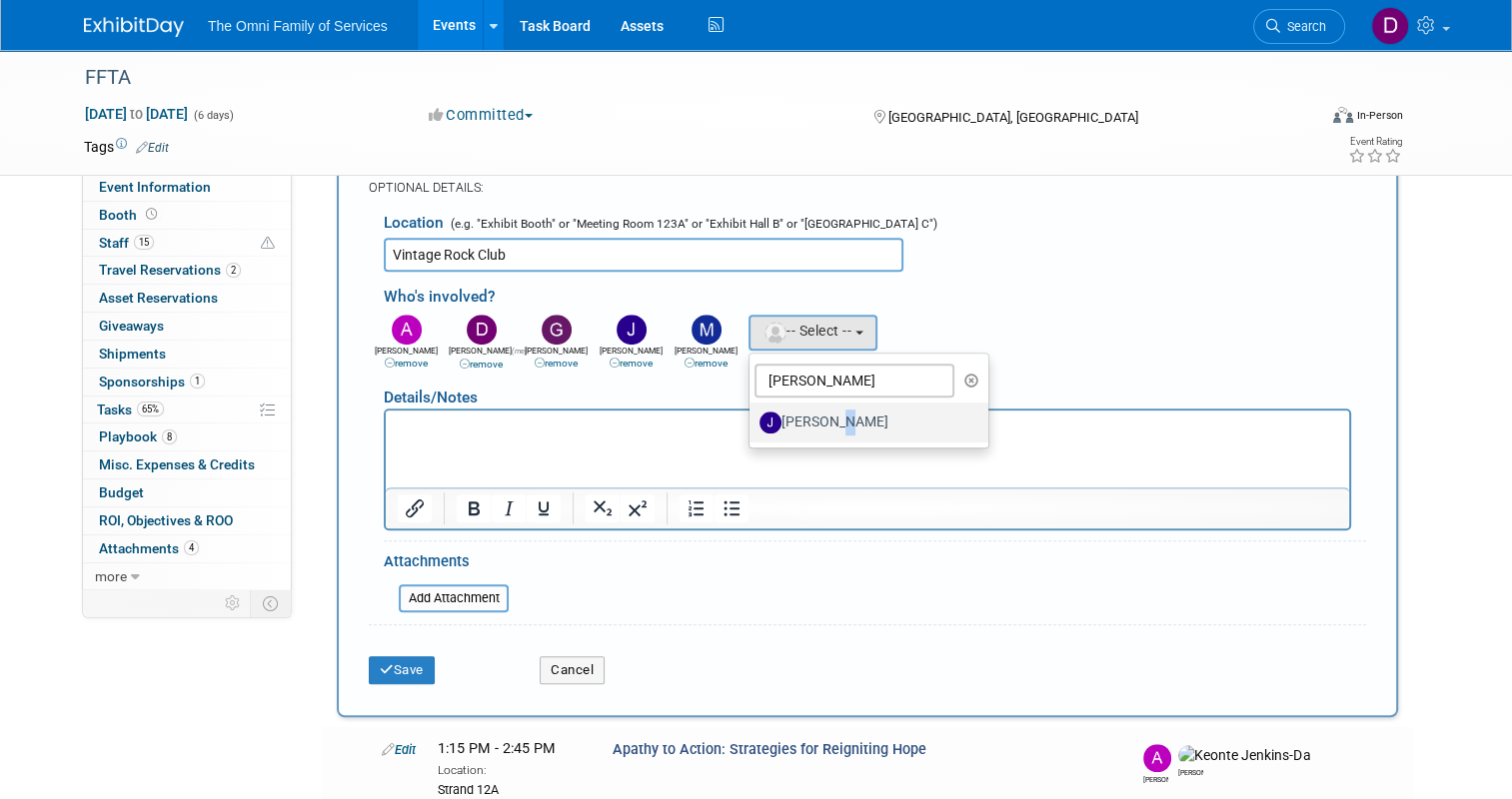 click on "John Toomey" at bounding box center (863, 422) 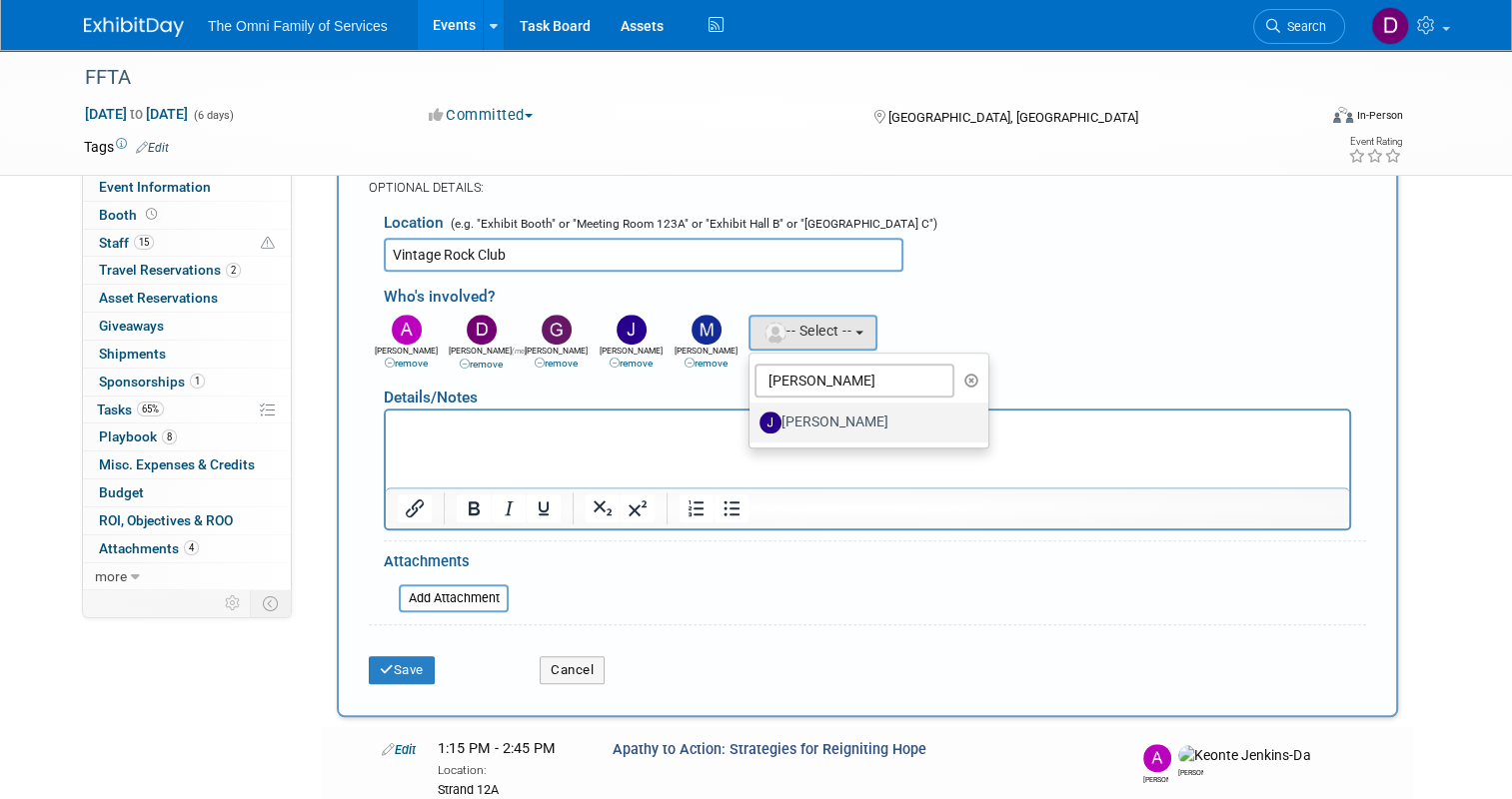 drag, startPoint x: 821, startPoint y: 437, endPoint x: 775, endPoint y: 439, distance: 46.043458 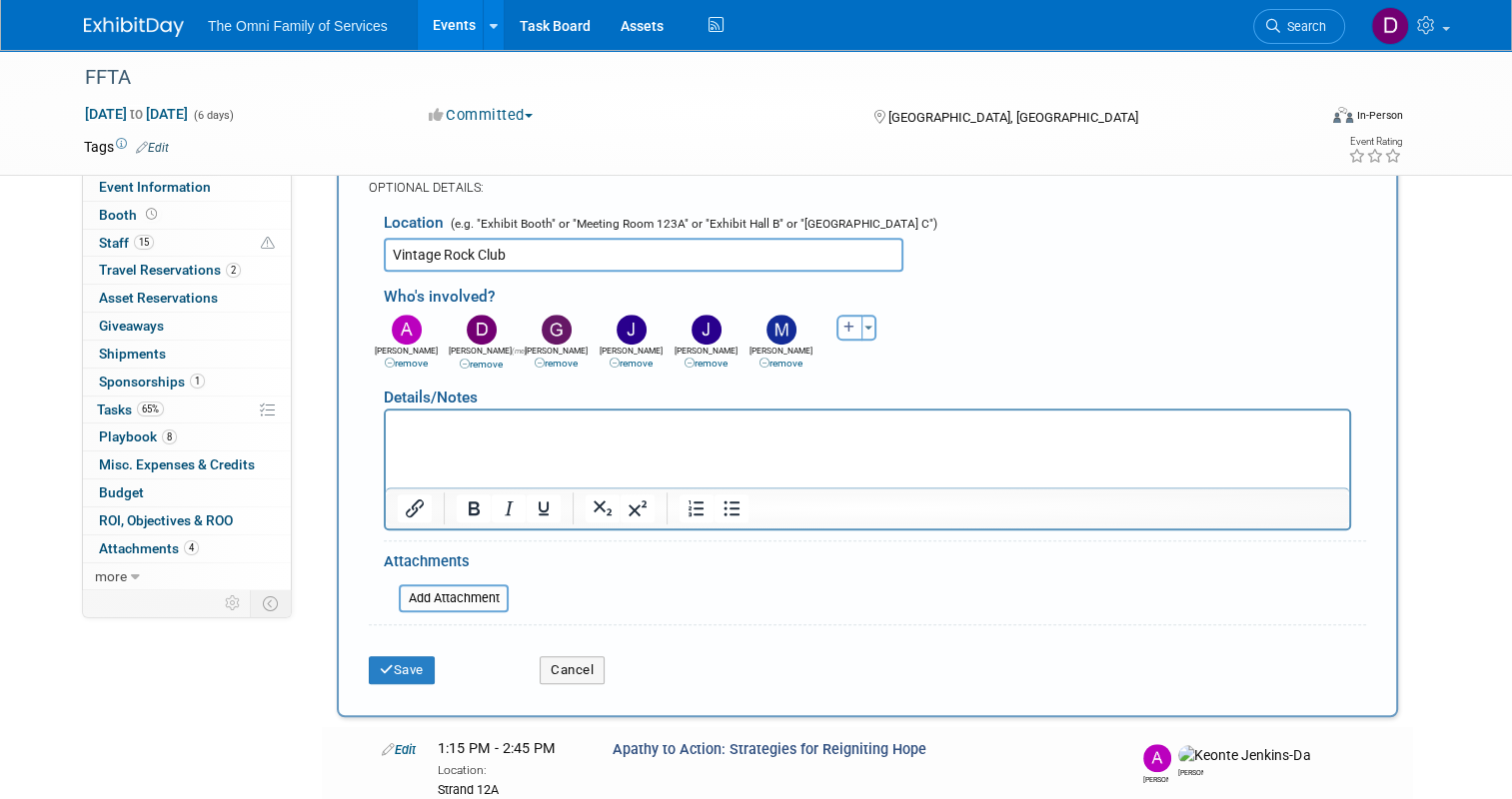 click at bounding box center [849, 328] 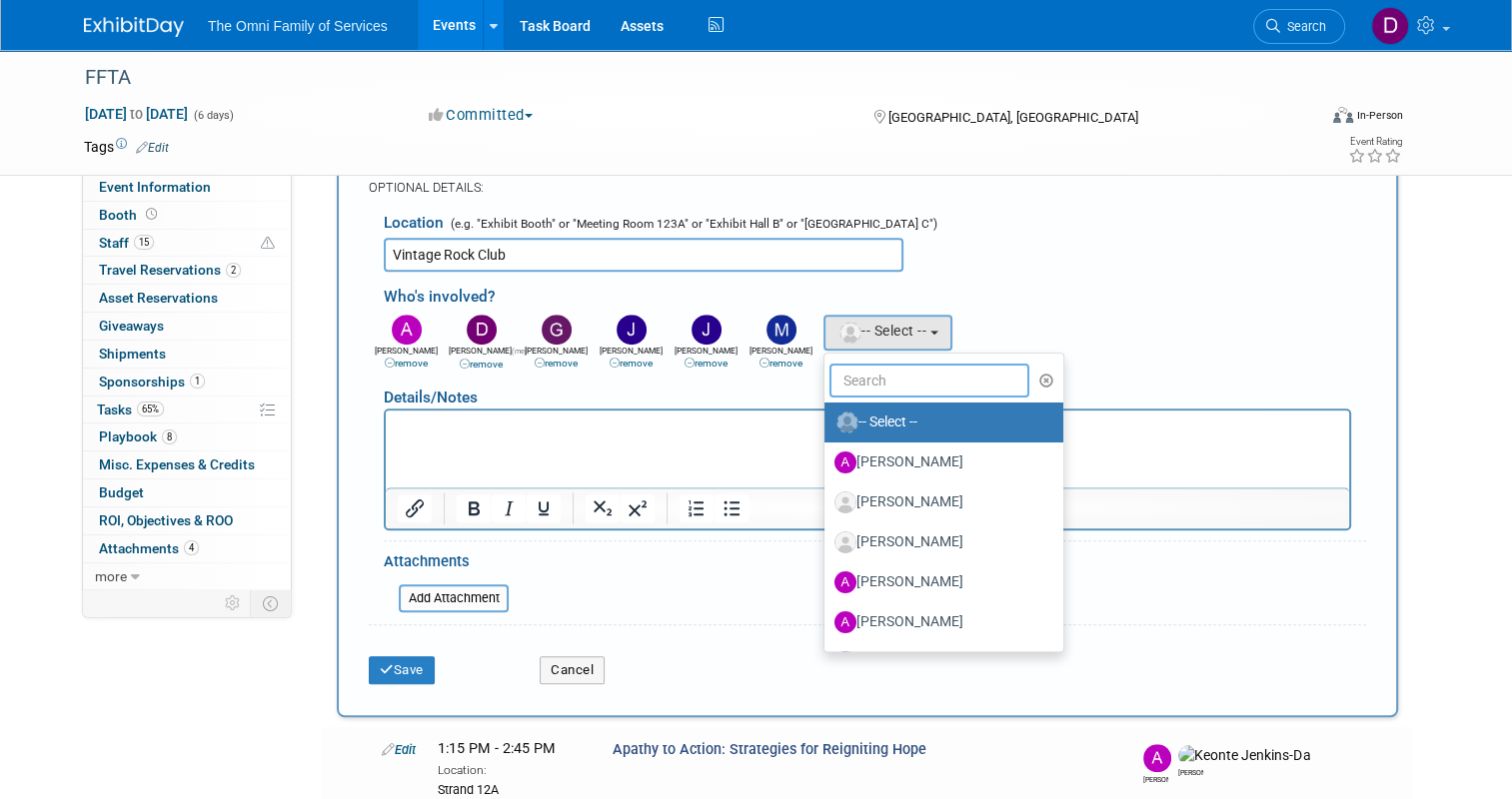 click at bounding box center [929, 381] 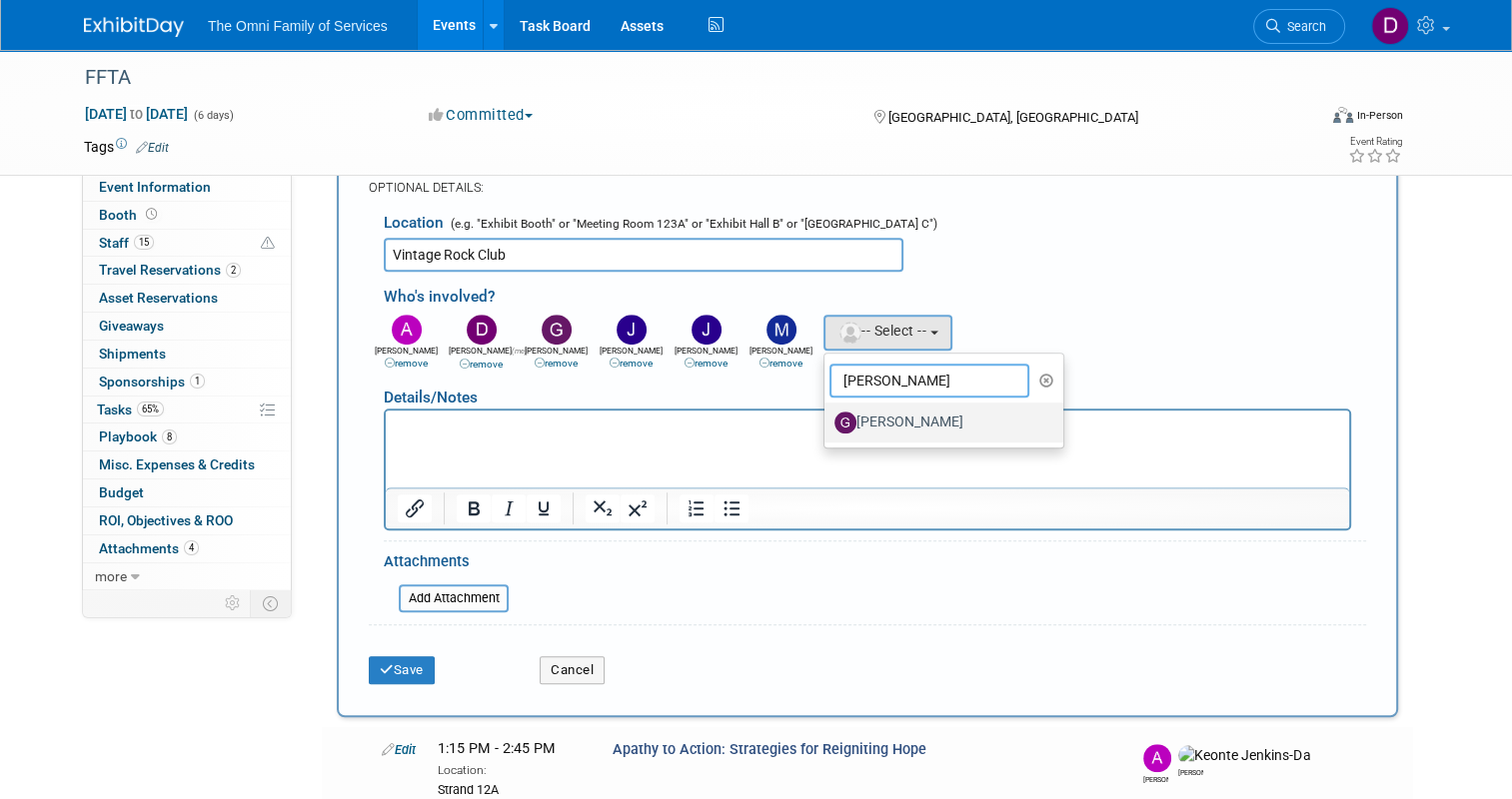 type on "gary" 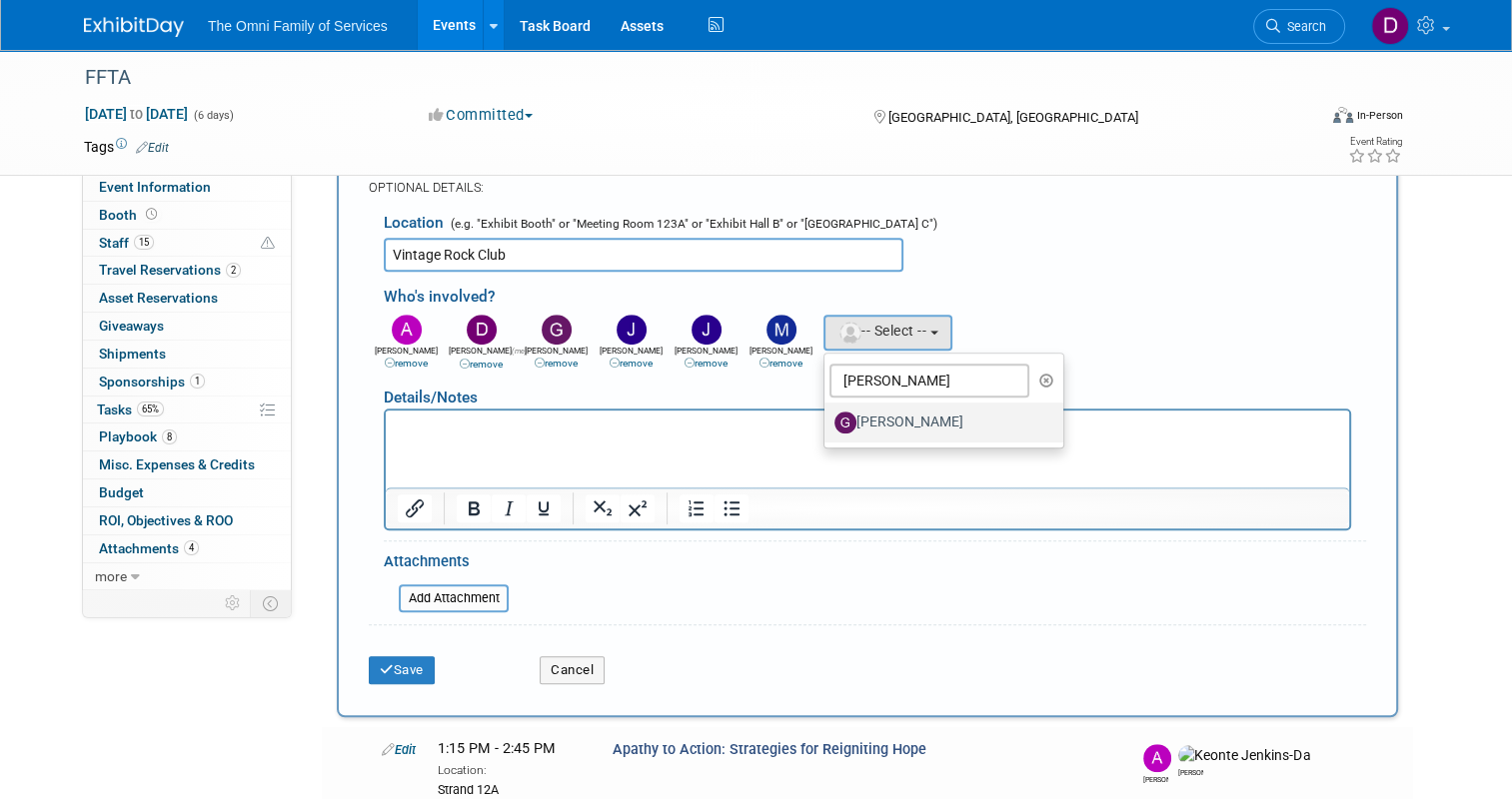 click on "Gary Honaker" at bounding box center (938, 422) 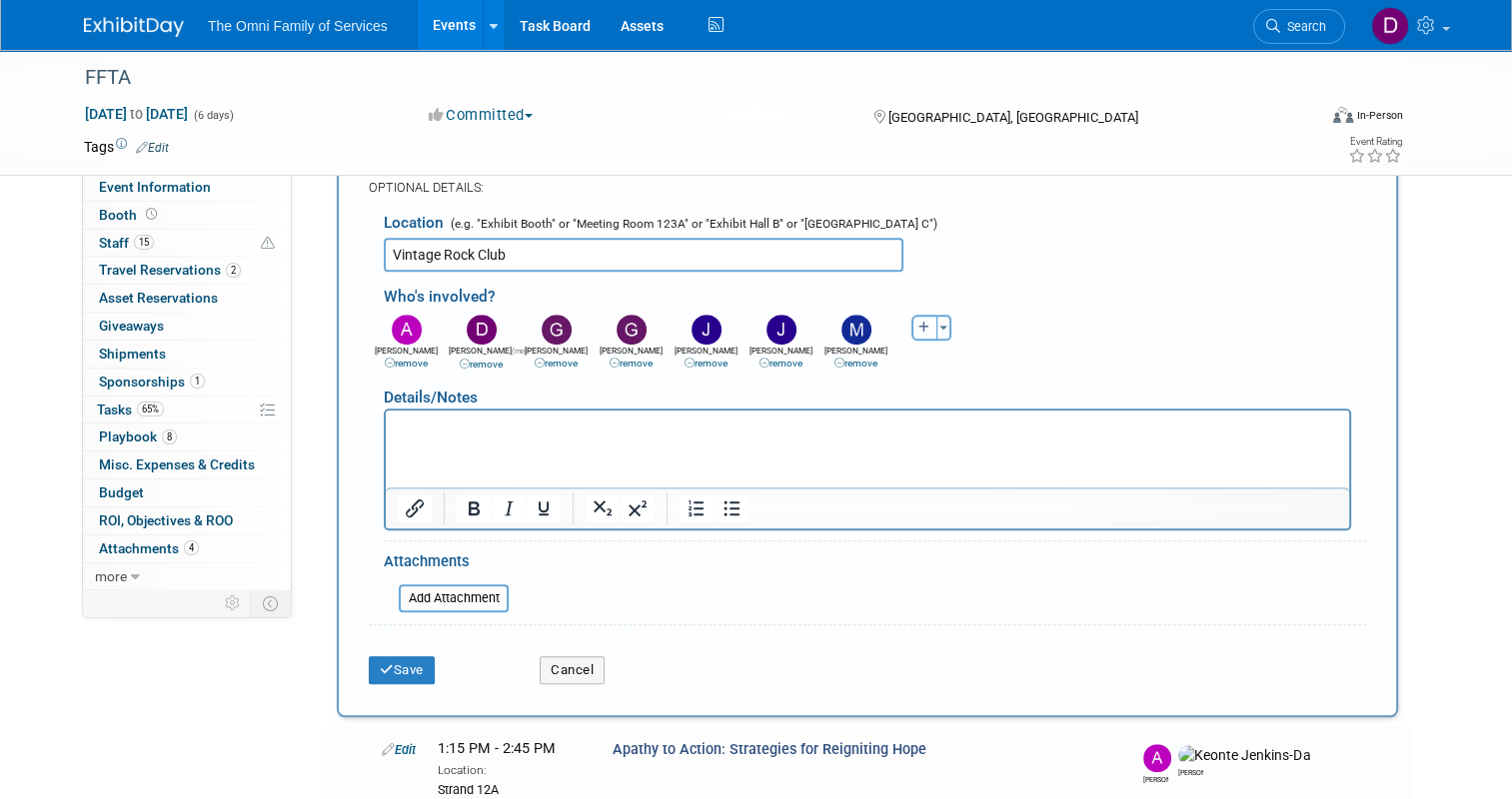 click at bounding box center [924, 328] 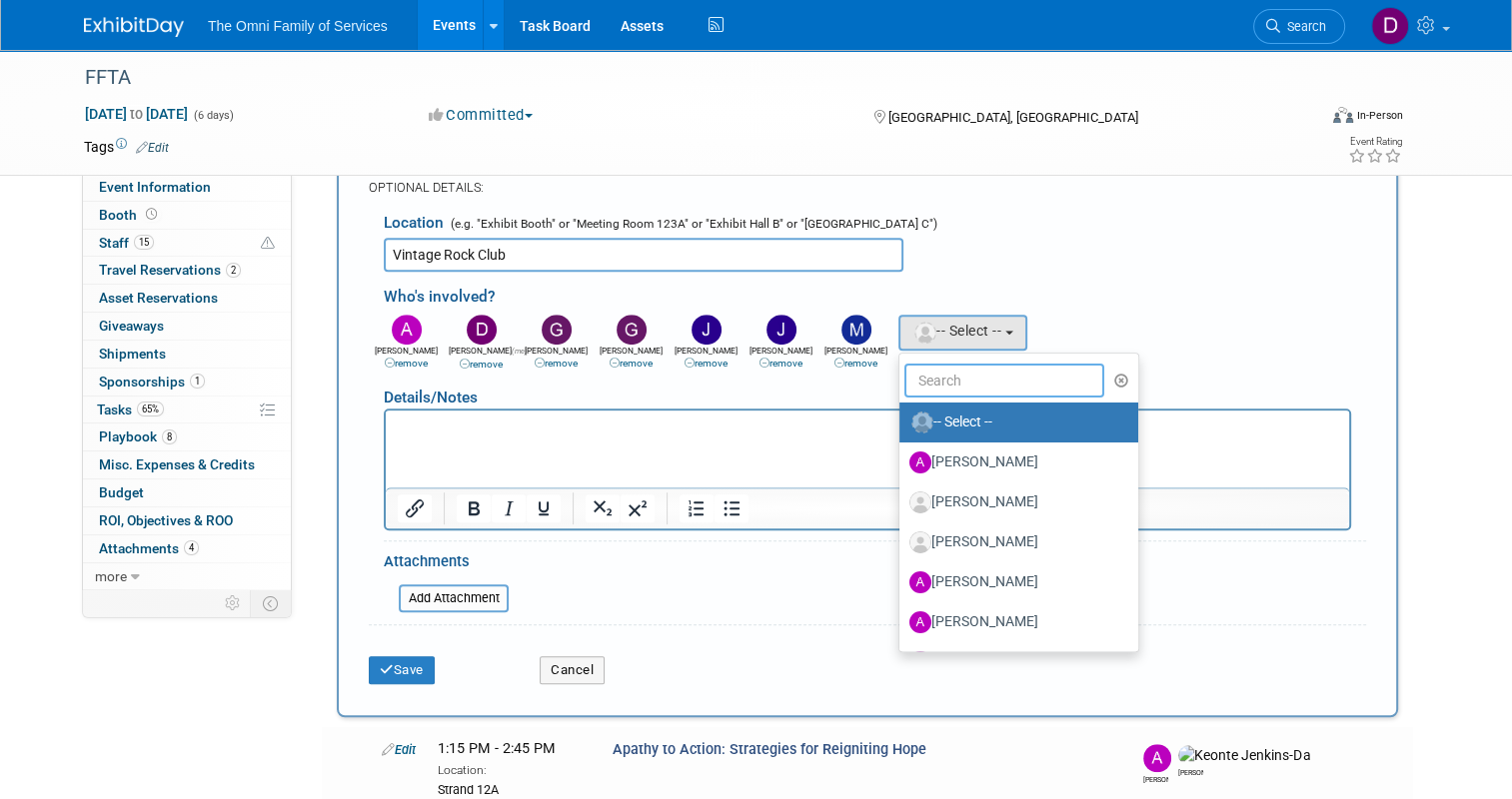click at bounding box center [1004, 381] 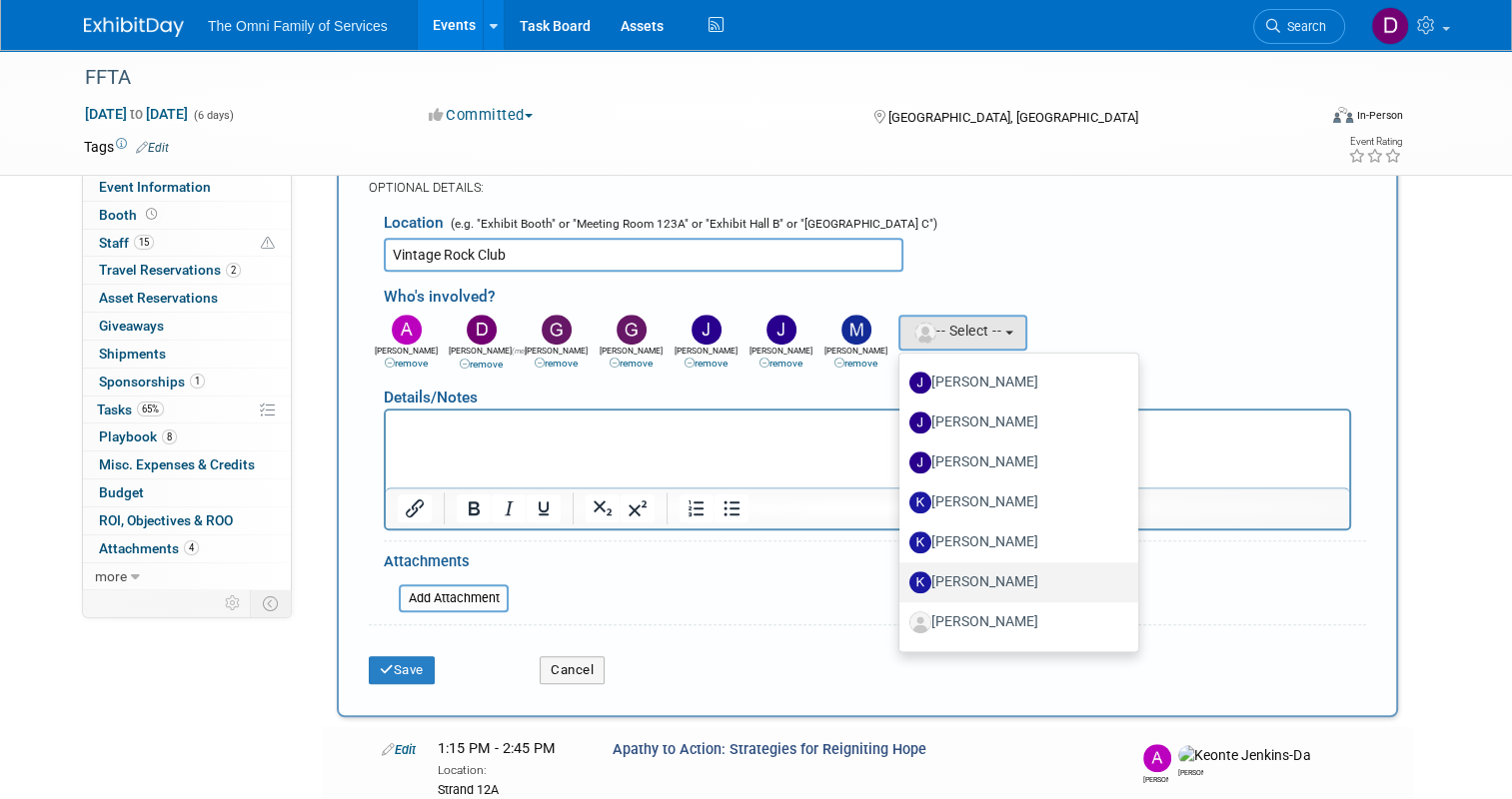 scroll, scrollTop: 1298, scrollLeft: 0, axis: vertical 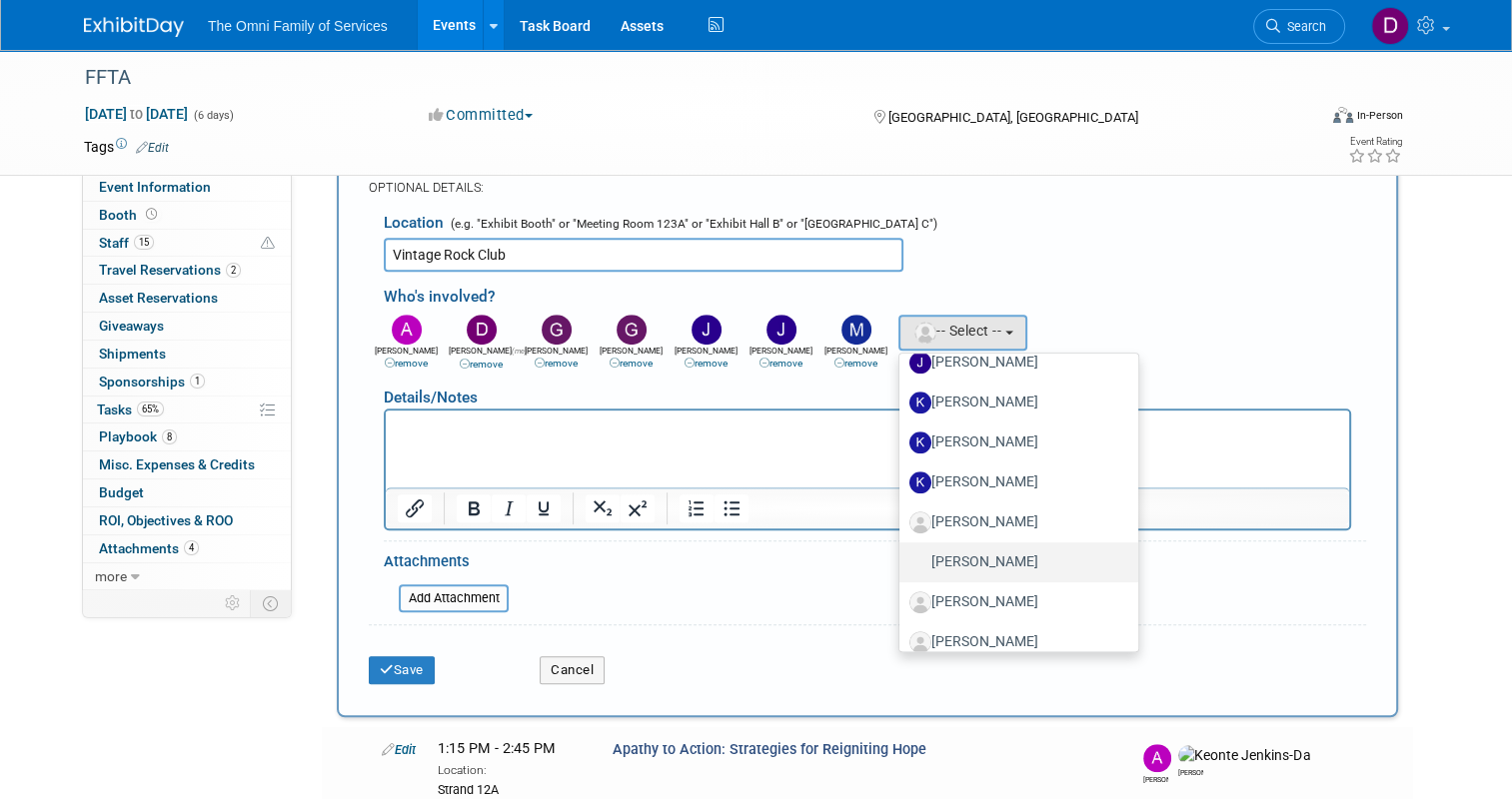click on "Keonte Jenkins-Davis" at bounding box center [1013, 562] 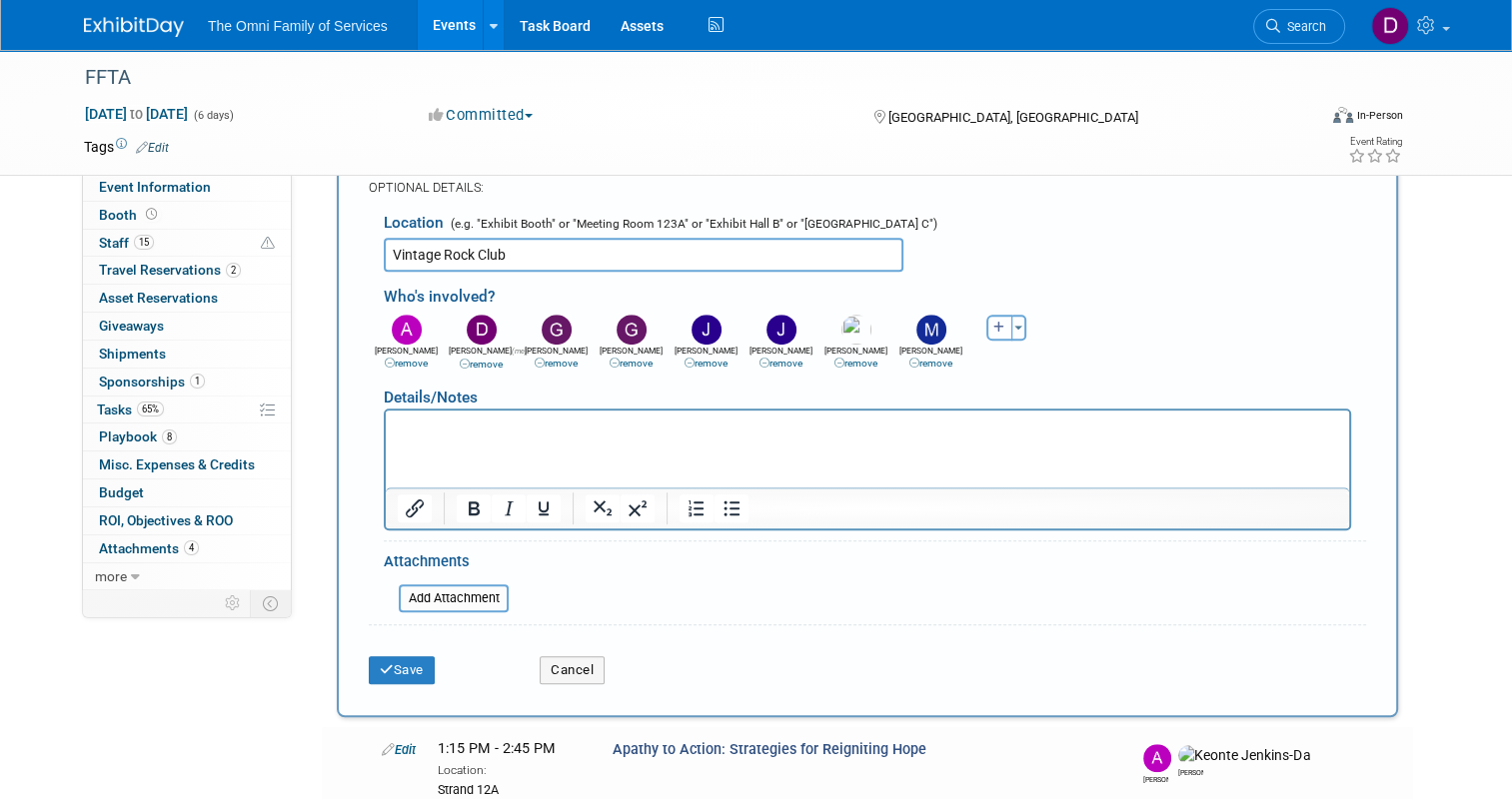 click at bounding box center (999, 328) 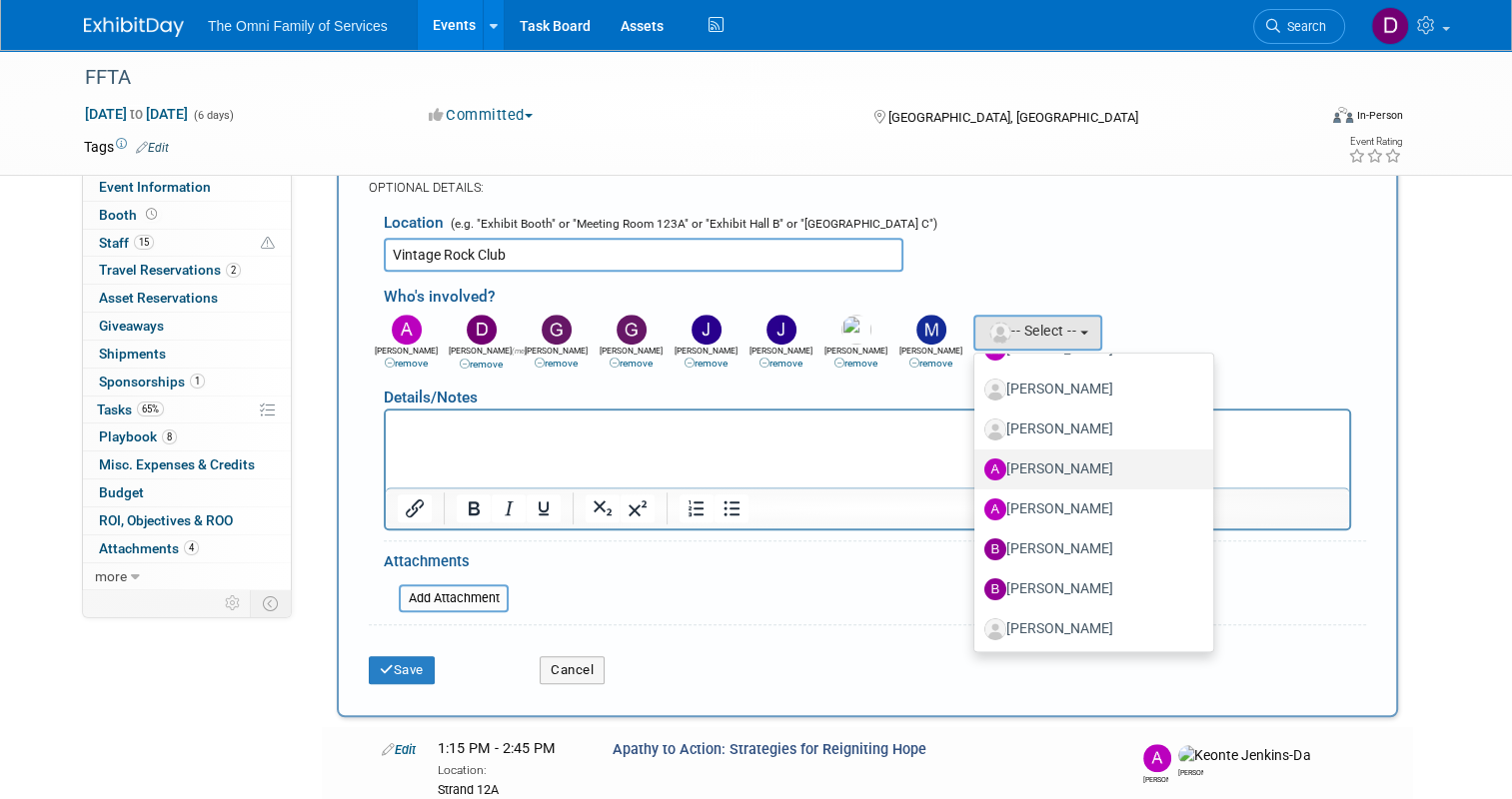 scroll, scrollTop: 200, scrollLeft: 0, axis: vertical 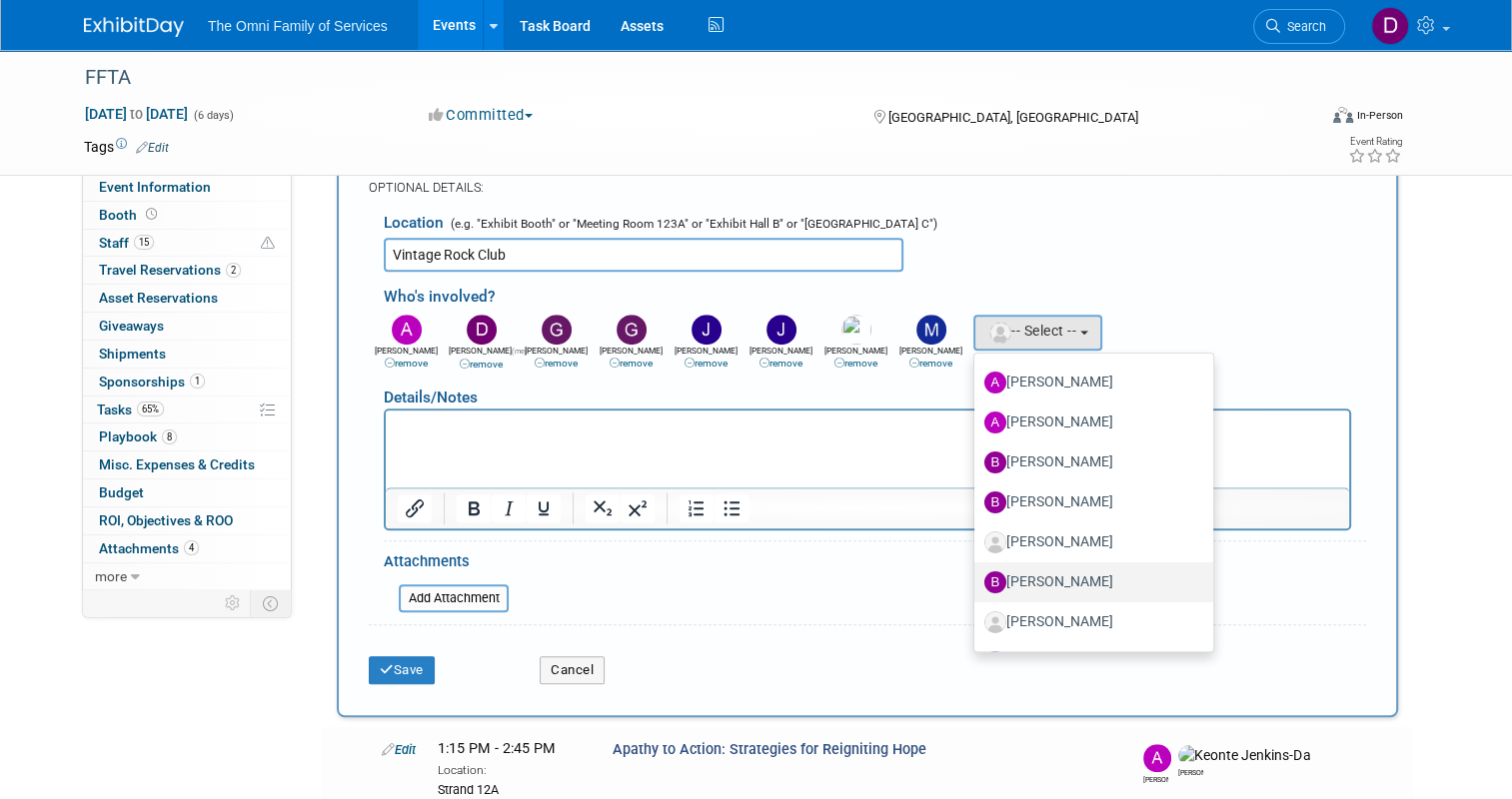 click on "Bridget Kucharski" at bounding box center (1088, 582) 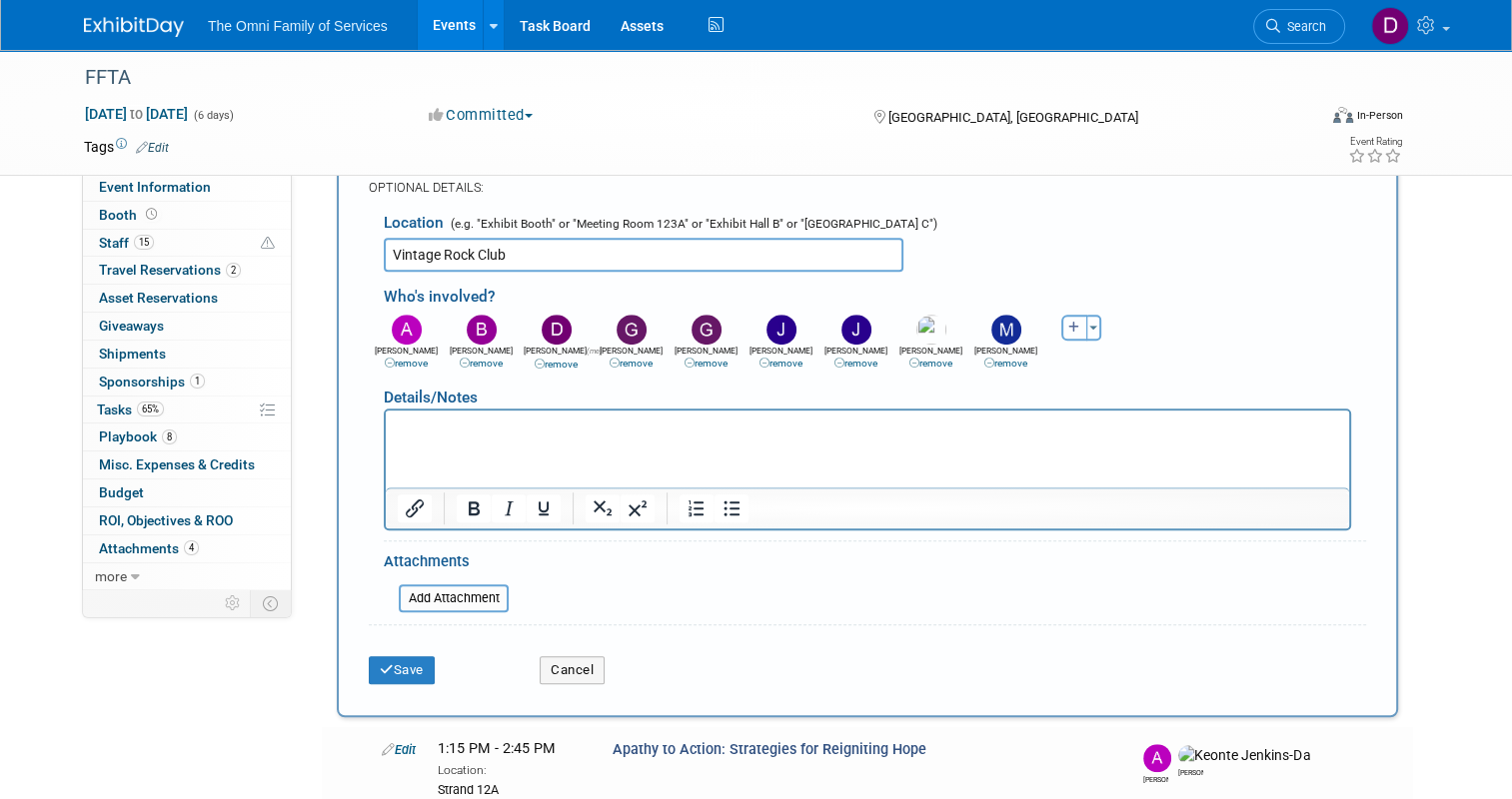 click at bounding box center (1074, 328) 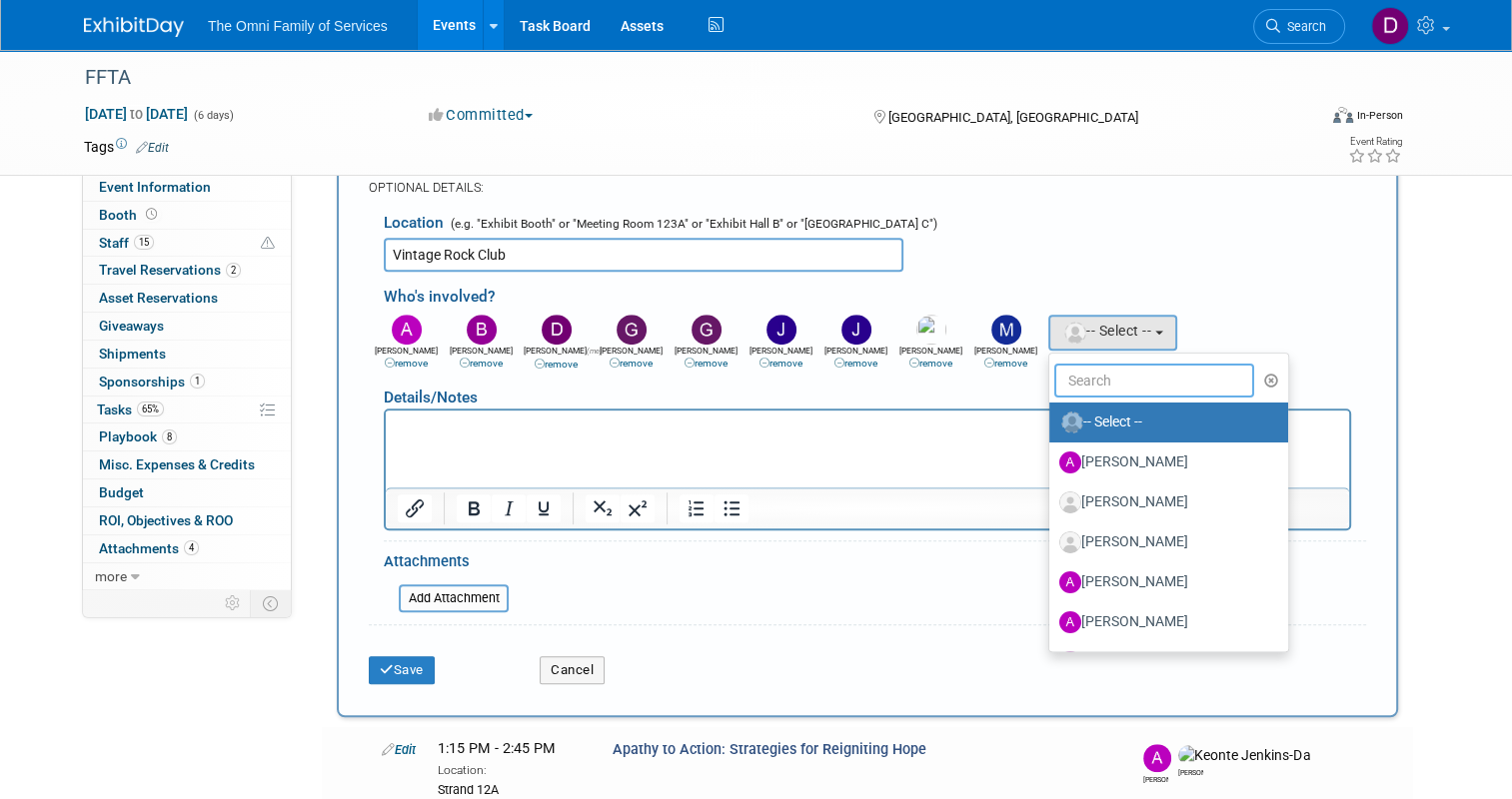 click at bounding box center [1154, 381] 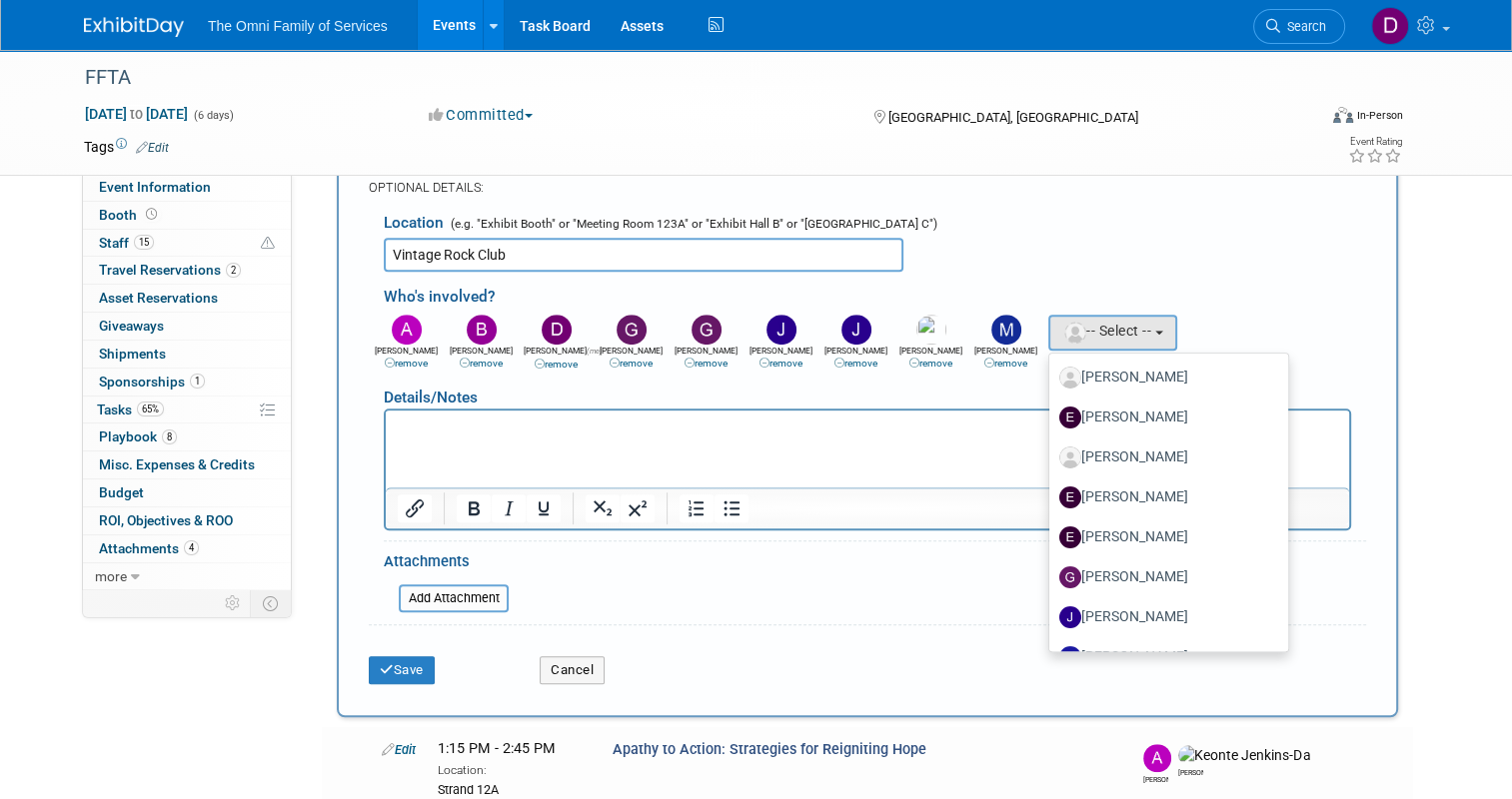 scroll, scrollTop: 0, scrollLeft: 0, axis: both 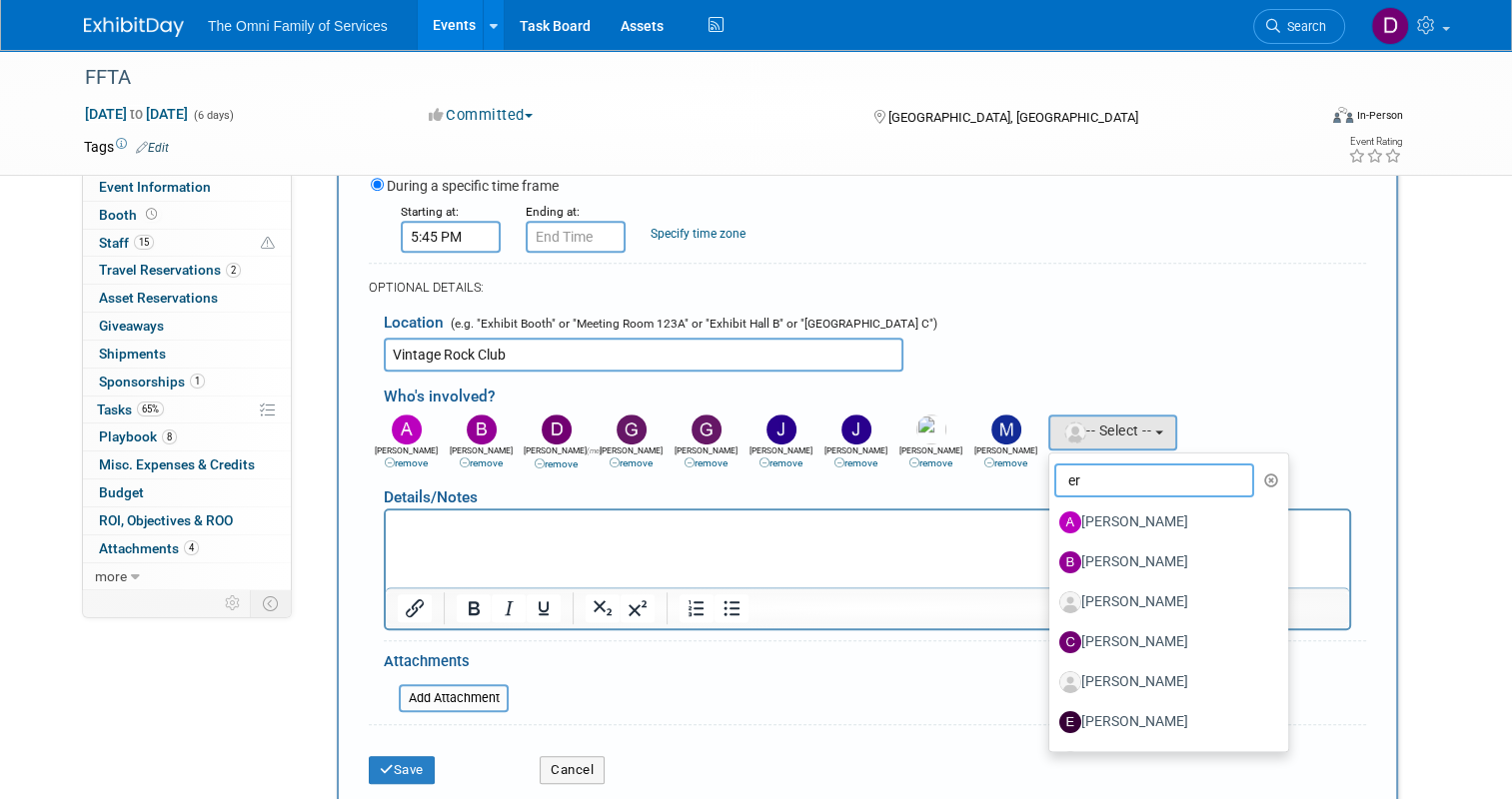 drag, startPoint x: 1102, startPoint y: 492, endPoint x: 1079, endPoint y: 495, distance: 23.194827 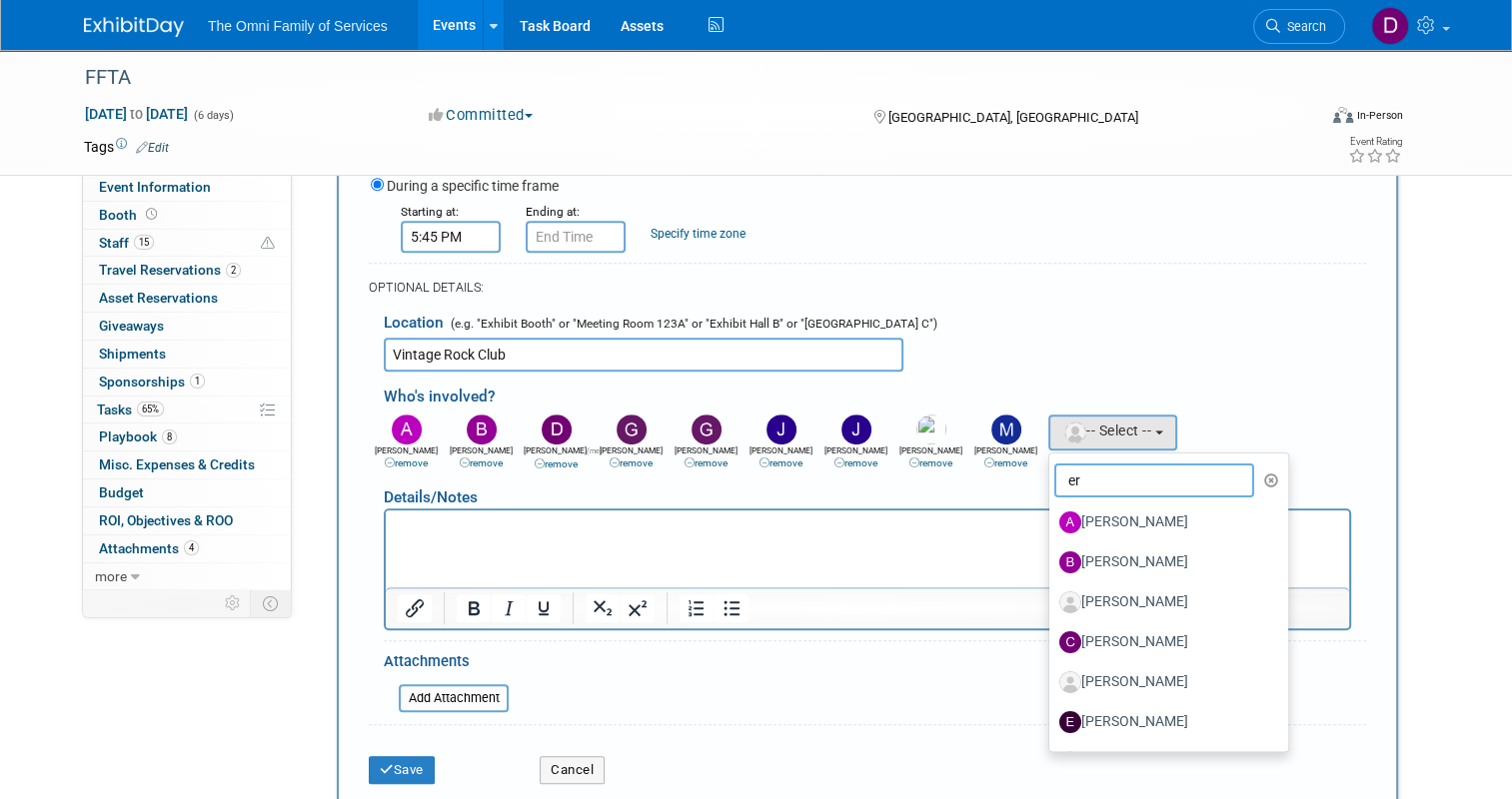 click on "er" at bounding box center [1154, 480] 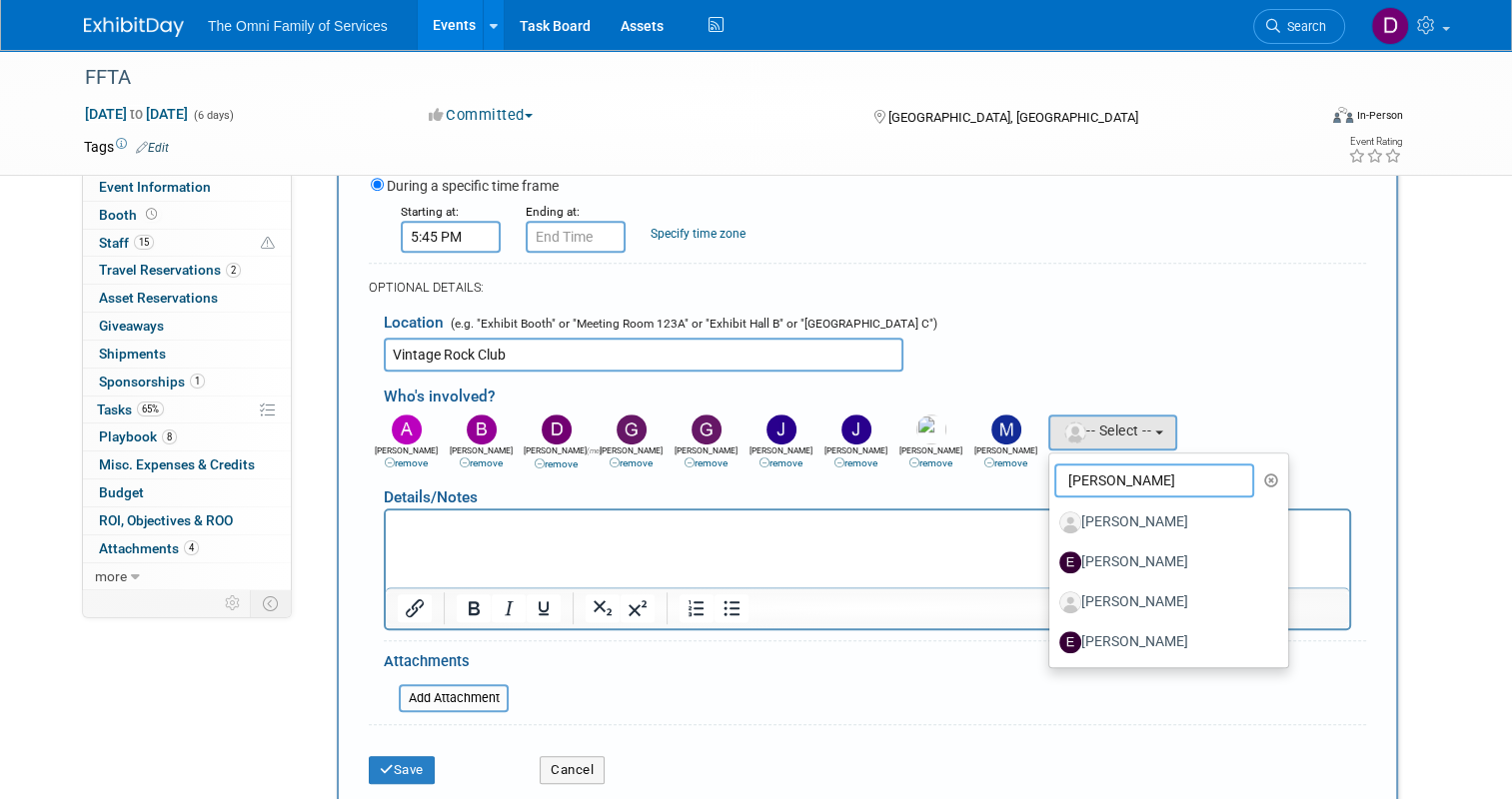 type on "eric" 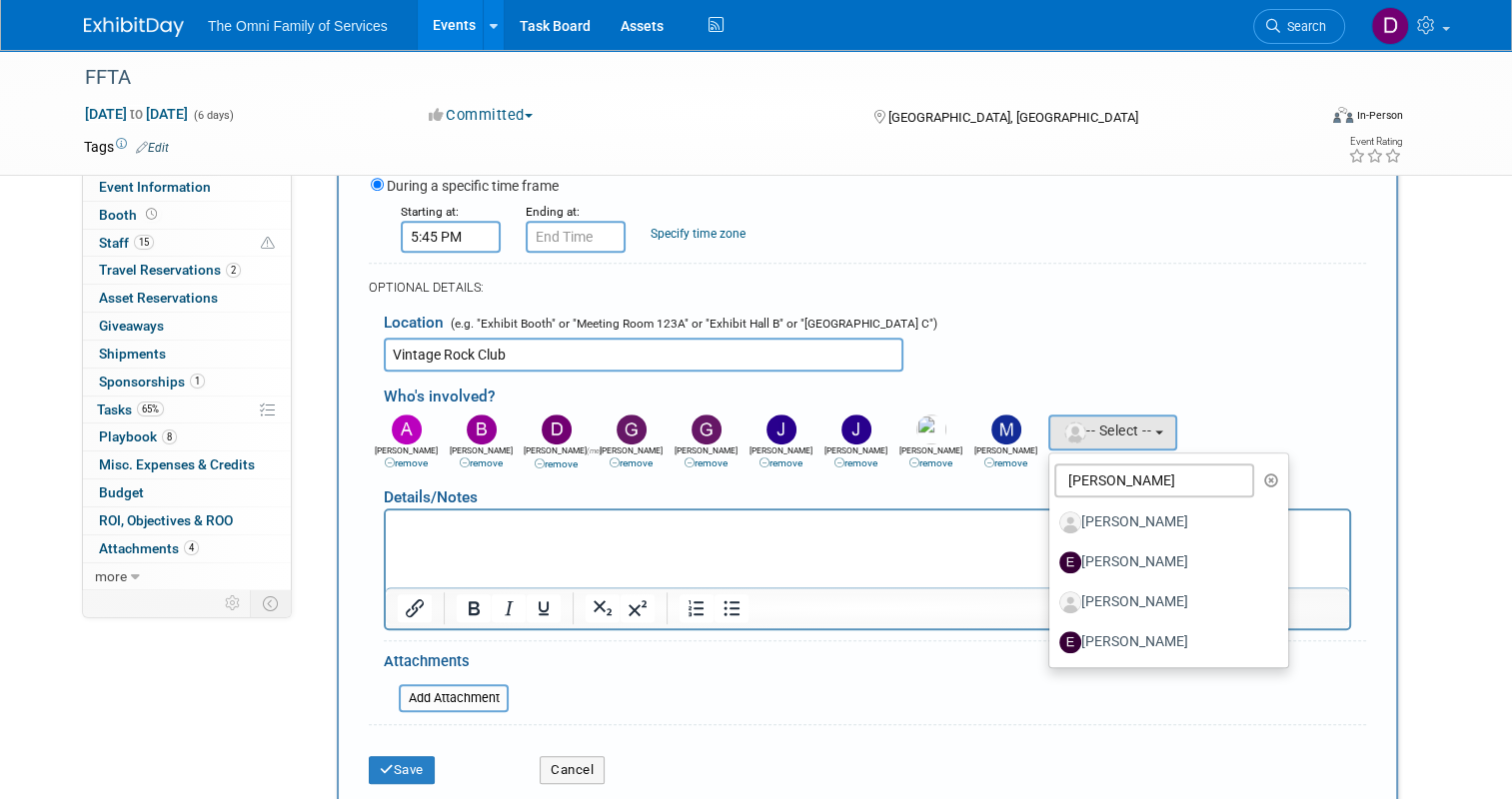 click on "Who's involved?" at bounding box center [874, 393] 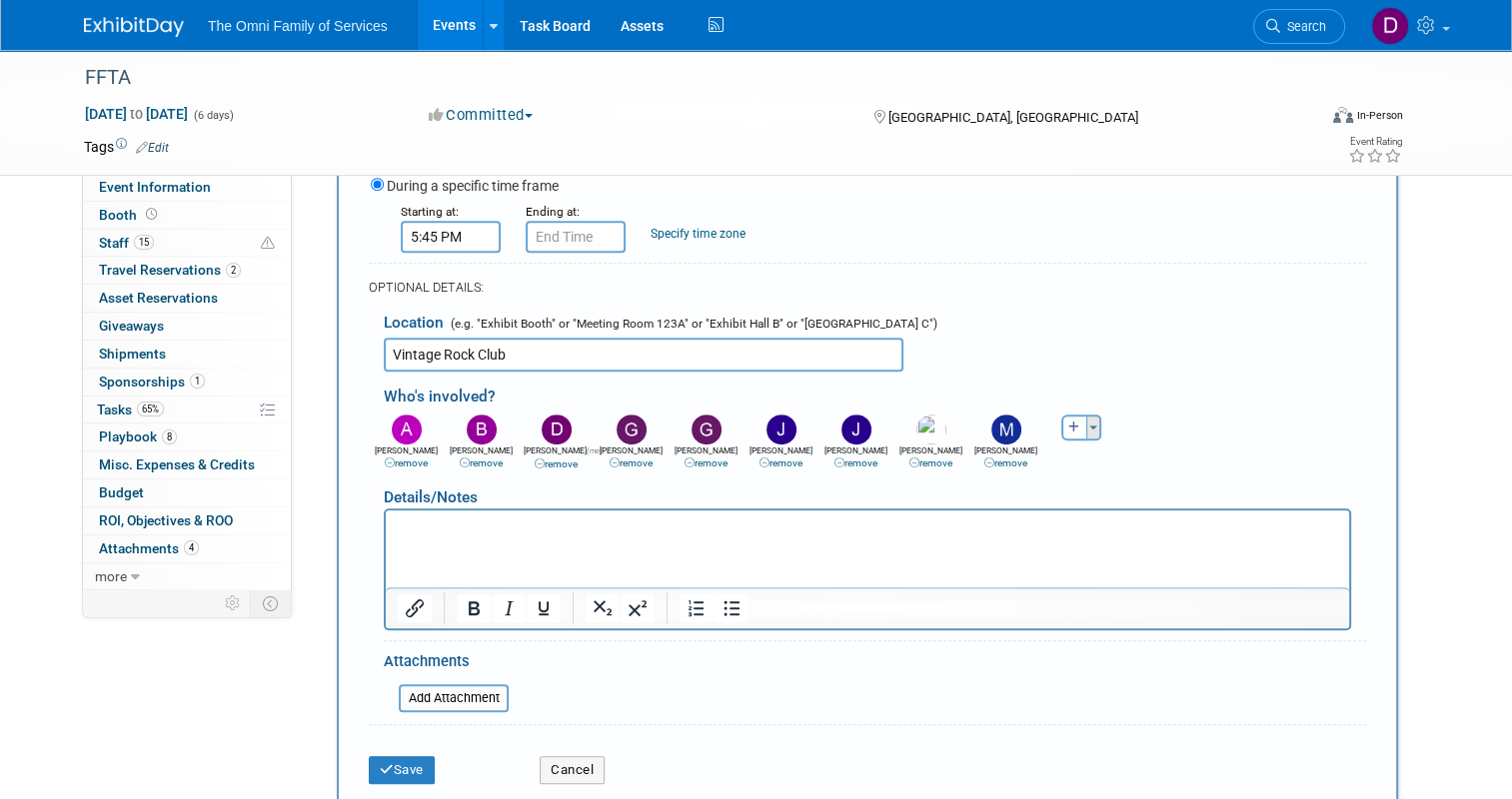 click at bounding box center (1093, 427) 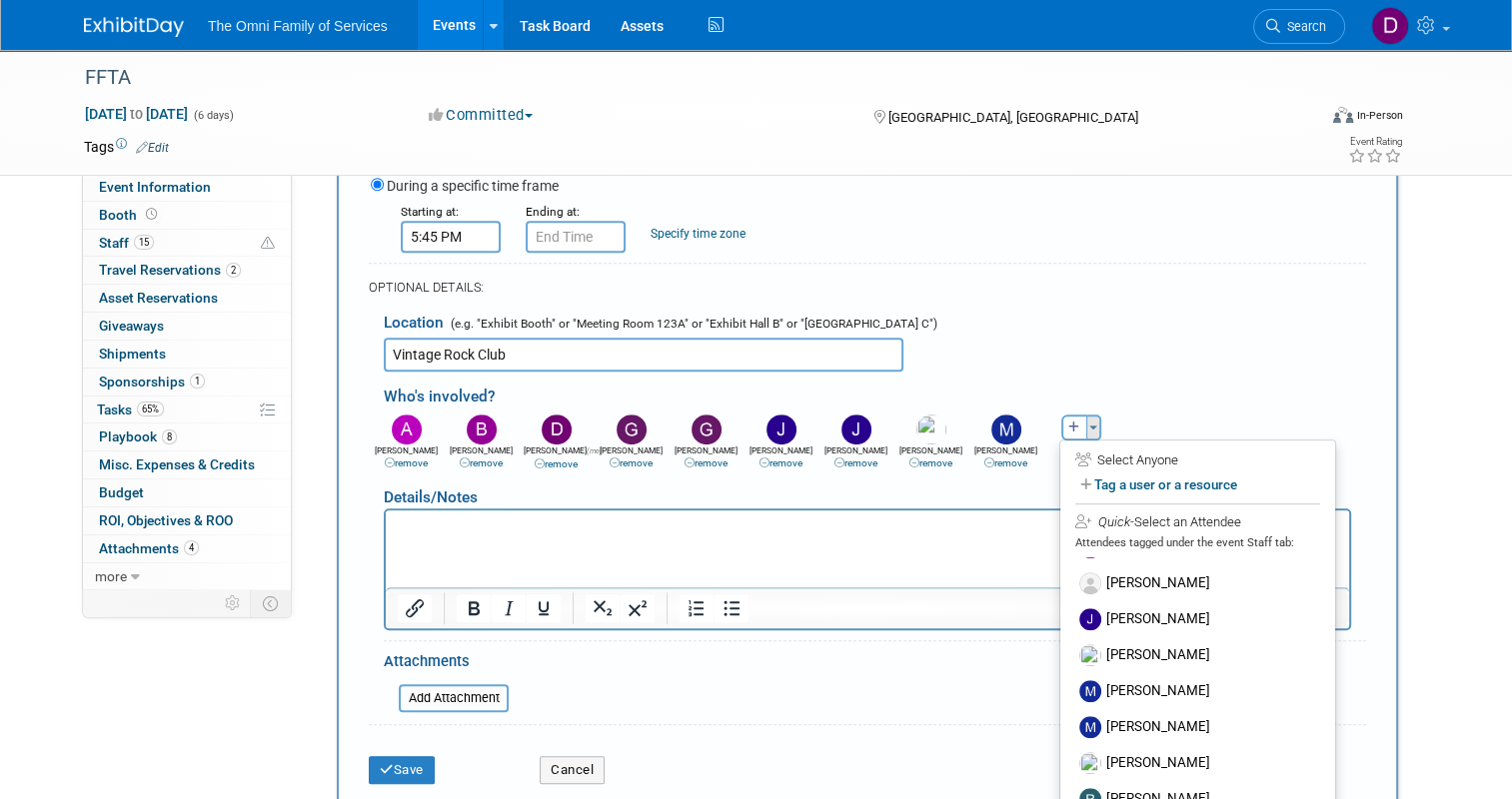 scroll, scrollTop: 0, scrollLeft: 0, axis: both 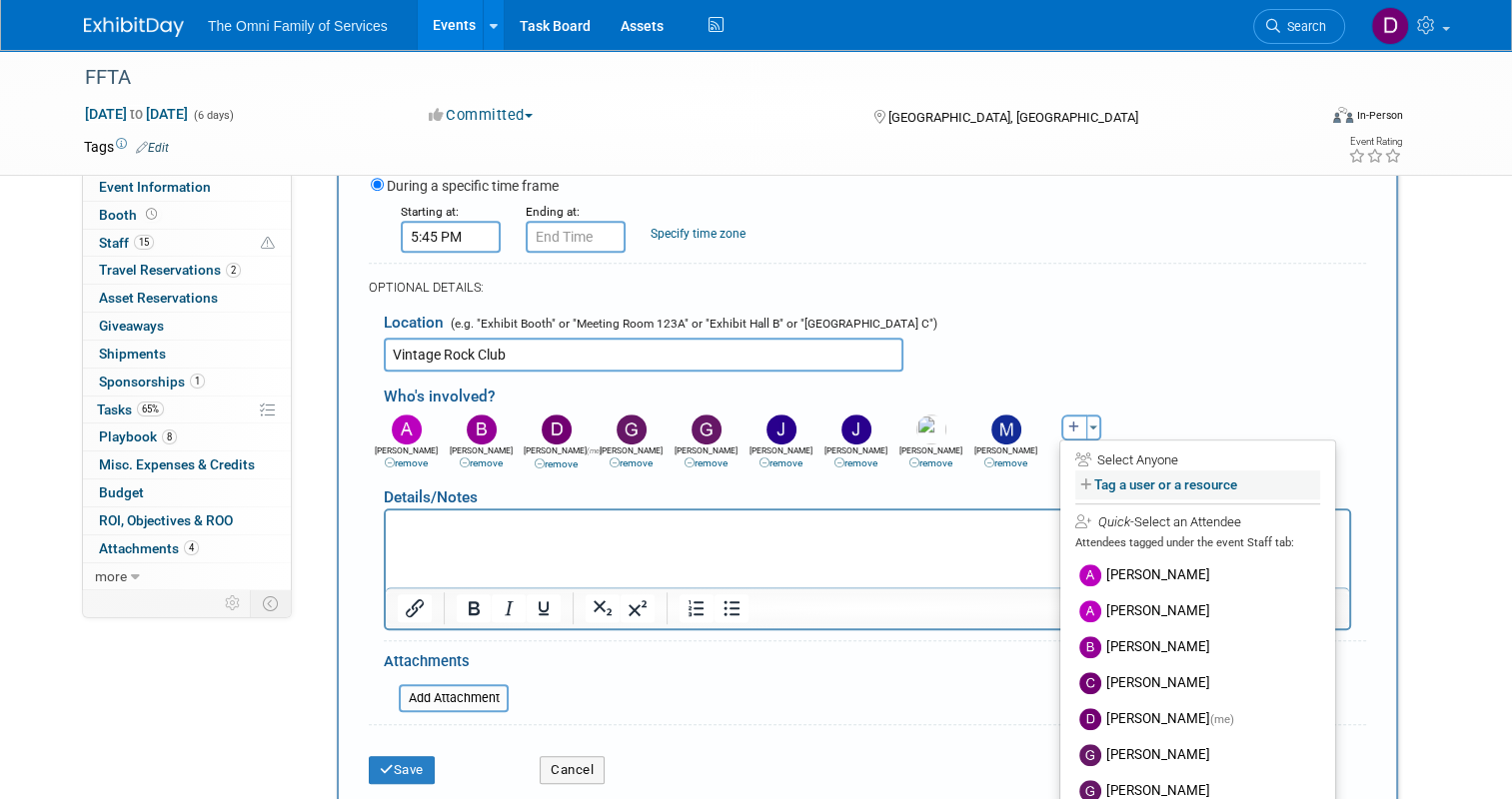 click on "Tag a user or a resource" at bounding box center [1197, 484] 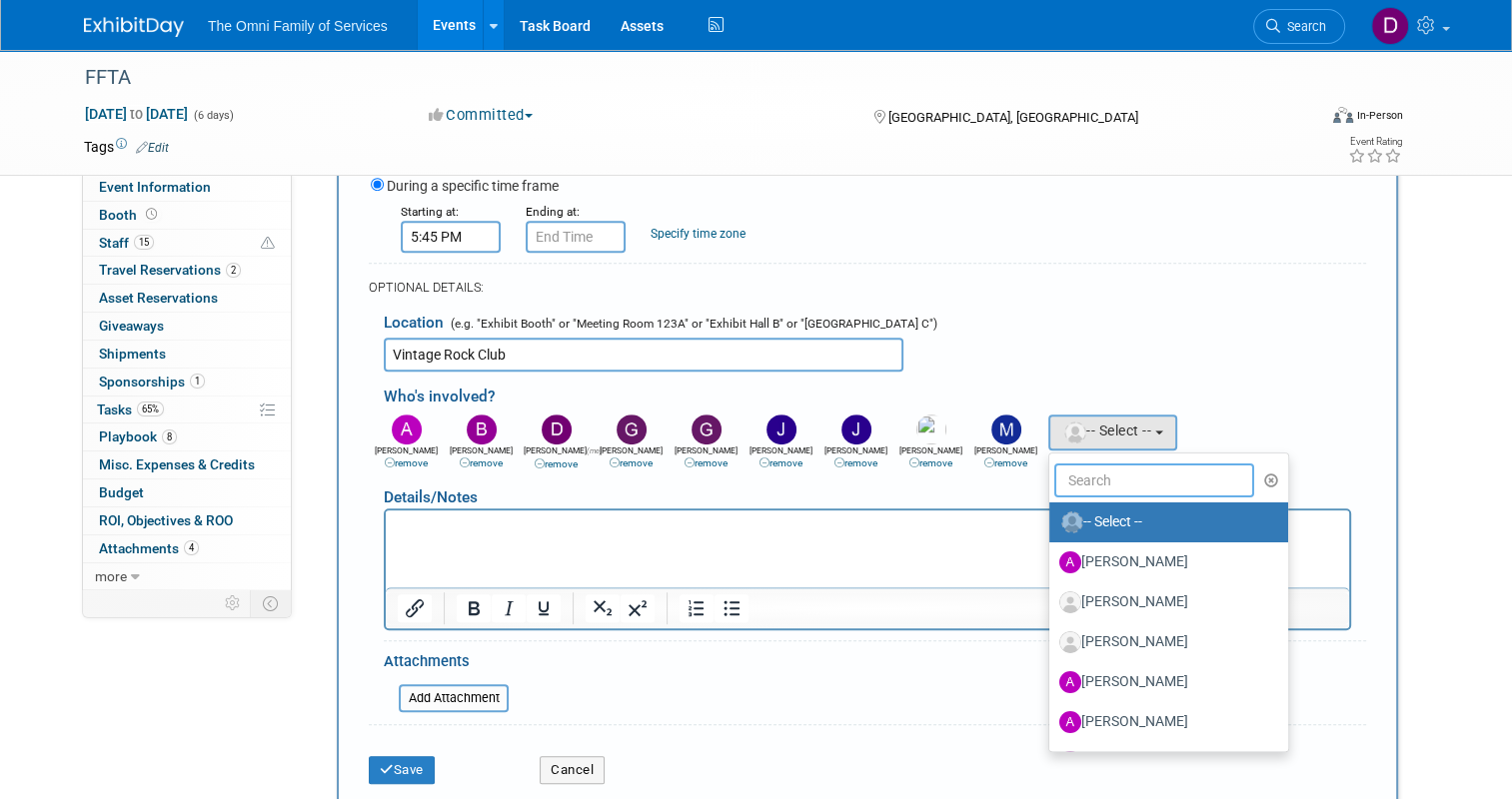 click at bounding box center [1154, 480] 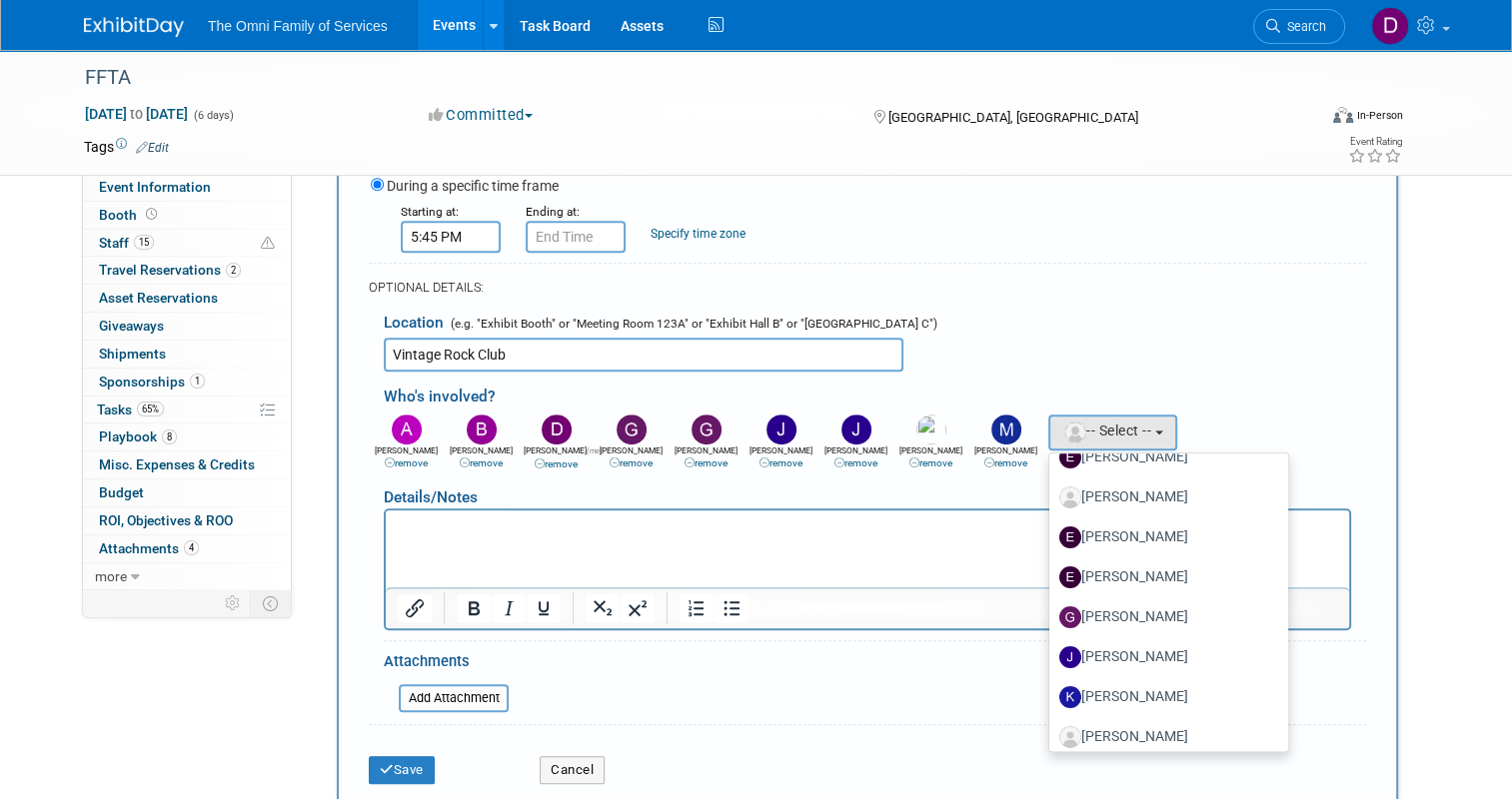 scroll, scrollTop: 300, scrollLeft: 0, axis: vertical 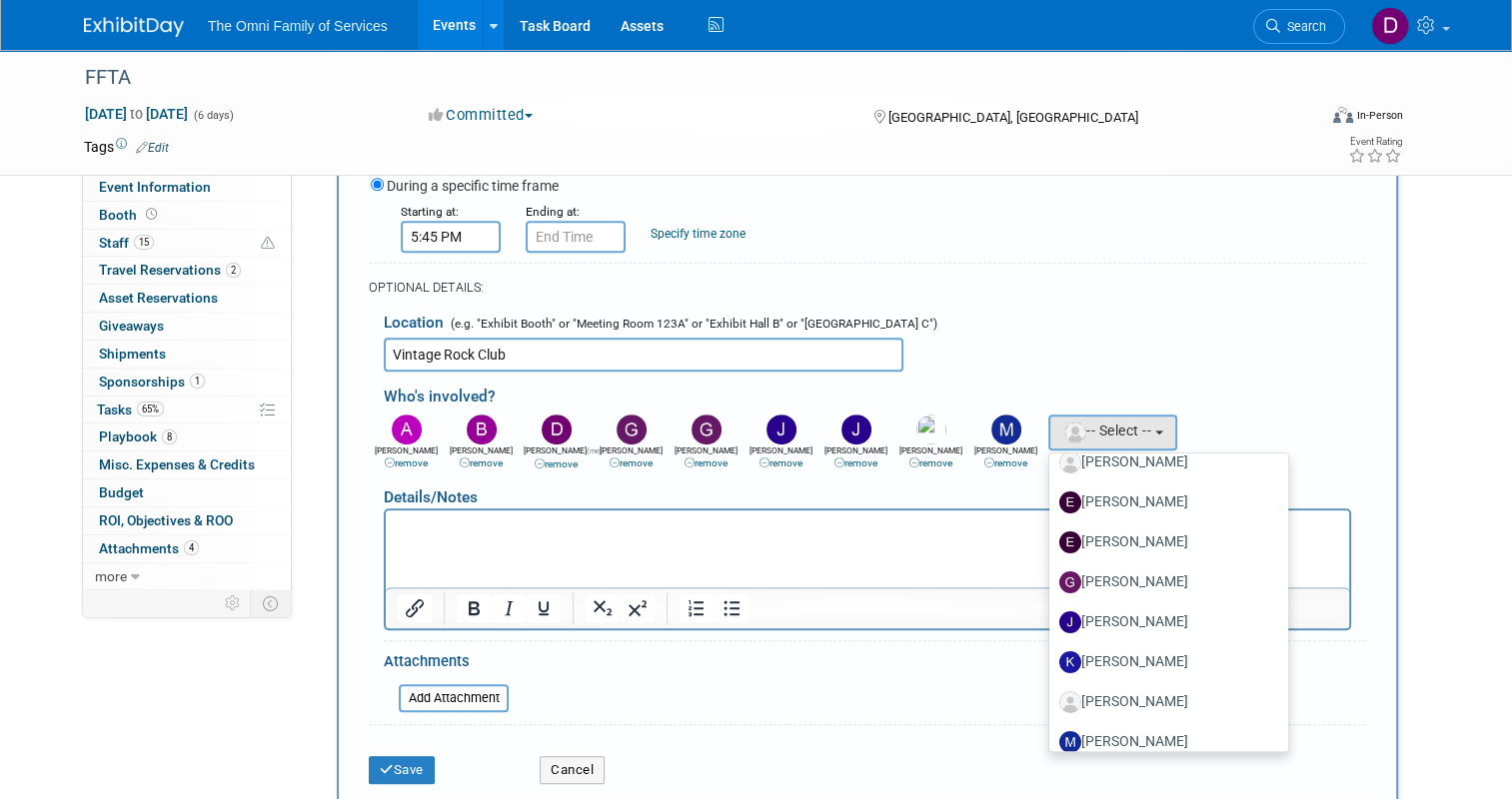 type on "er" 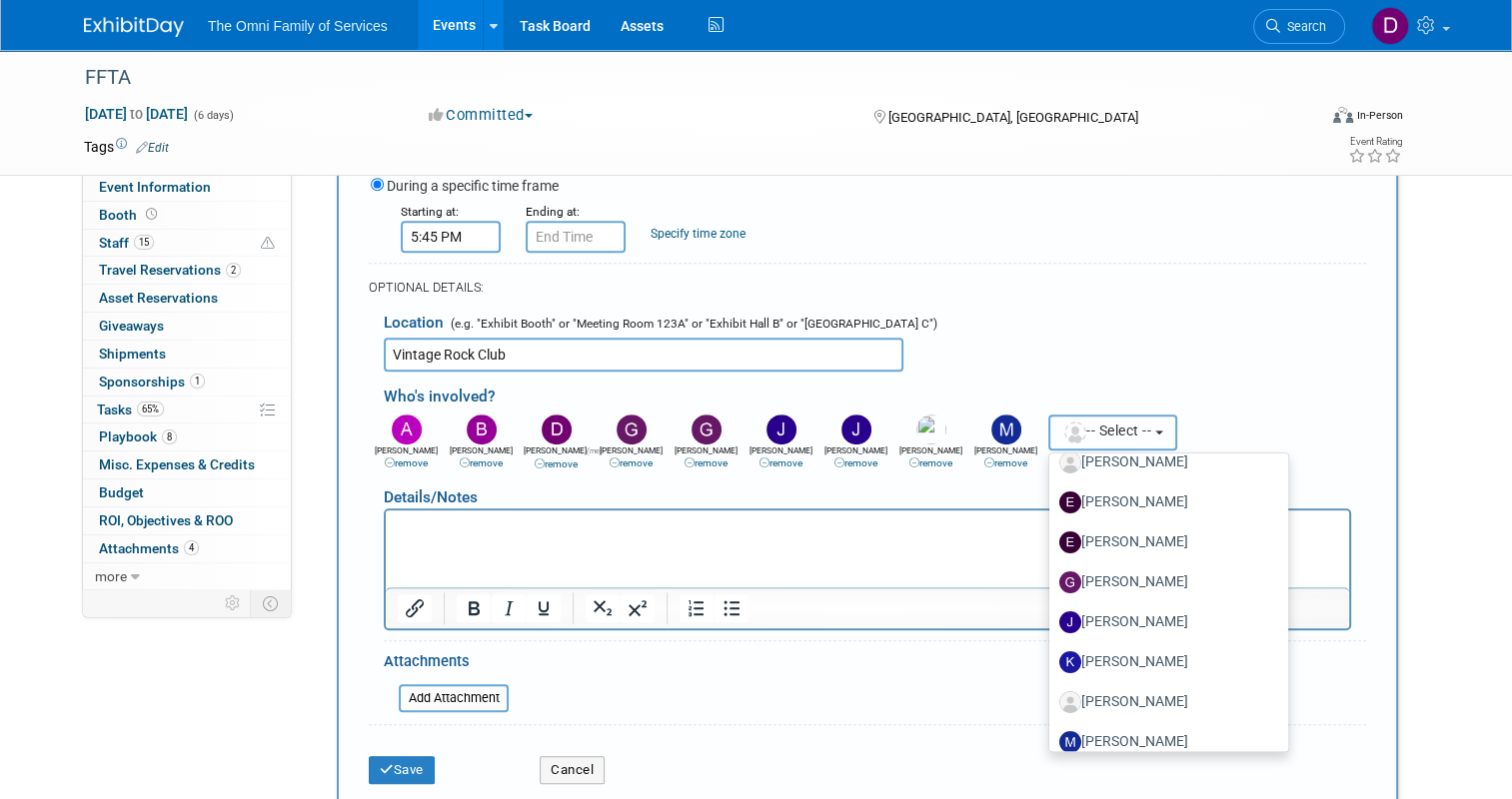 click on "-- Select --" at bounding box center (1106, 430) 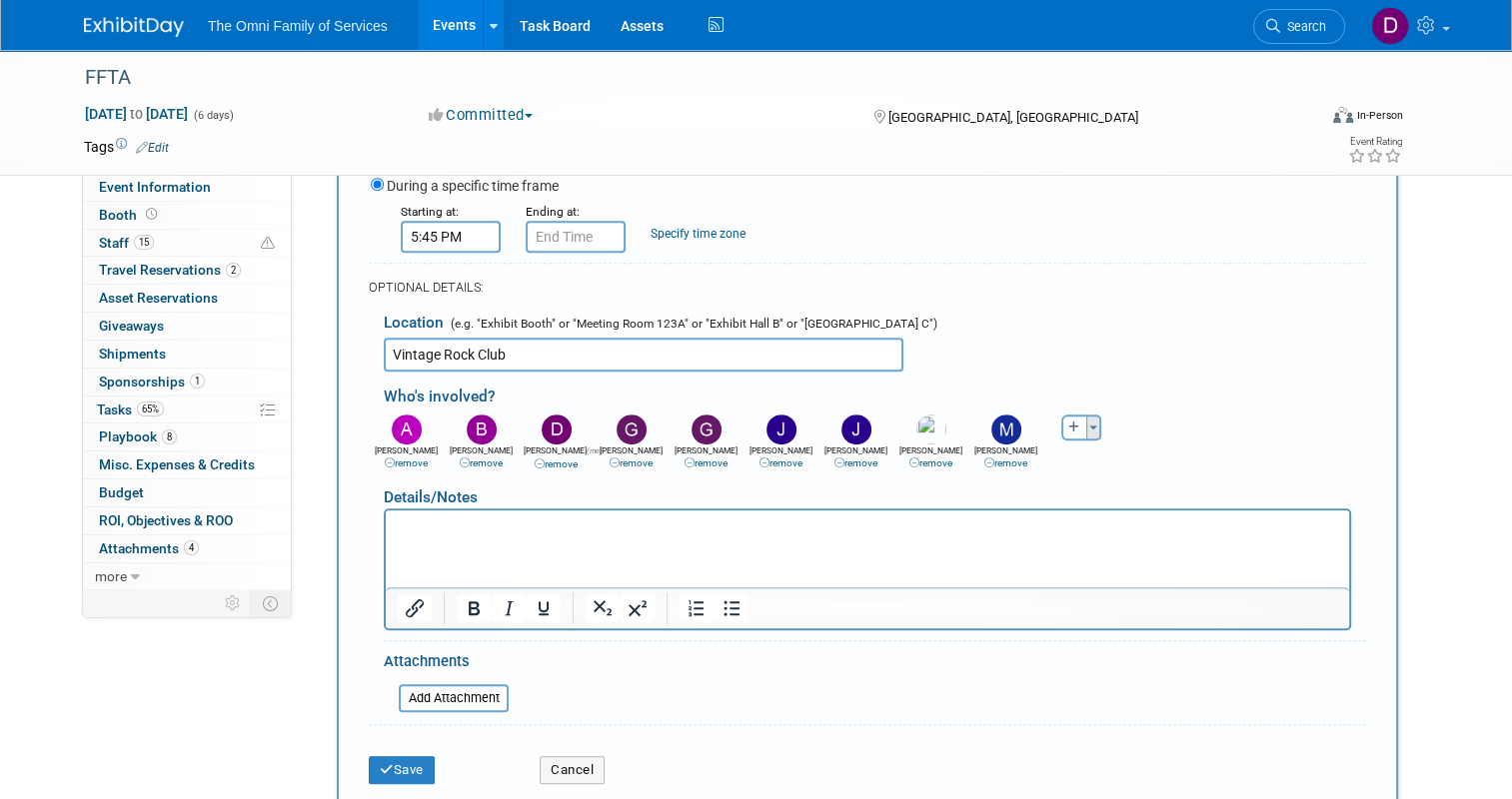 click at bounding box center [1093, 427] 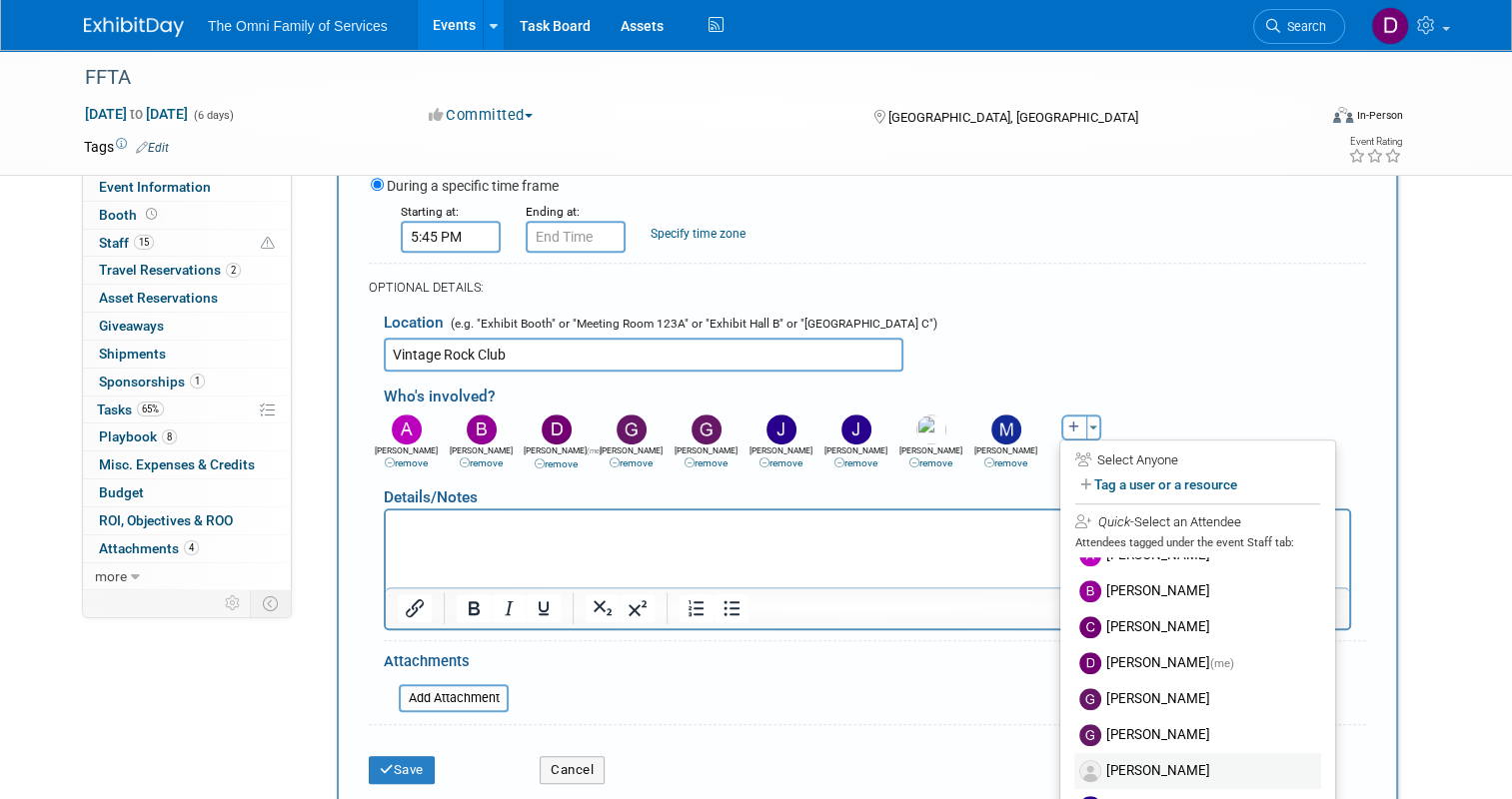 scroll, scrollTop: 44, scrollLeft: 0, axis: vertical 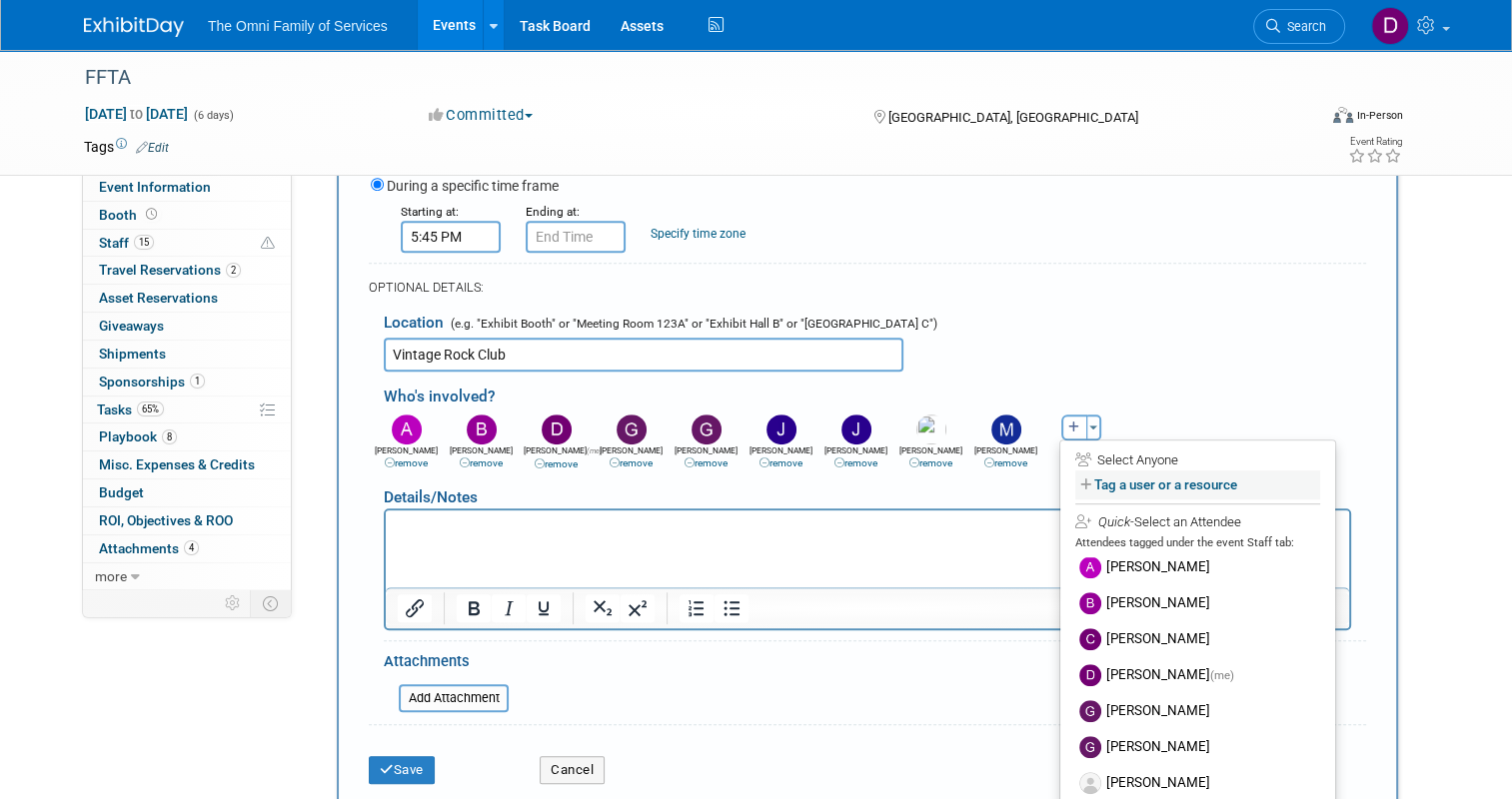 click on "Tag a user or a resource" at bounding box center (1197, 484) 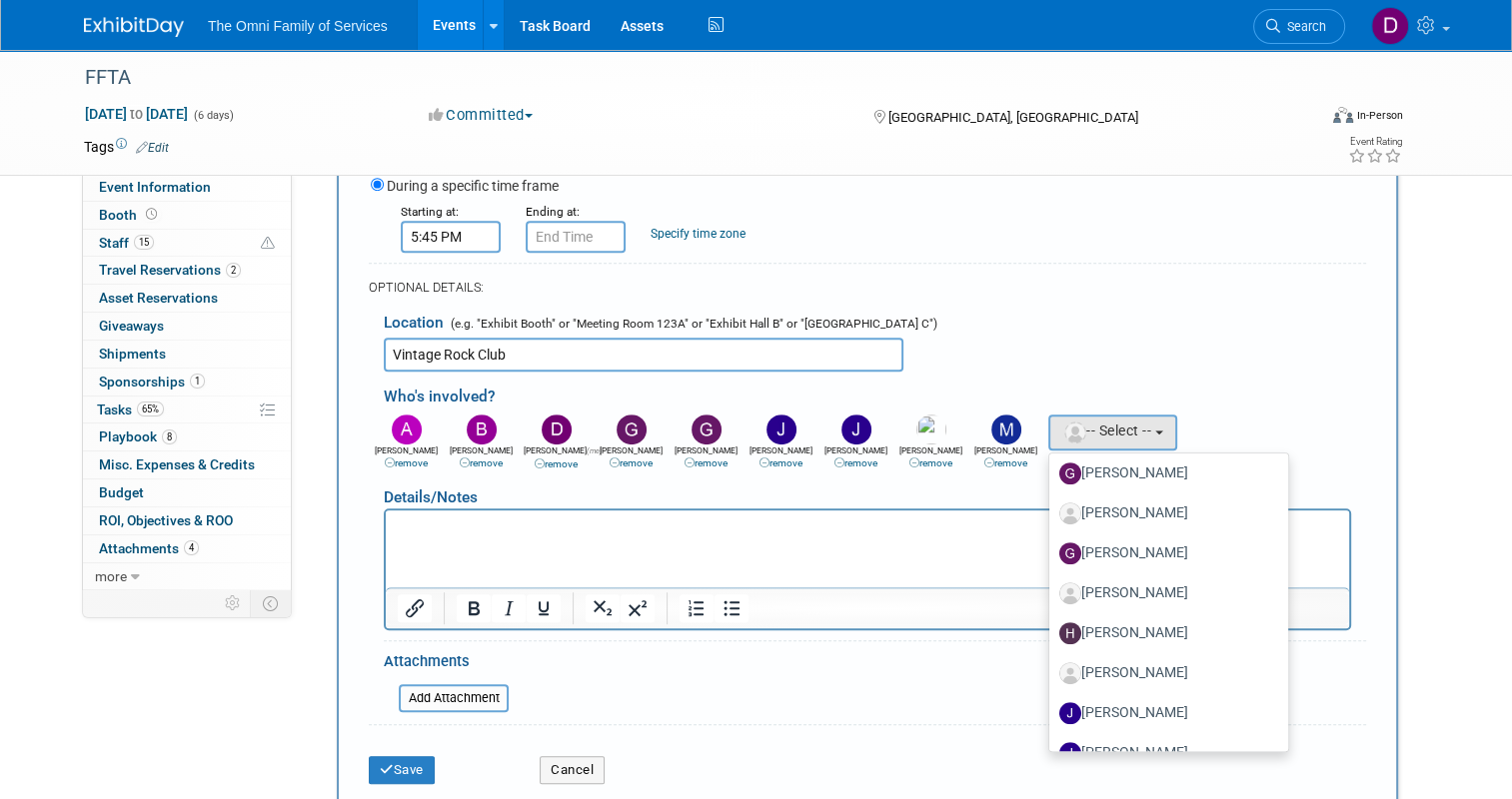 scroll, scrollTop: 999, scrollLeft: 0, axis: vertical 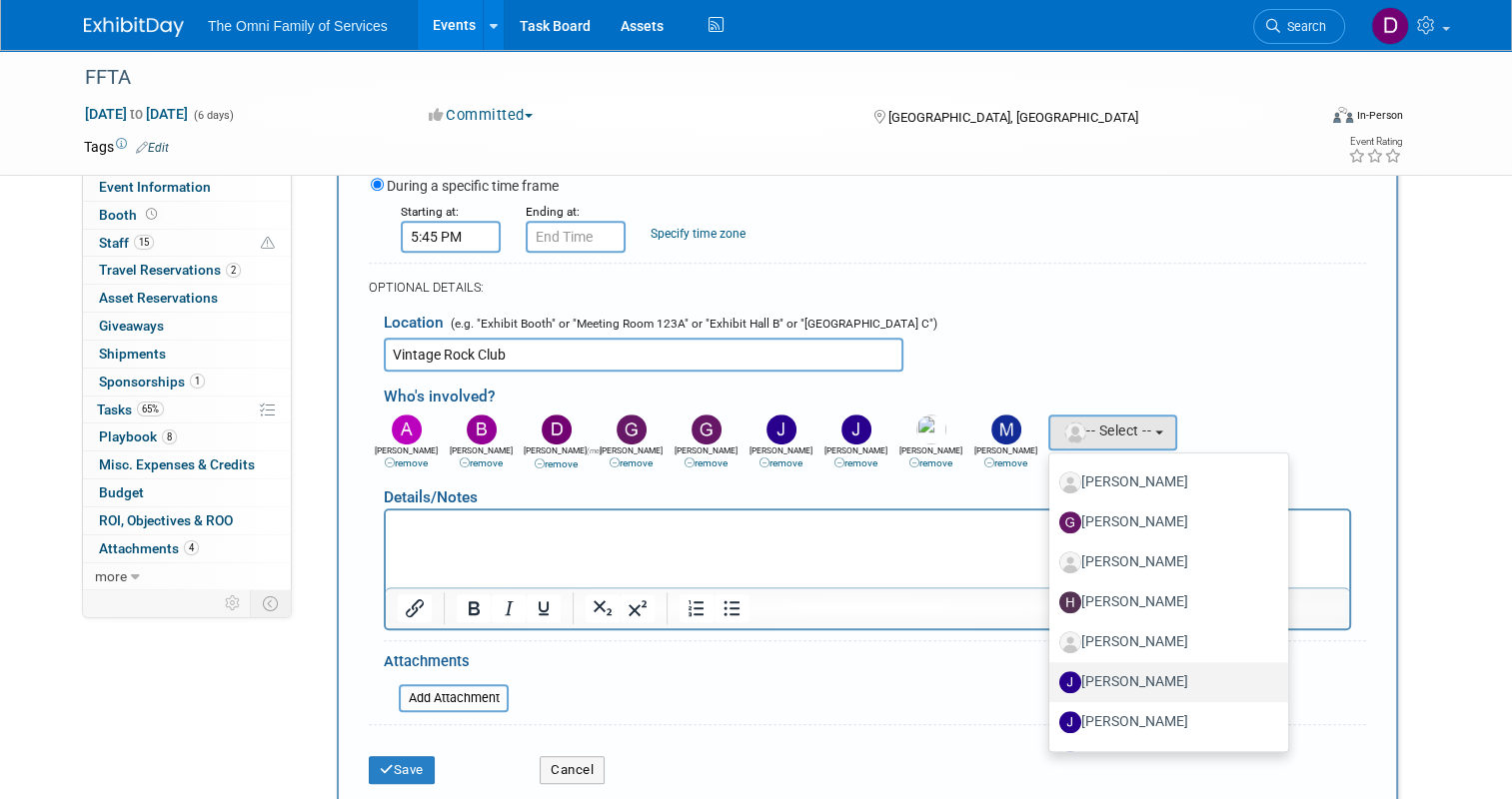click on "Jane Wintz" at bounding box center (1163, 682) 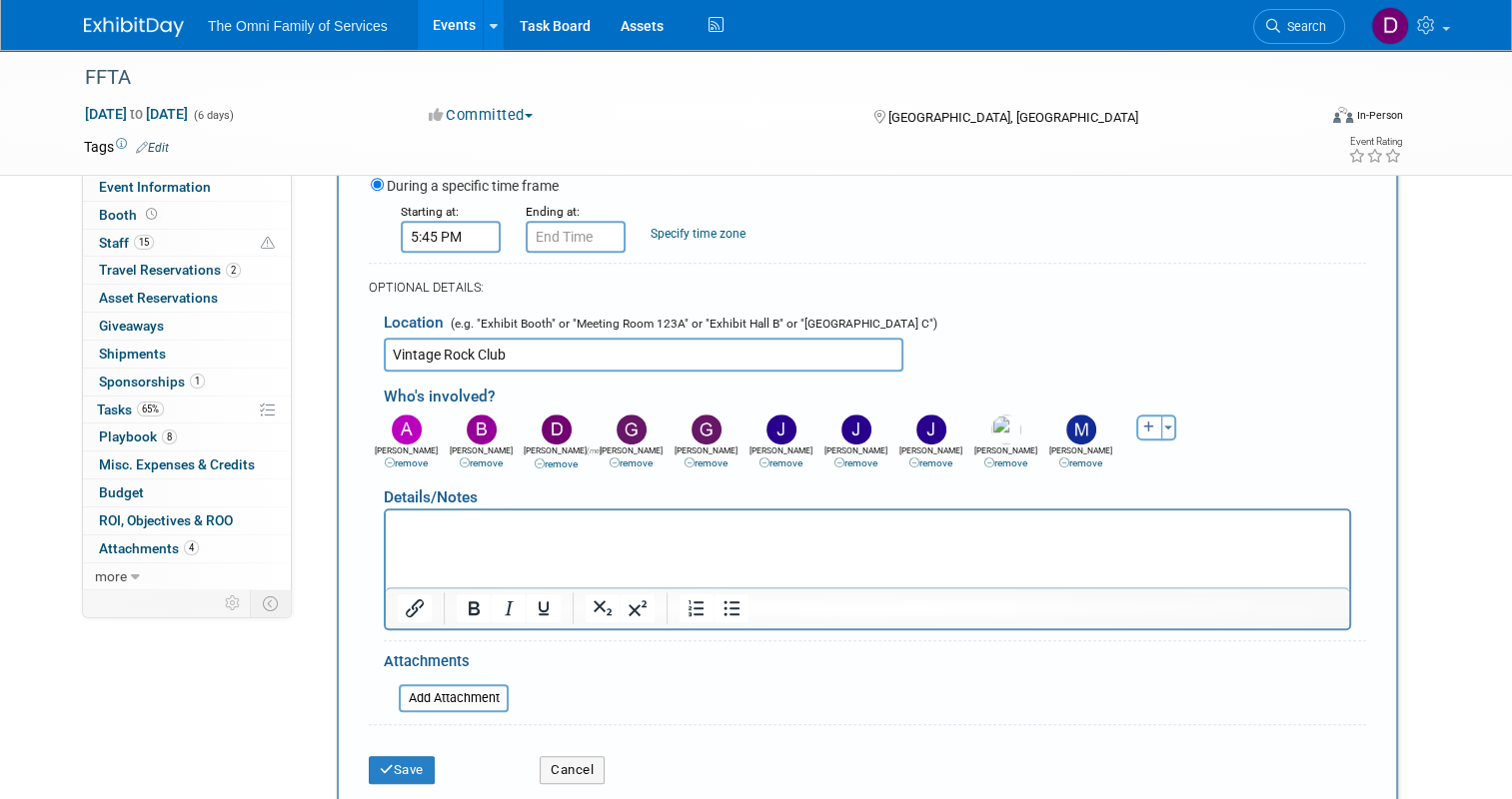 click at bounding box center [1149, 427] 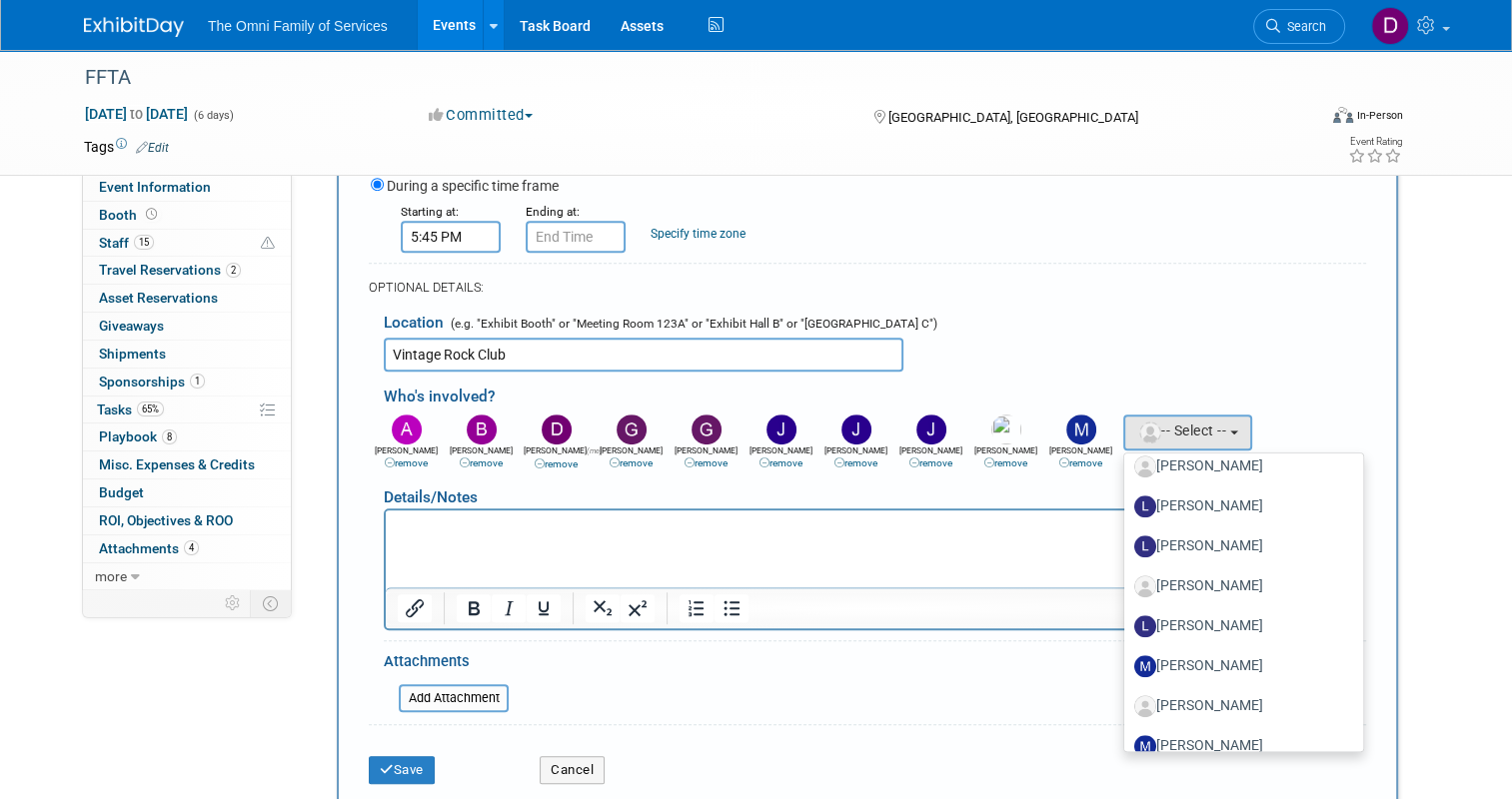 scroll, scrollTop: 1598, scrollLeft: 0, axis: vertical 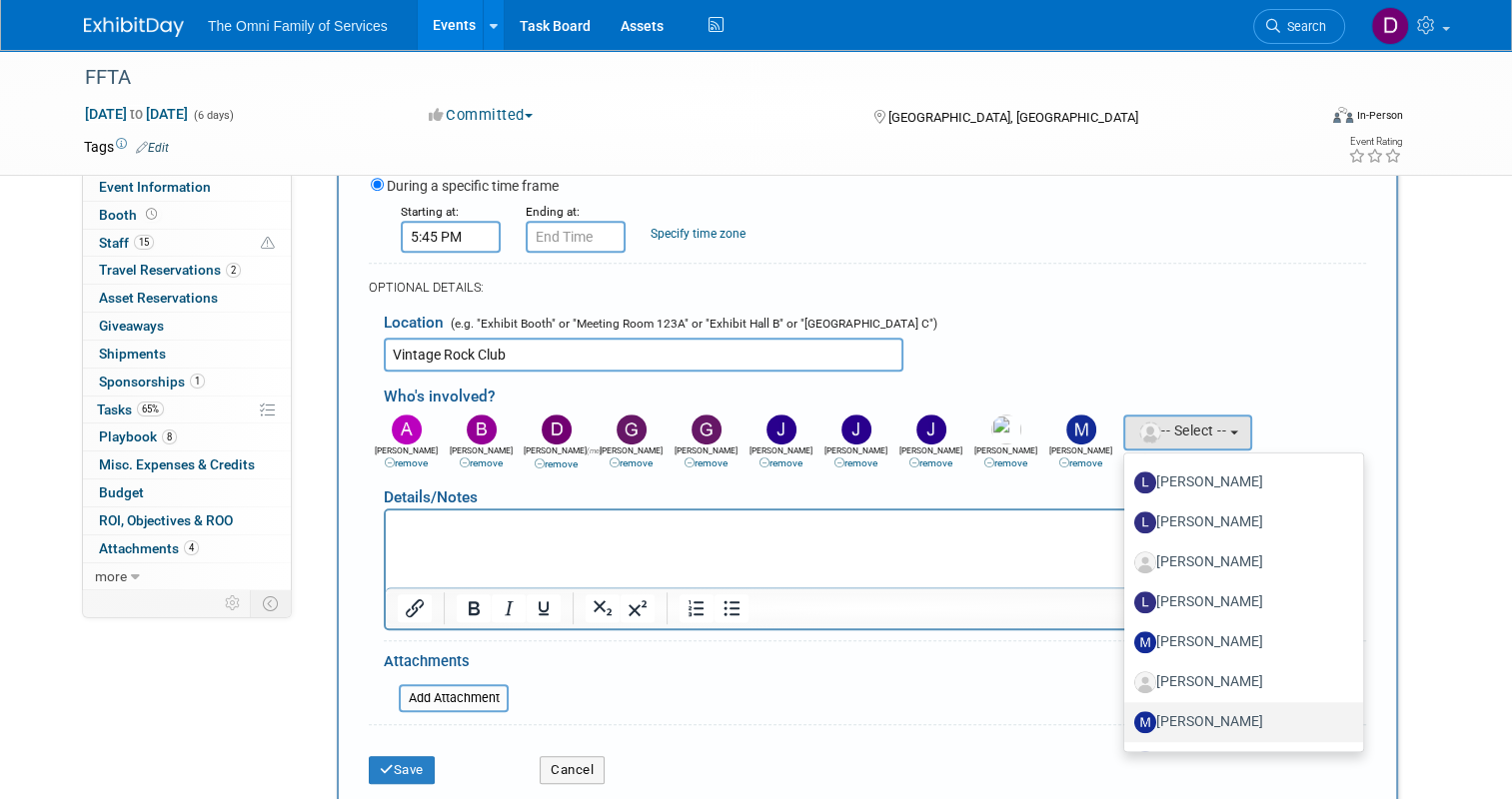 click on "Michelle Brewer" at bounding box center [1238, 722] 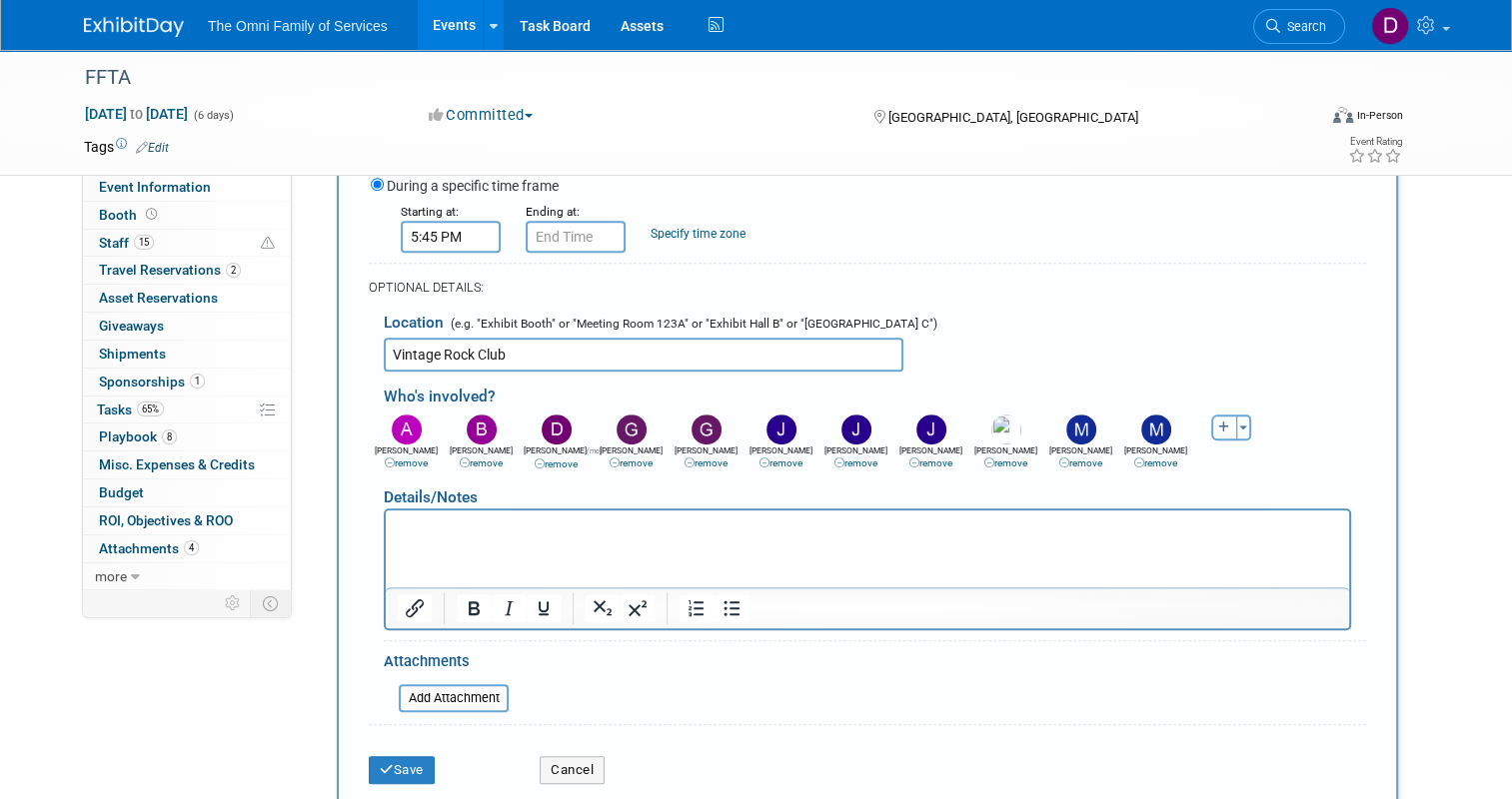 click at bounding box center (1224, 427) 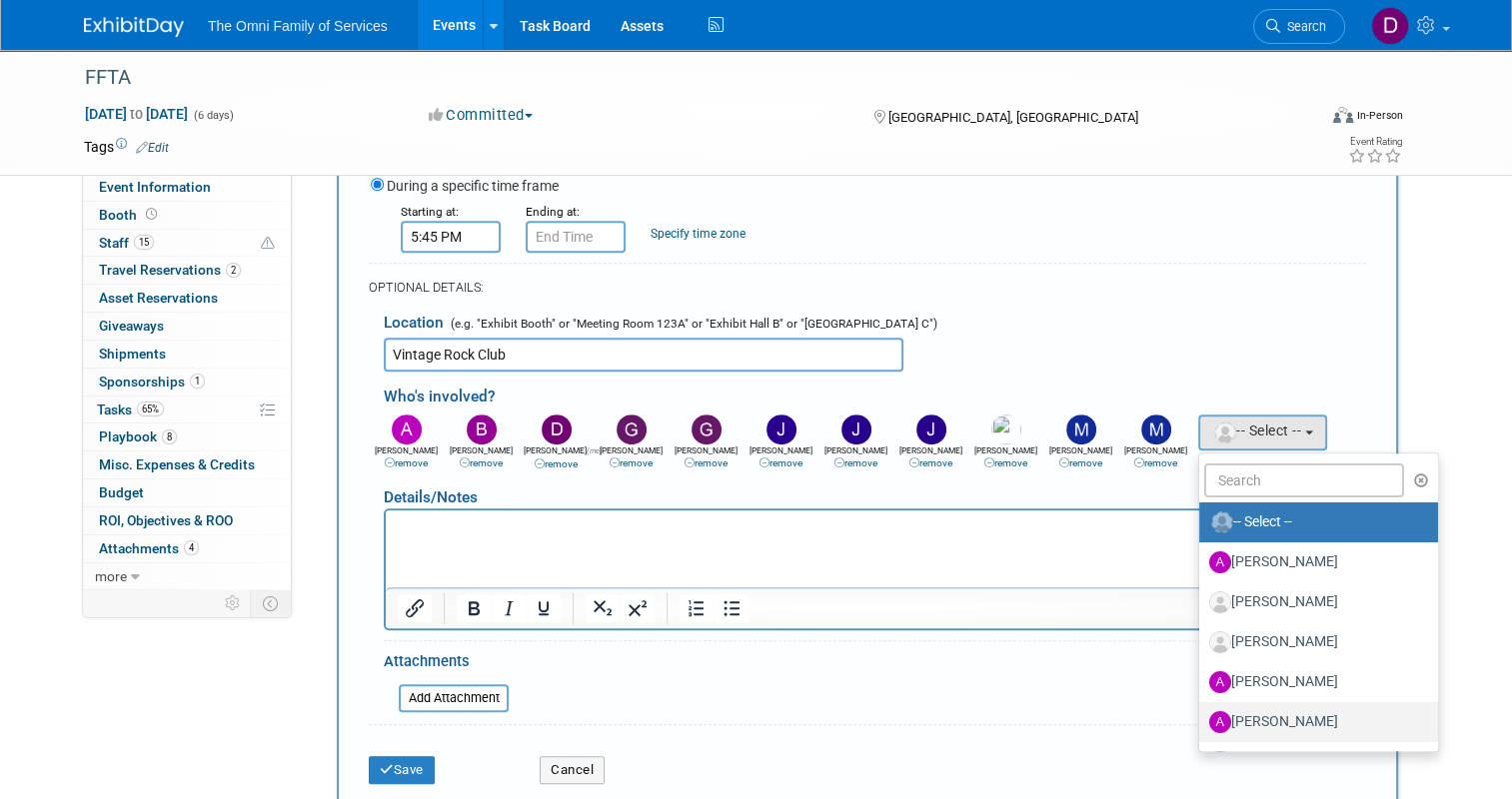 click on "Anna Meiners" at bounding box center (1313, 722) 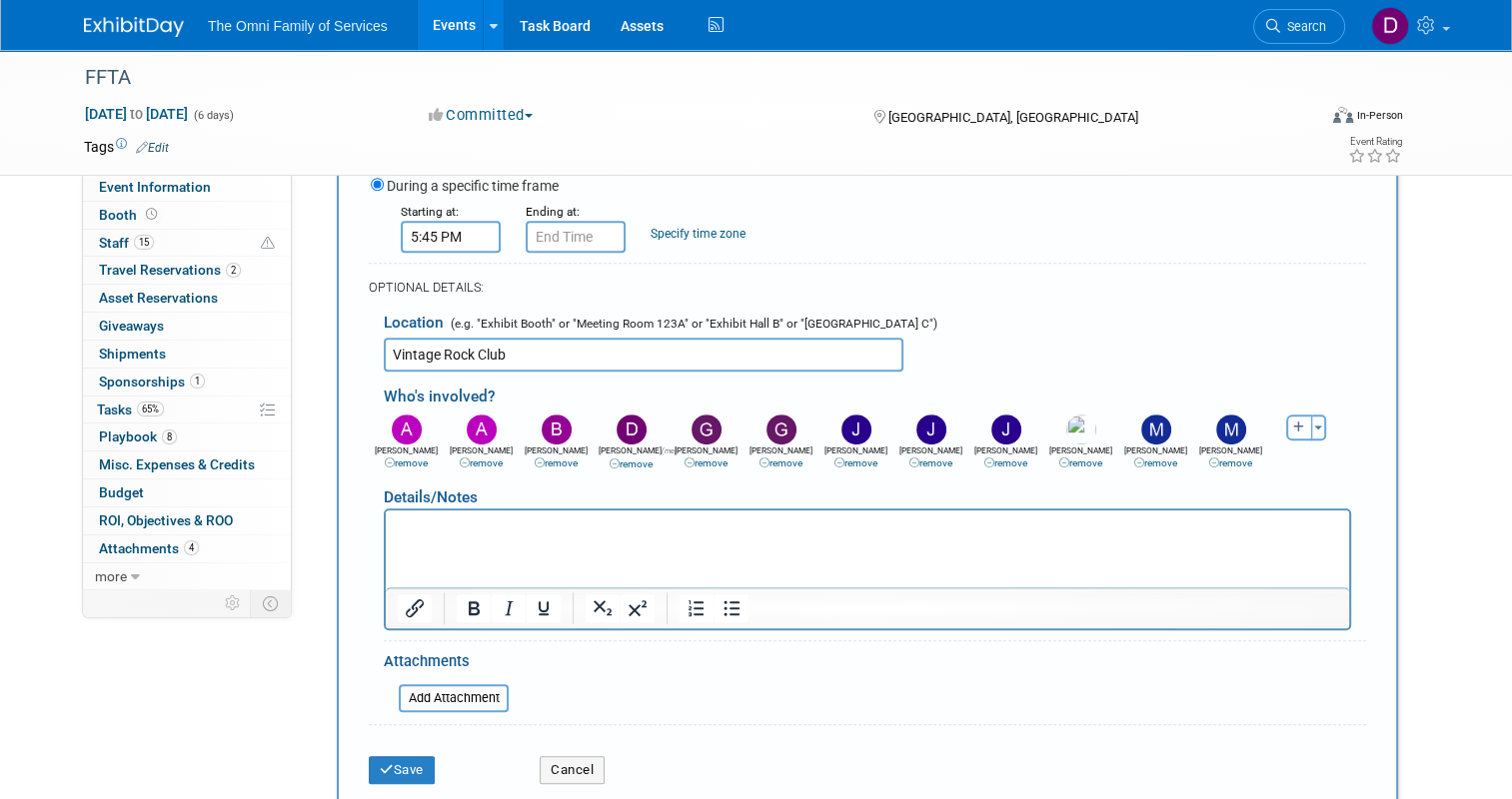click at bounding box center (1299, 427) 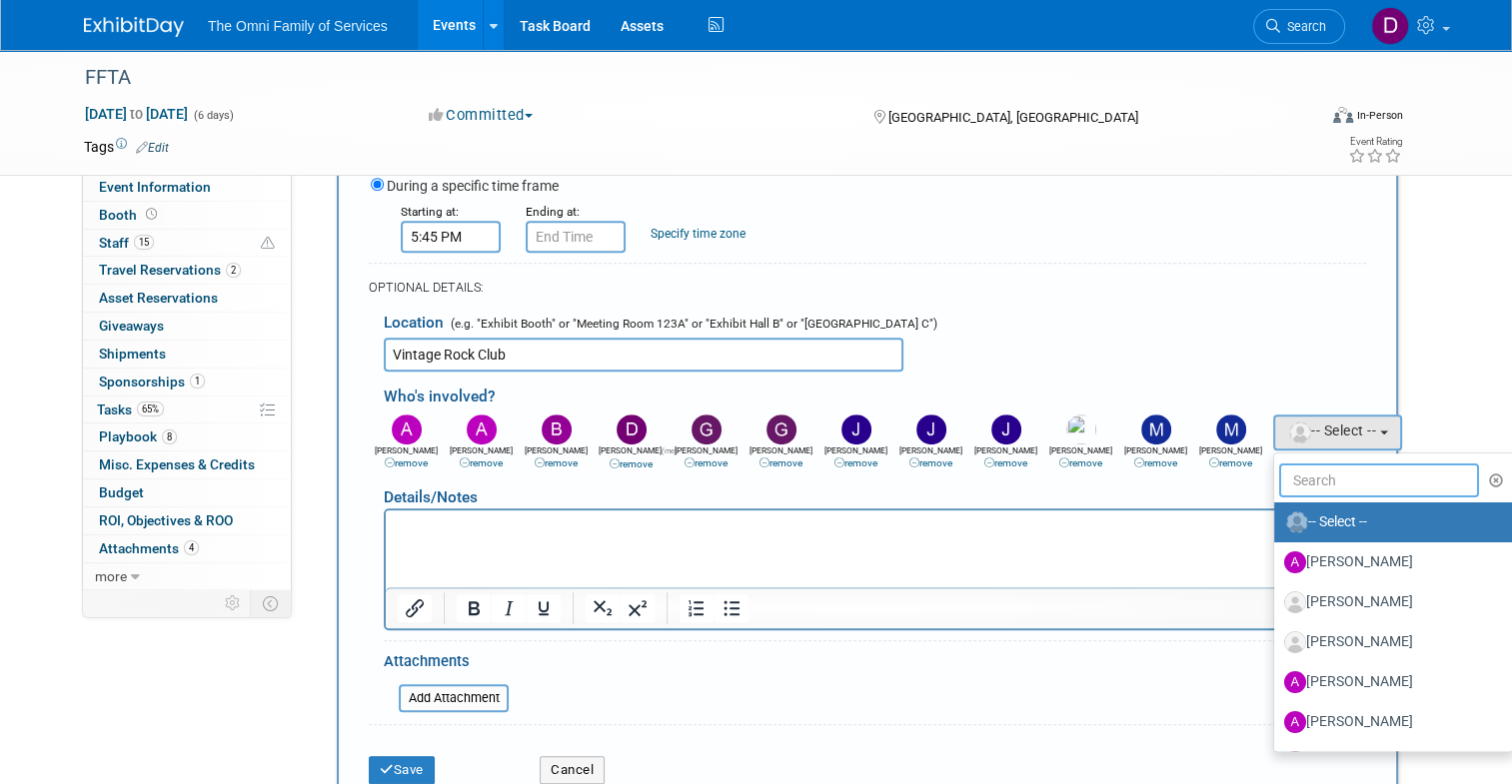 click at bounding box center [1379, 480] 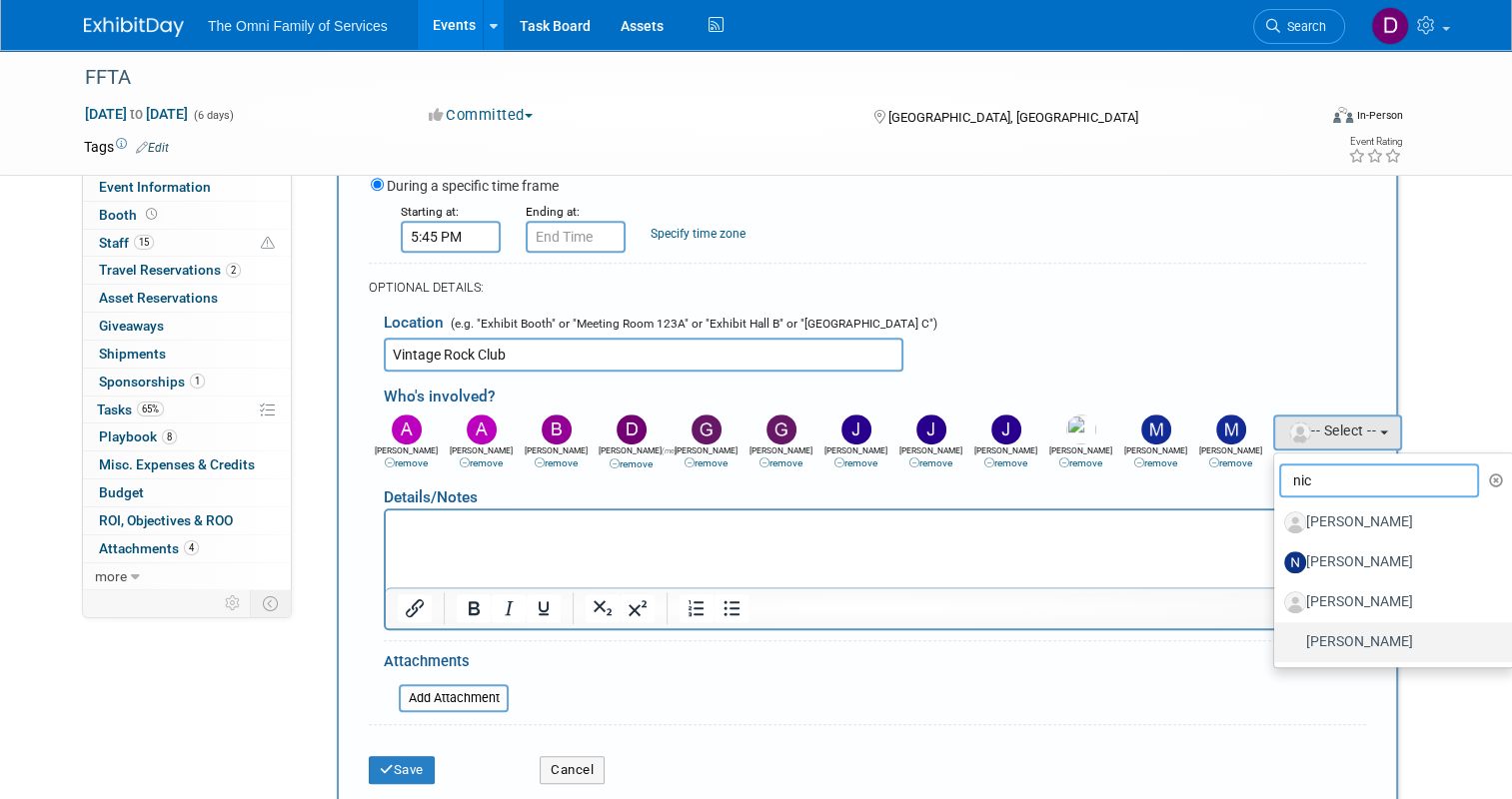 type on "nic" 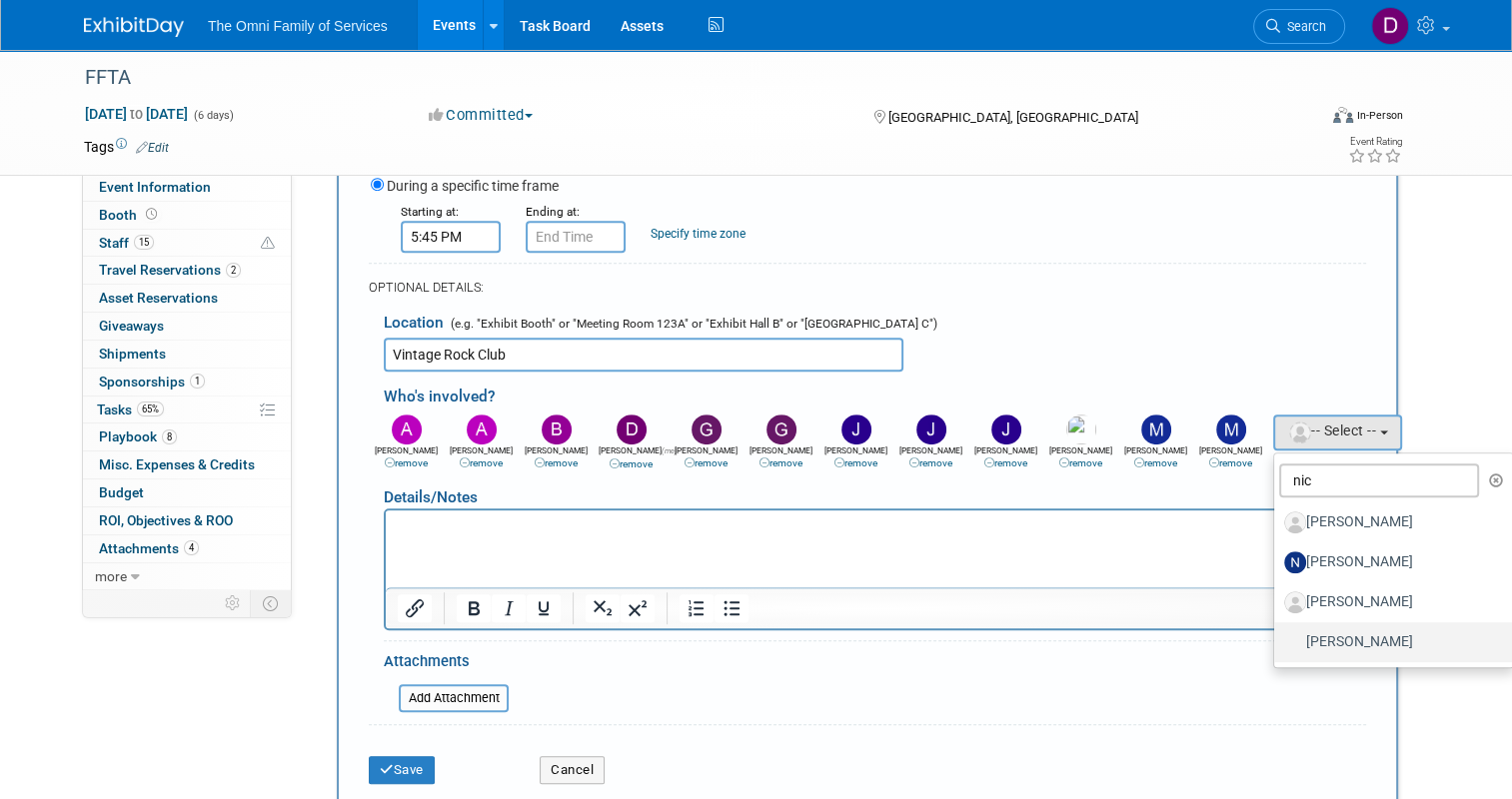 click on "Nichole Young" at bounding box center (1388, 642) 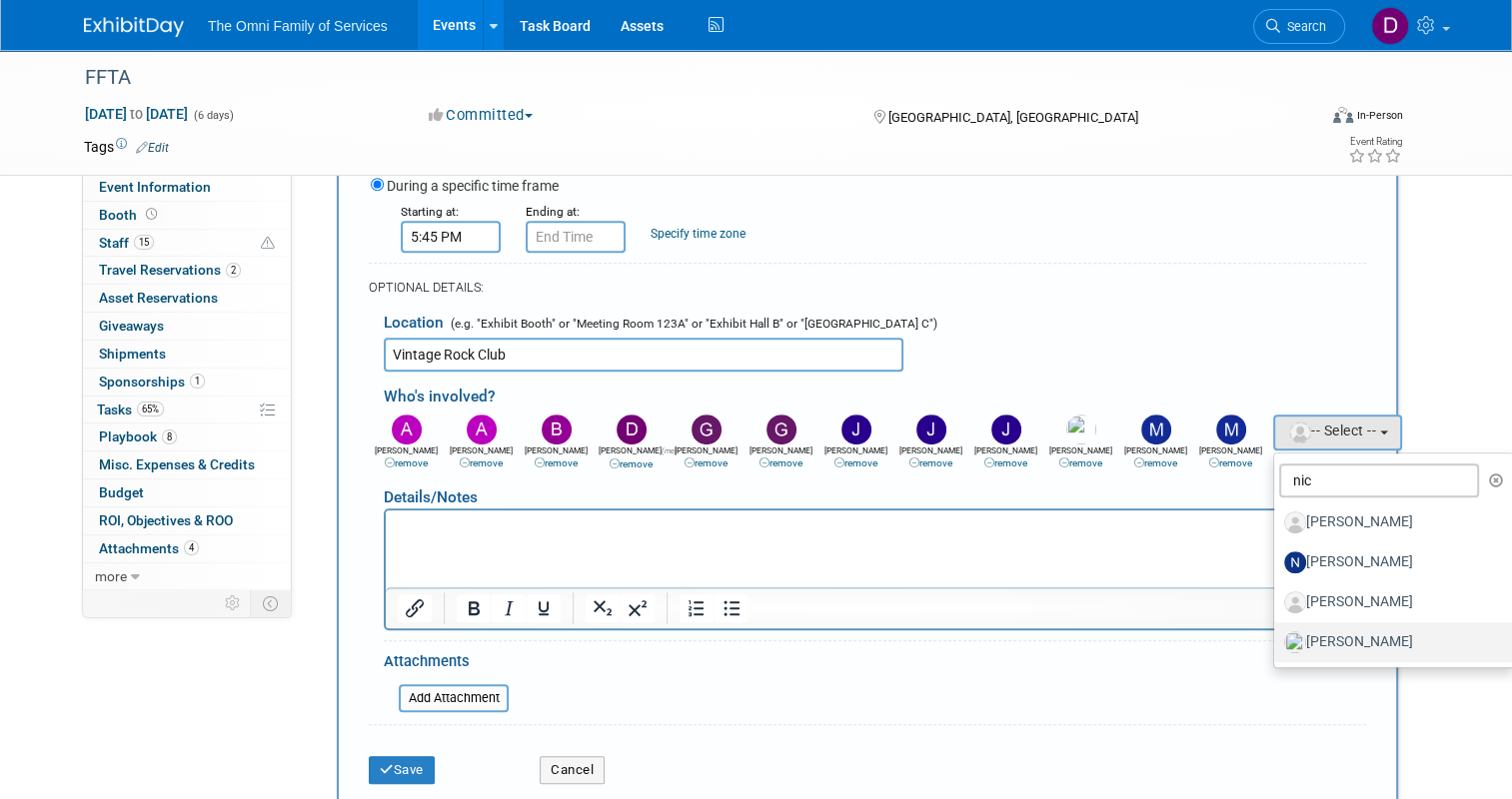 click on "Nichole Young" at bounding box center [1388, 642] 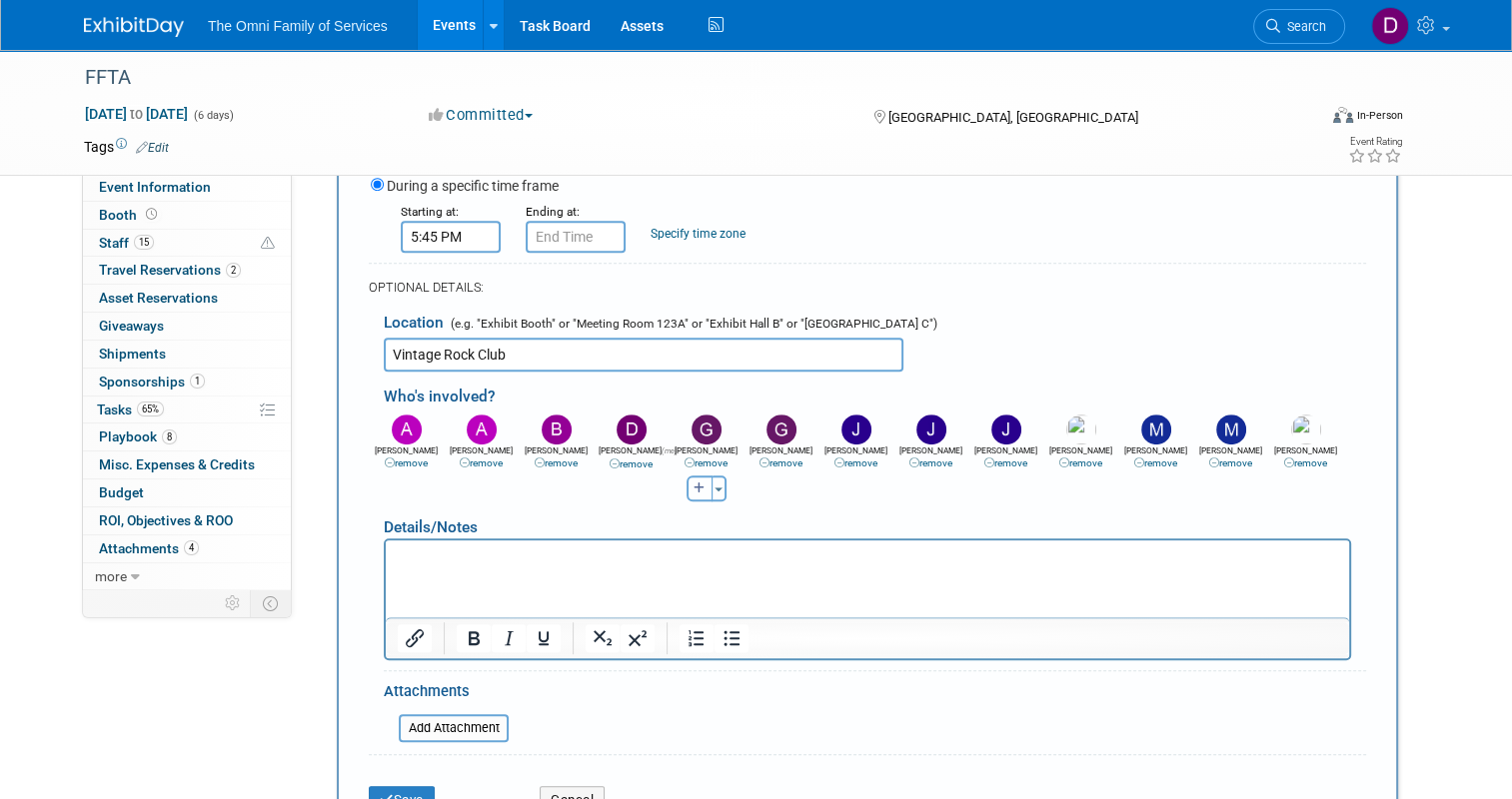 click at bounding box center [700, 488] 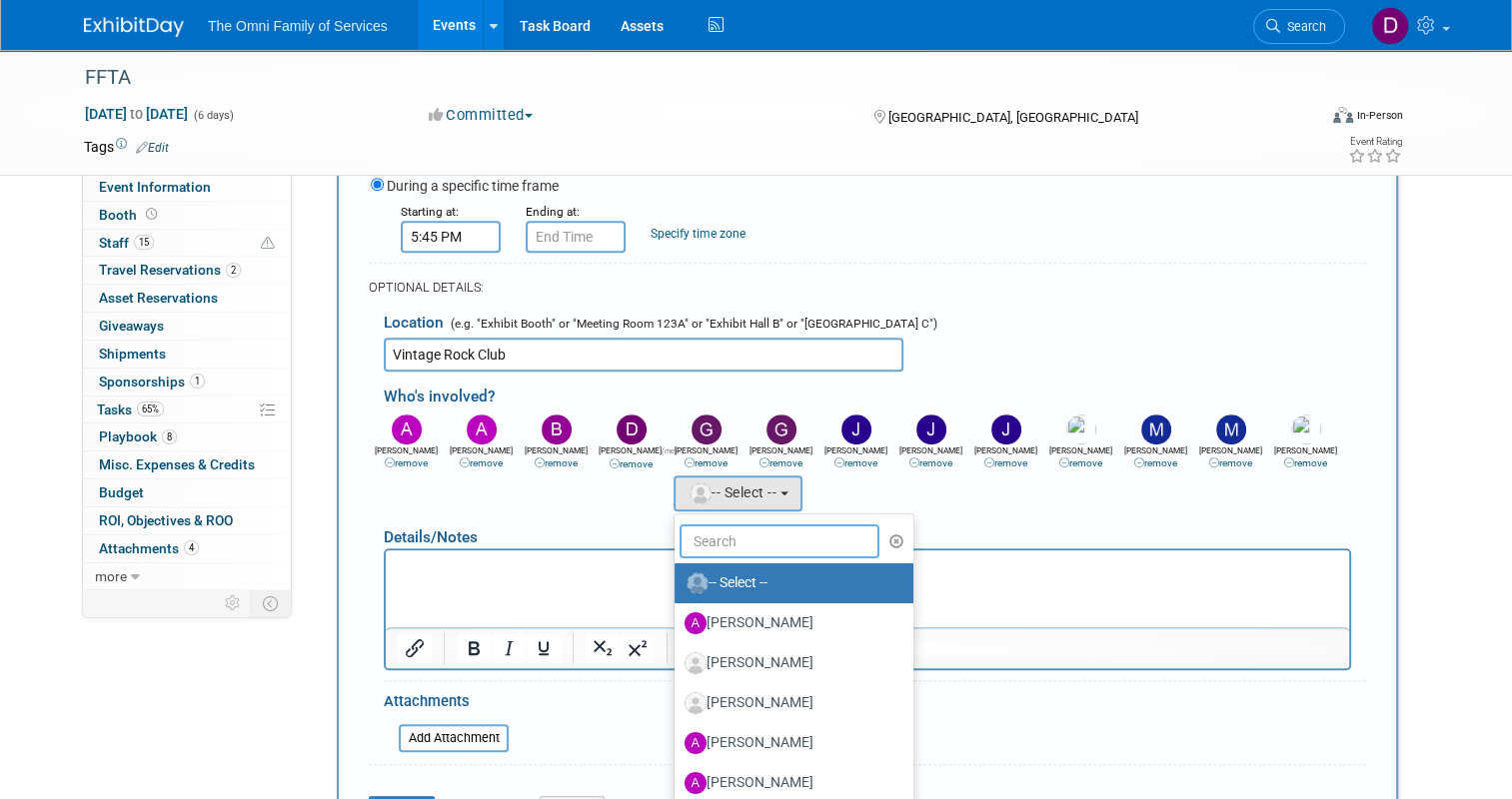 click at bounding box center [779, 541] 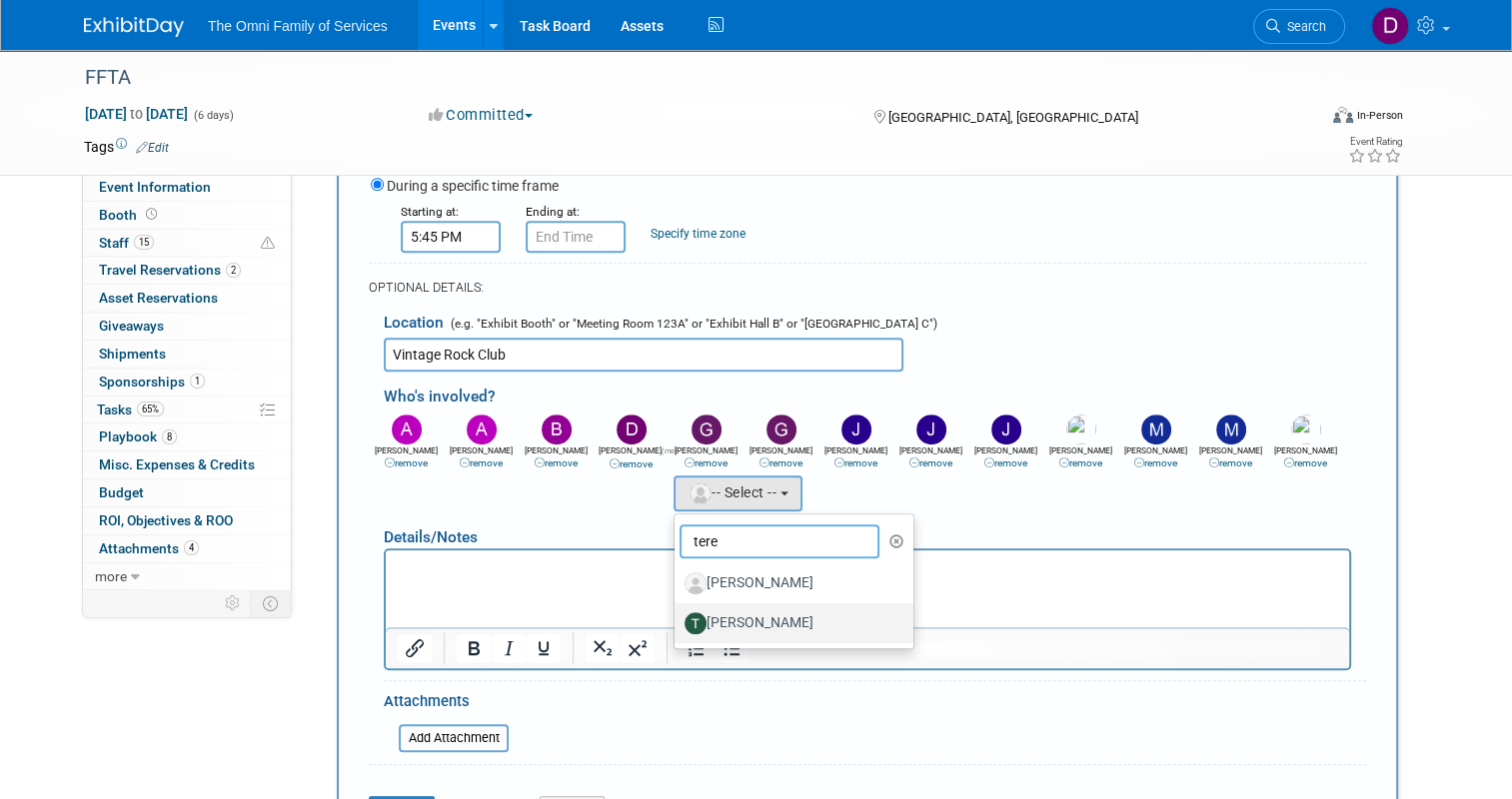 type on "tere" 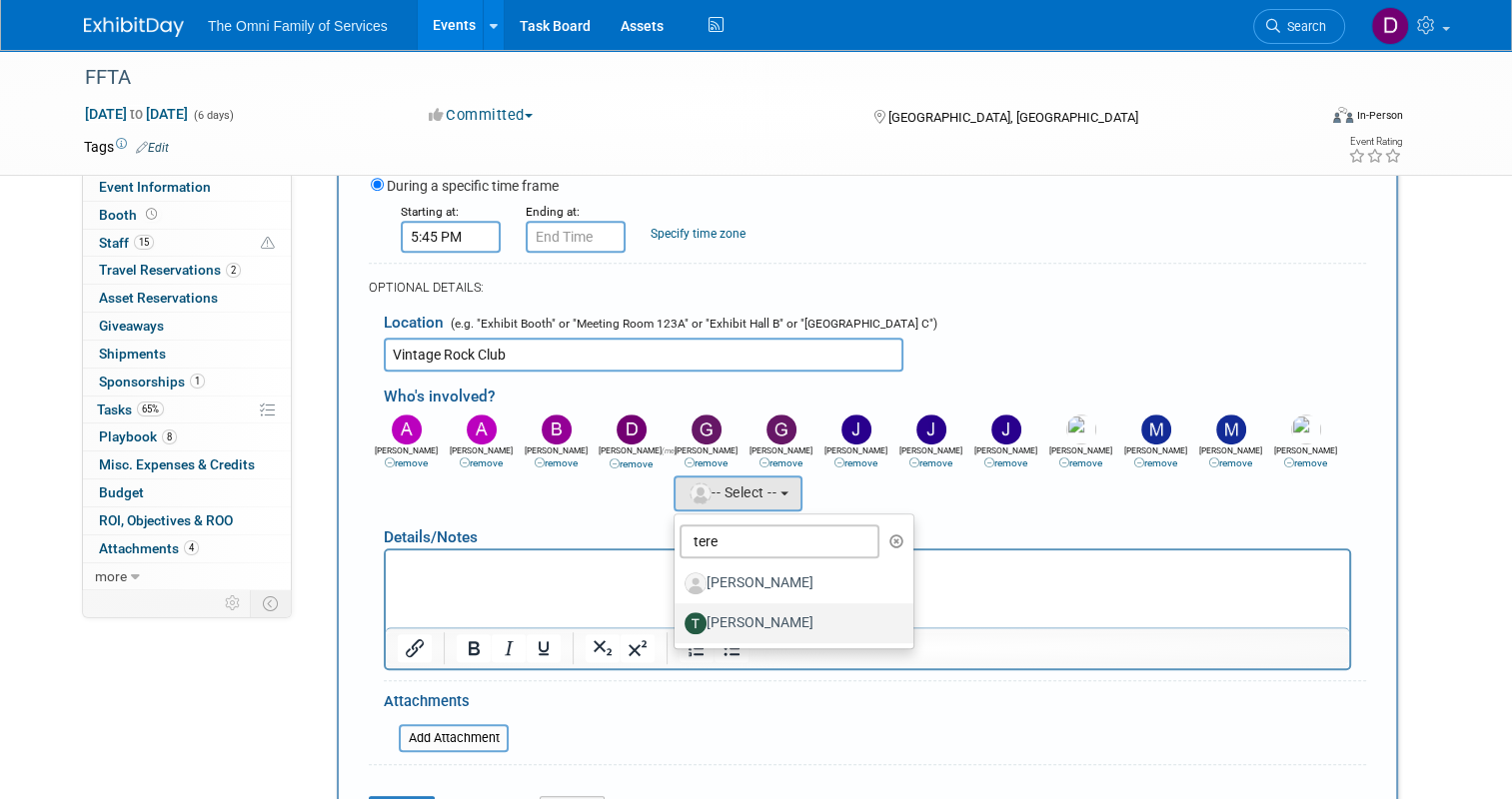 click on "Teresa Gibson" at bounding box center (788, 623) 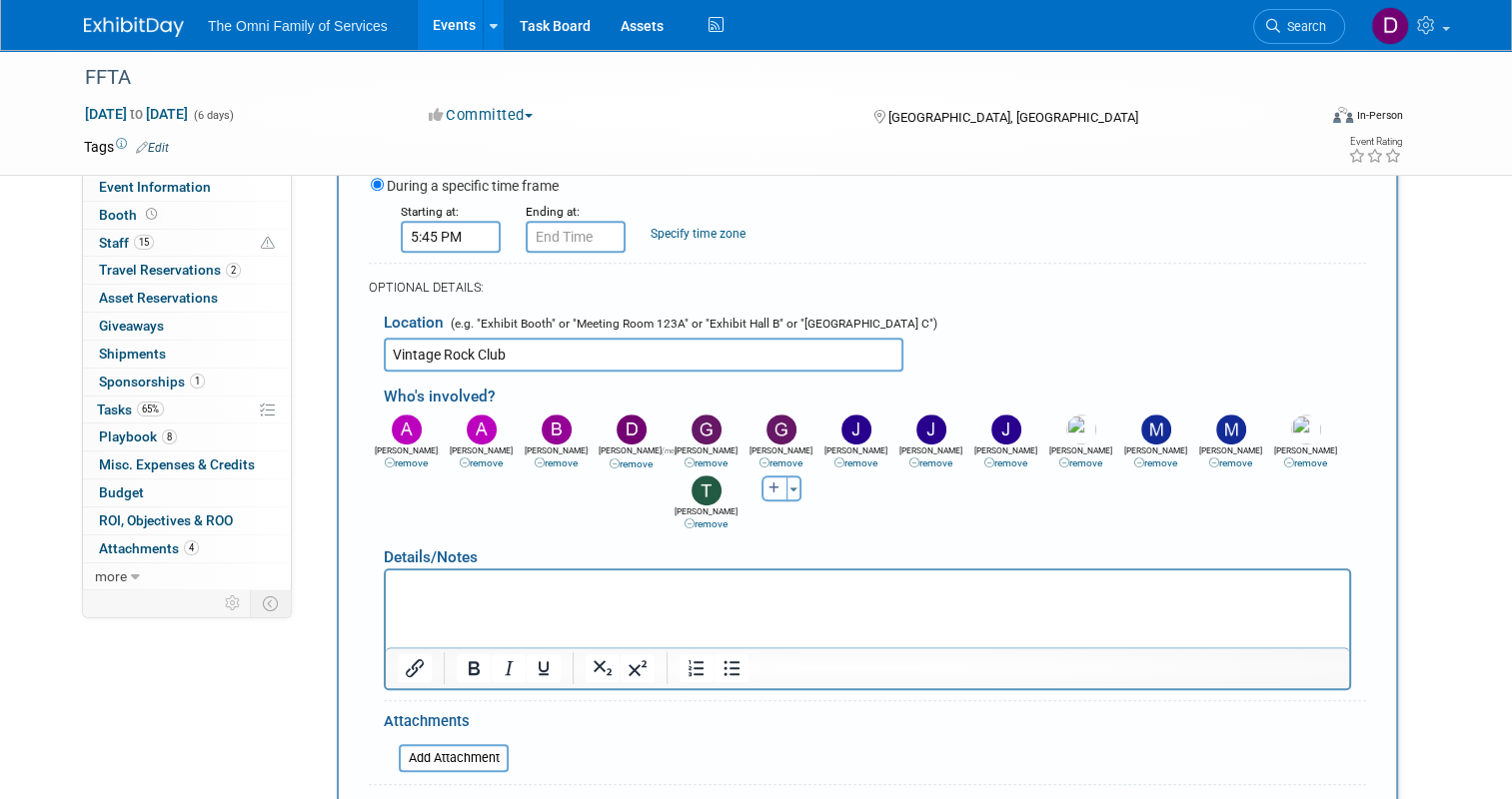 click at bounding box center [774, 488] 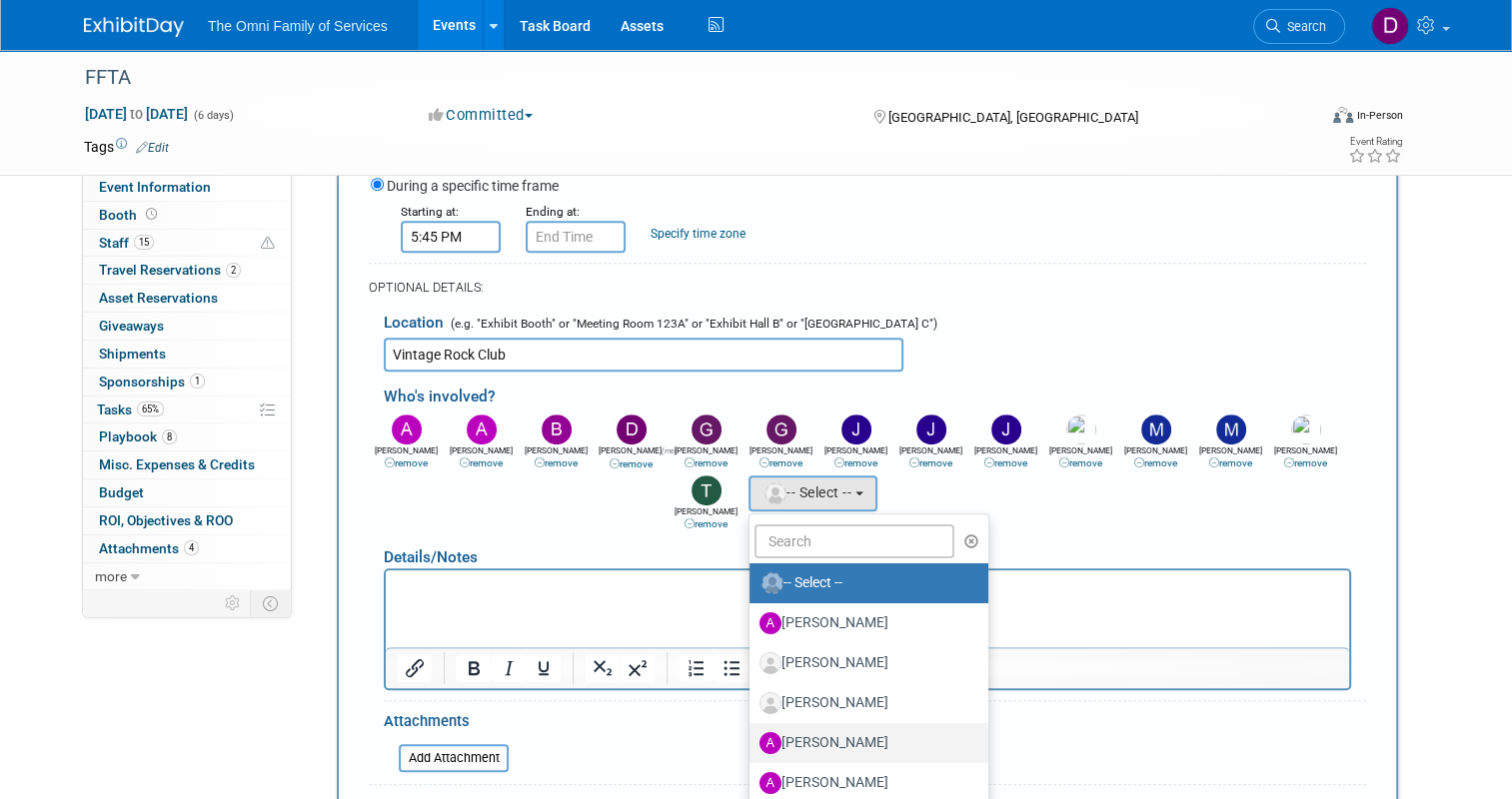 click on "Amy Savage" at bounding box center (863, 743) 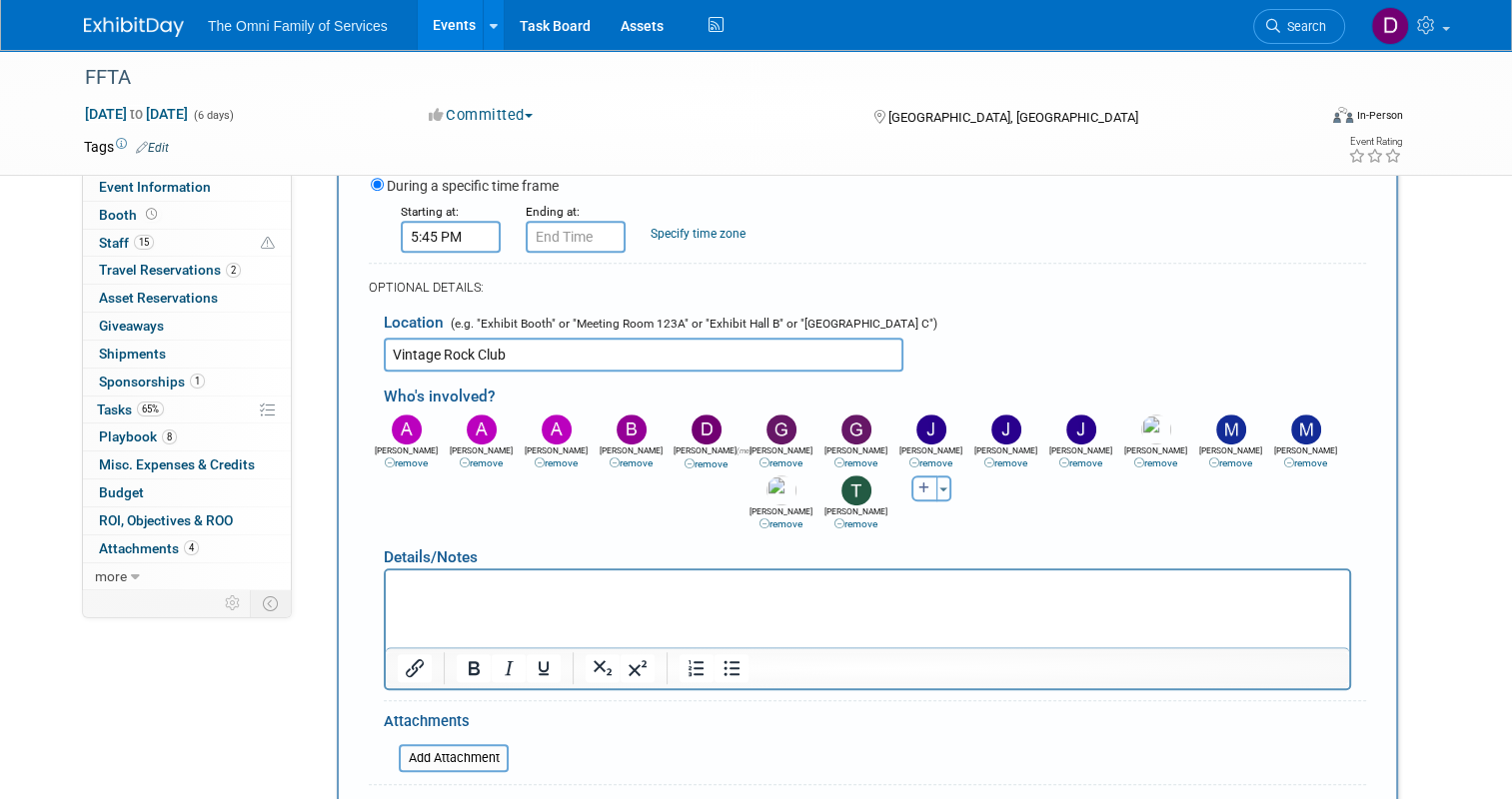click at bounding box center [924, 488] 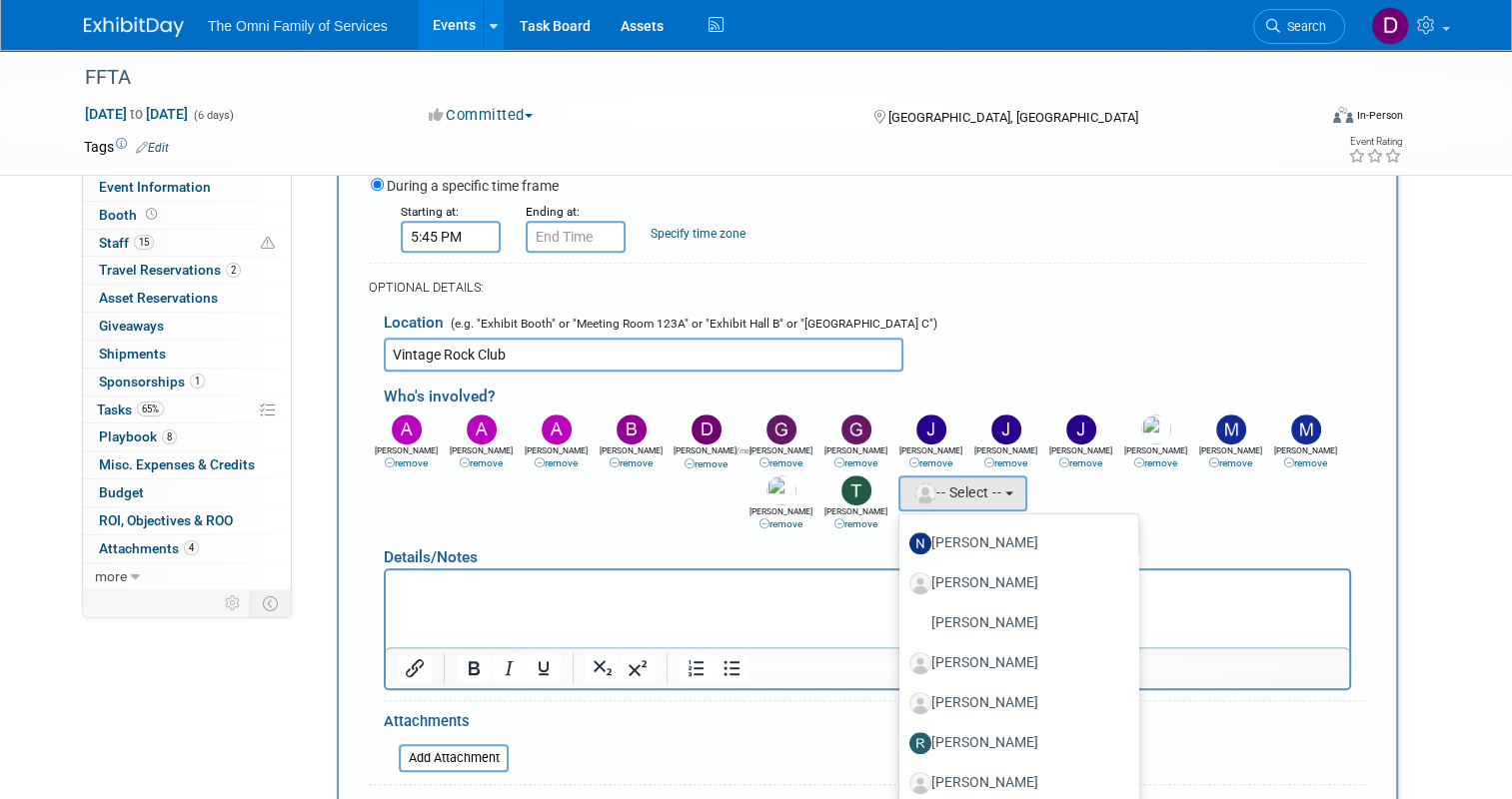 scroll, scrollTop: 2097, scrollLeft: 0, axis: vertical 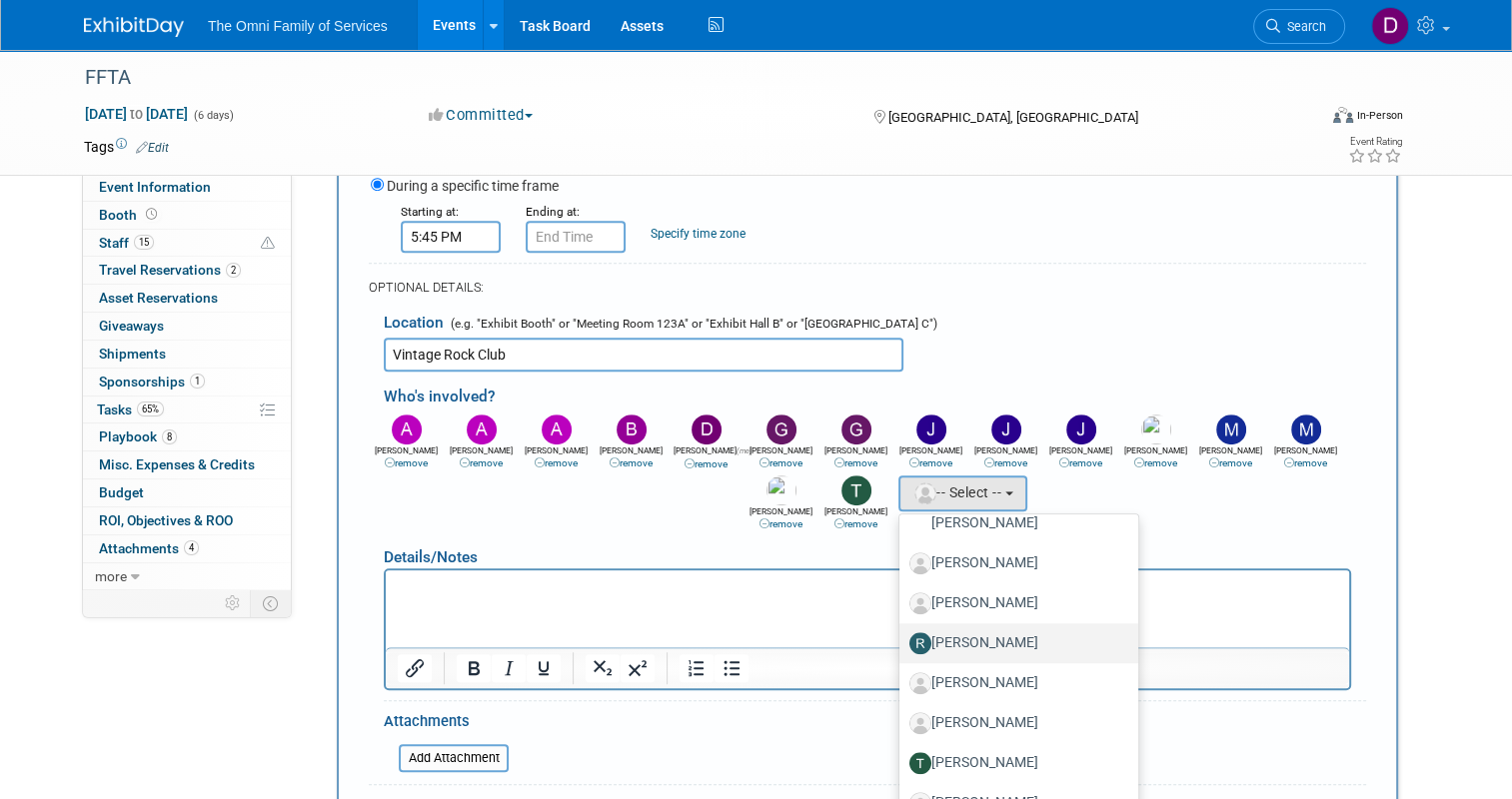 drag, startPoint x: 664, startPoint y: 647, endPoint x: 289, endPoint y: 64, distance: 693.1912 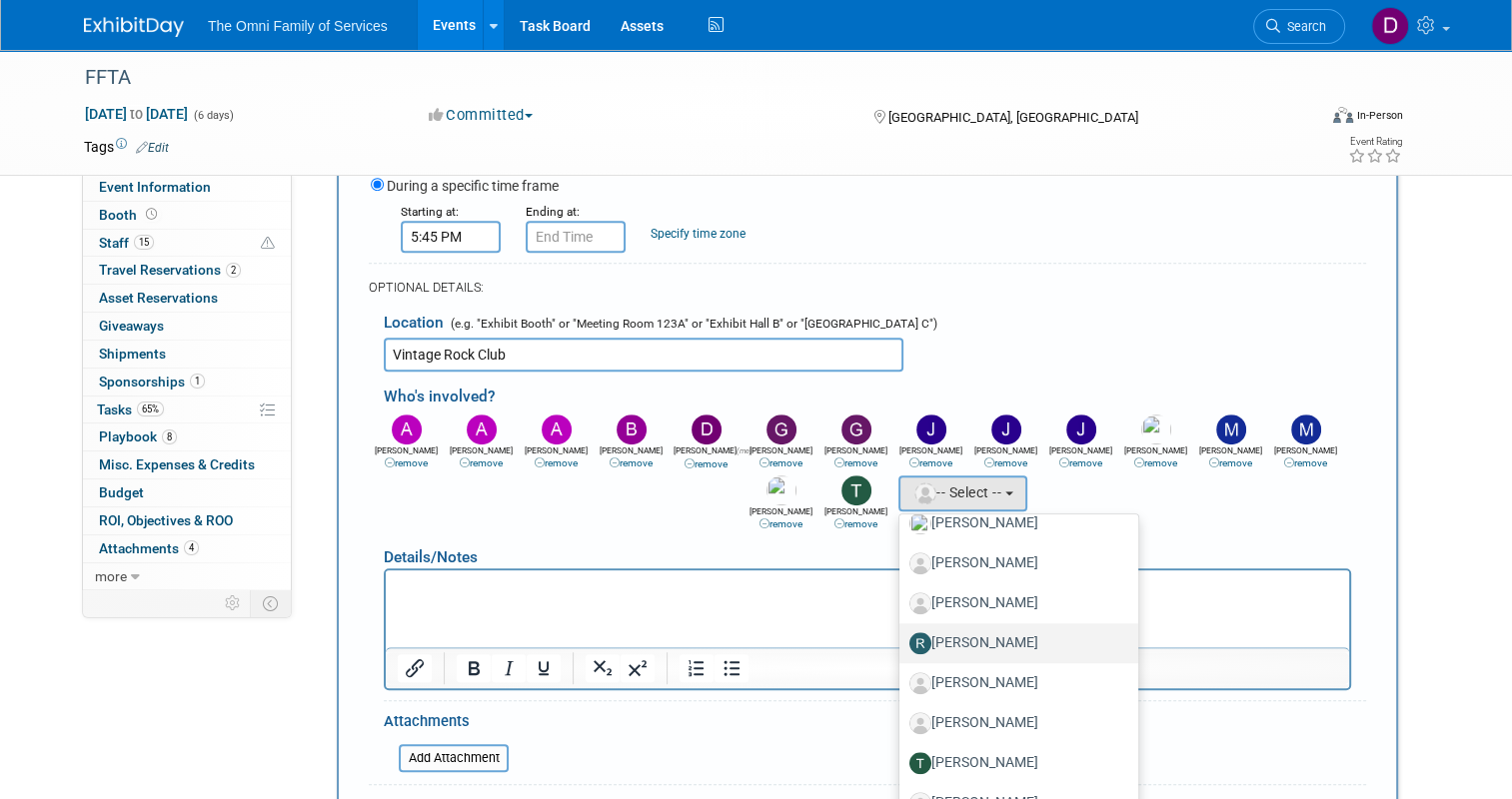 click on "Rochelle Conway" at bounding box center [1013, 643] 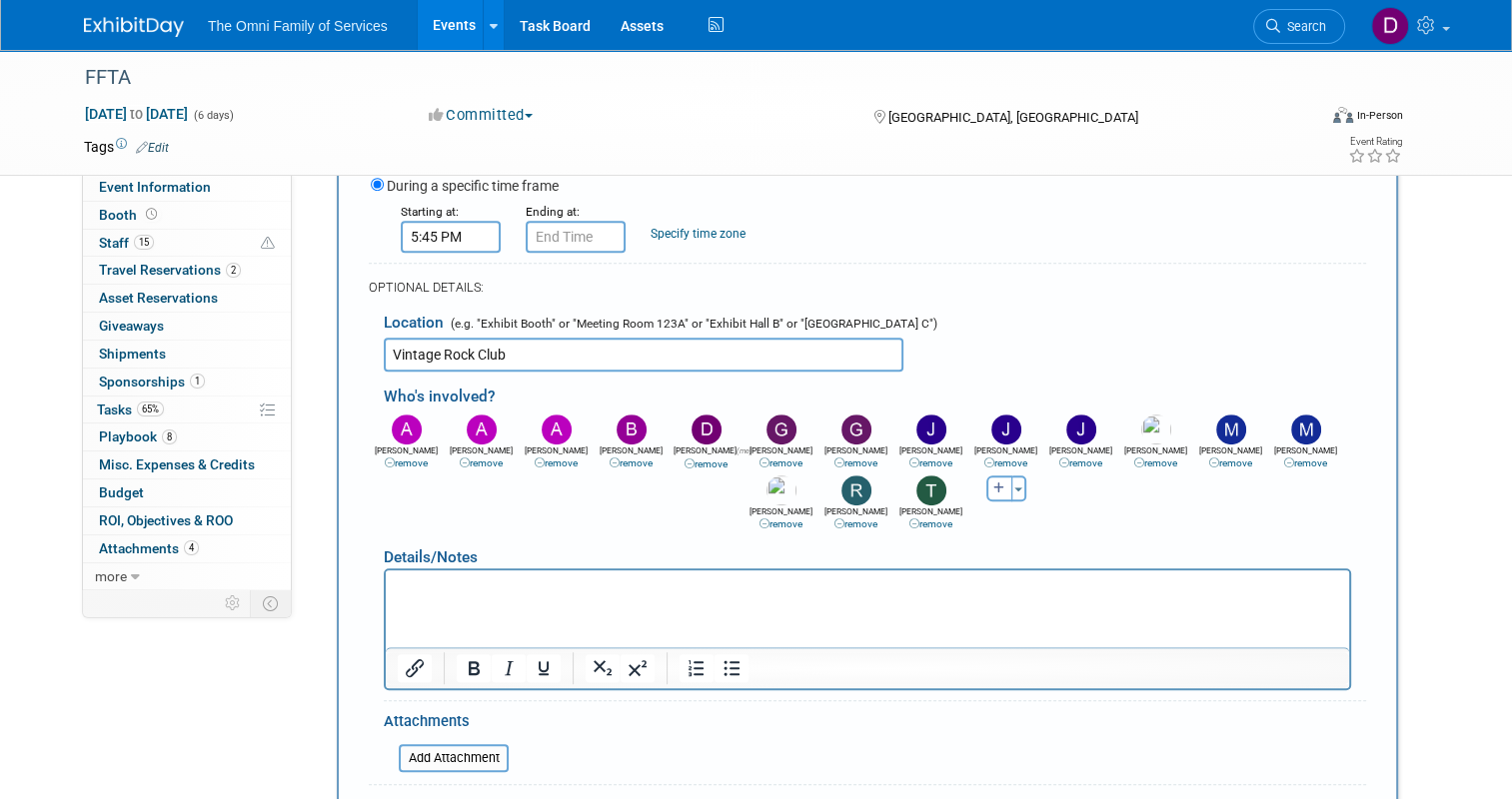 click at bounding box center [867, 588] 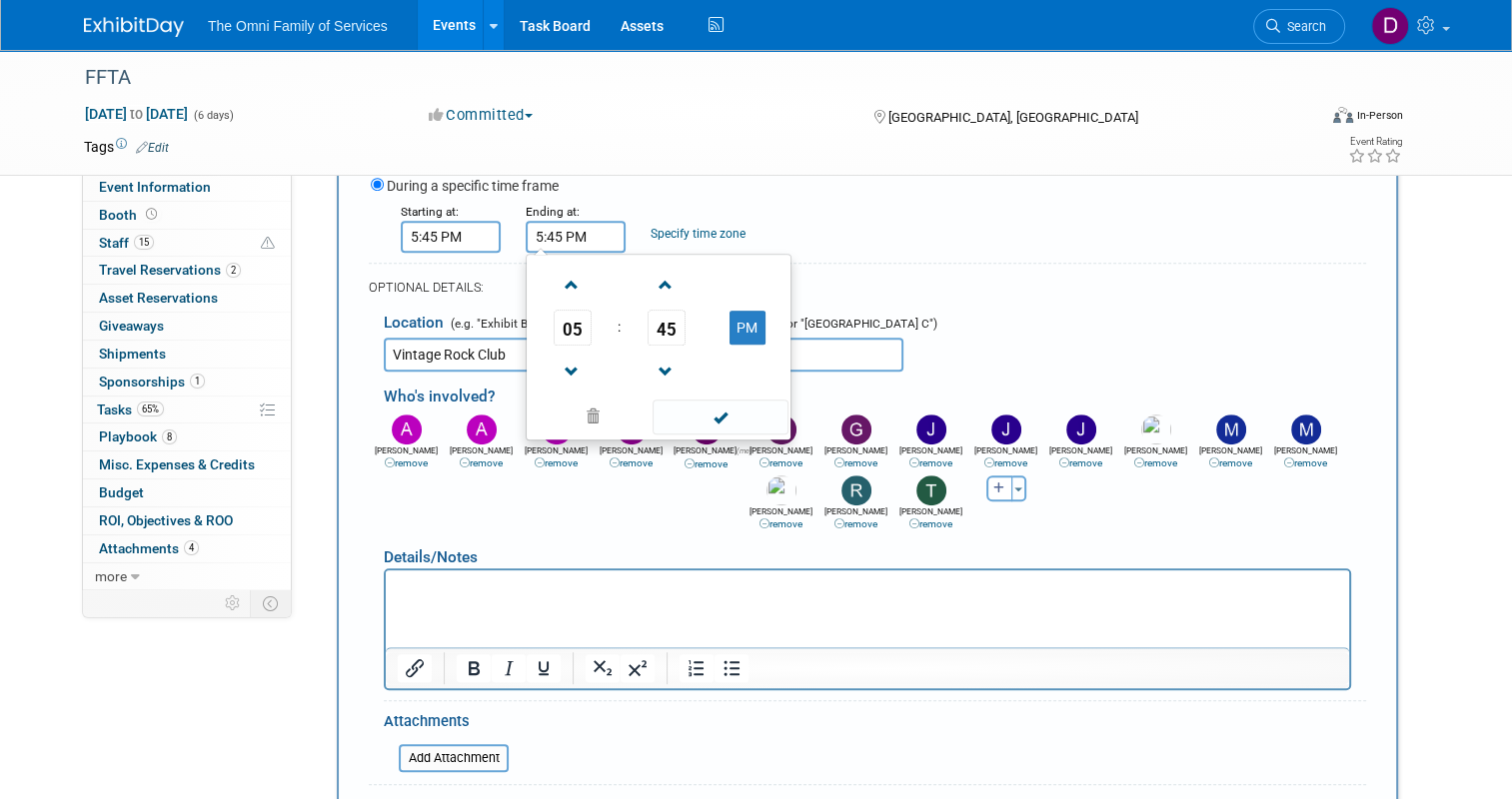 click on "5:45 PM" at bounding box center [576, 237] 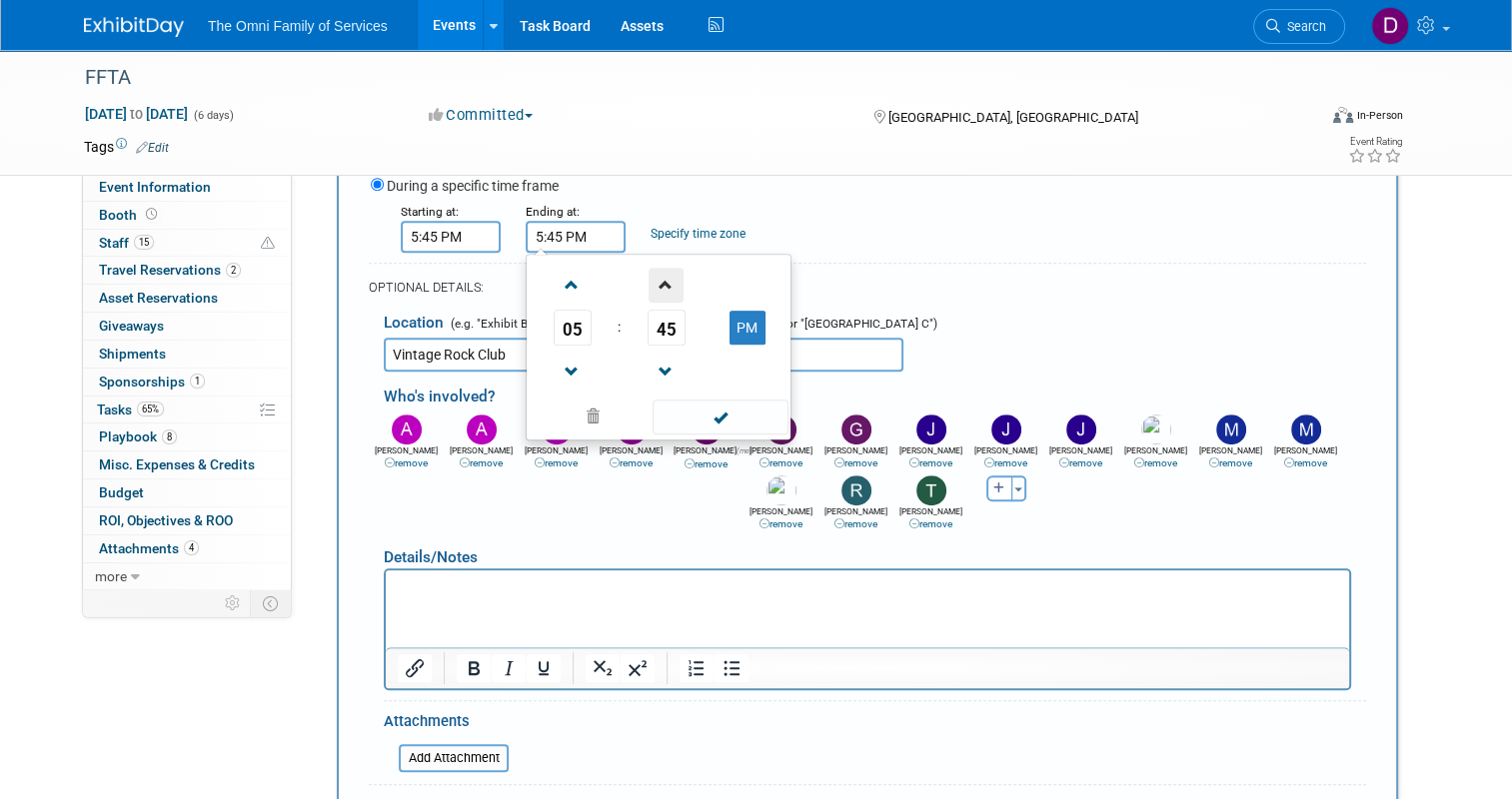 click at bounding box center [666, 285] 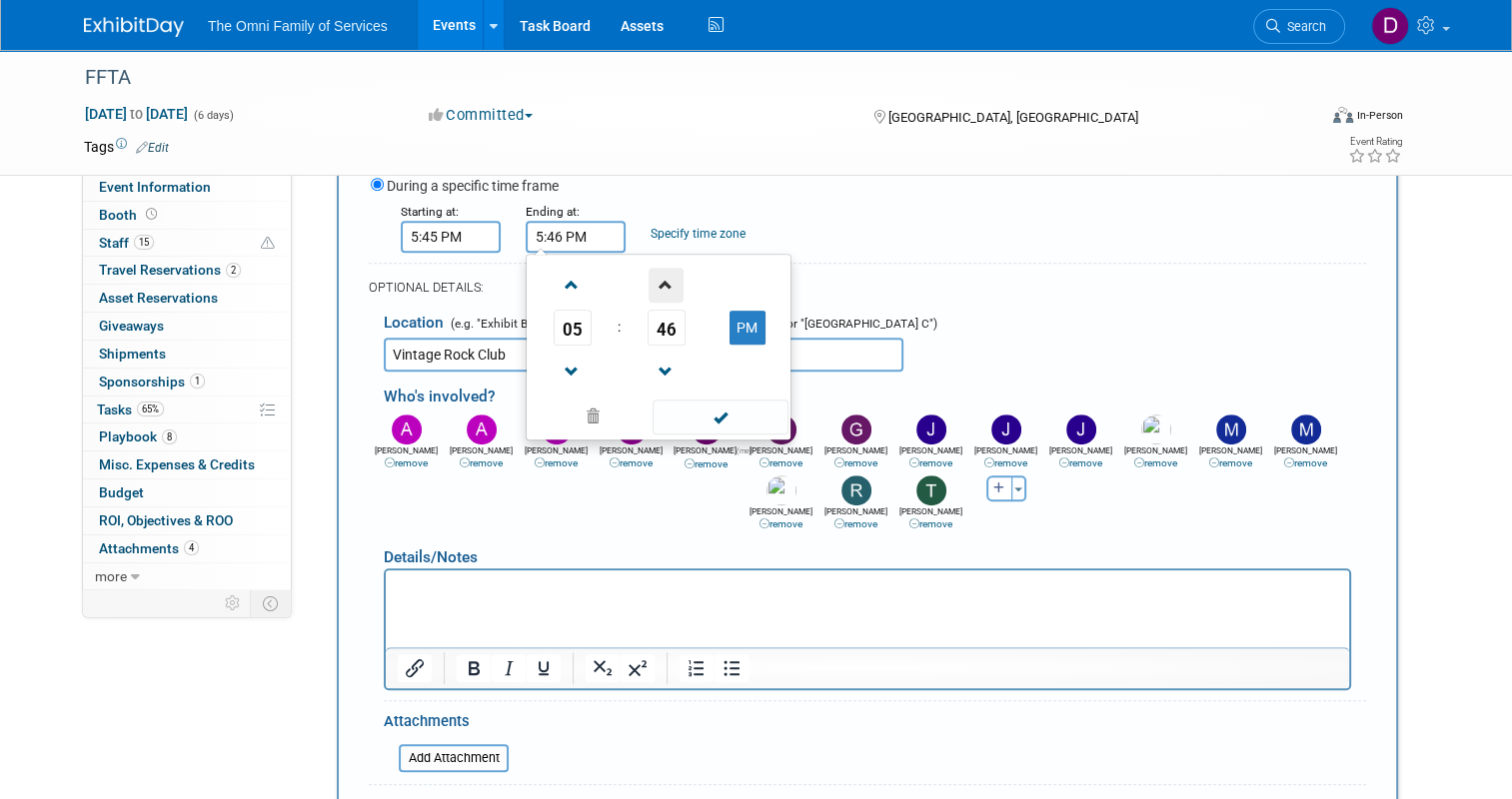 click at bounding box center [666, 285] 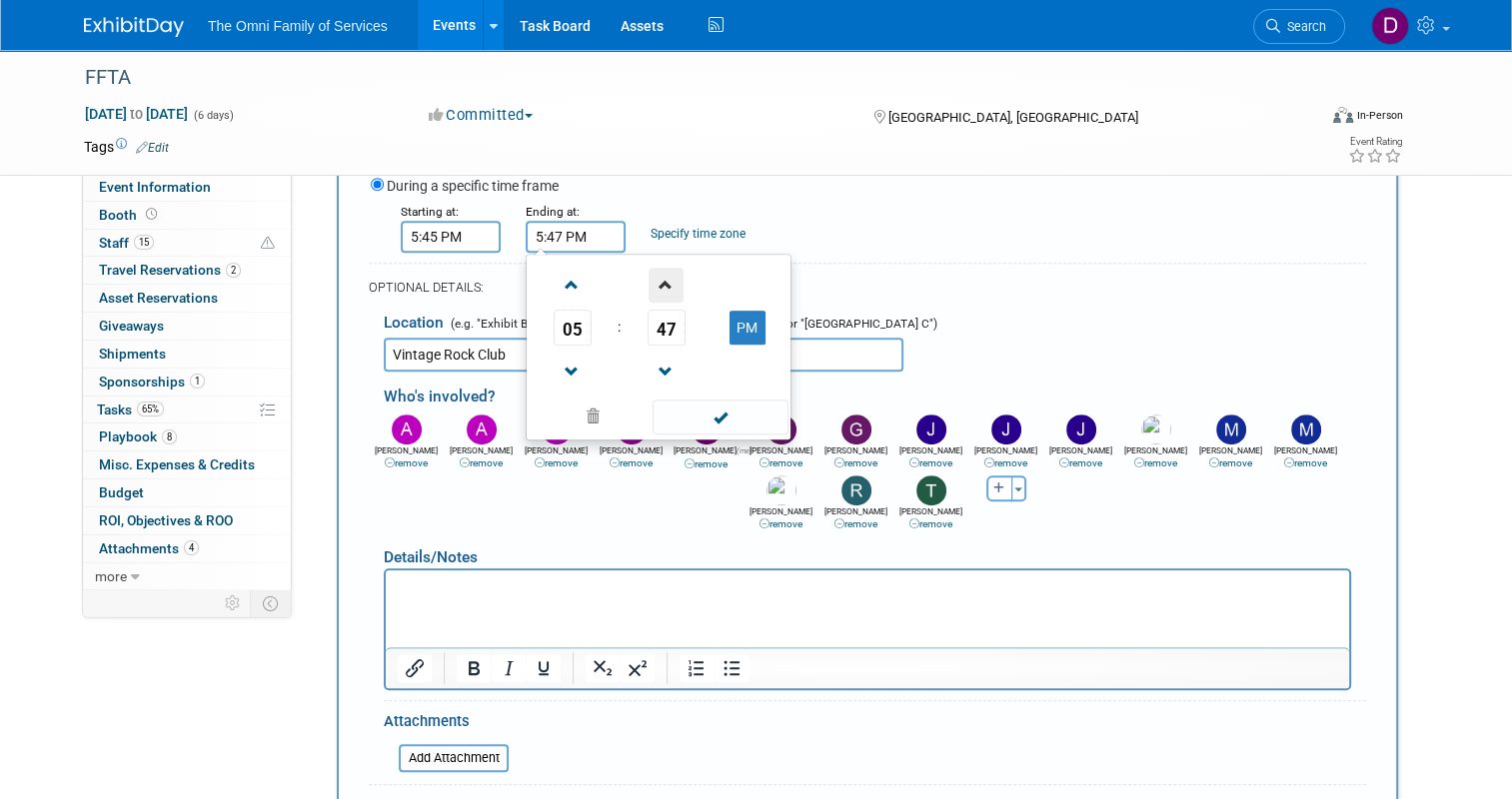 click at bounding box center (666, 285) 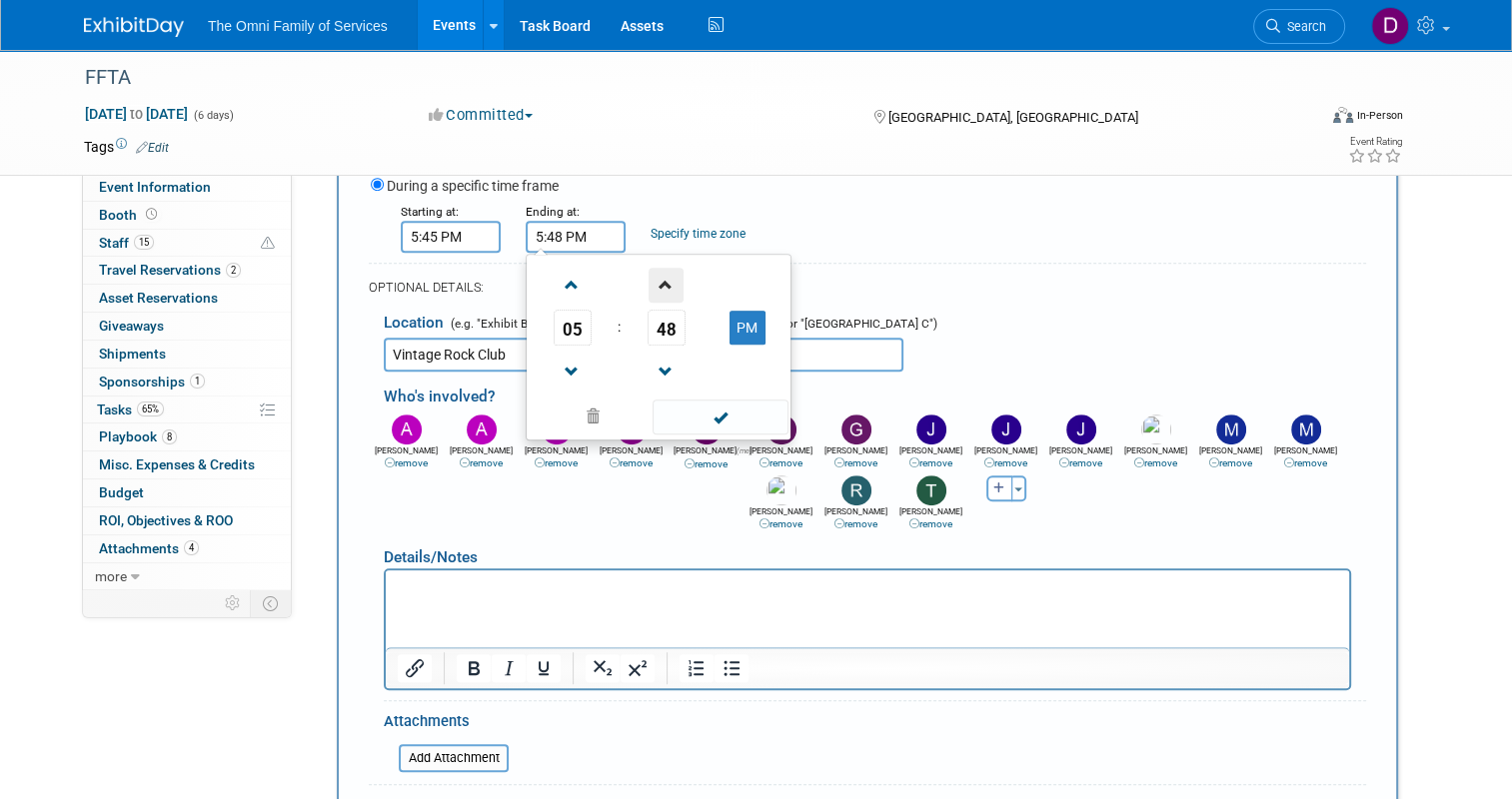 click at bounding box center [666, 285] 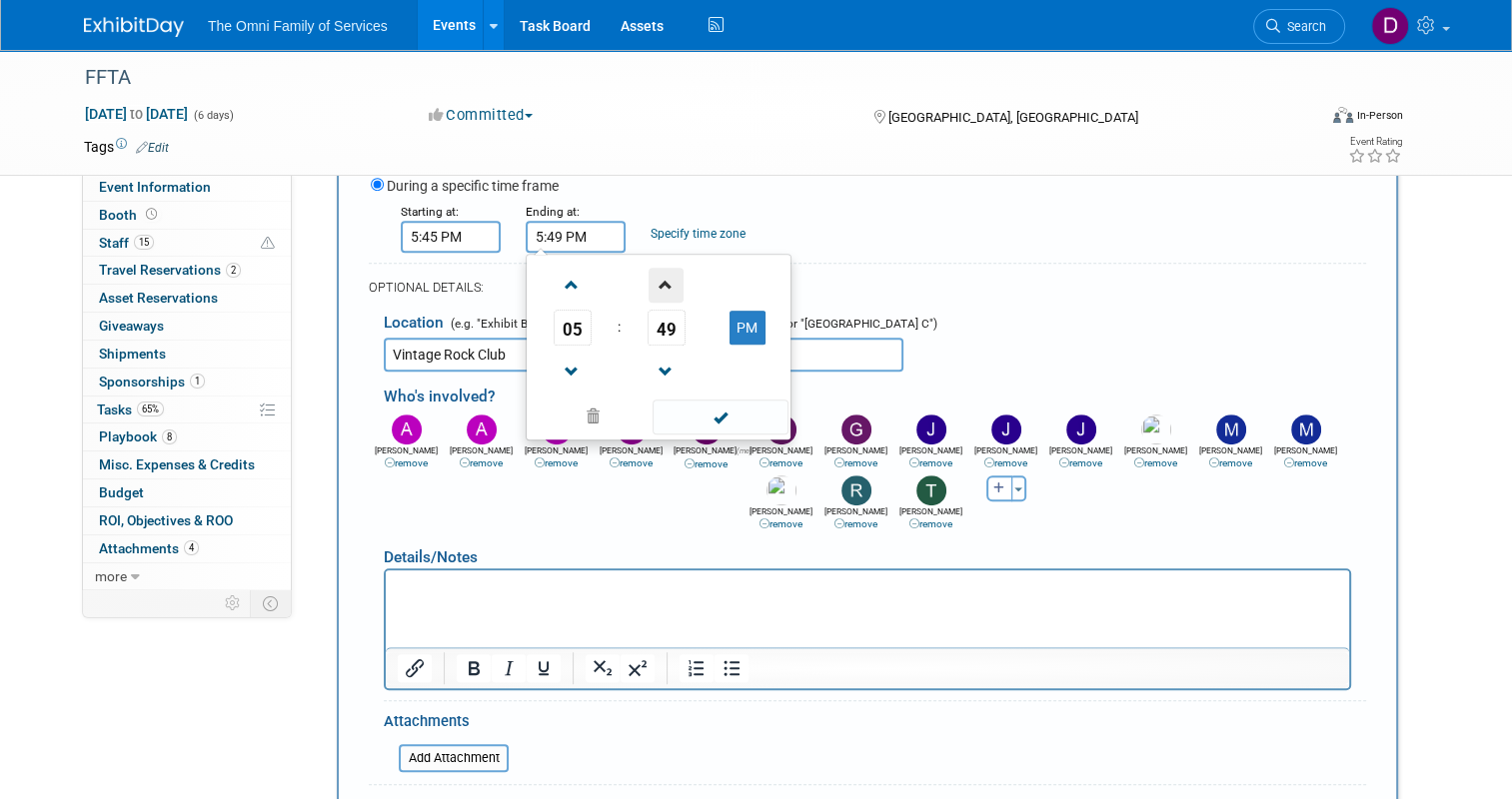 click at bounding box center (666, 285) 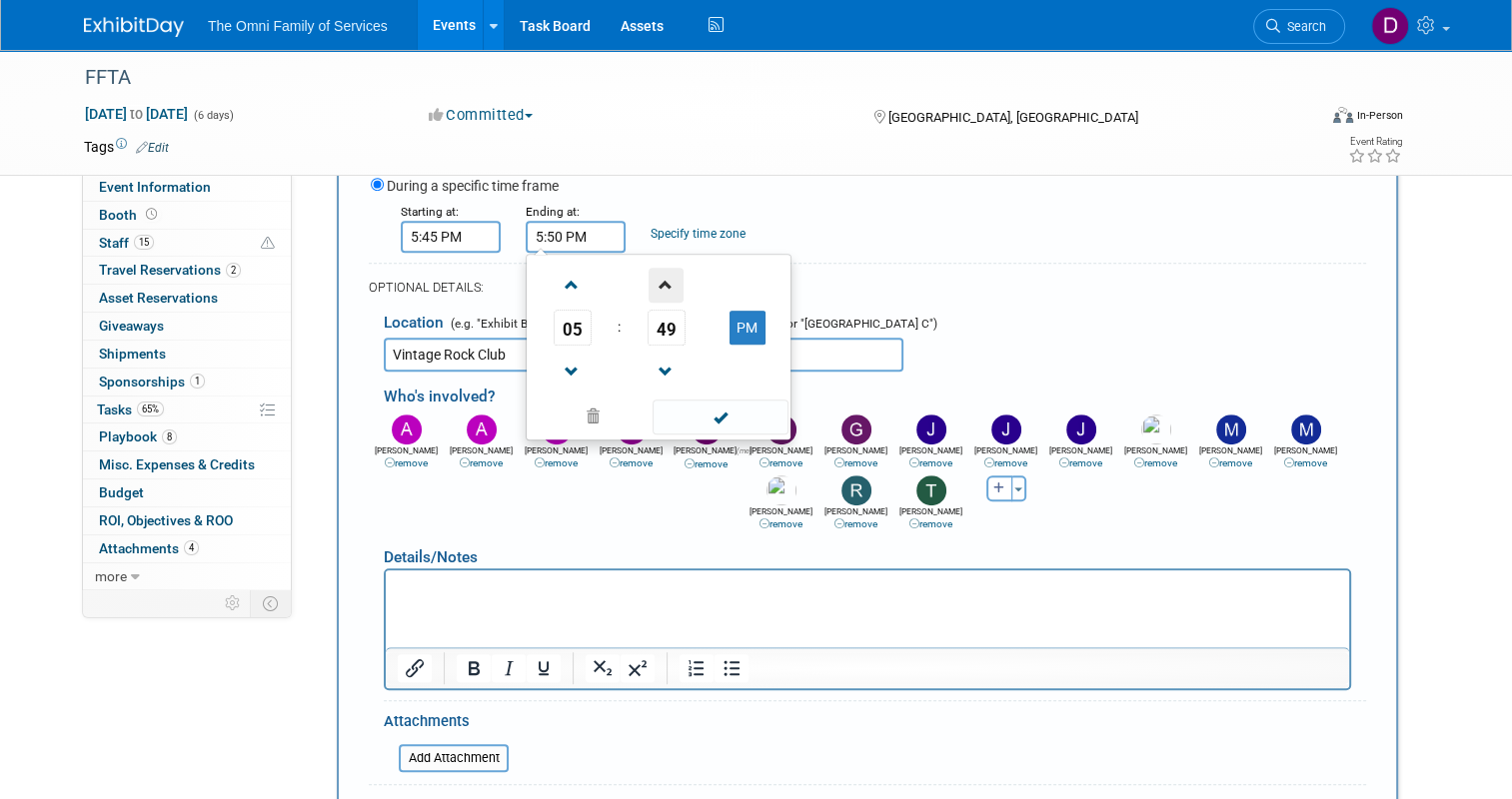 click at bounding box center [666, 285] 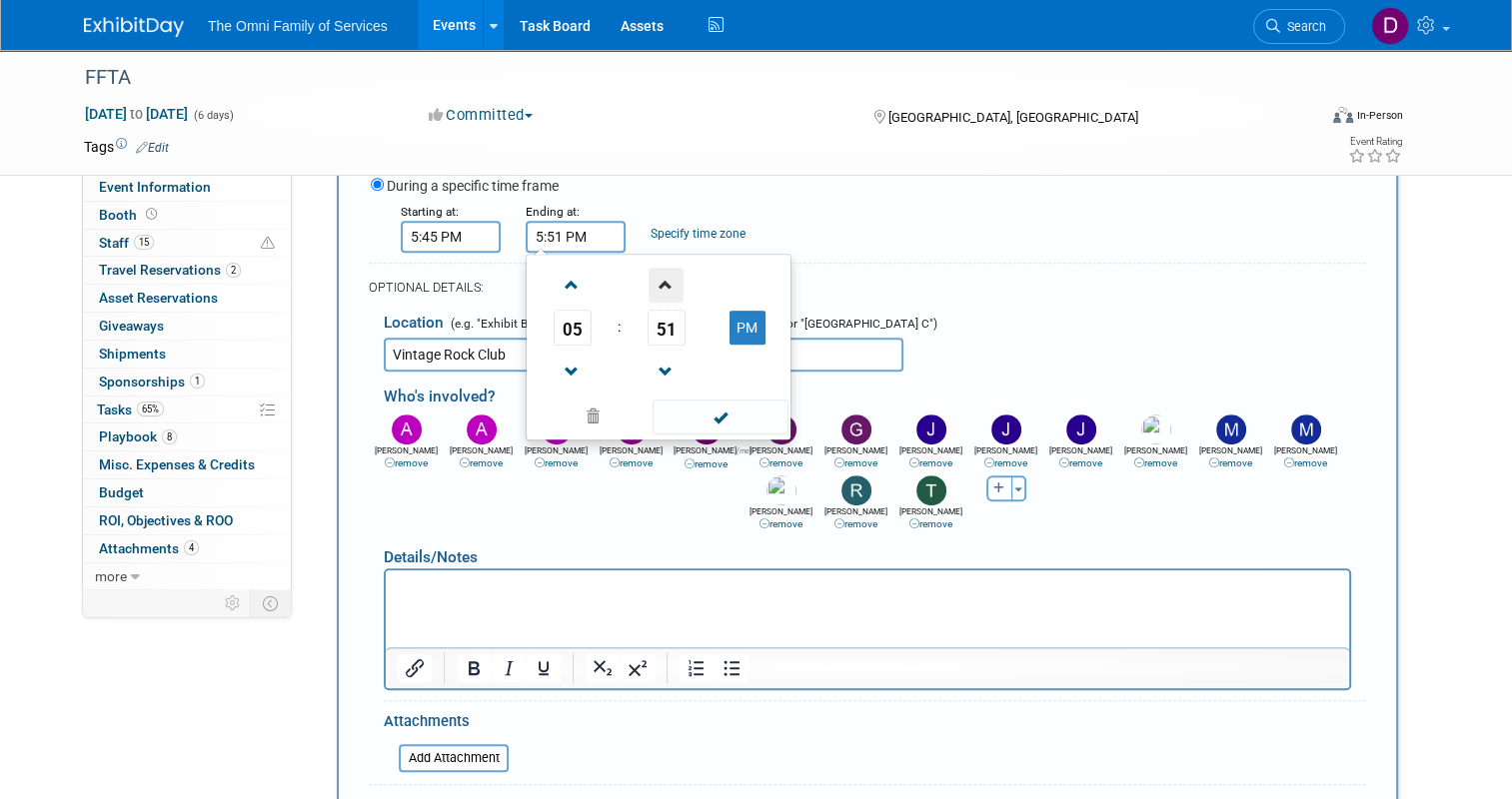 click at bounding box center [666, 285] 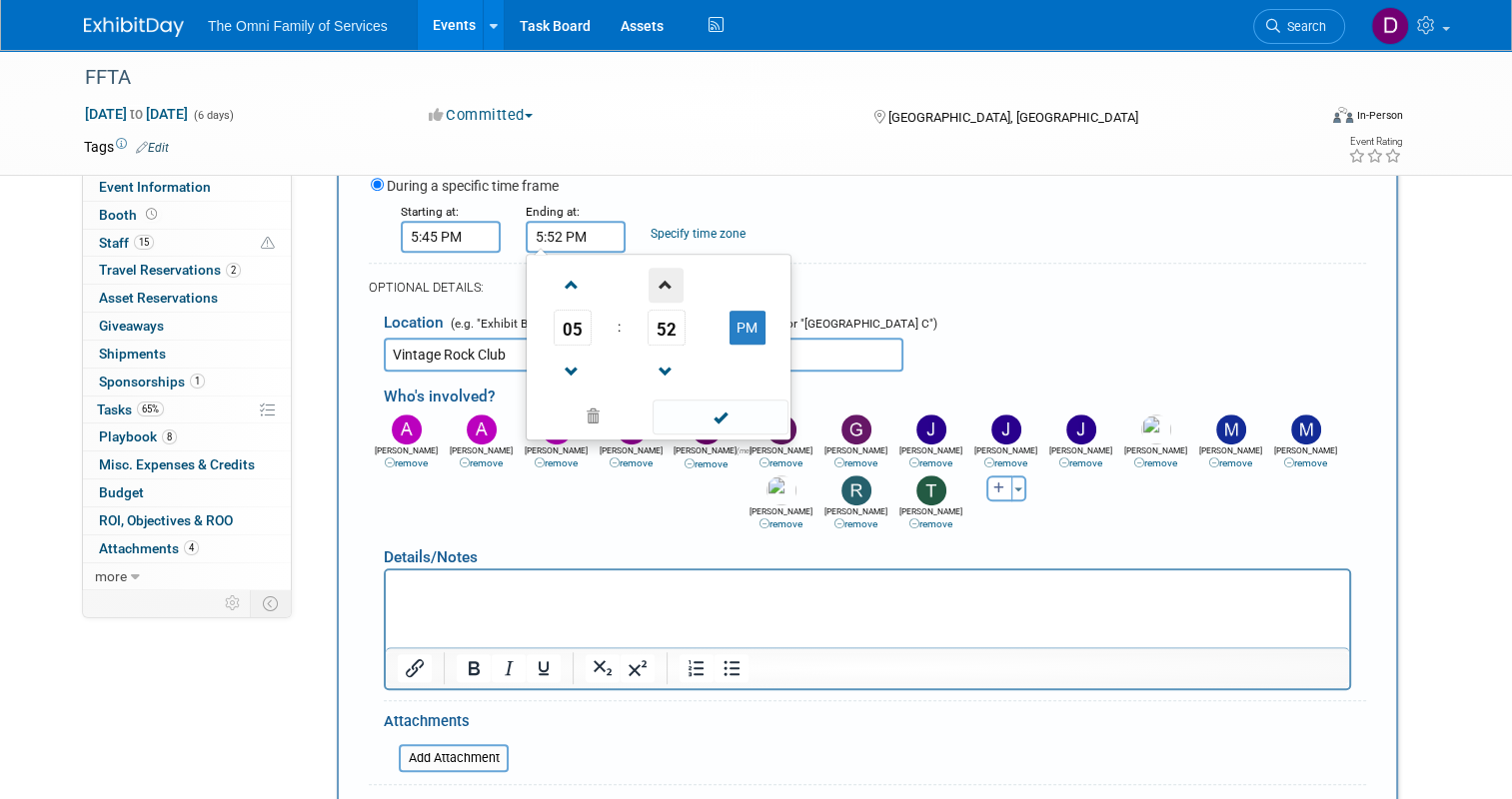 click at bounding box center (666, 285) 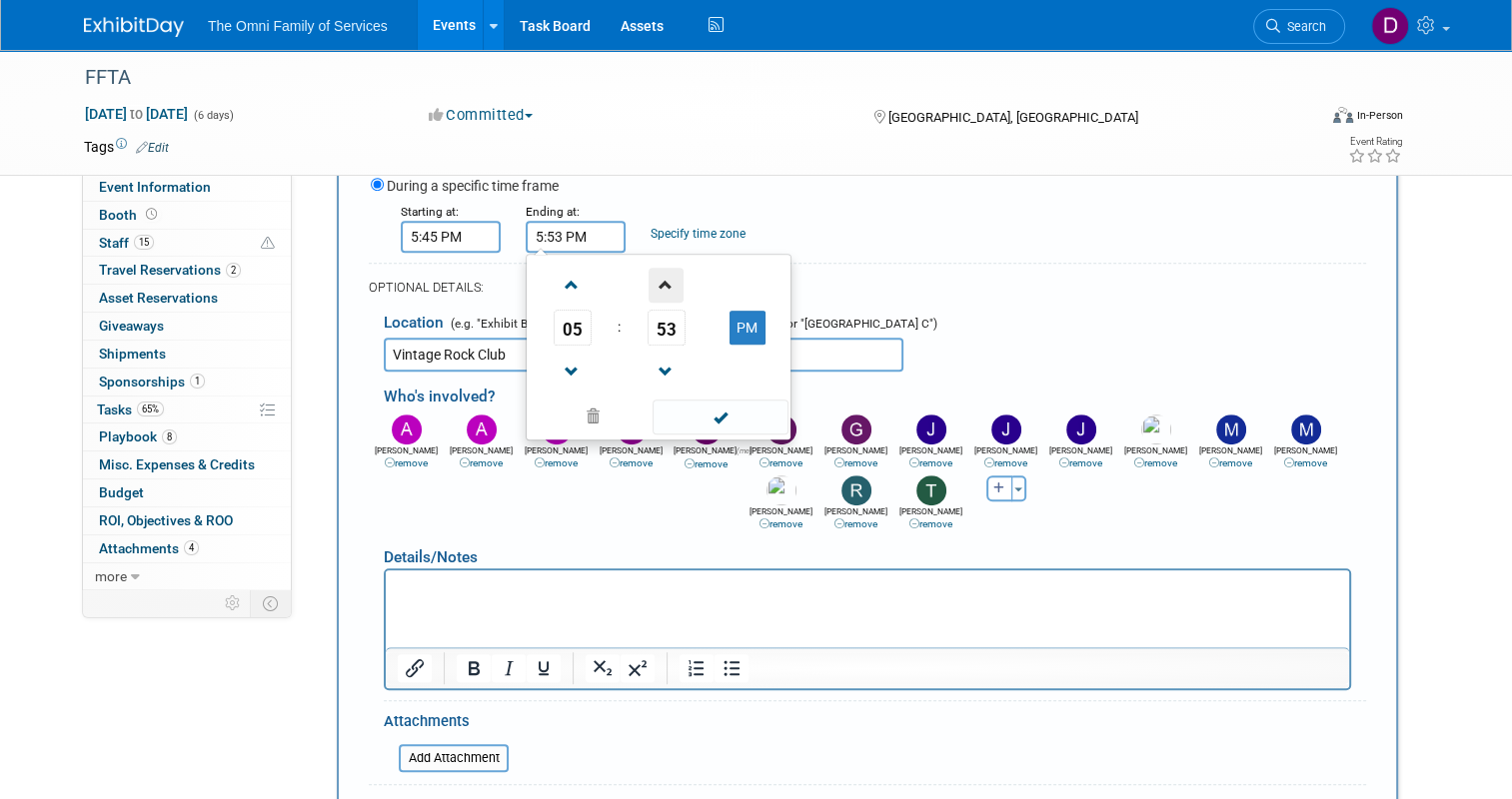 click at bounding box center [666, 285] 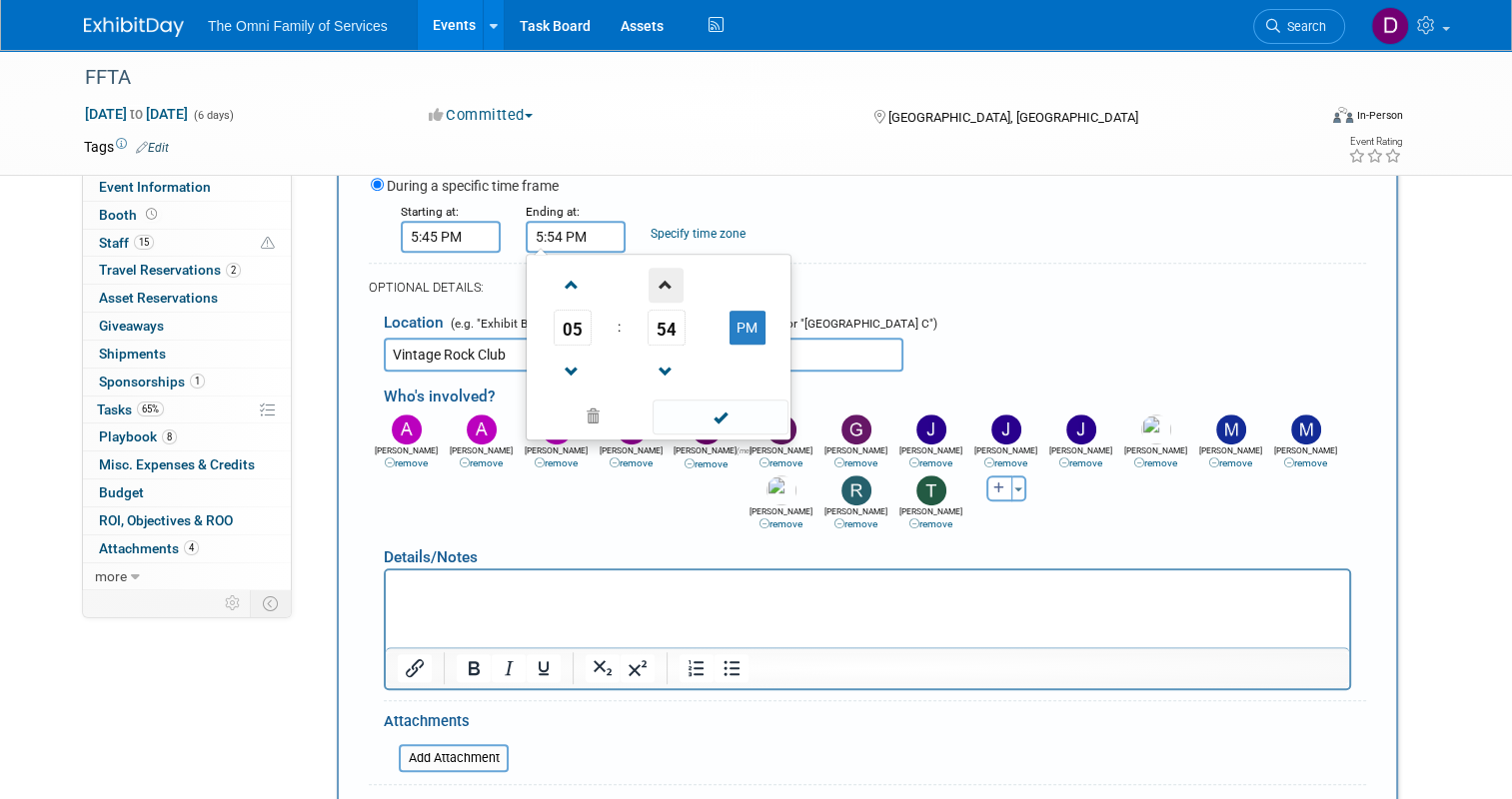 click at bounding box center (666, 285) 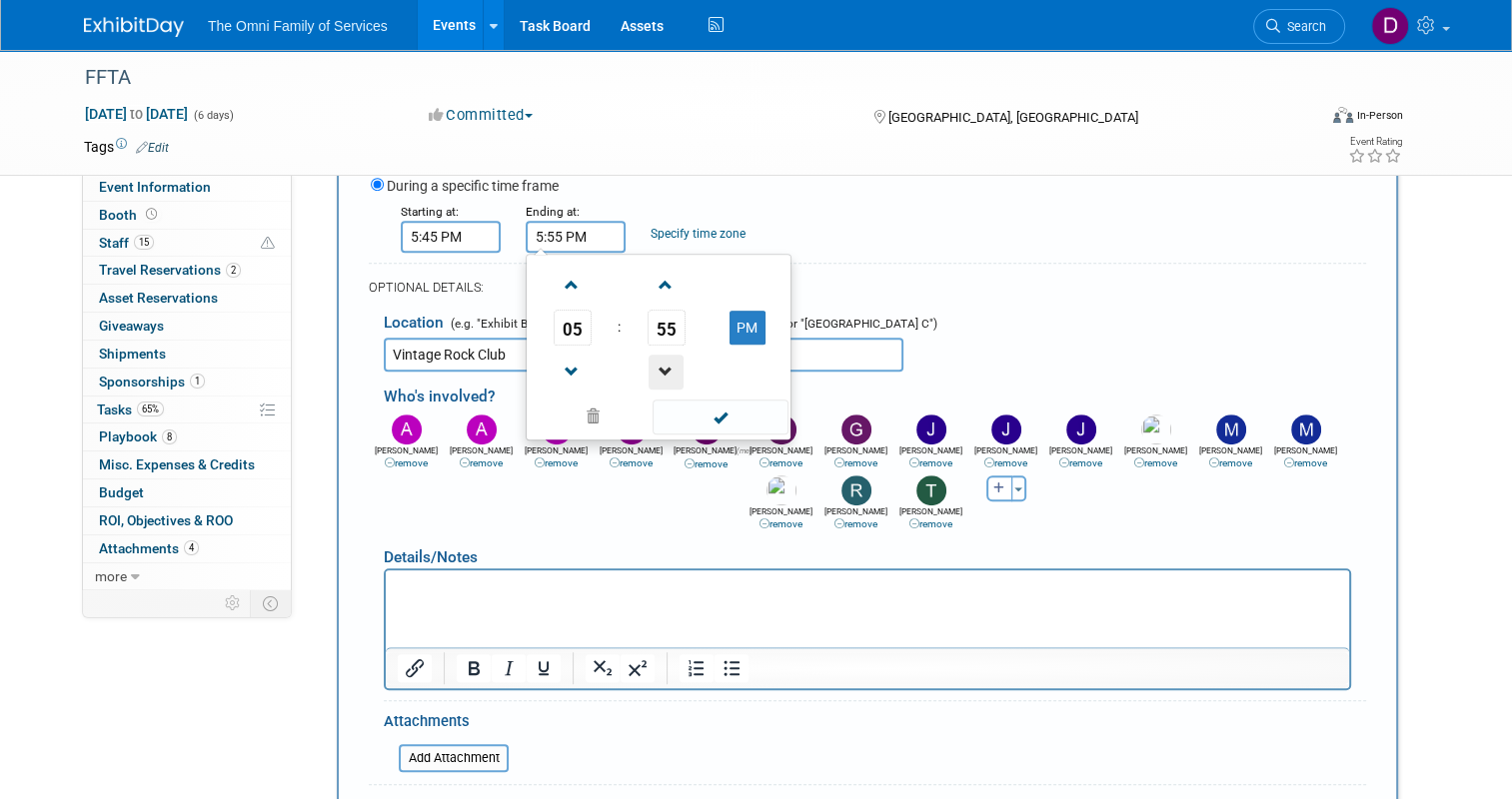 click at bounding box center [666, 372] 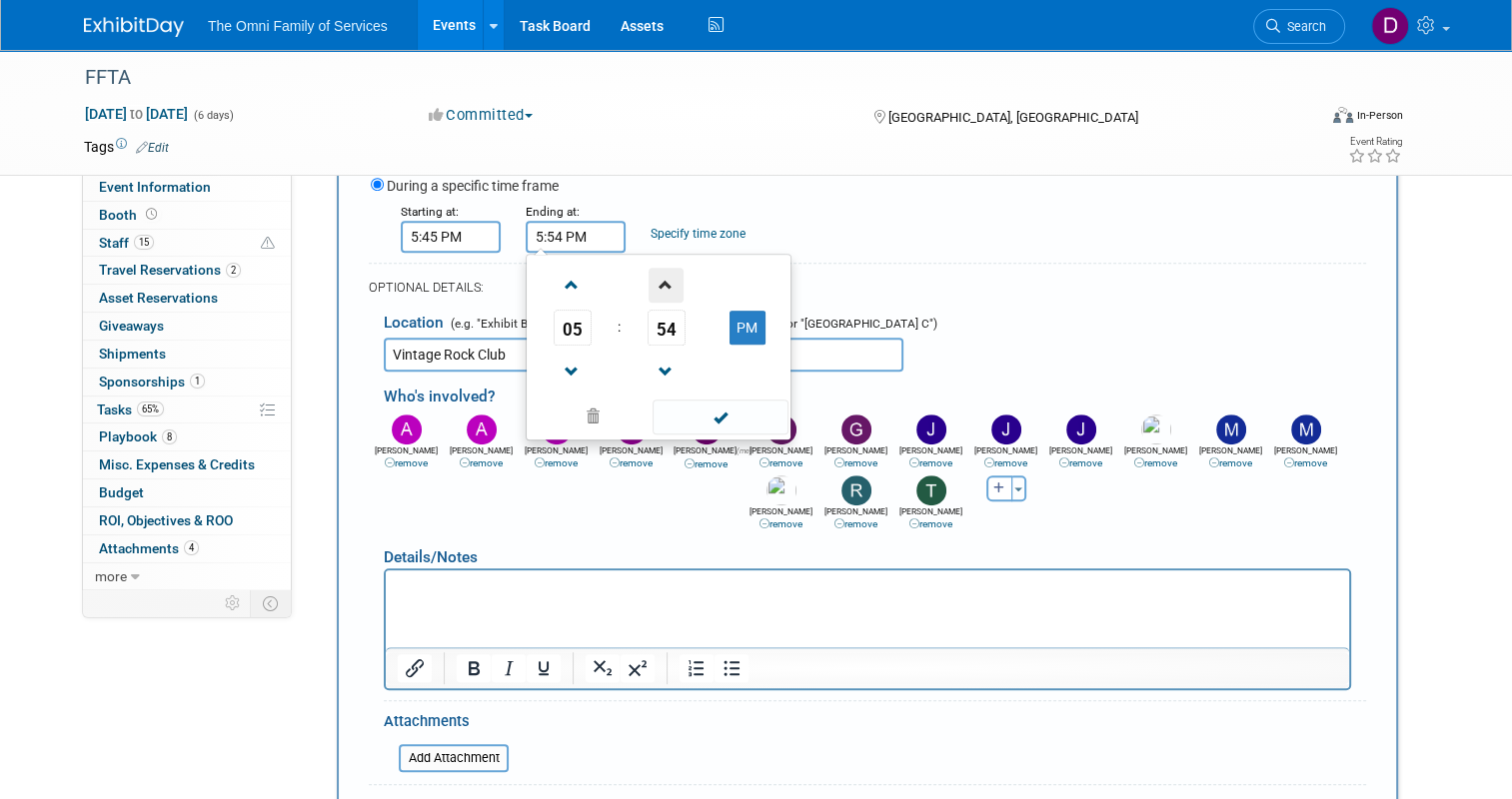 click at bounding box center [666, 285] 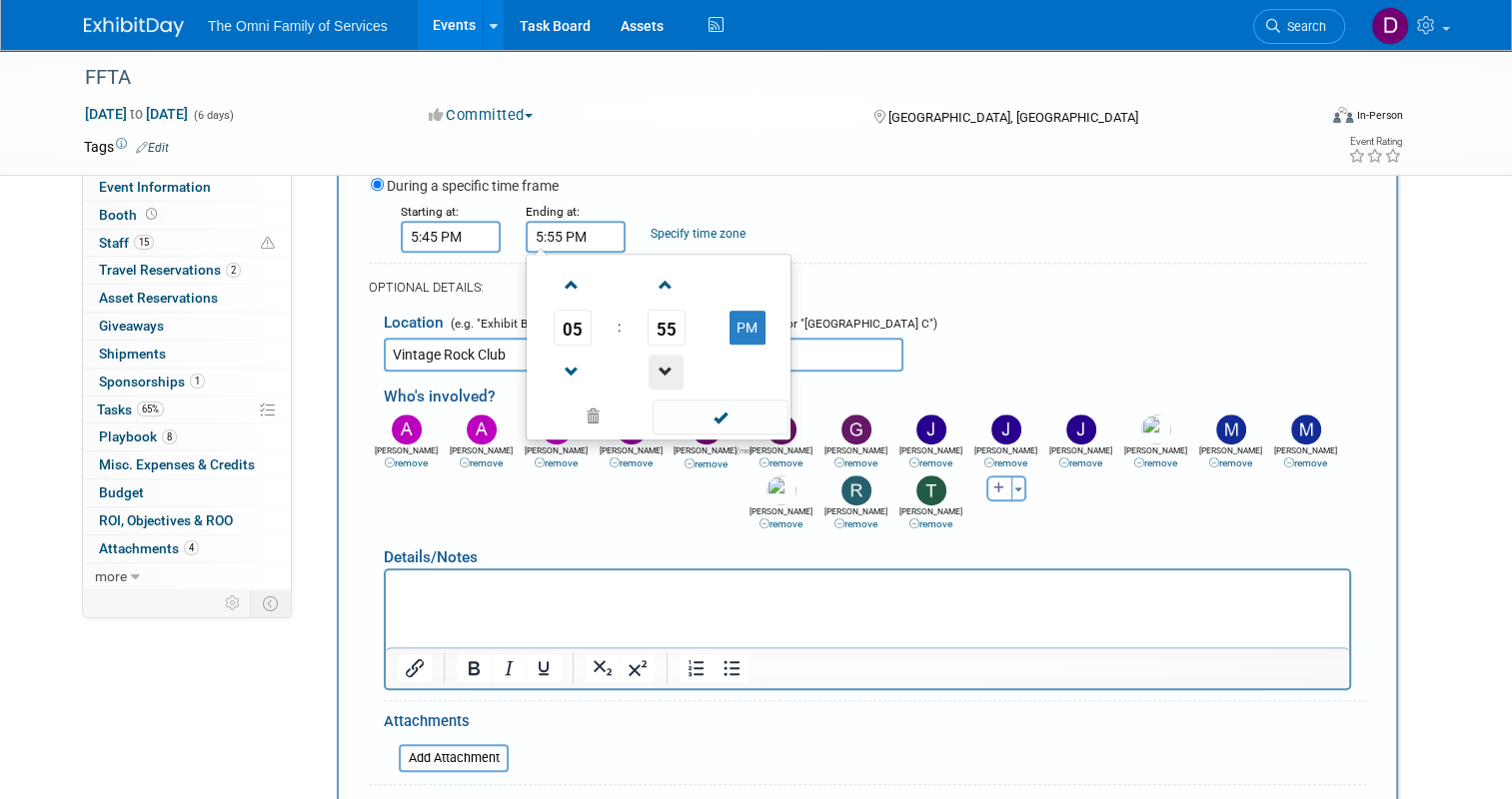 click at bounding box center (666, 372) 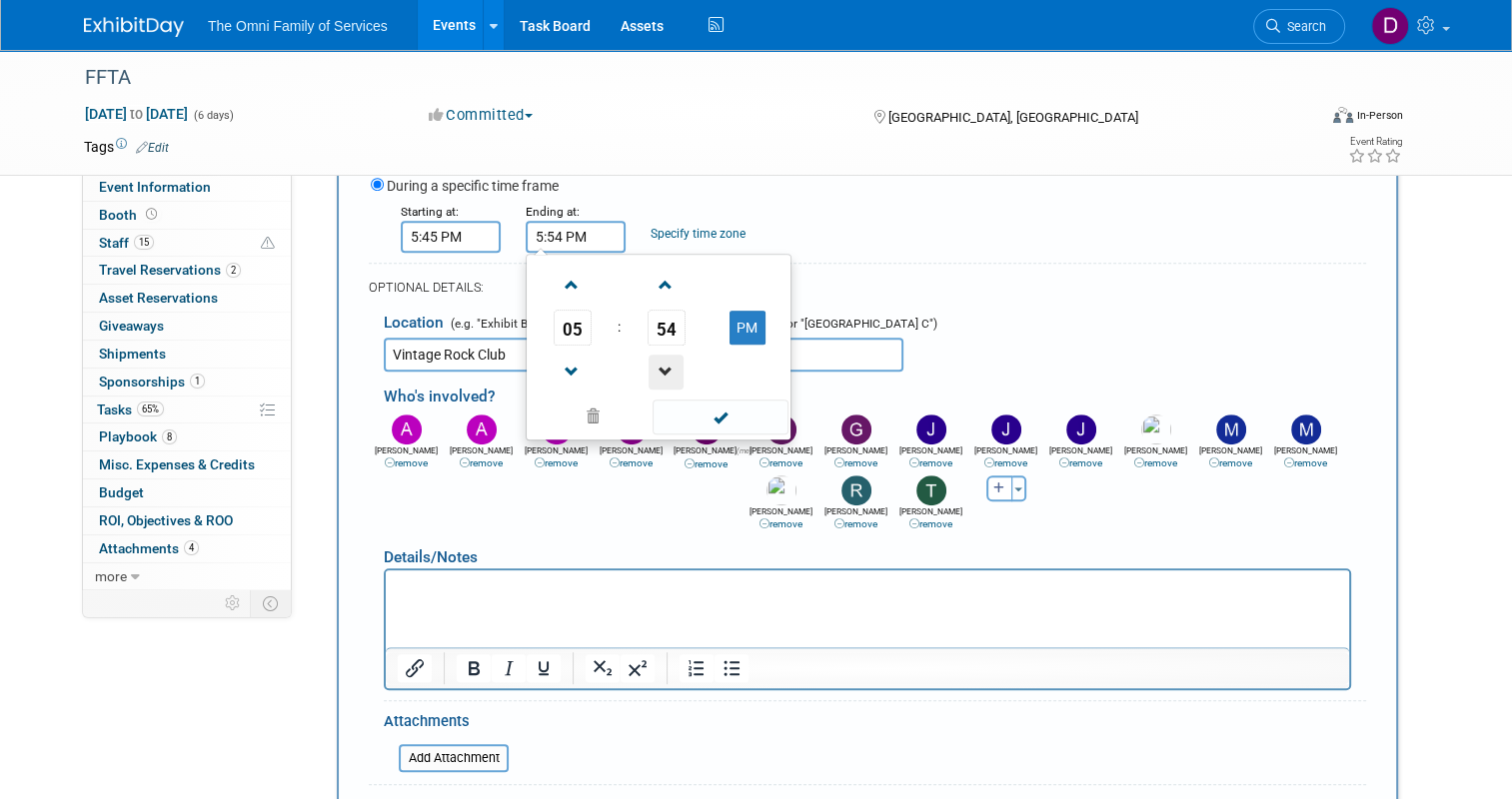 click at bounding box center [666, 372] 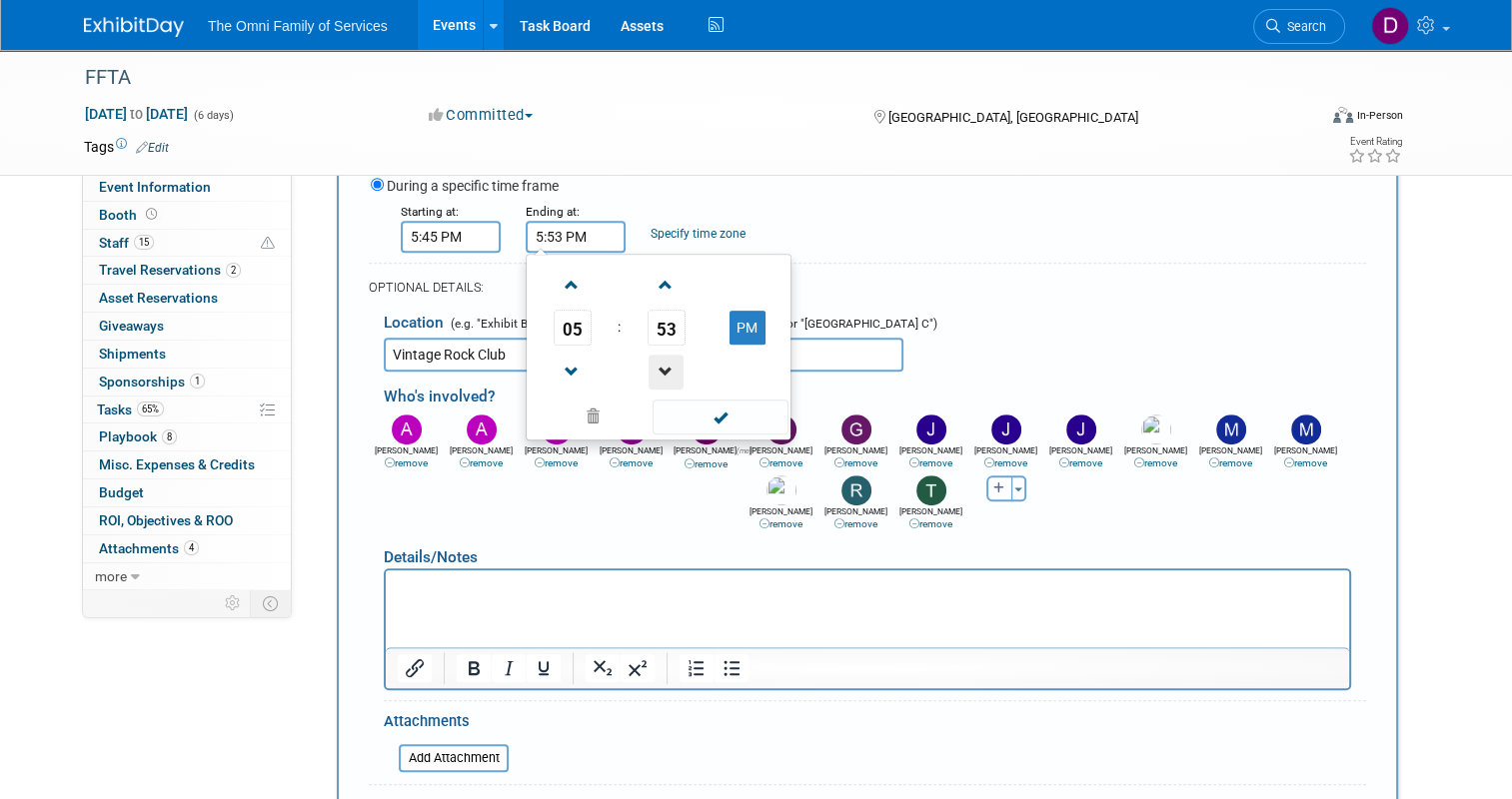 click at bounding box center [666, 372] 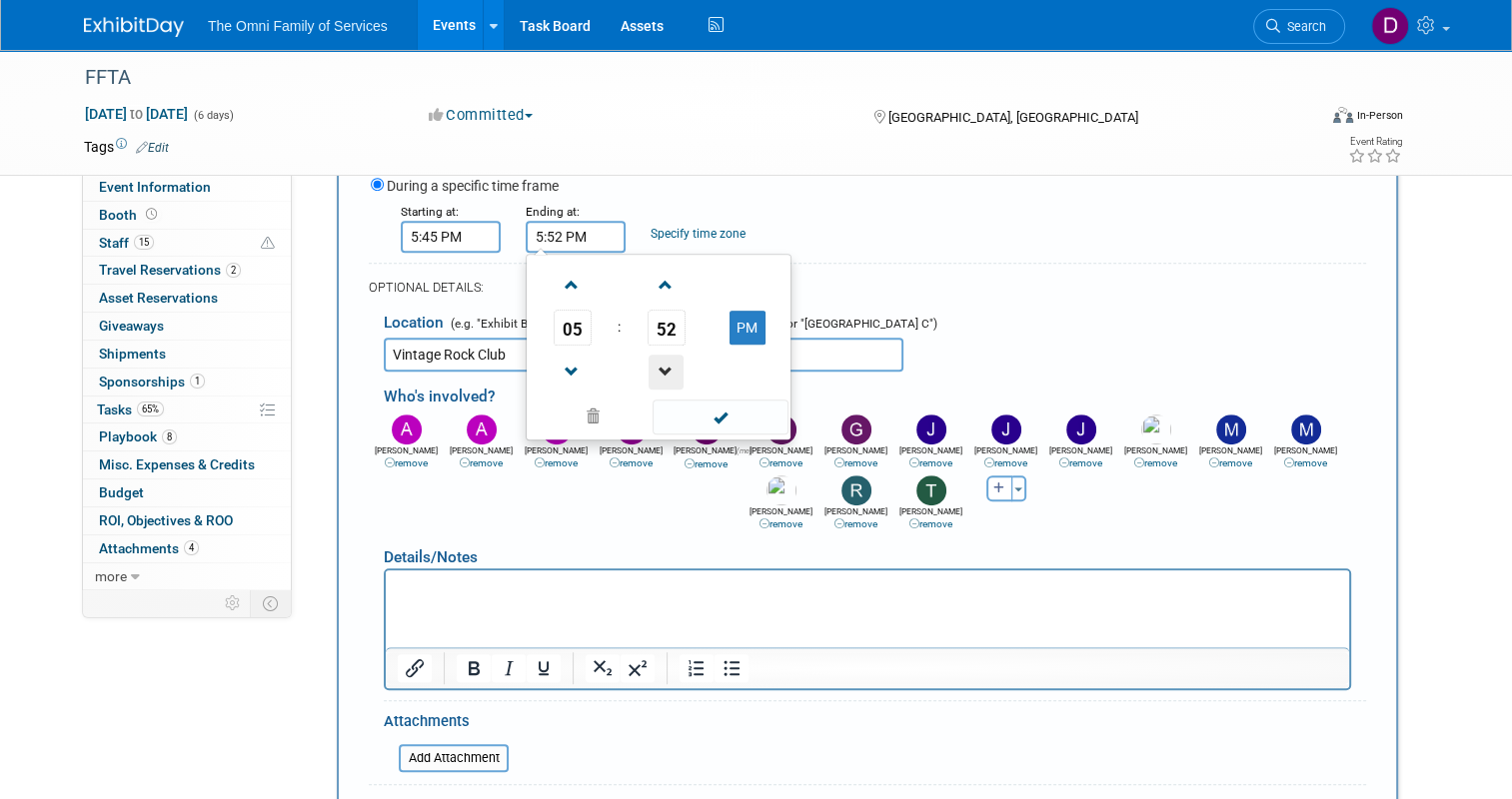 click at bounding box center [666, 372] 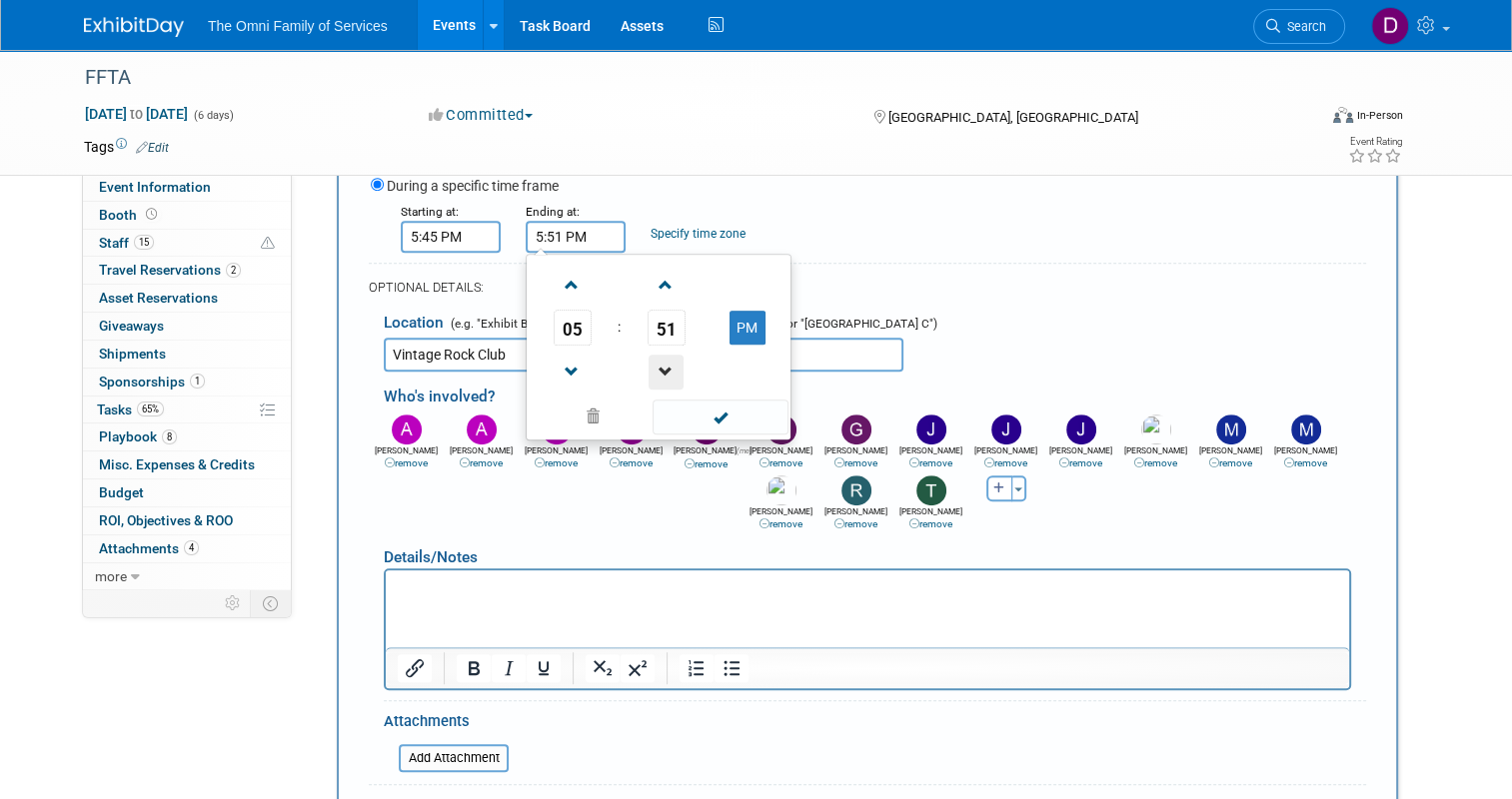 click at bounding box center [666, 372] 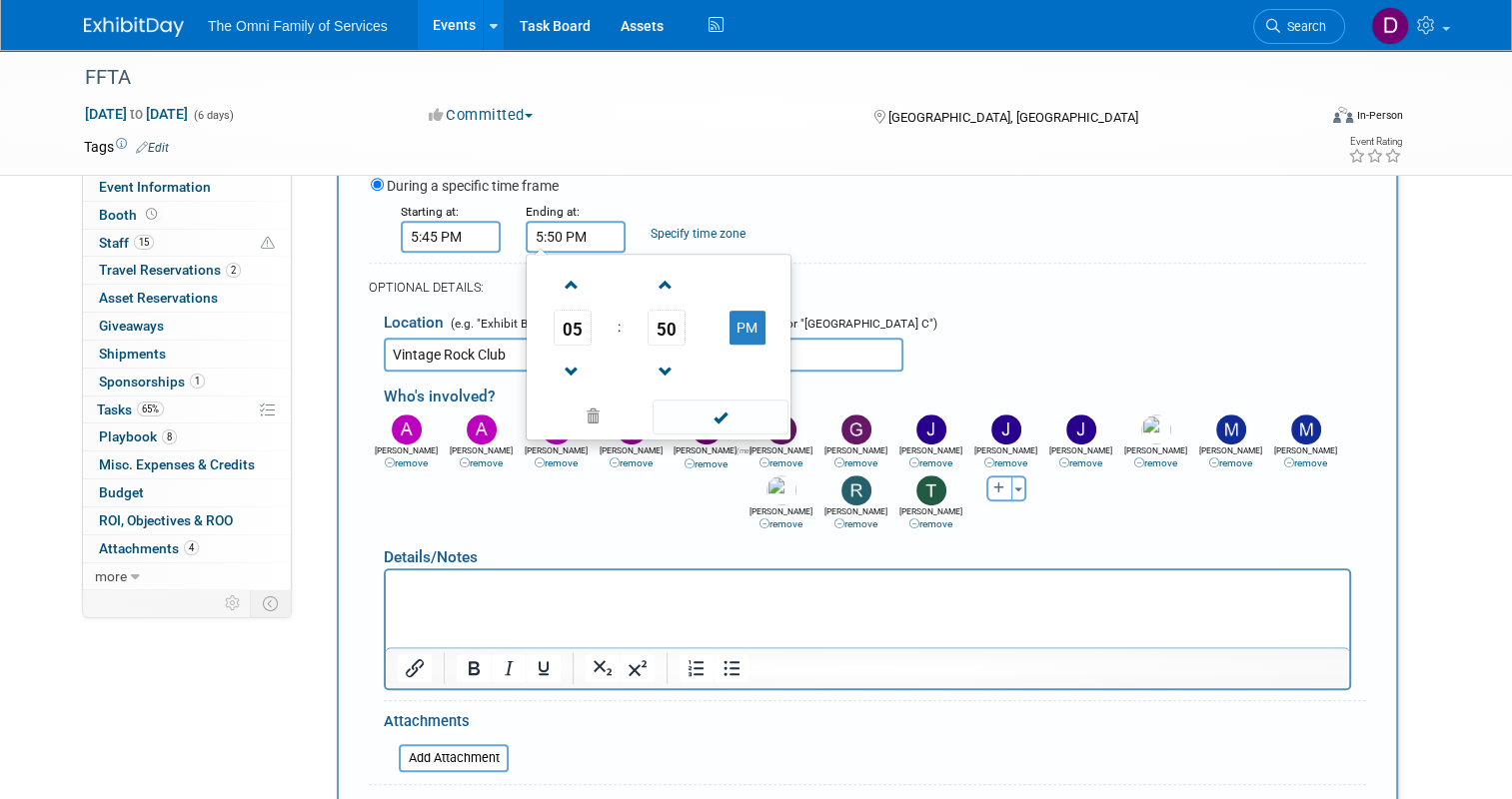 click at bounding box center (867, 588) 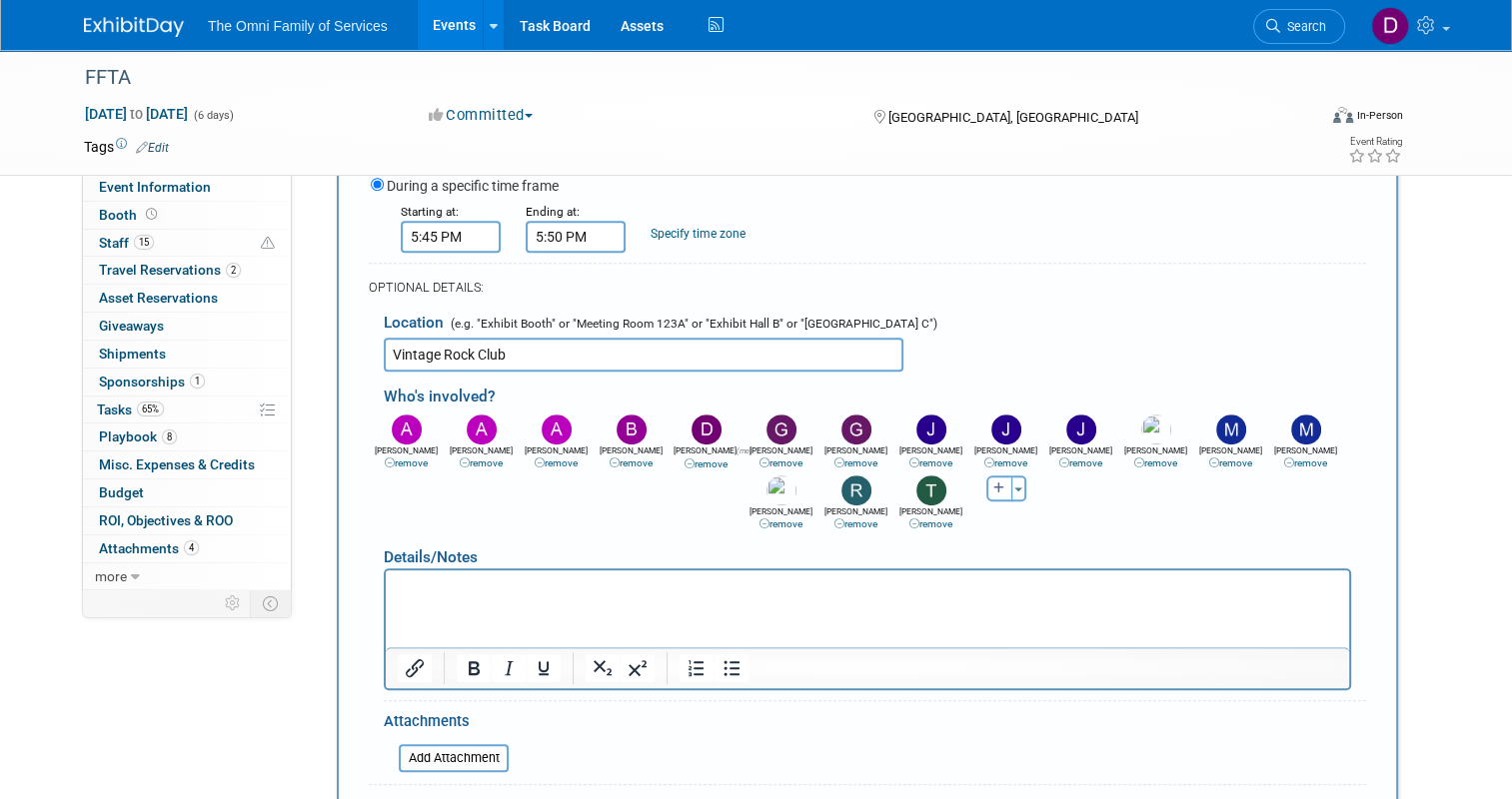 type 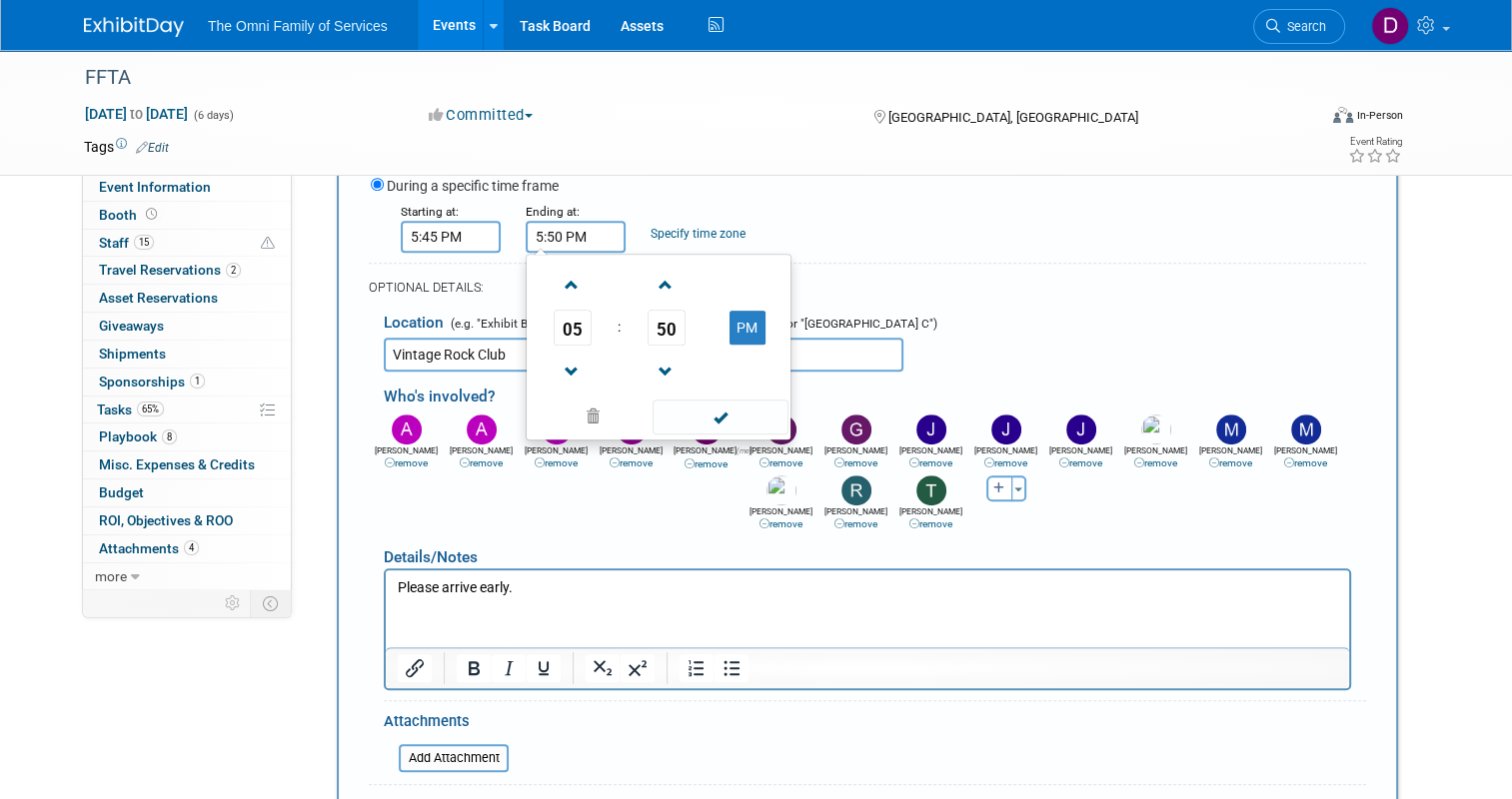 click on "5:50 PM" at bounding box center (576, 237) 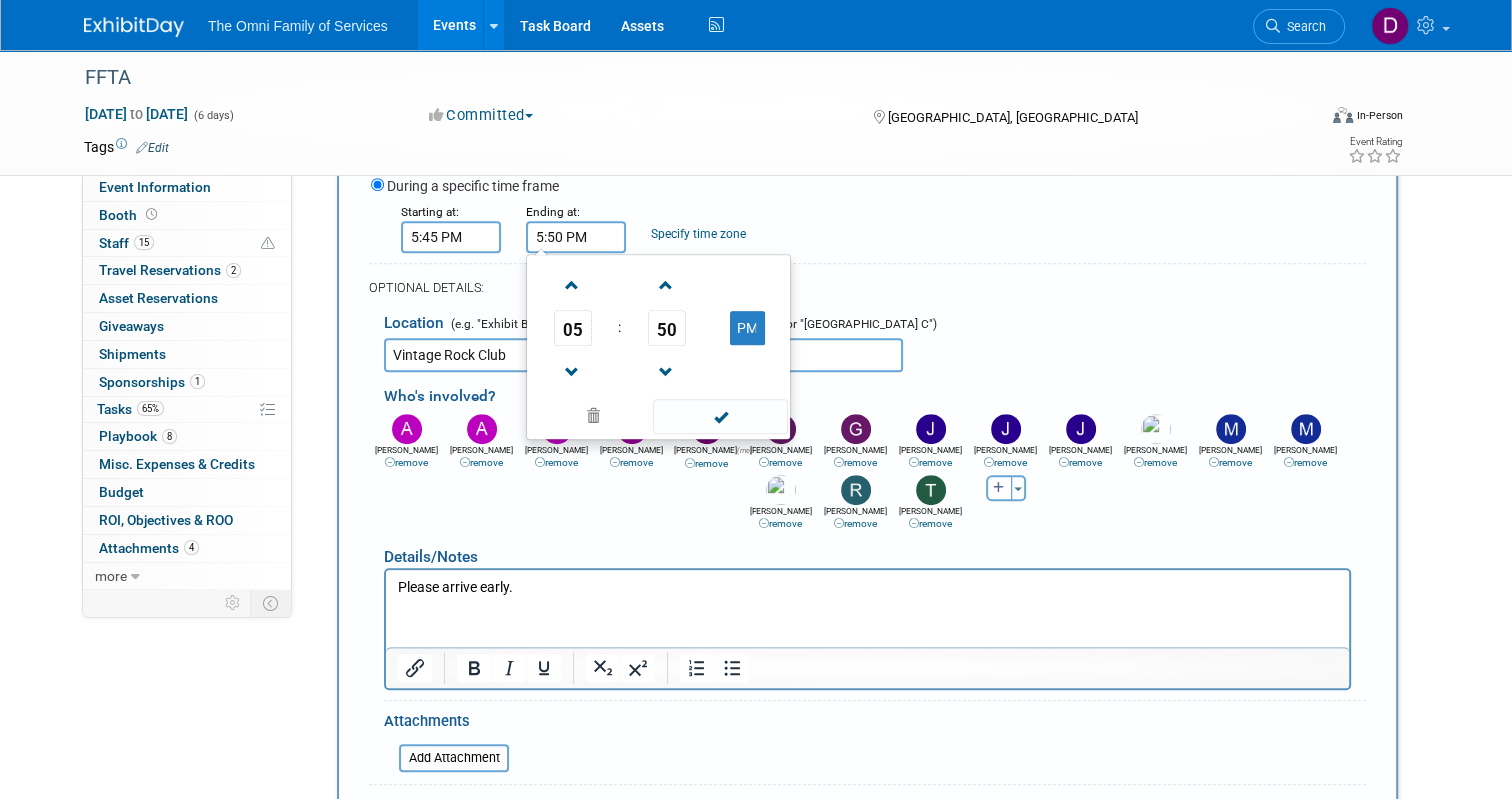 click on "5:50 PM" at bounding box center [576, 237] 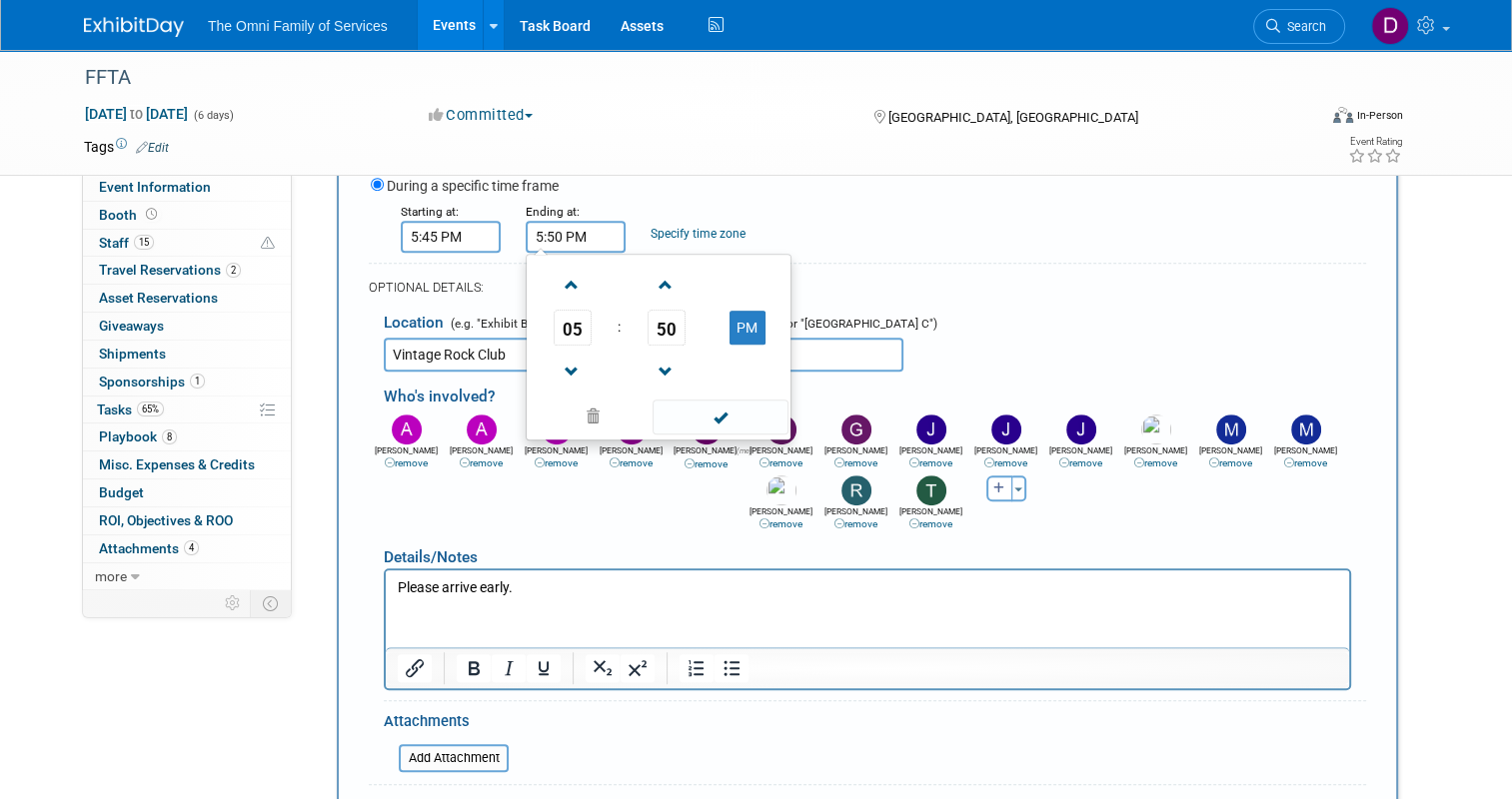 click on "5:50 PM" at bounding box center [576, 237] 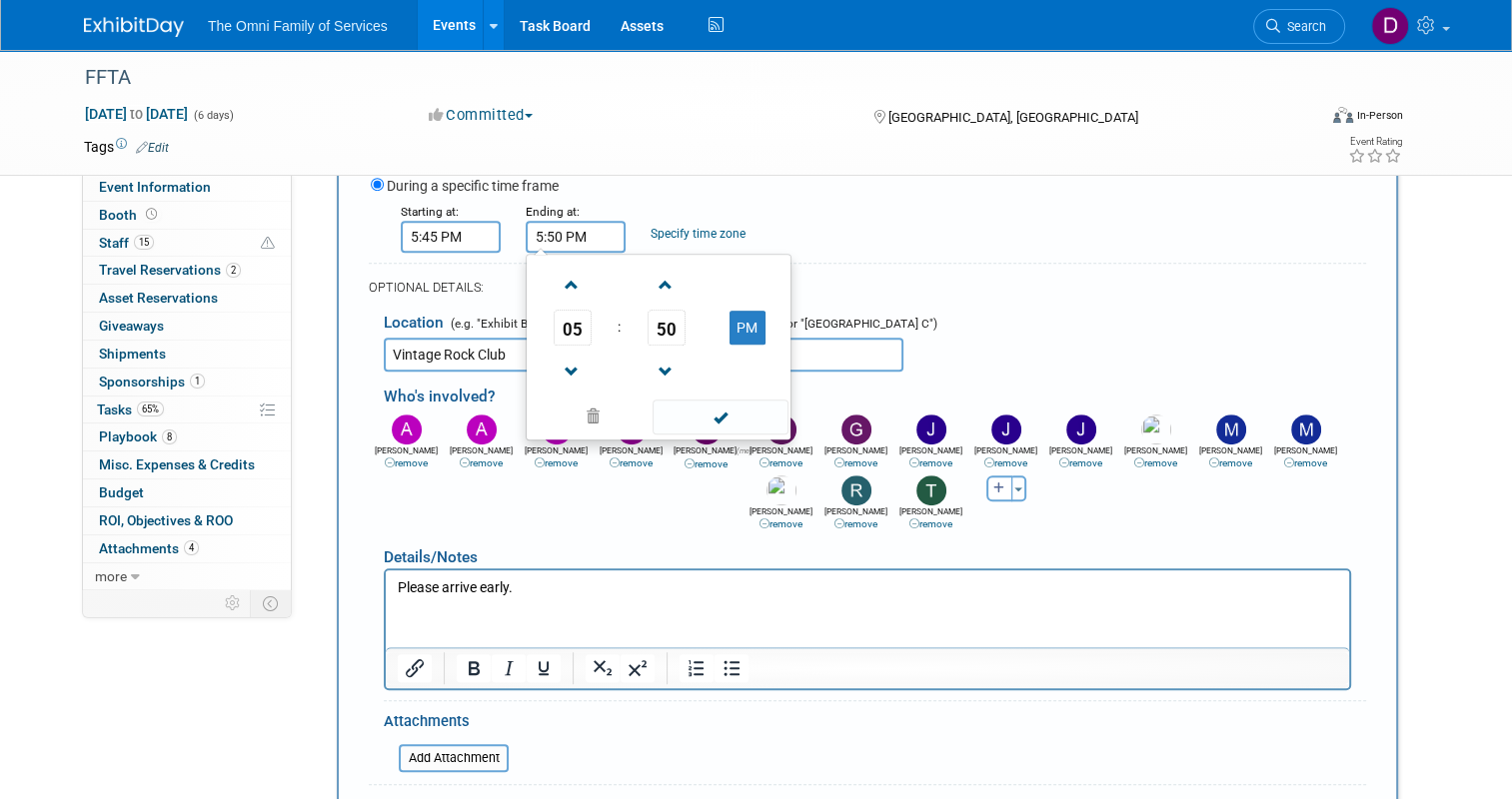 drag, startPoint x: 548, startPoint y: 253, endPoint x: 534, endPoint y: 248, distance: 14.866069 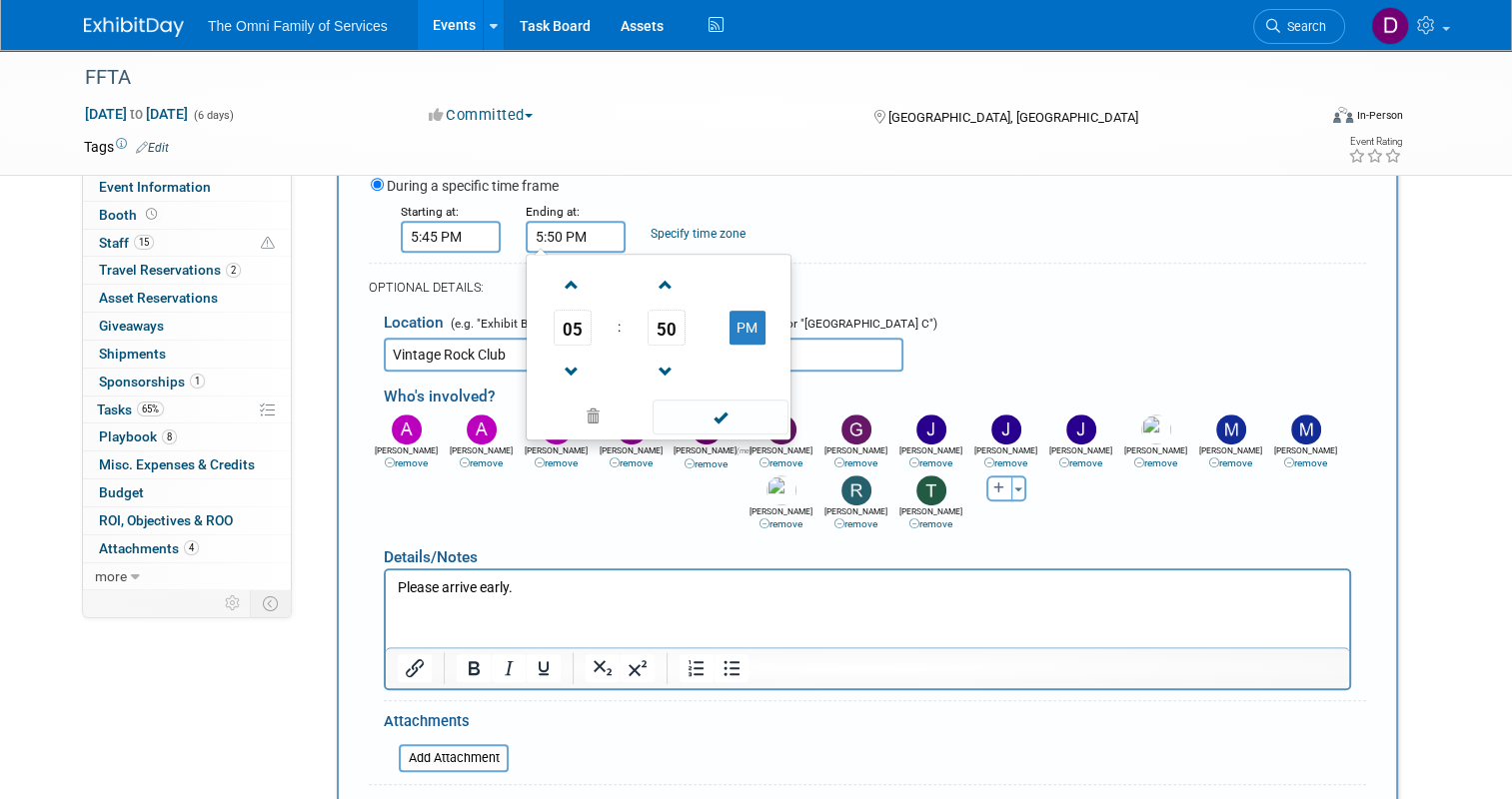 click on "5:50 PM" at bounding box center [576, 237] 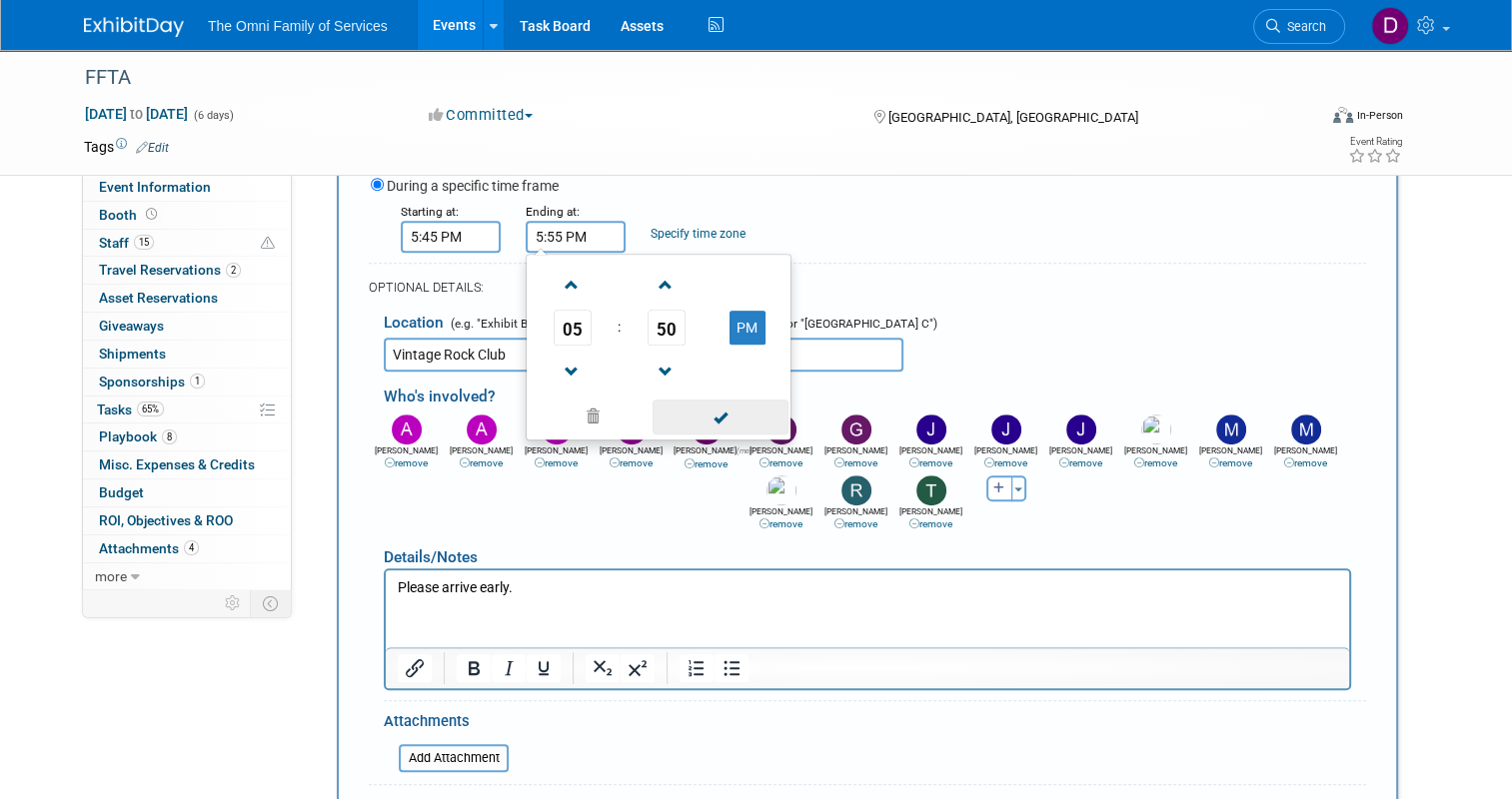 click at bounding box center (720, 416) 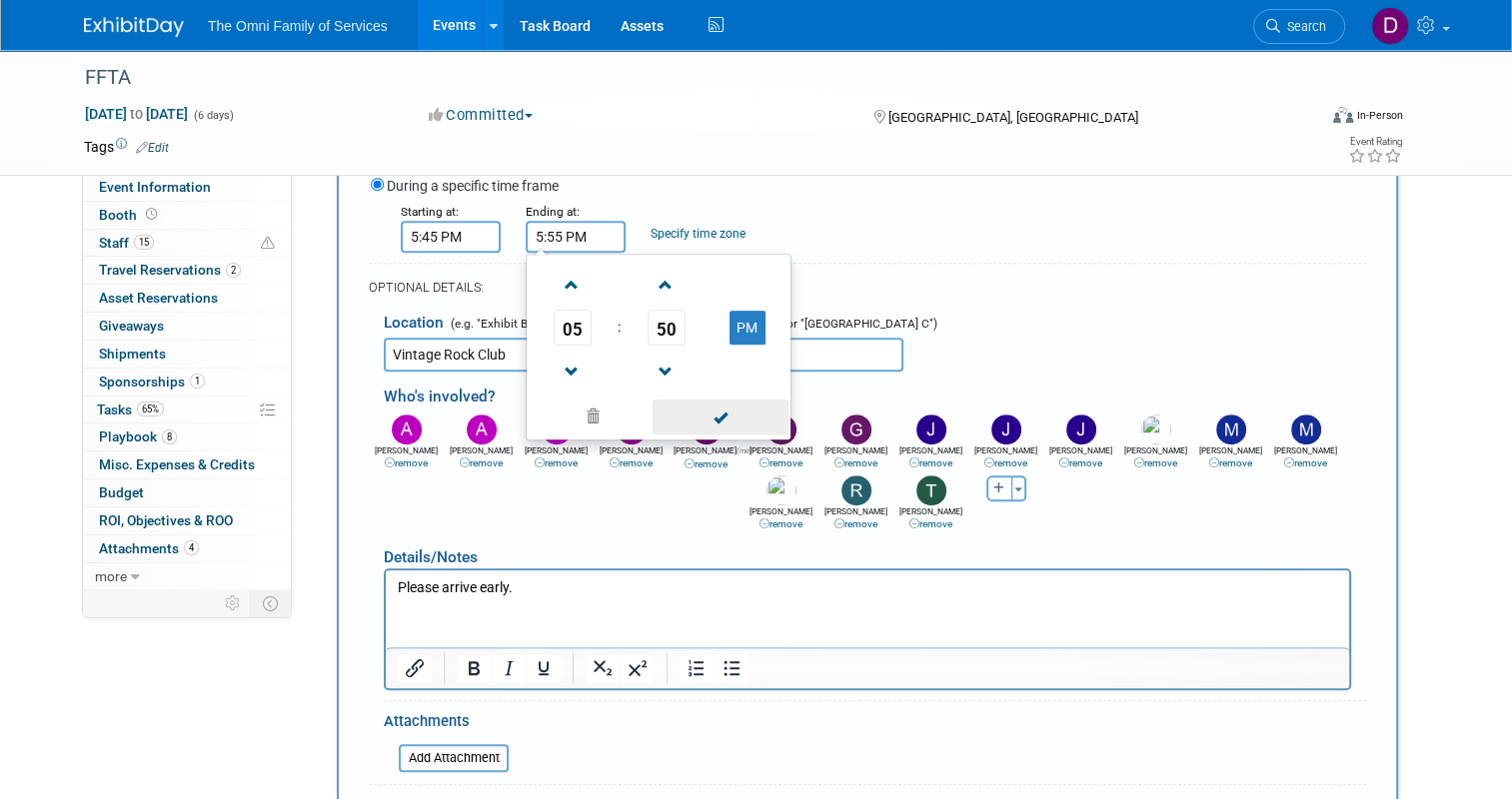 type on "5:55 PM" 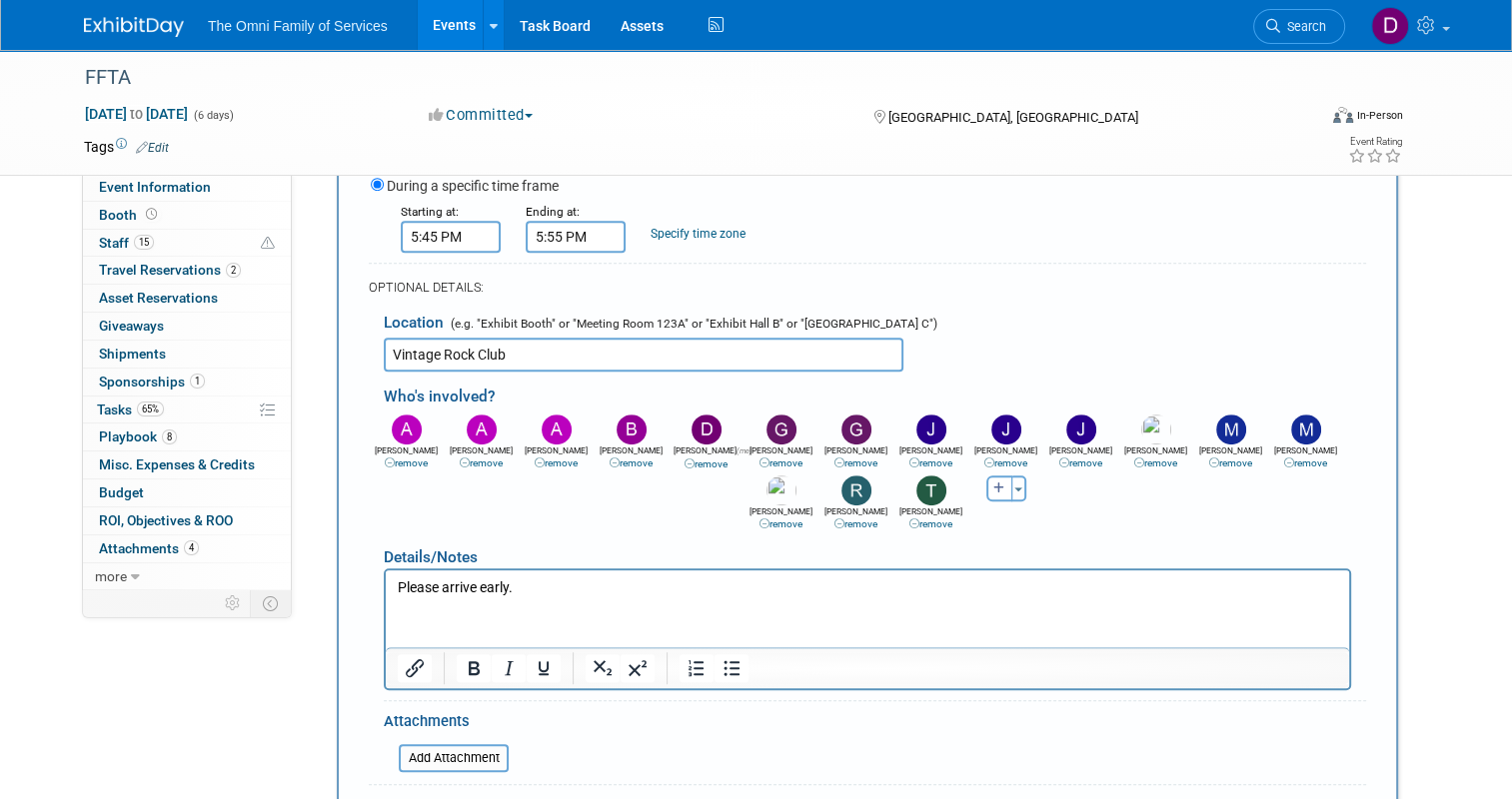 click on "During a specific time frame" at bounding box center (868, 187) 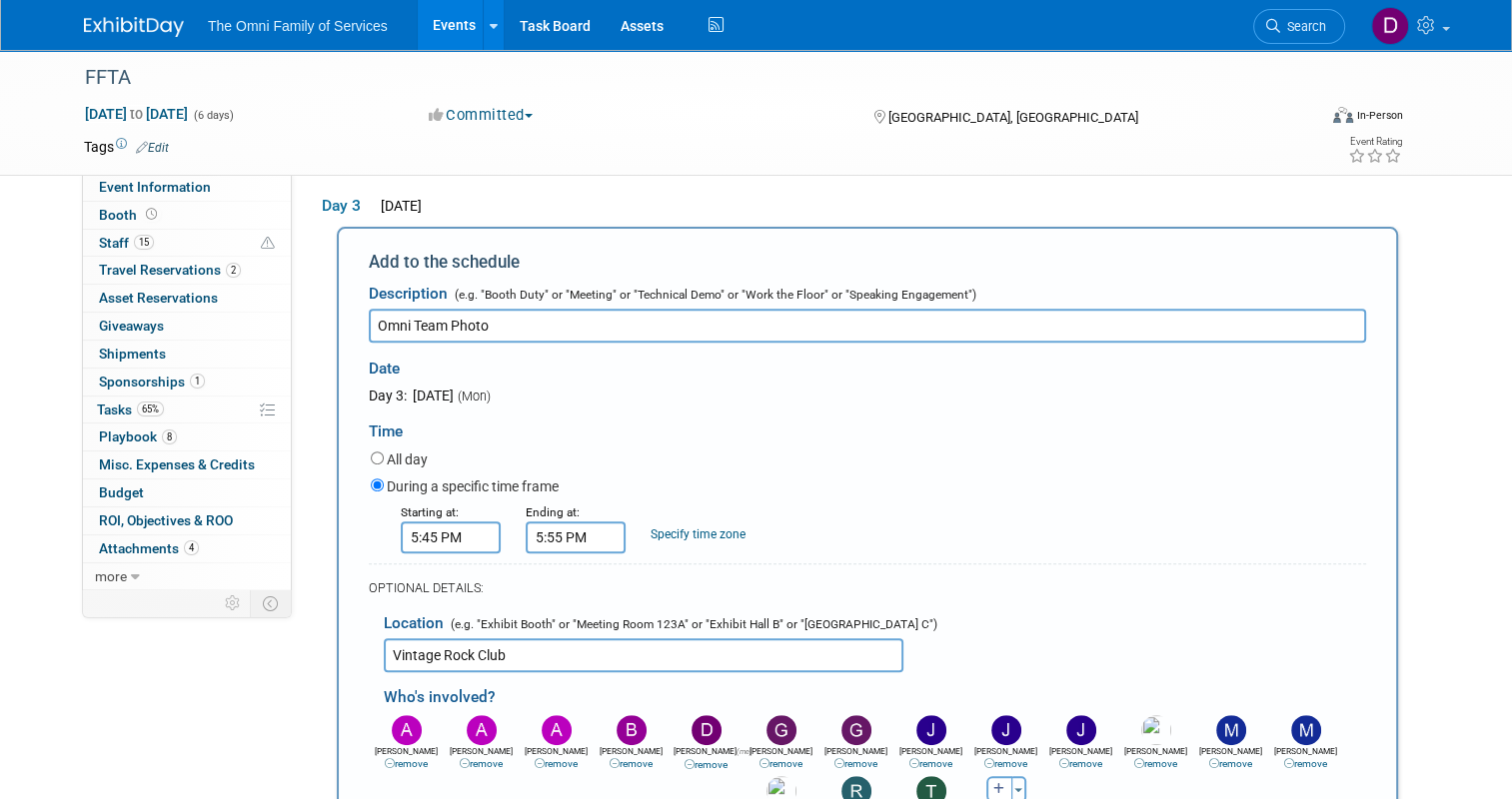 scroll, scrollTop: 713, scrollLeft: 0, axis: vertical 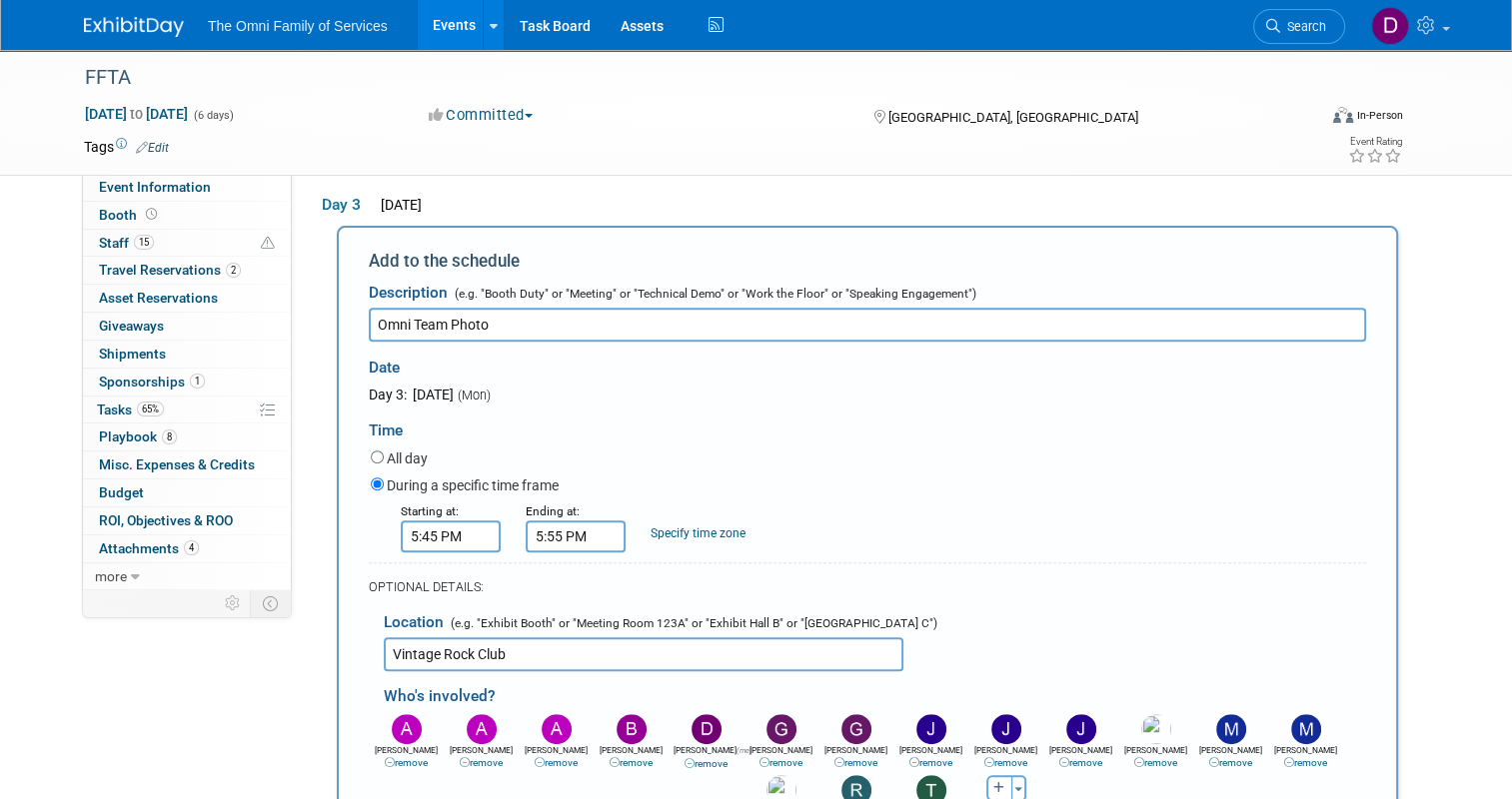 click on "Omni Team Photo" at bounding box center (867, 325) 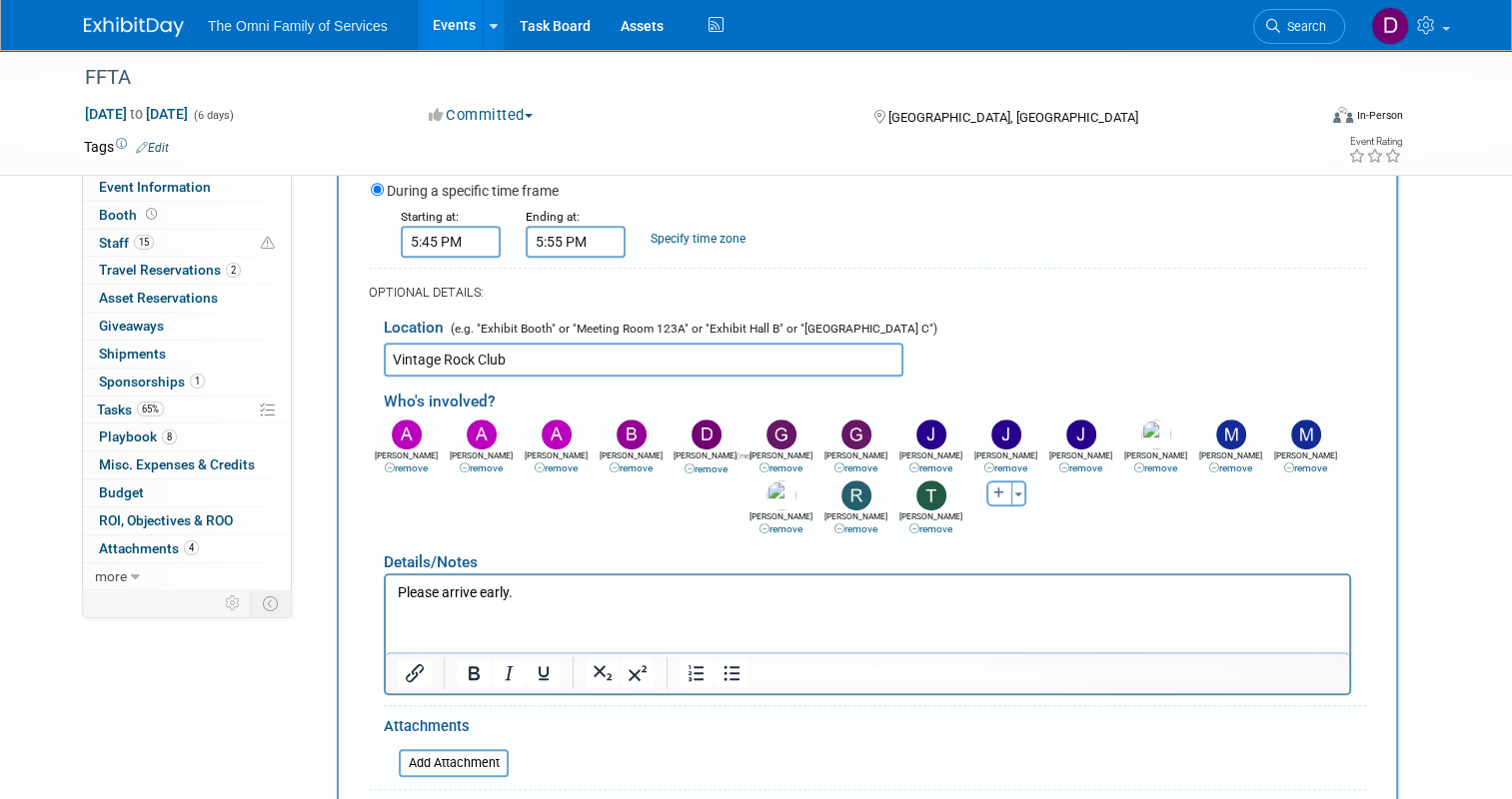 scroll, scrollTop: 1113, scrollLeft: 0, axis: vertical 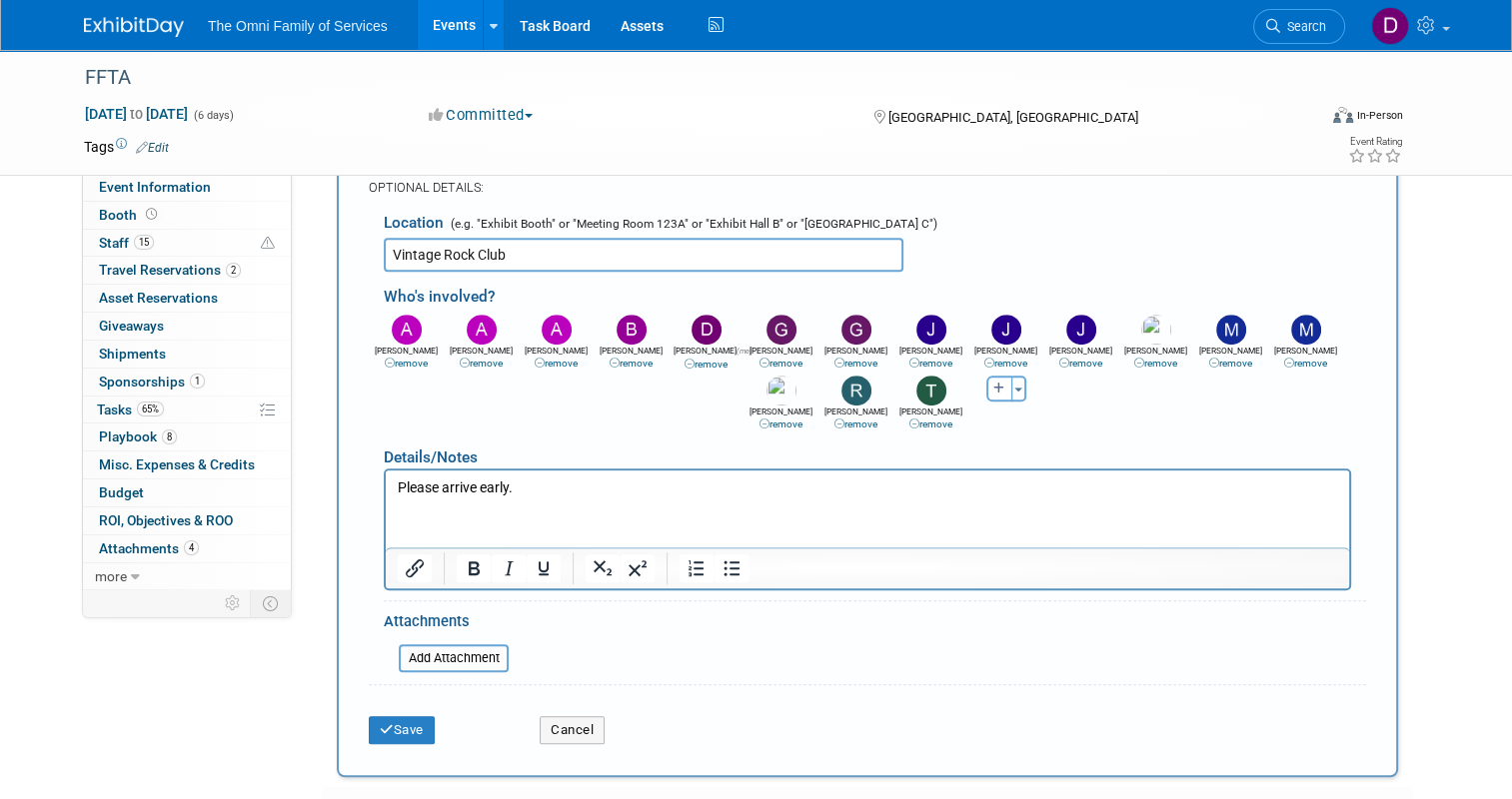 type on "Omni Team Photo (Please Arrive Early)" 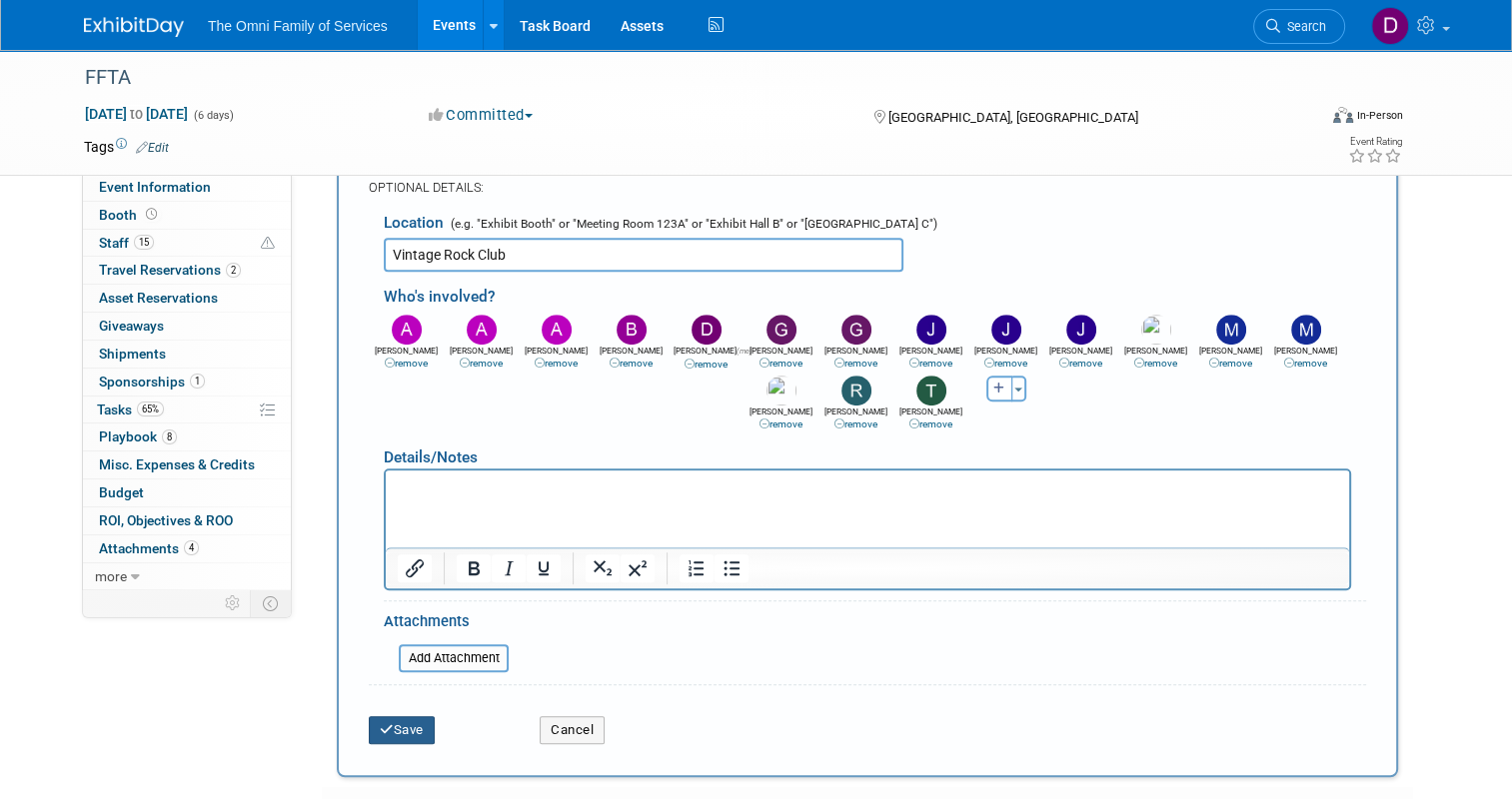 click on "Save" at bounding box center [402, 730] 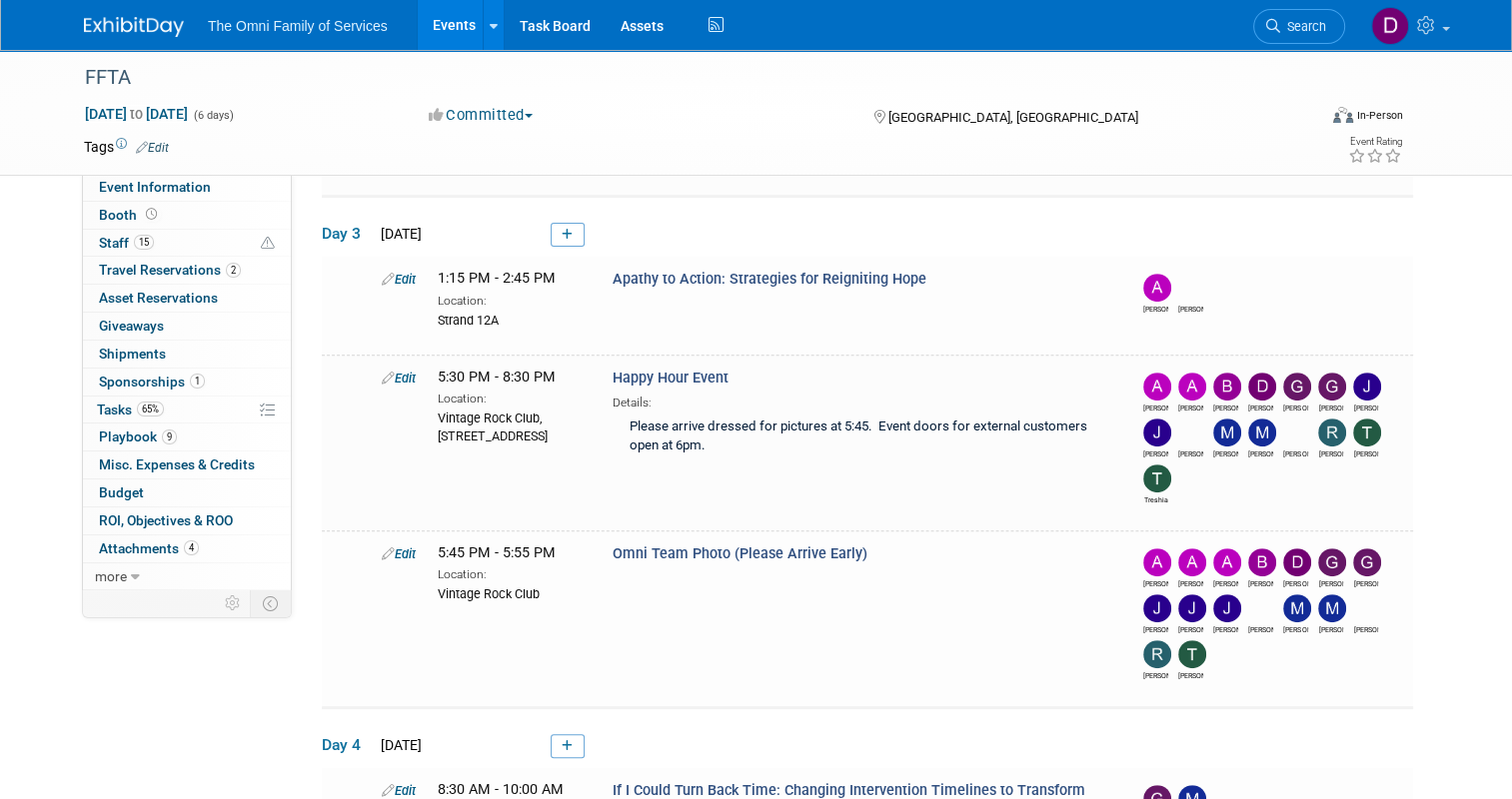 scroll, scrollTop: 683, scrollLeft: 0, axis: vertical 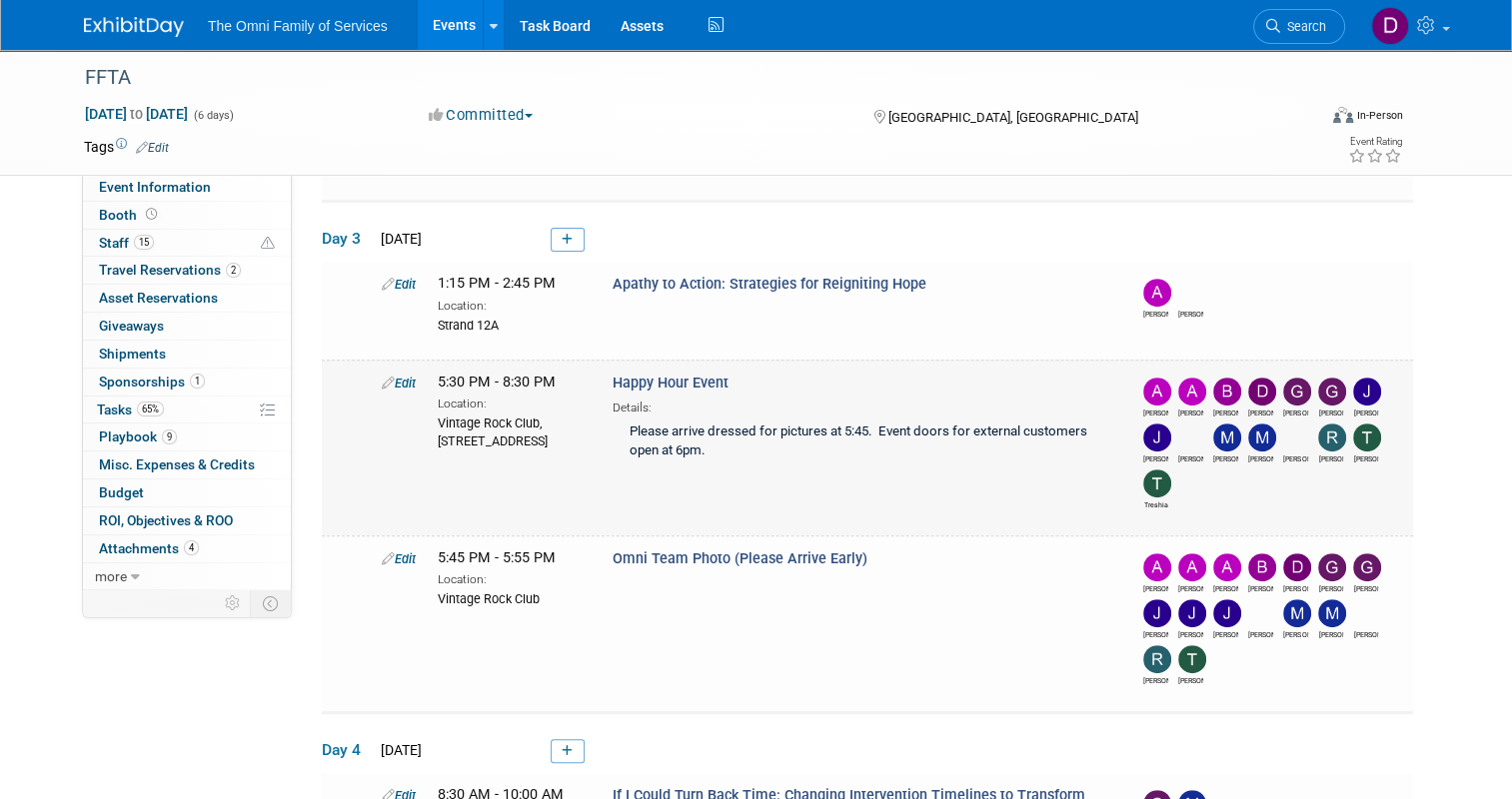 drag, startPoint x: 428, startPoint y: 434, endPoint x: 483, endPoint y: 474, distance: 68.007353 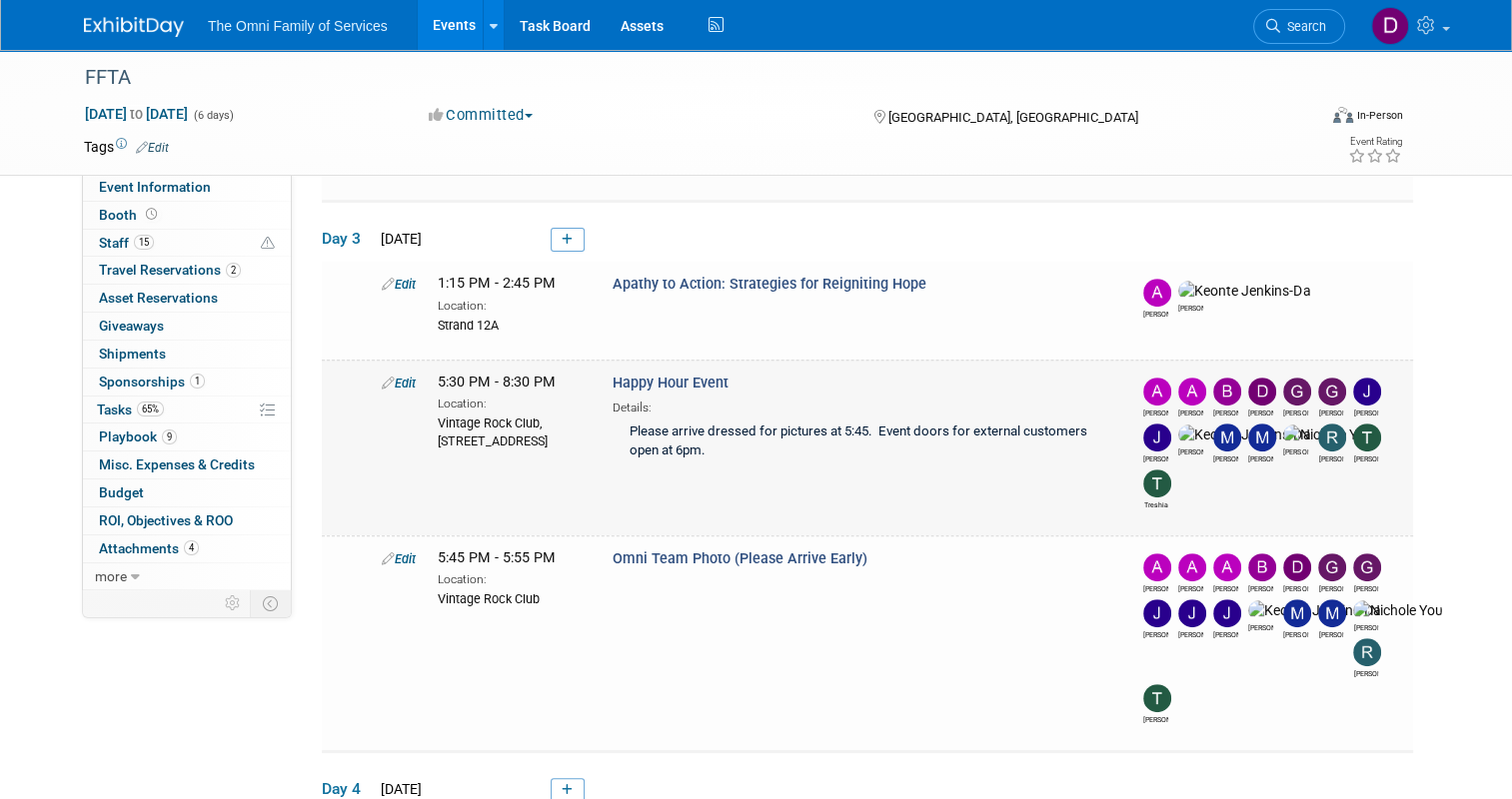 click on "Vintage Rock Club, 1007 Poydras St, New Orleans, LA 70112" at bounding box center (510, 431) 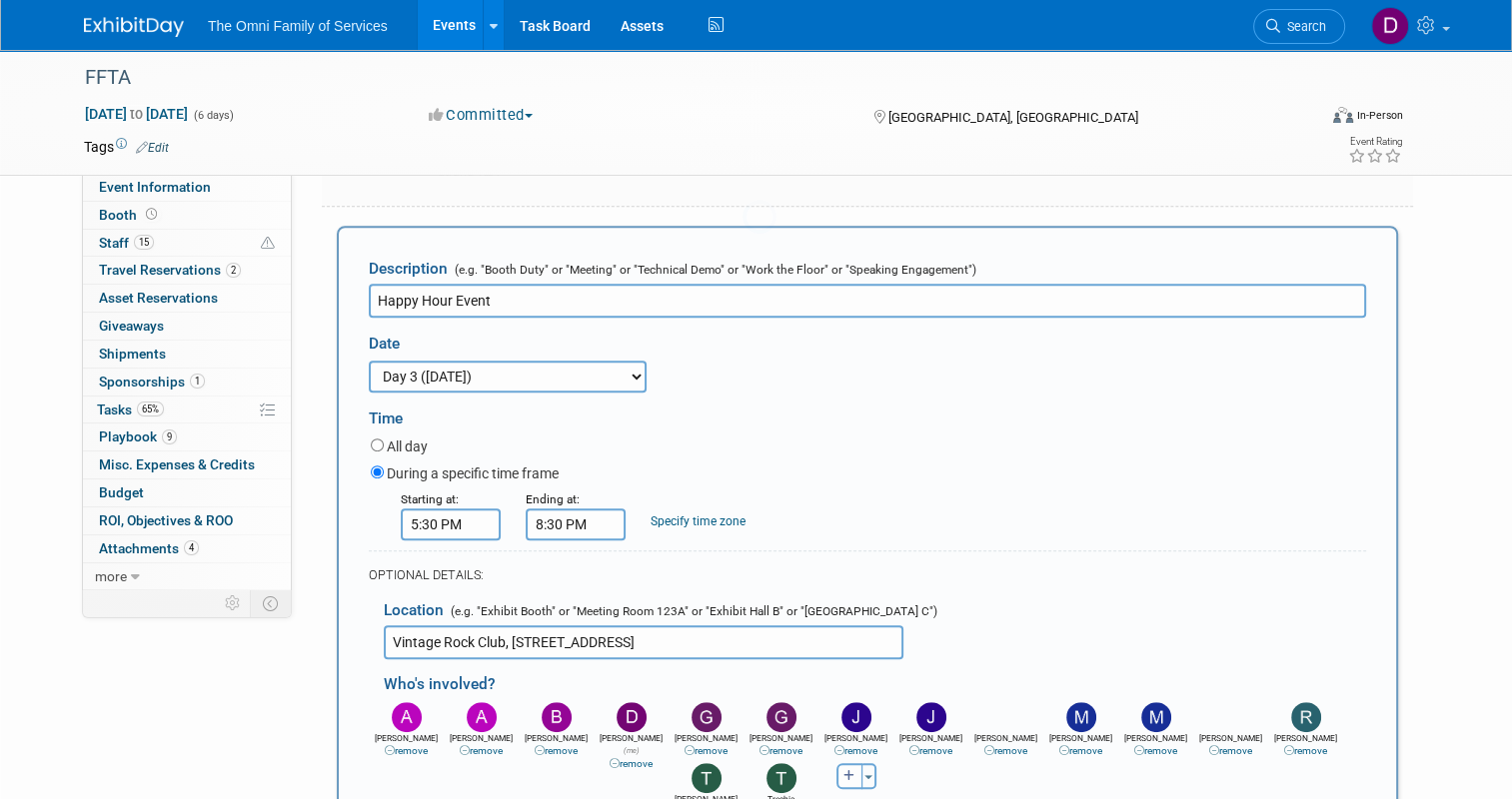 scroll, scrollTop: 0, scrollLeft: 0, axis: both 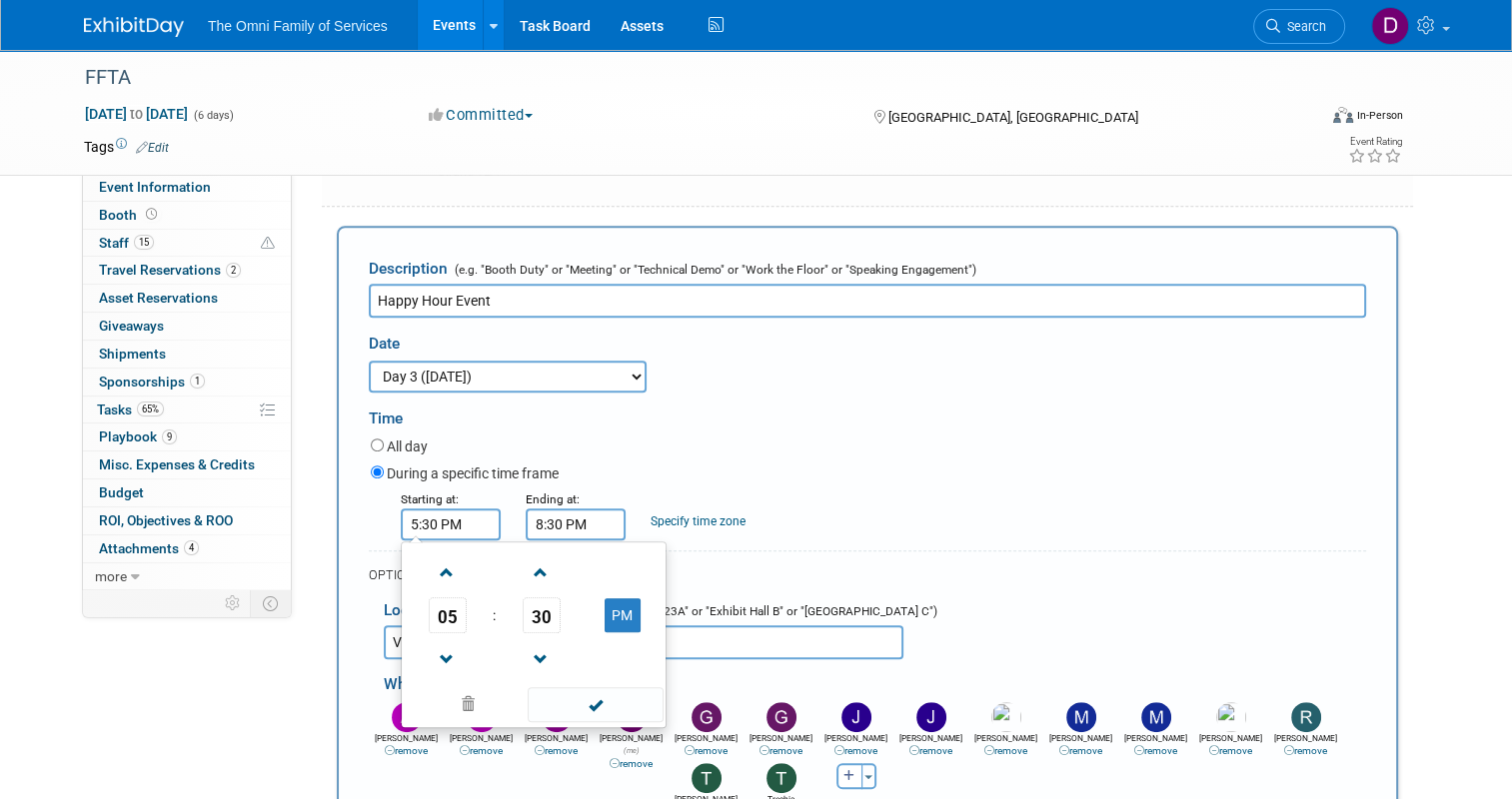 drag, startPoint x: 428, startPoint y: 539, endPoint x: 401, endPoint y: 539, distance: 27 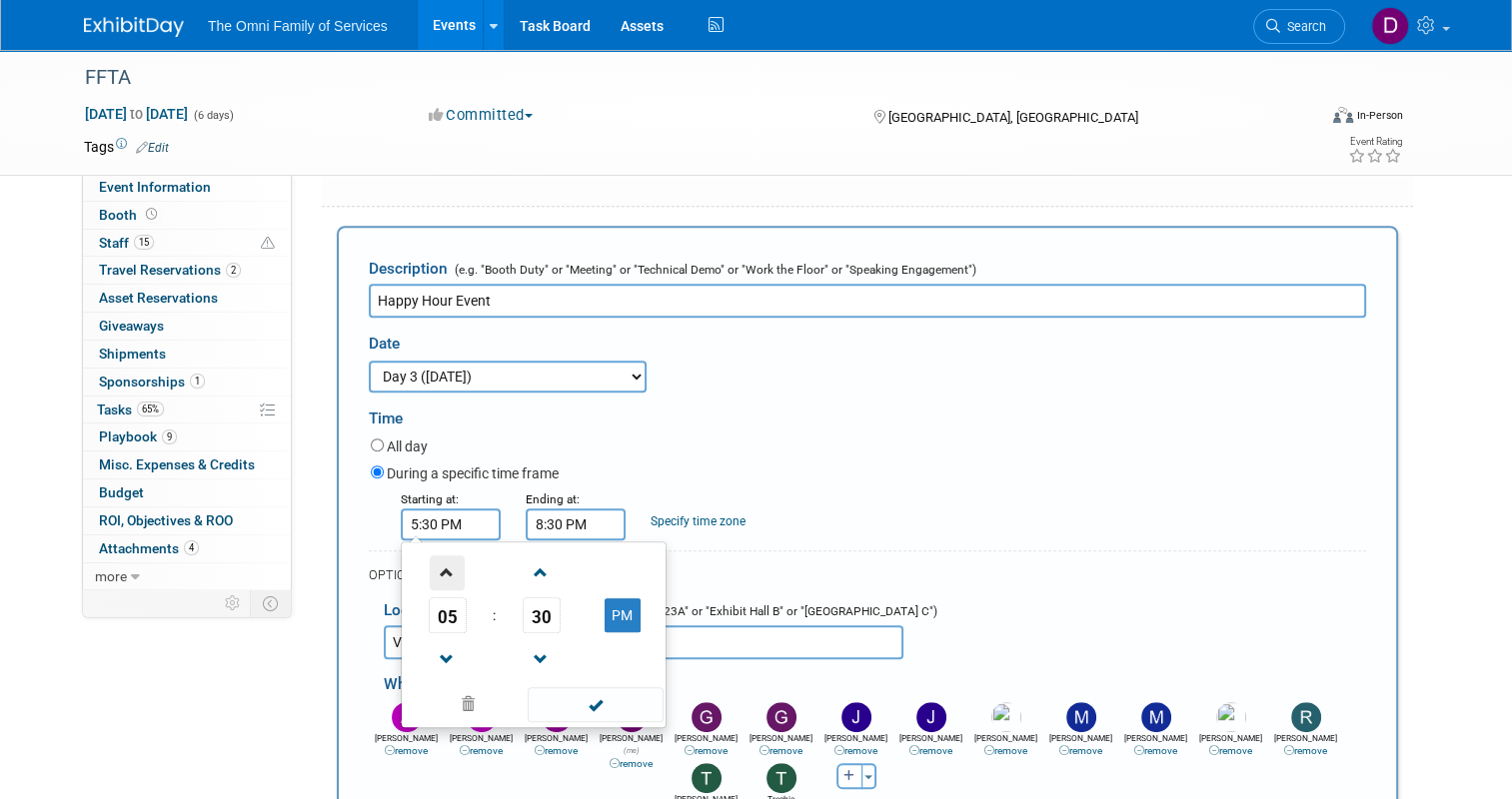 click at bounding box center (447, 572) 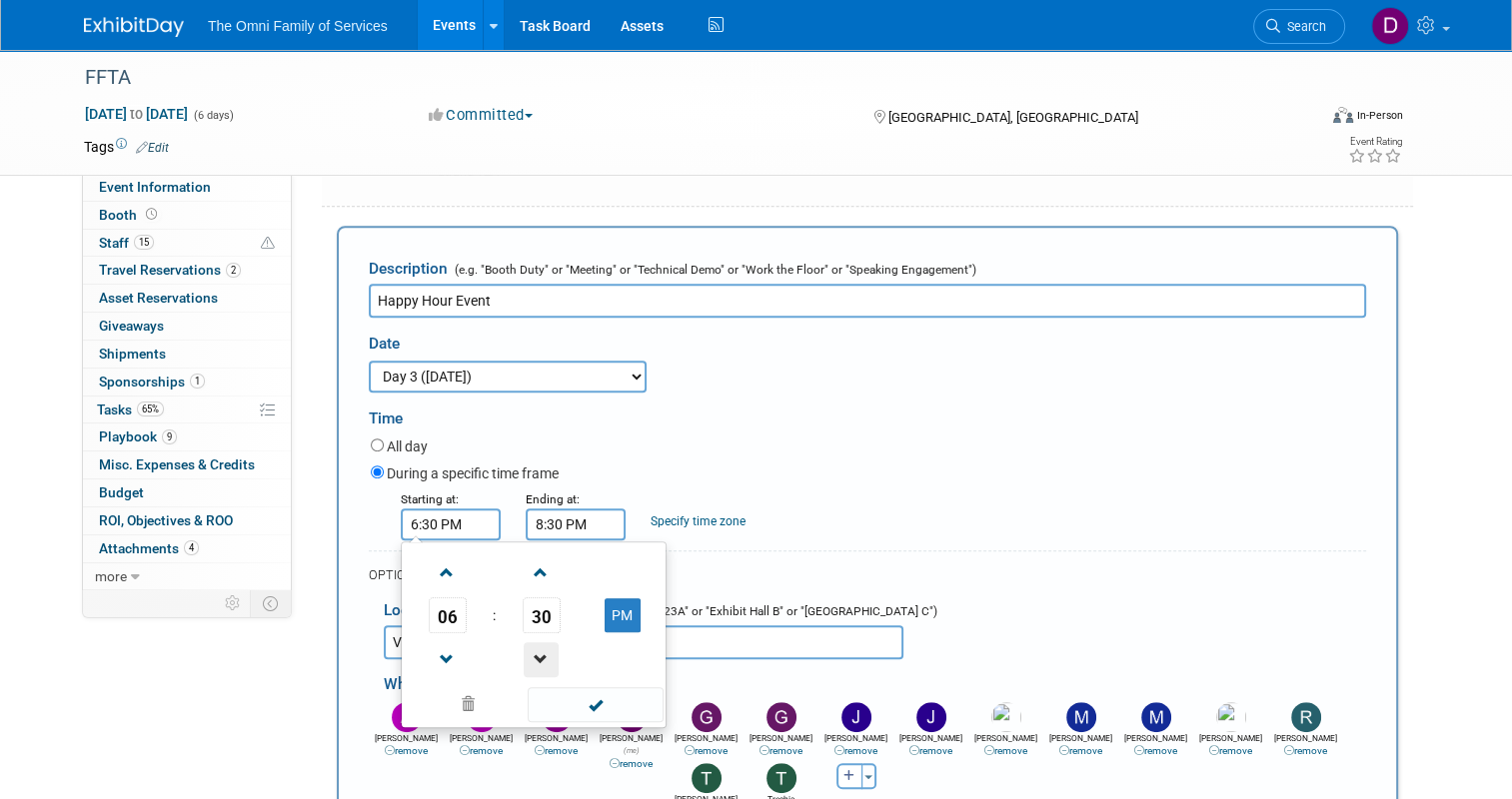 click at bounding box center [541, 659] 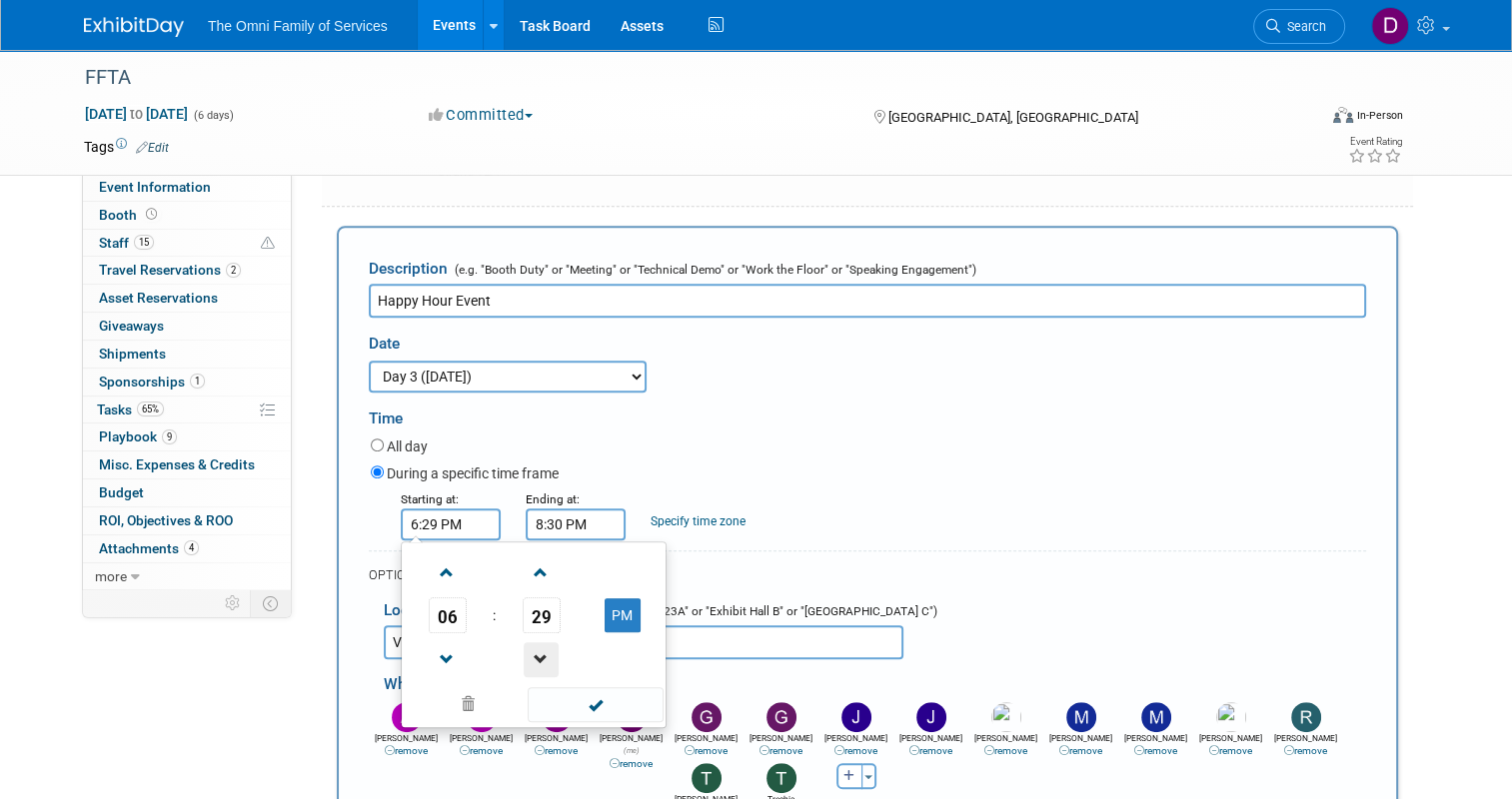 click at bounding box center (541, 659) 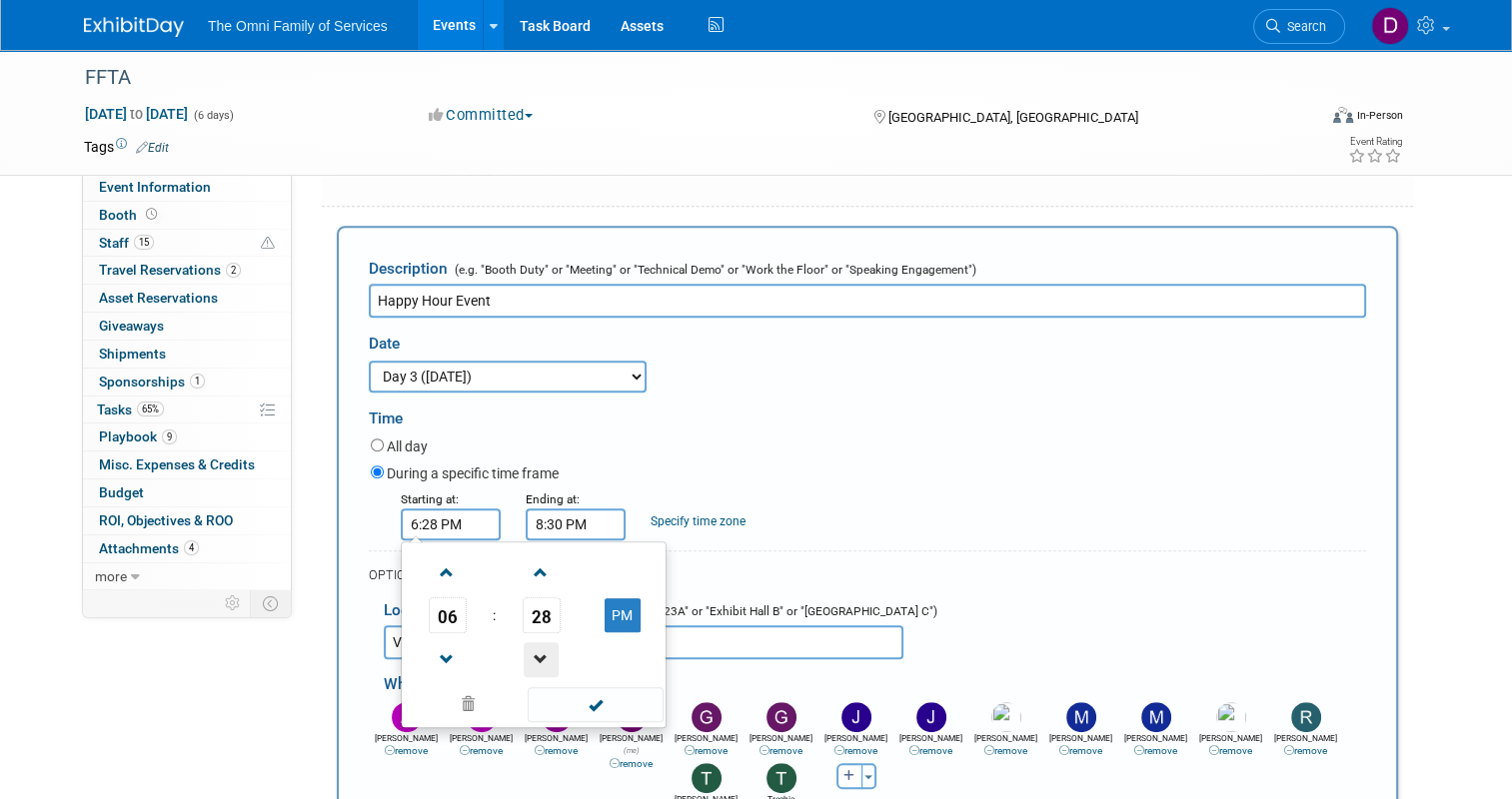 click at bounding box center (541, 659) 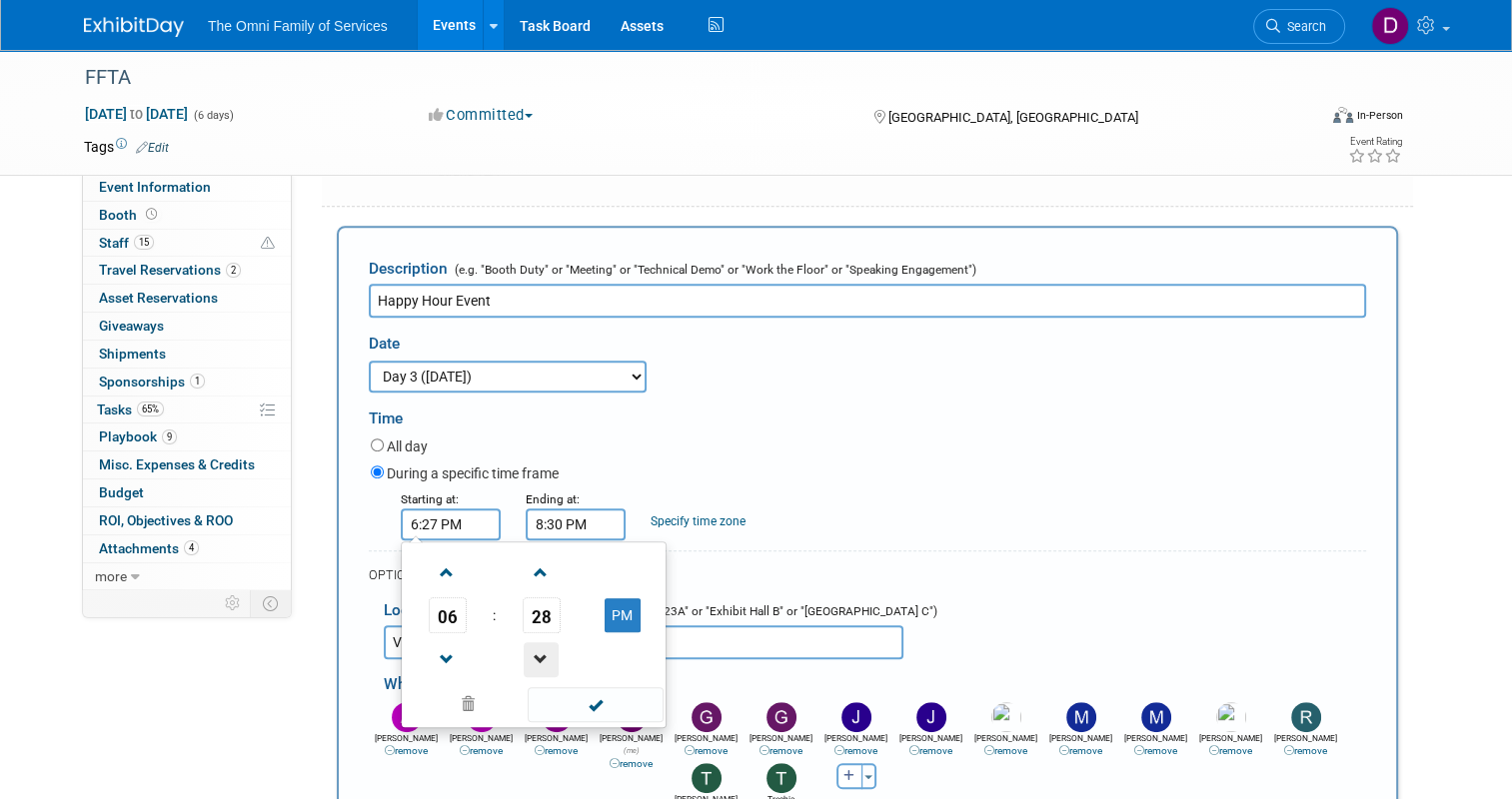 click at bounding box center (541, 659) 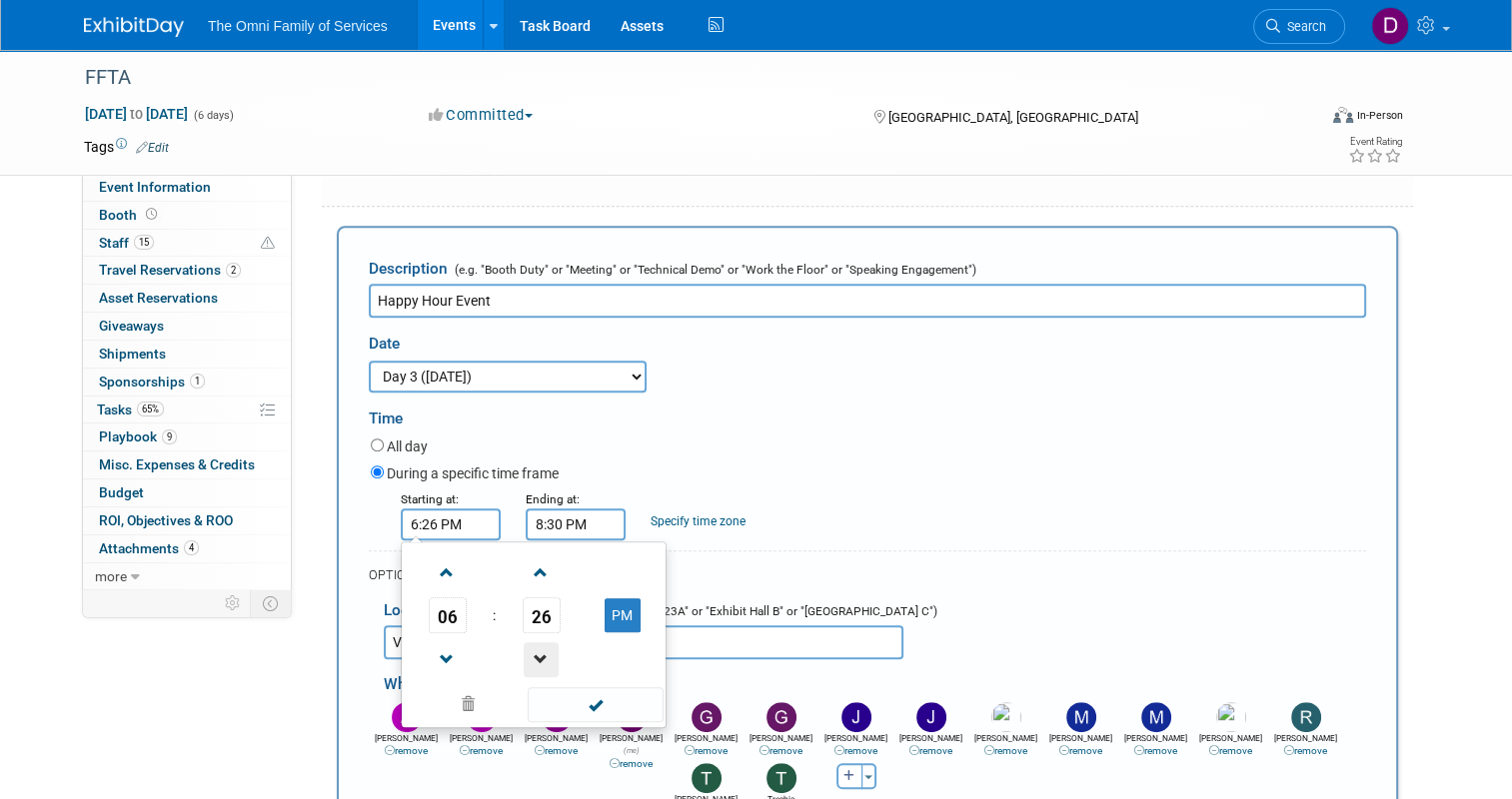 click at bounding box center (541, 659) 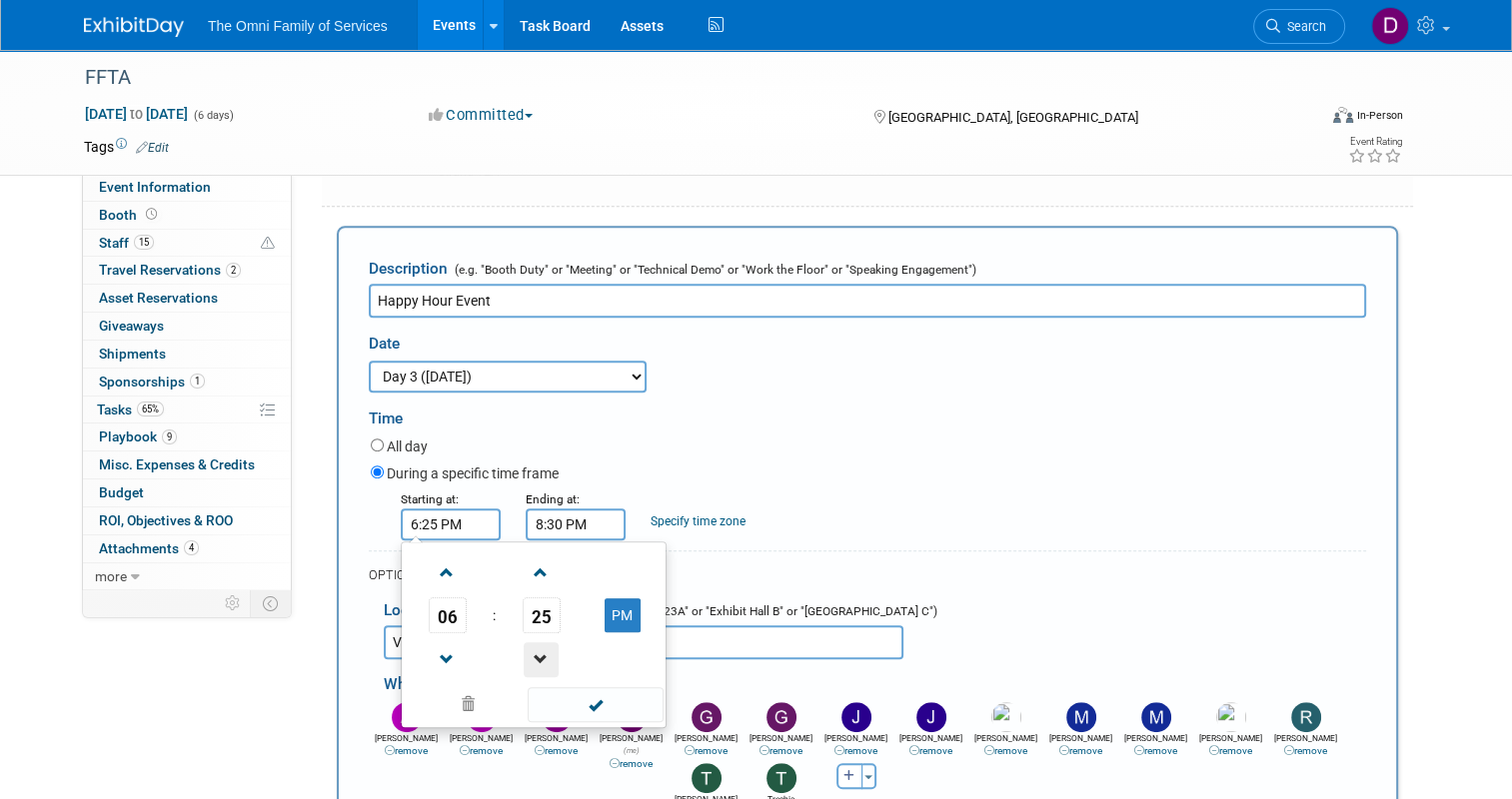 click at bounding box center (541, 659) 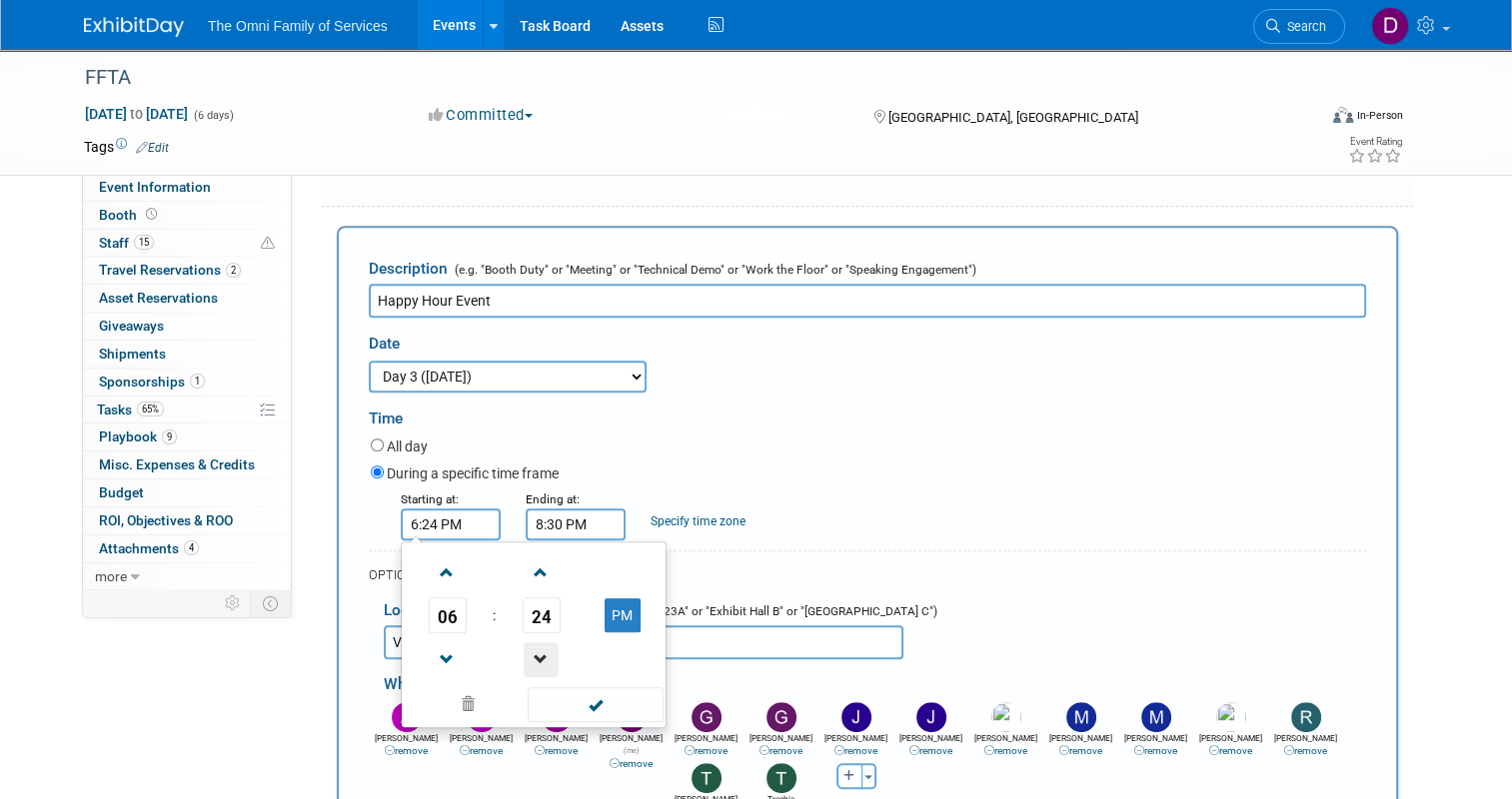click at bounding box center (541, 659) 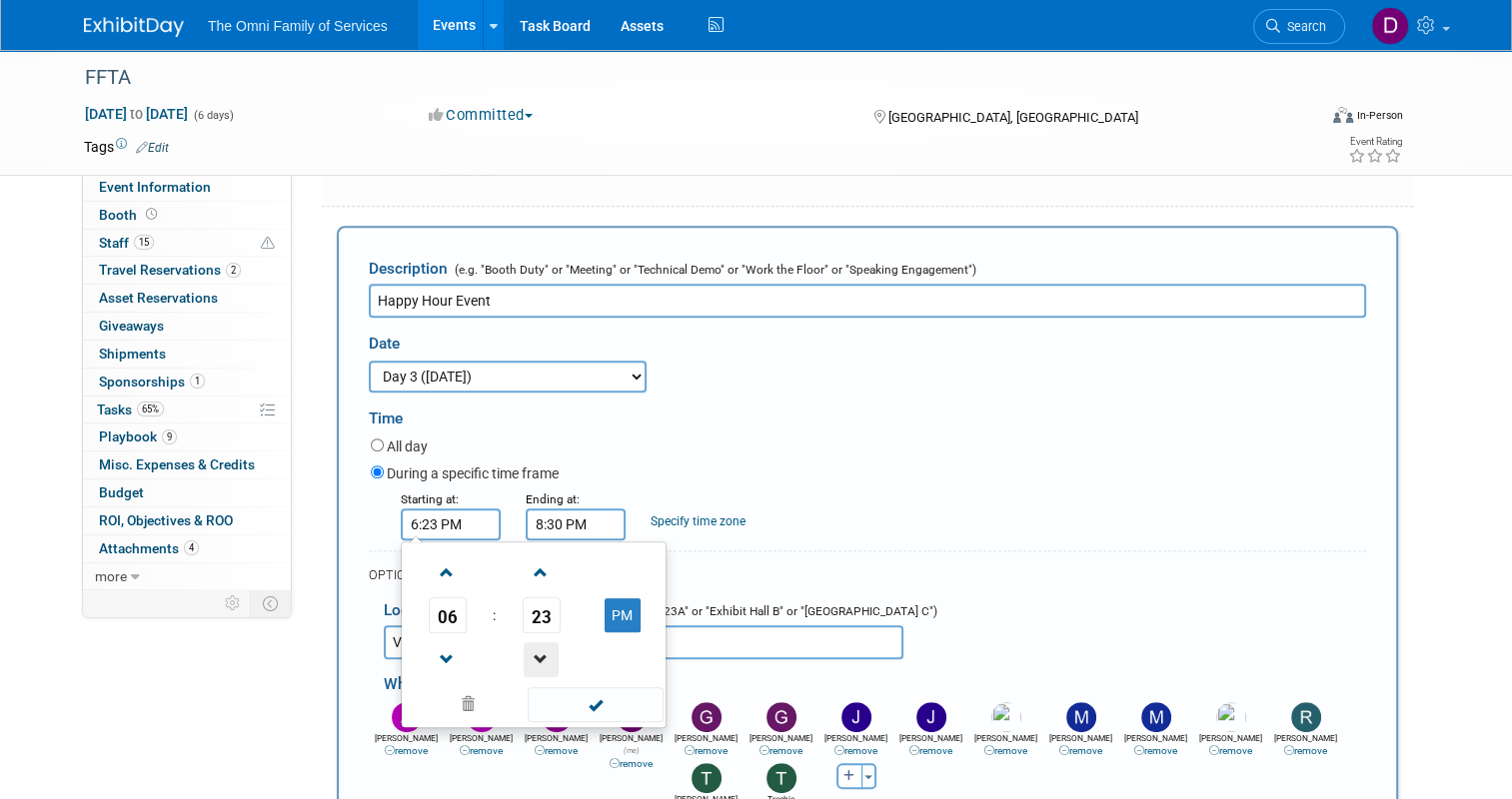 click at bounding box center [541, 659] 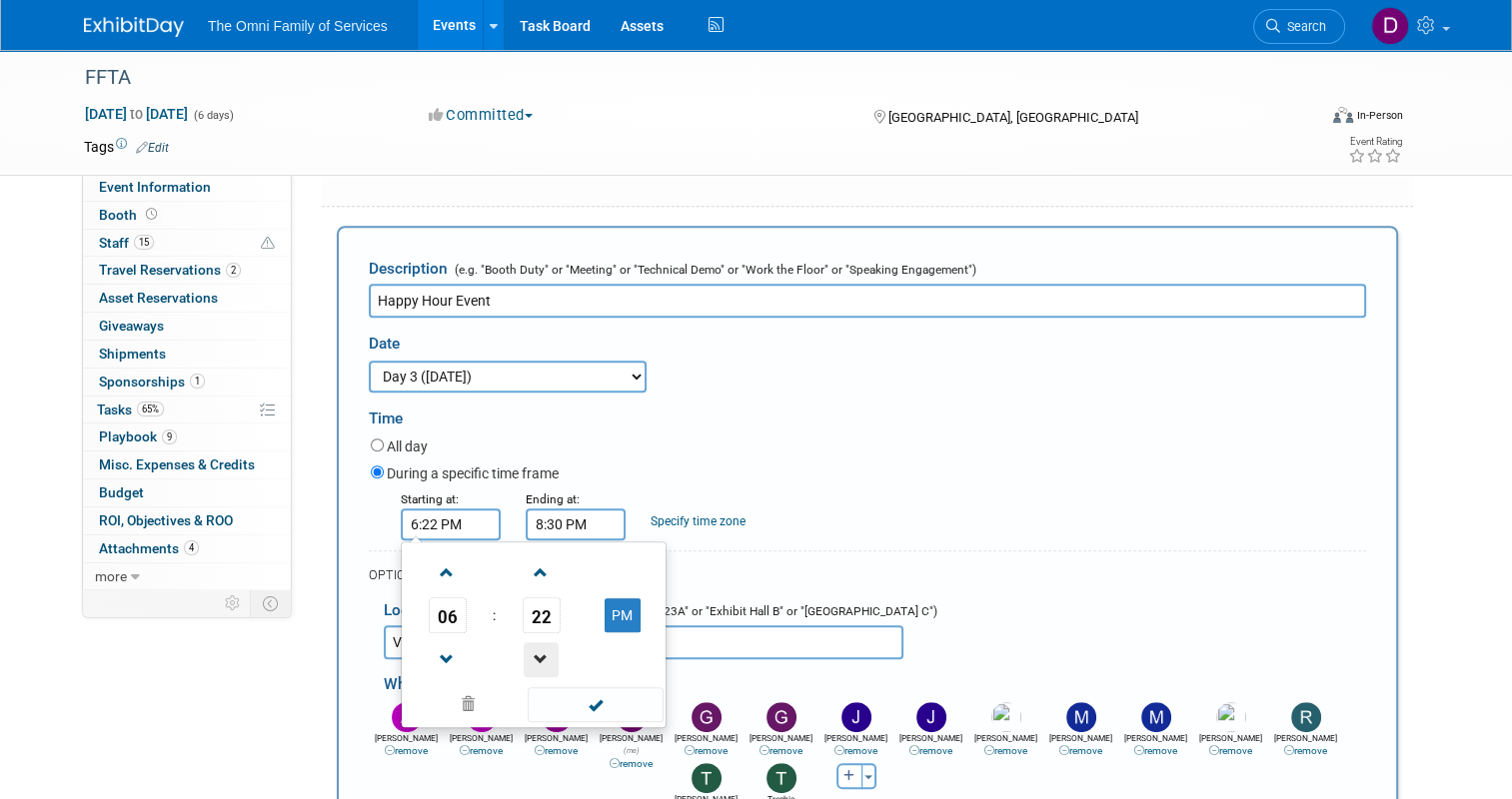 click at bounding box center (541, 659) 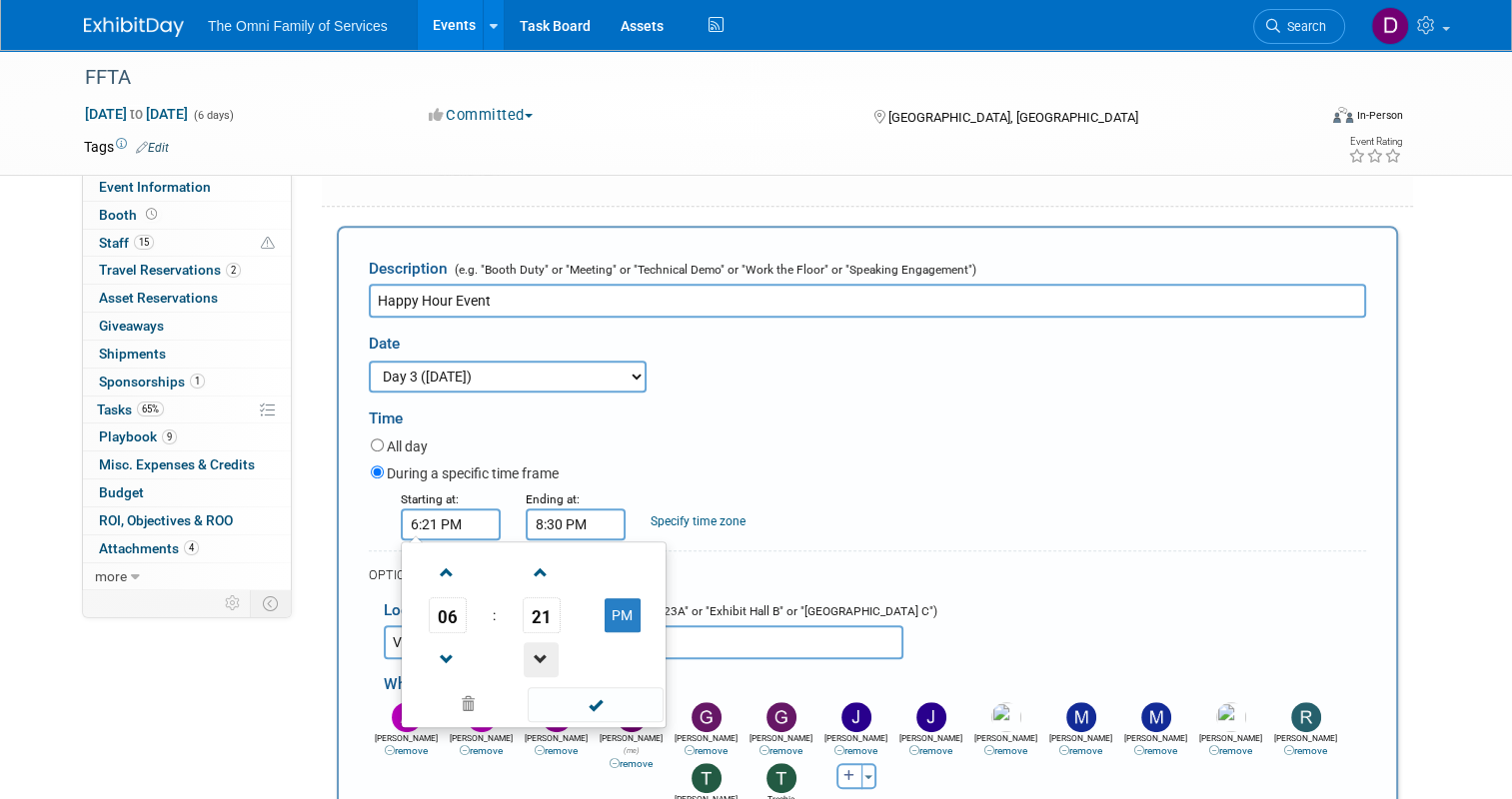 click at bounding box center (541, 659) 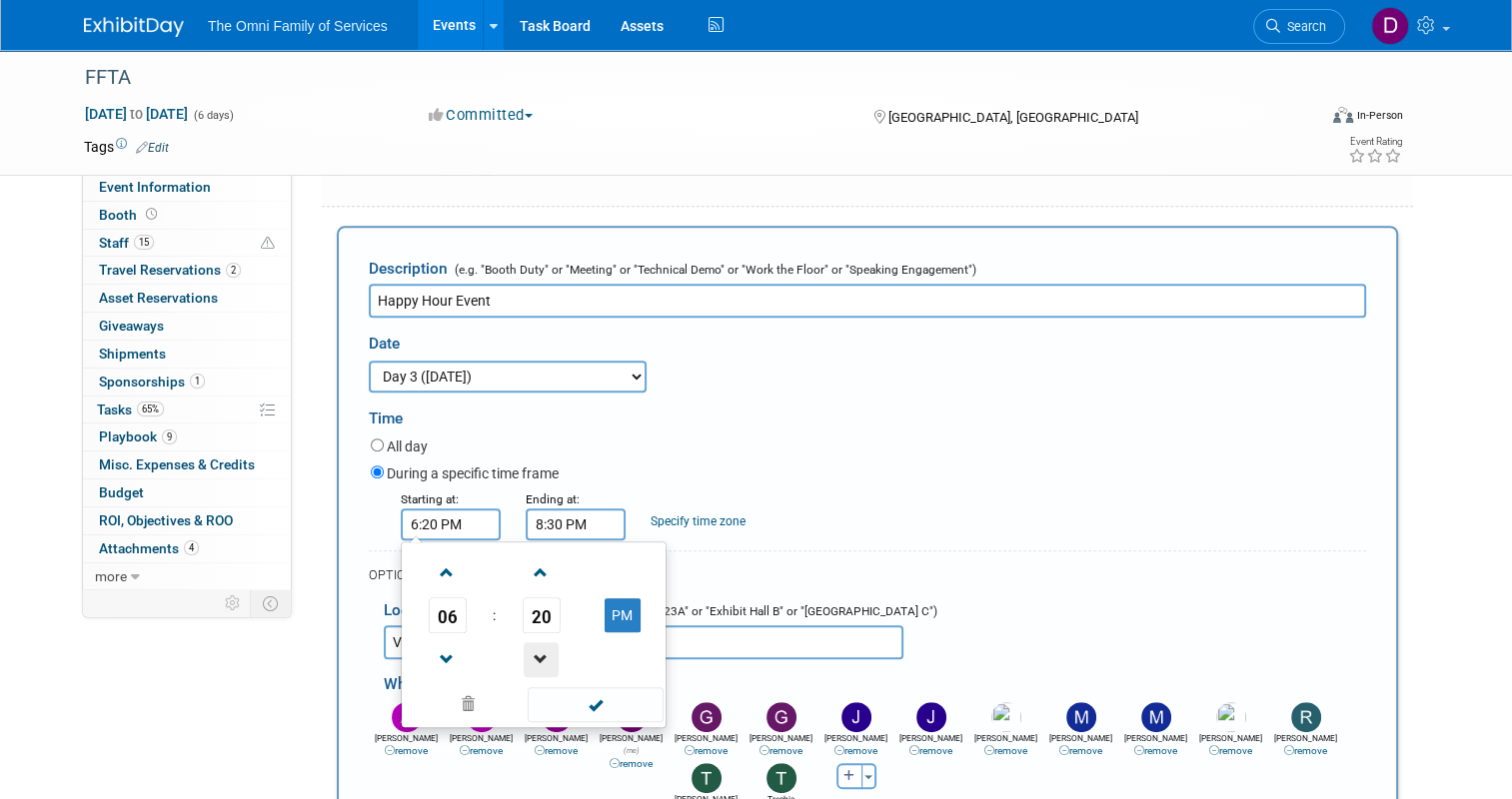 click at bounding box center (541, 659) 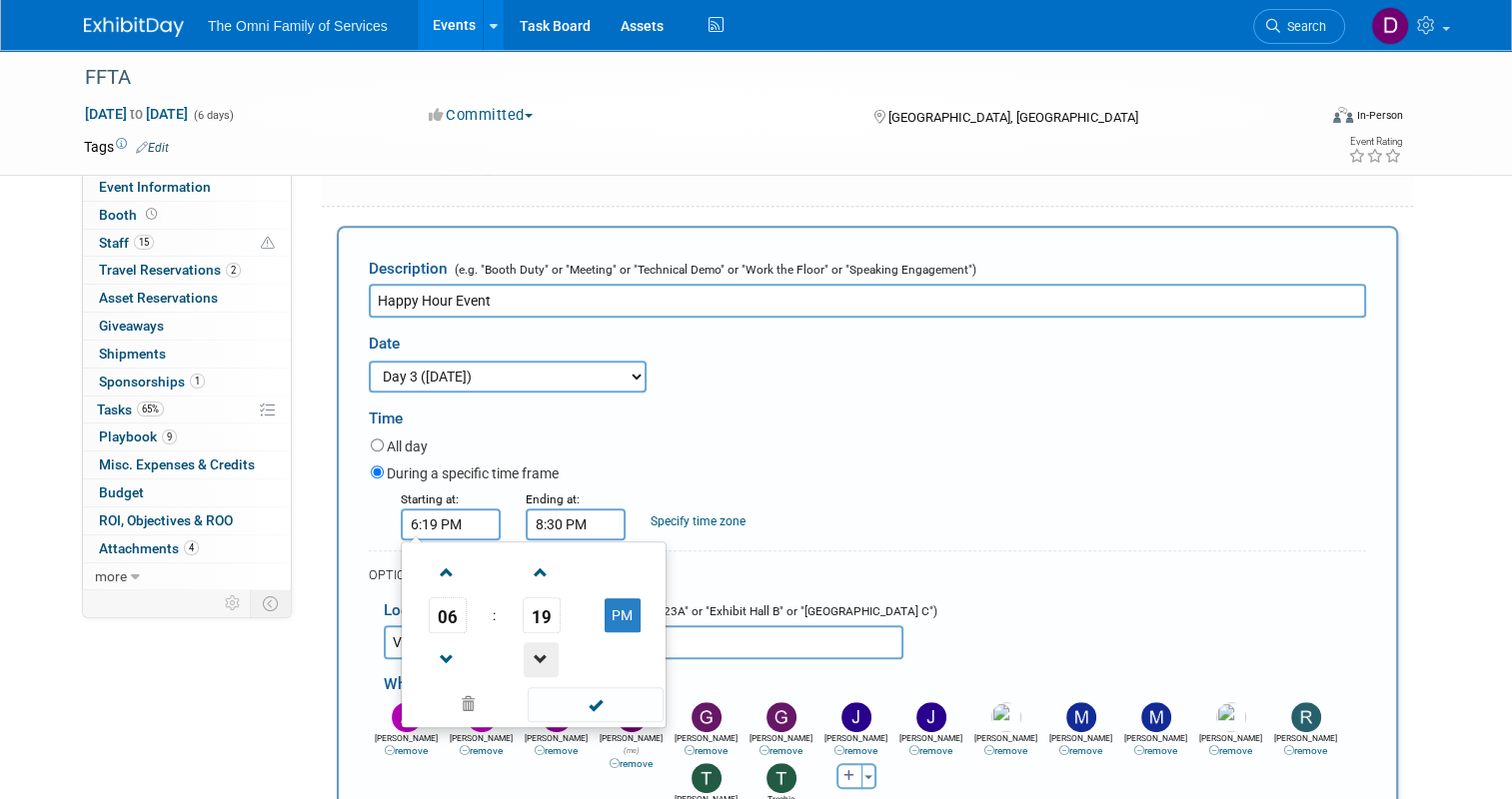 click at bounding box center (541, 659) 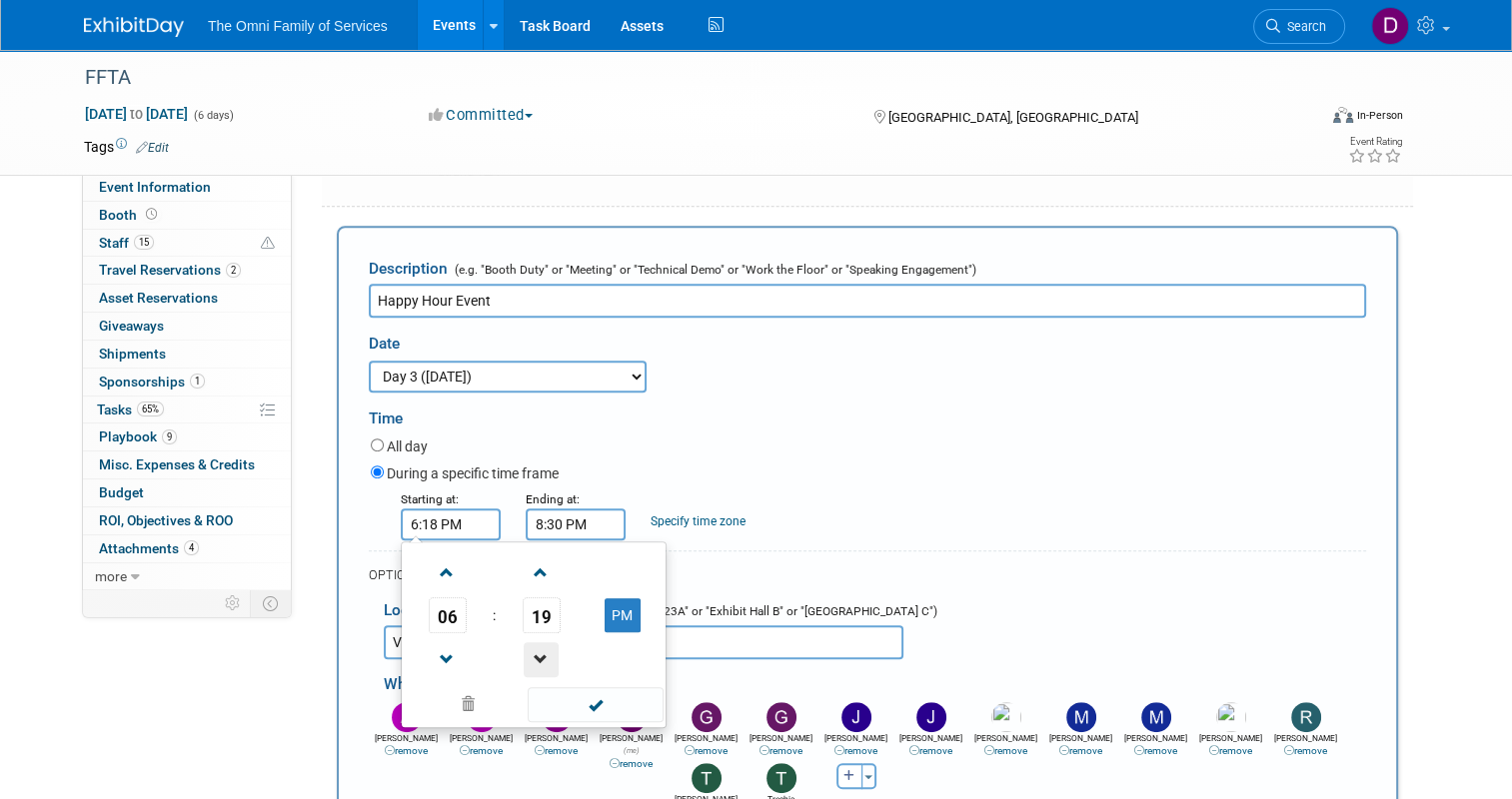 click at bounding box center (541, 659) 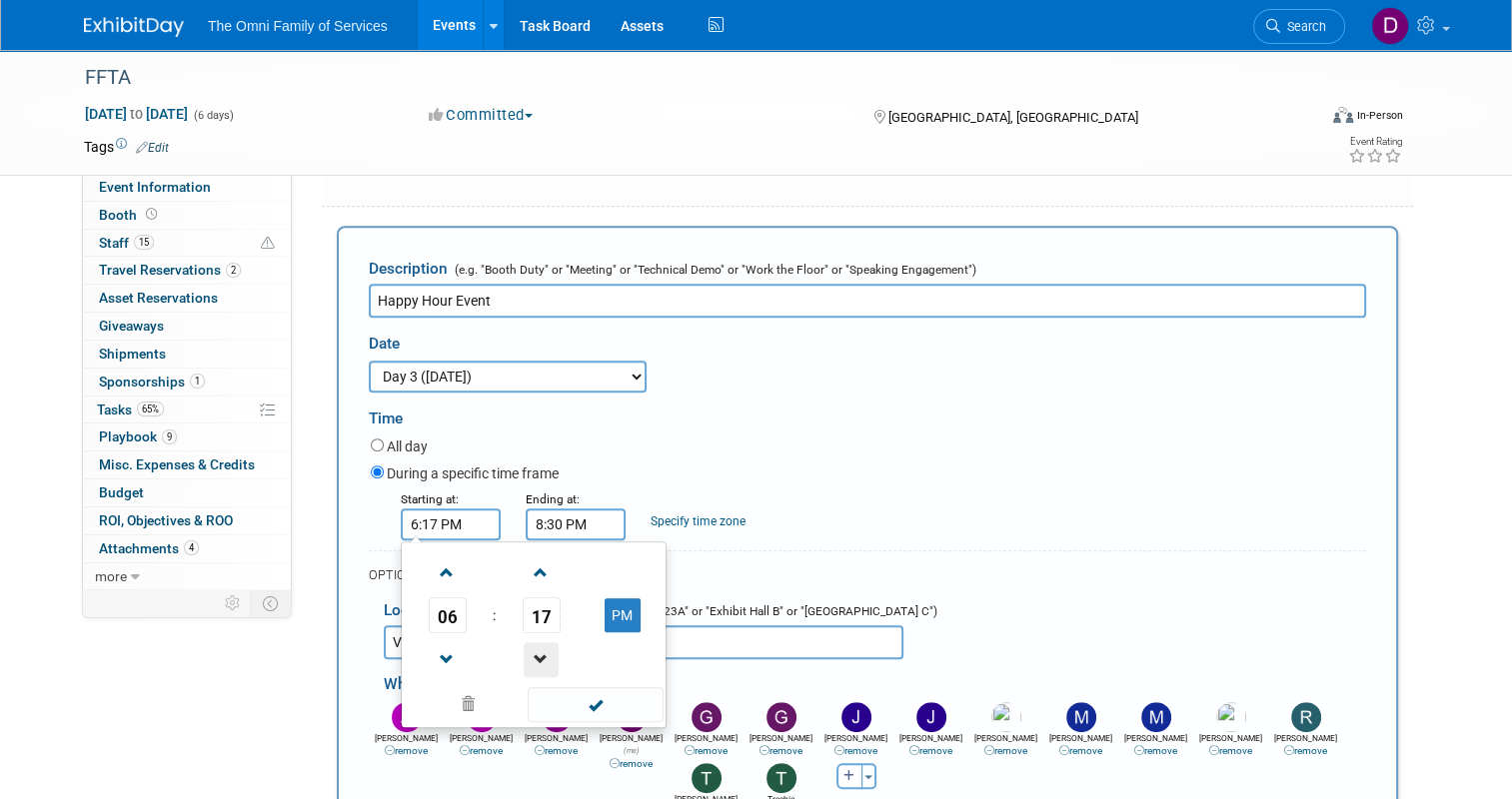 click at bounding box center (541, 659) 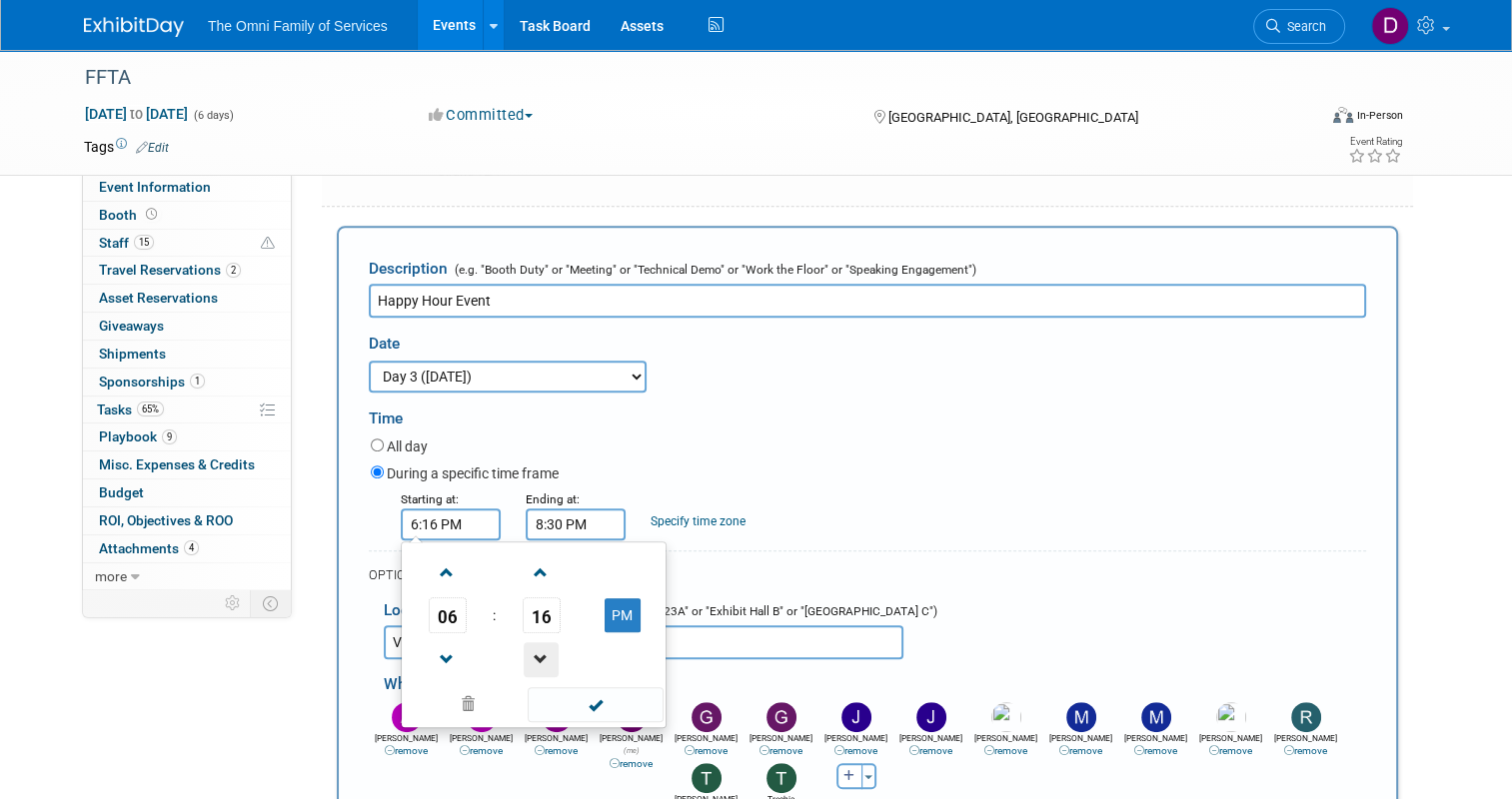 click at bounding box center (541, 659) 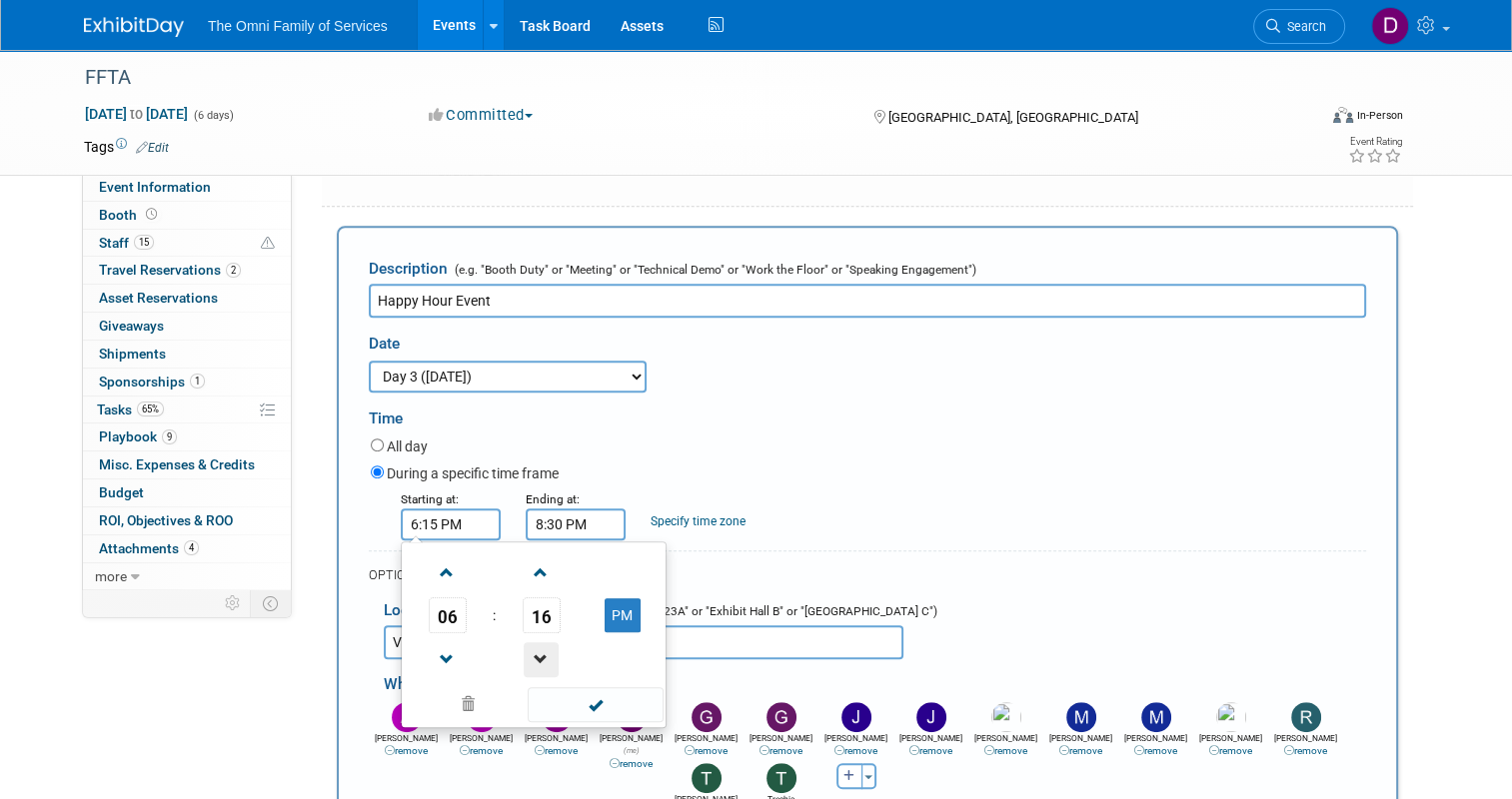 click at bounding box center (541, 659) 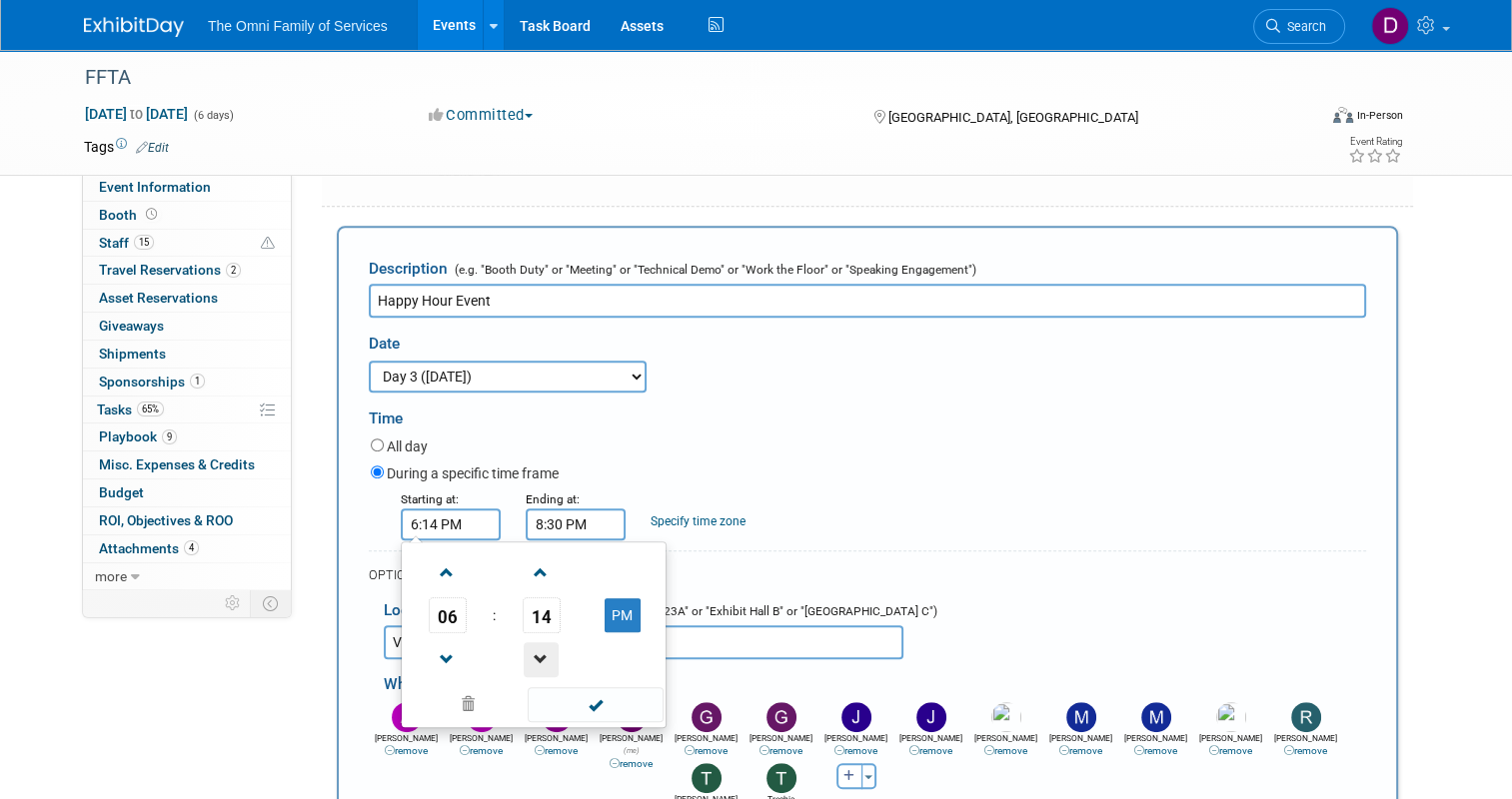 click at bounding box center (541, 659) 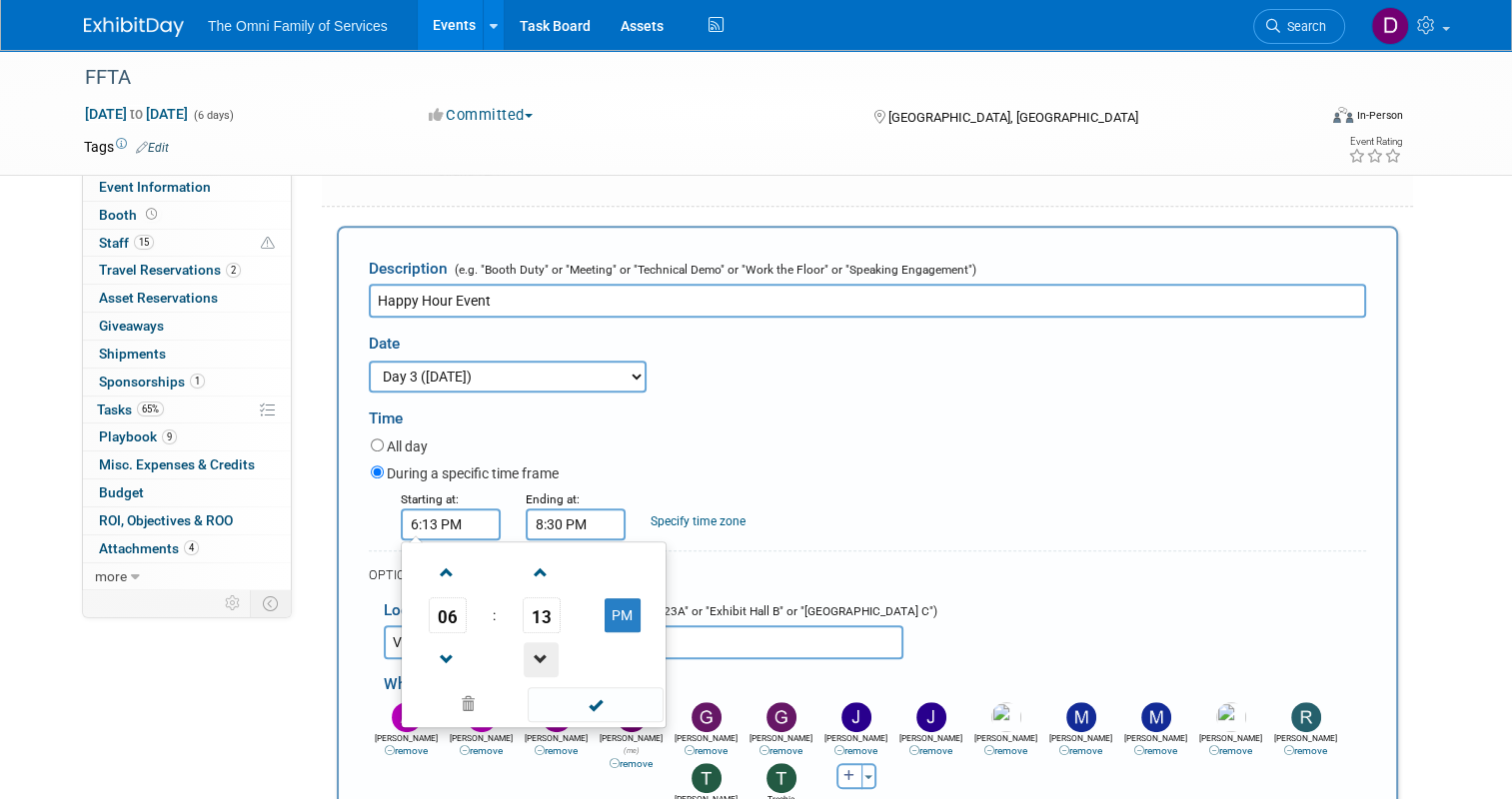 click at bounding box center (541, 659) 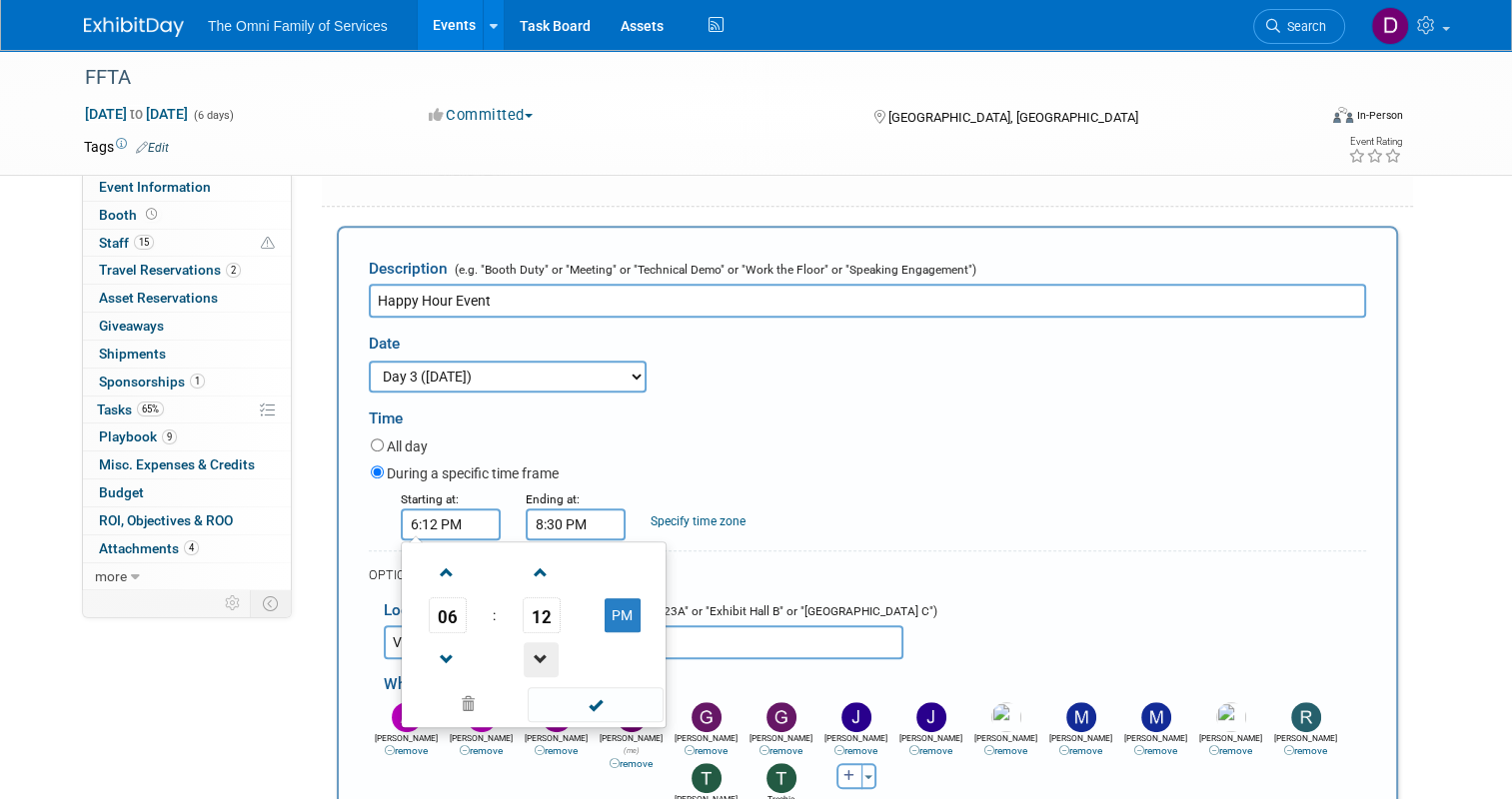 click at bounding box center [541, 659] 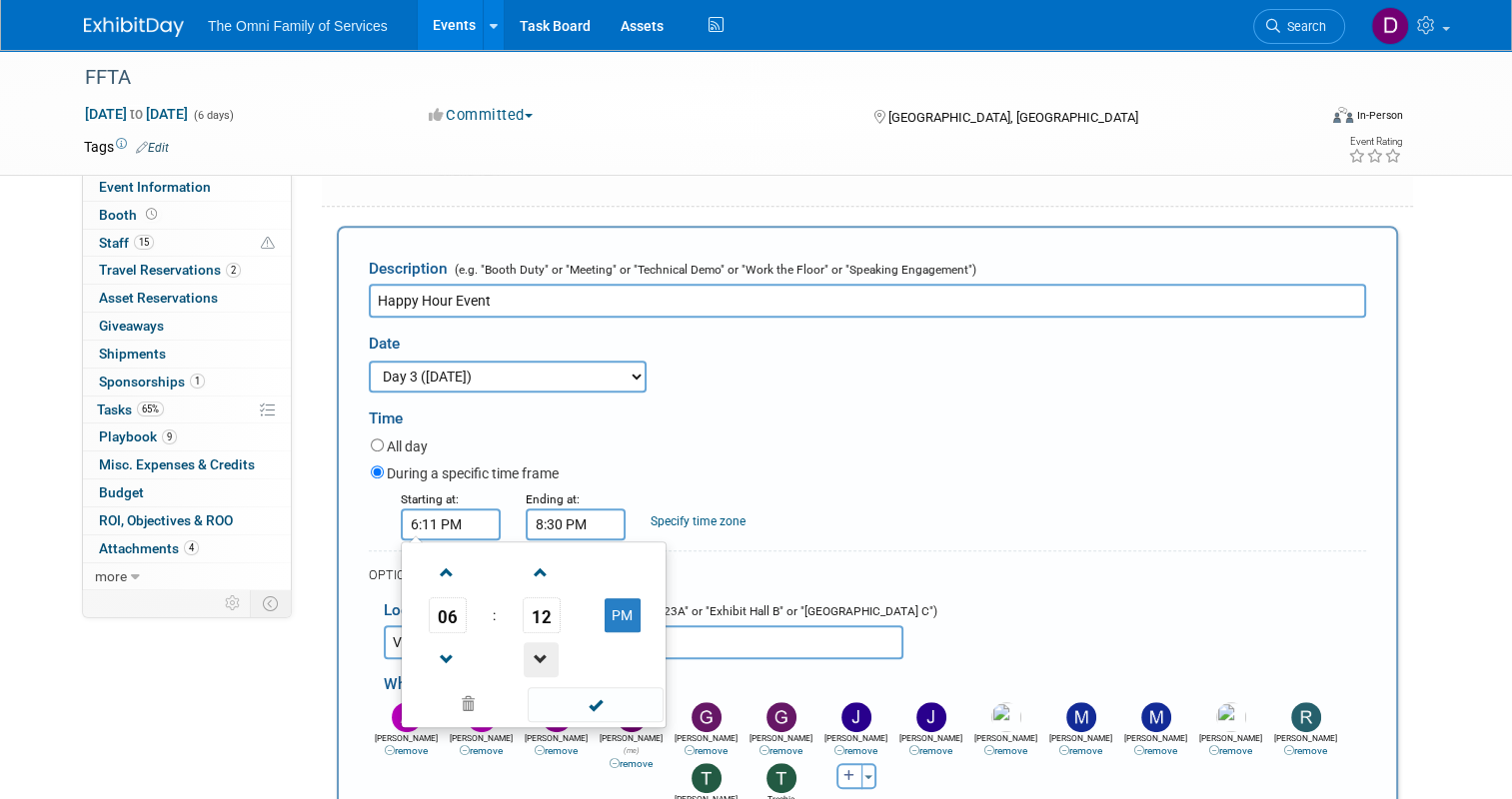 click at bounding box center [541, 659] 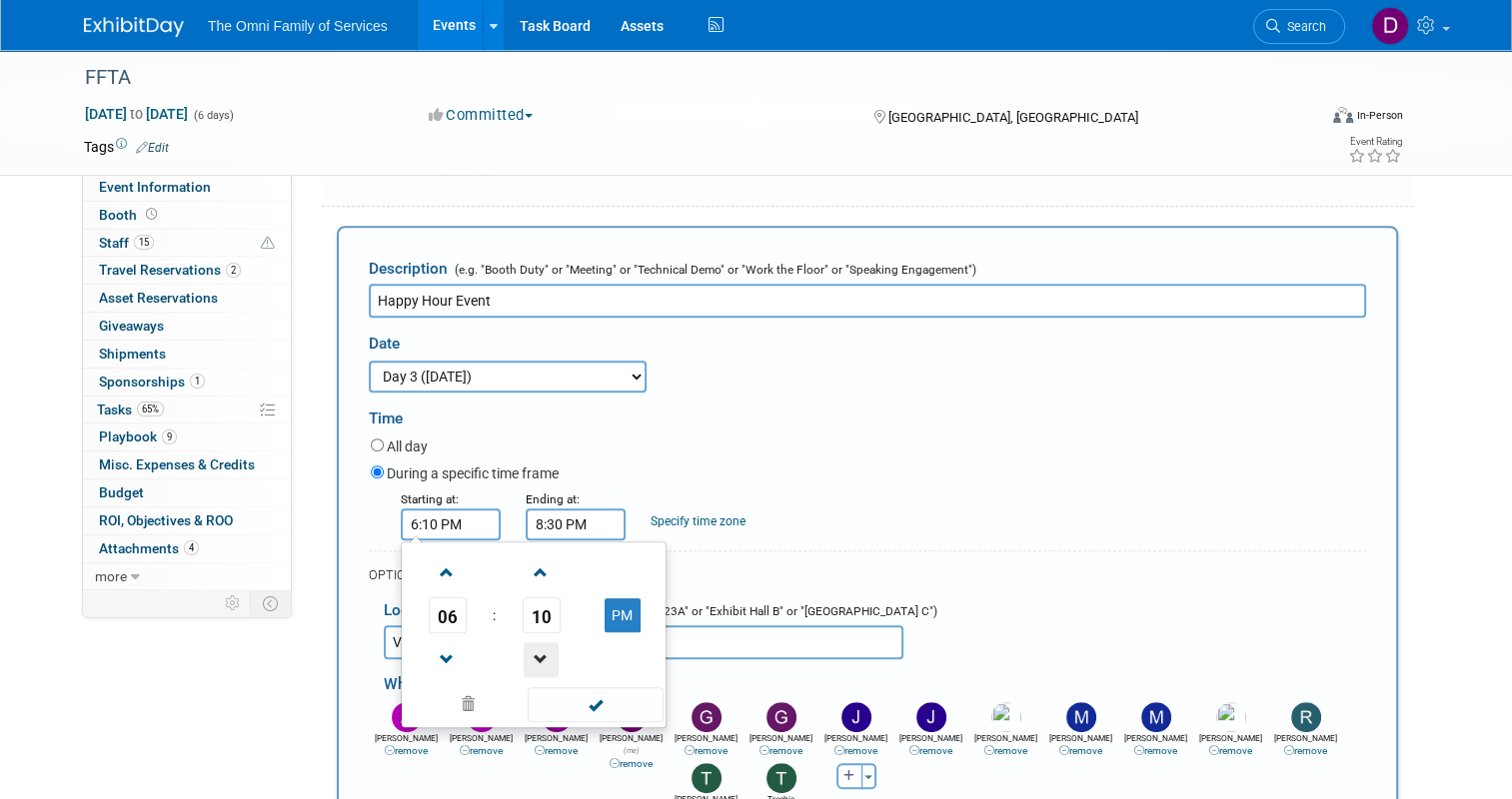 click at bounding box center (541, 659) 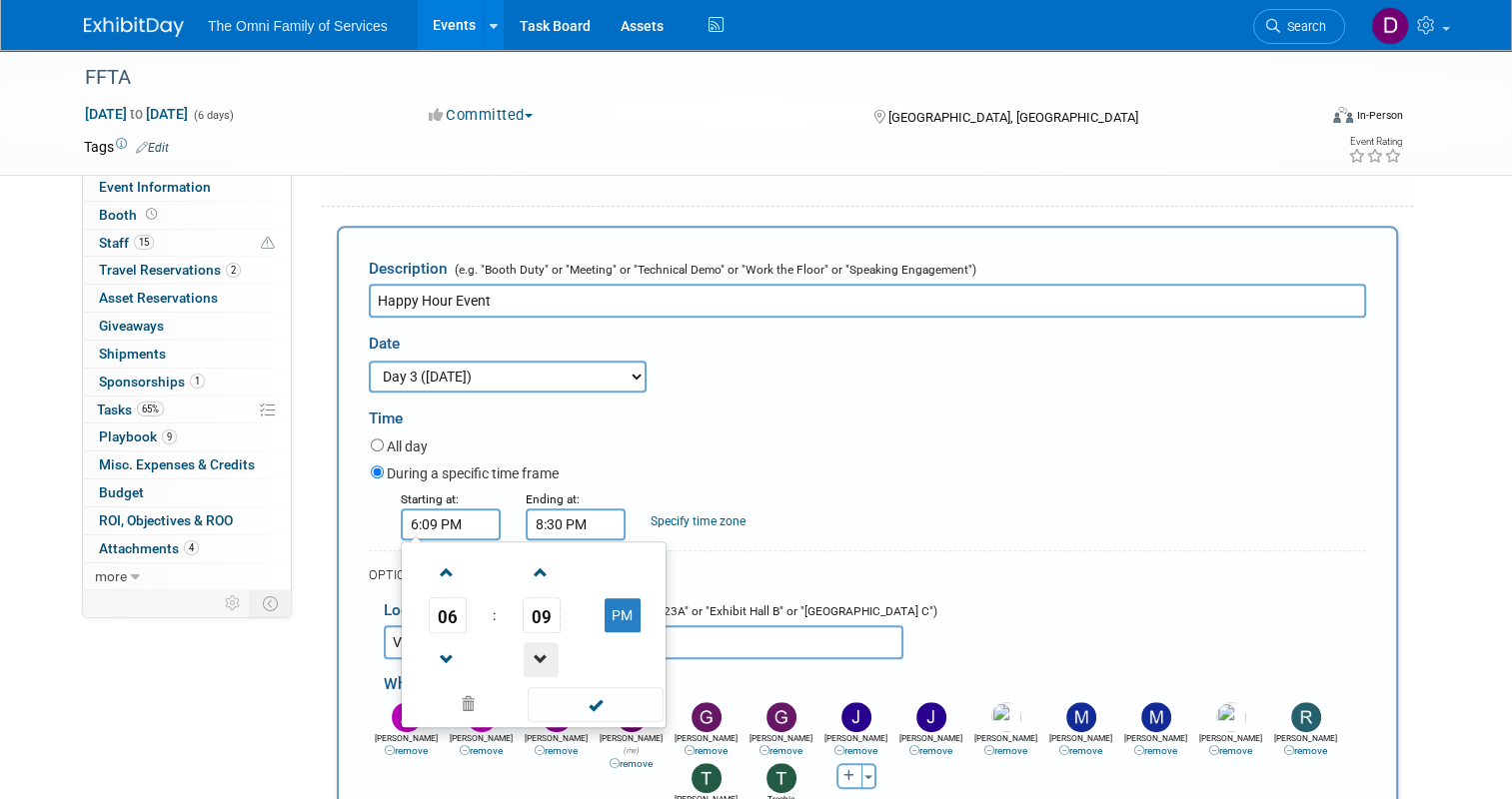 click at bounding box center (541, 659) 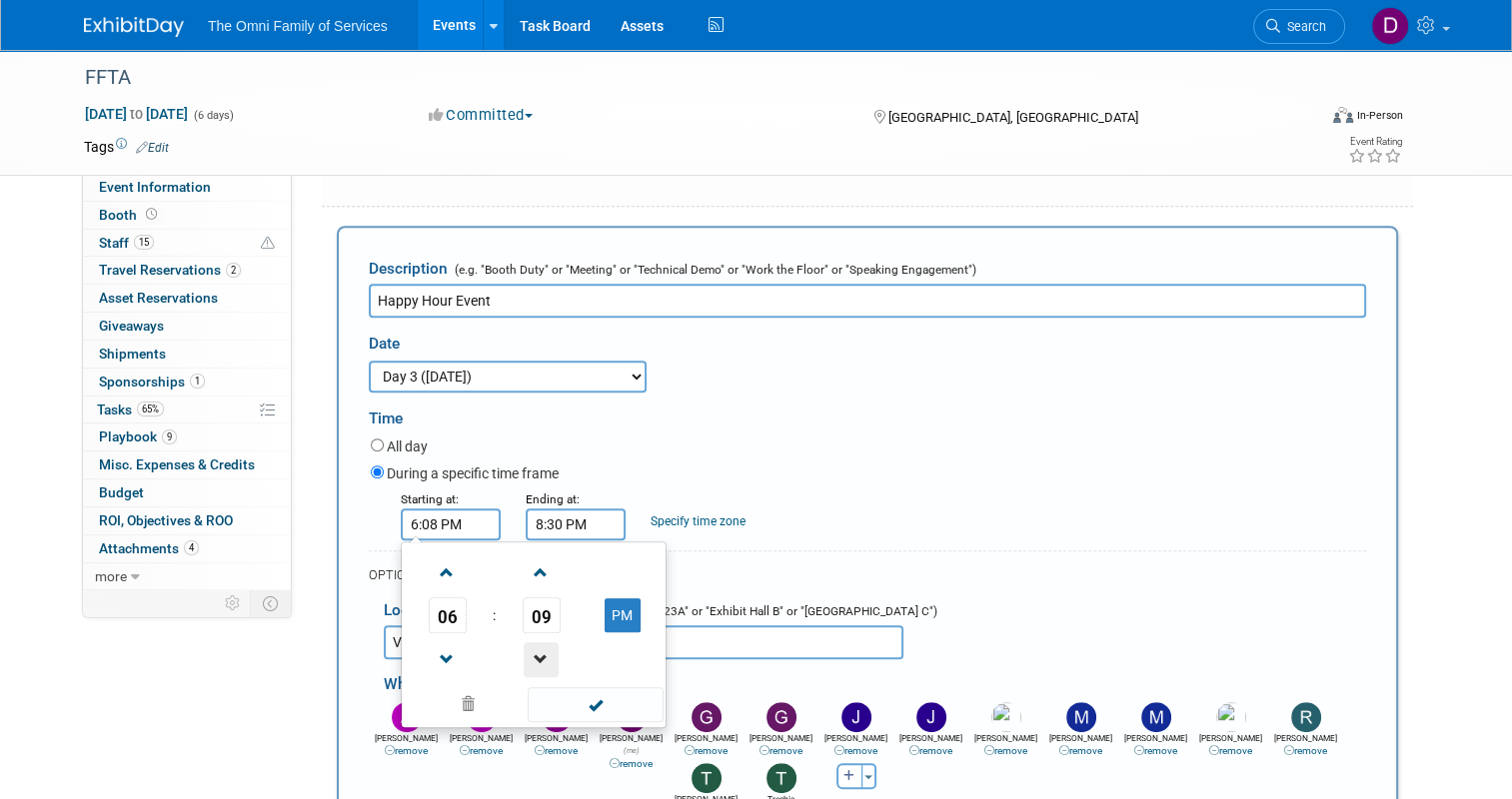 click at bounding box center (541, 659) 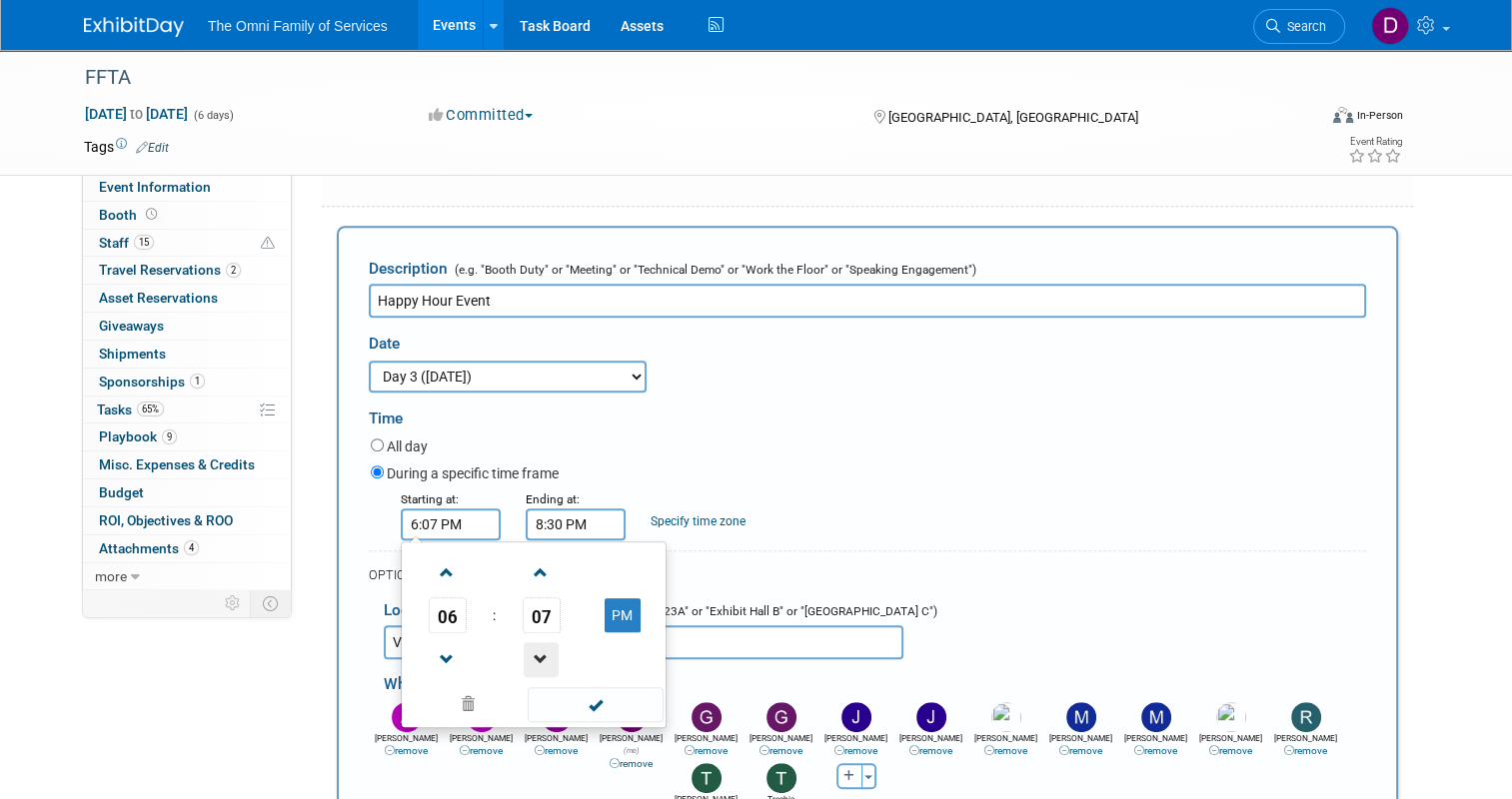 click at bounding box center (541, 659) 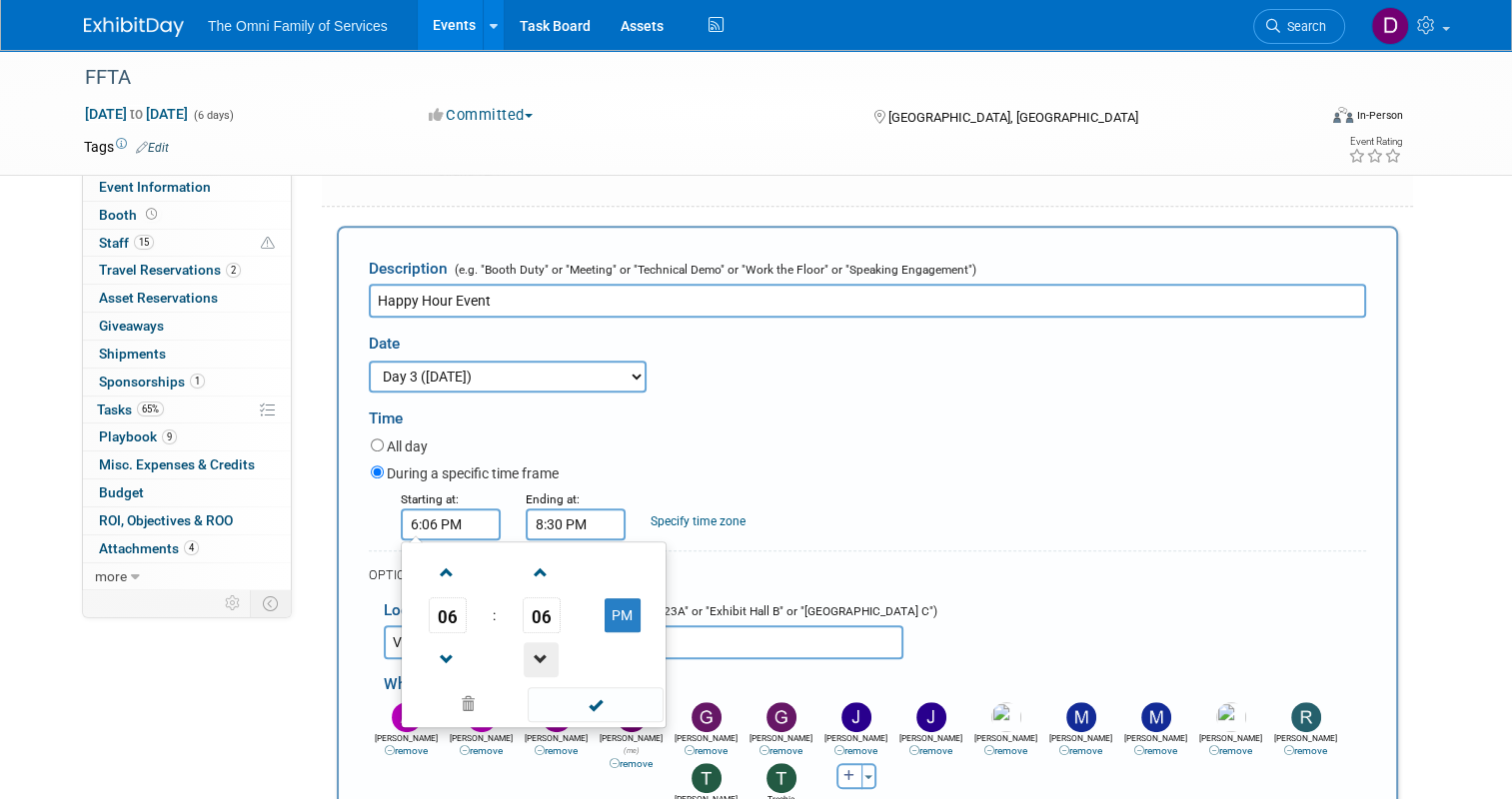 click at bounding box center (541, 659) 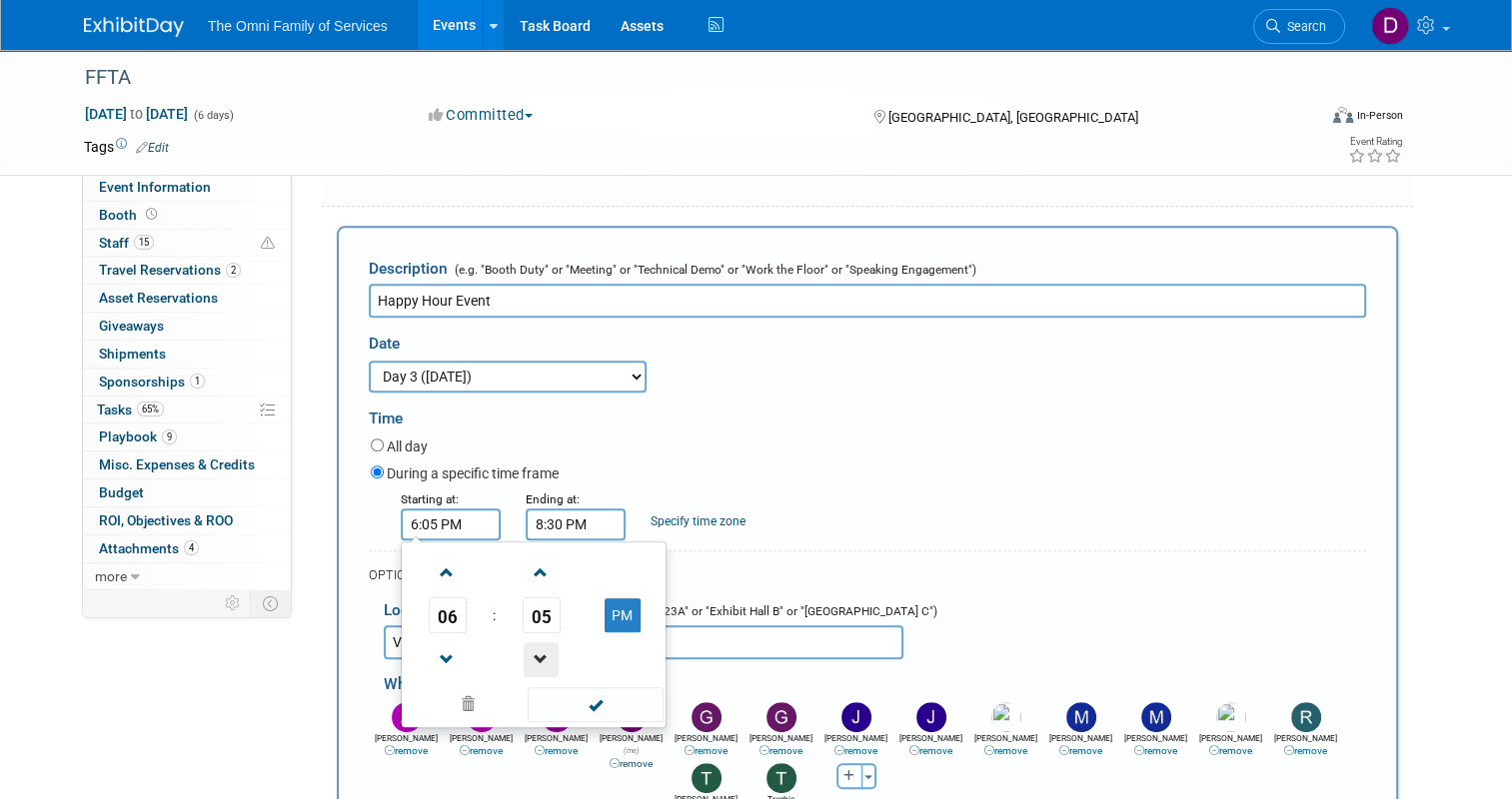 click at bounding box center [541, 659] 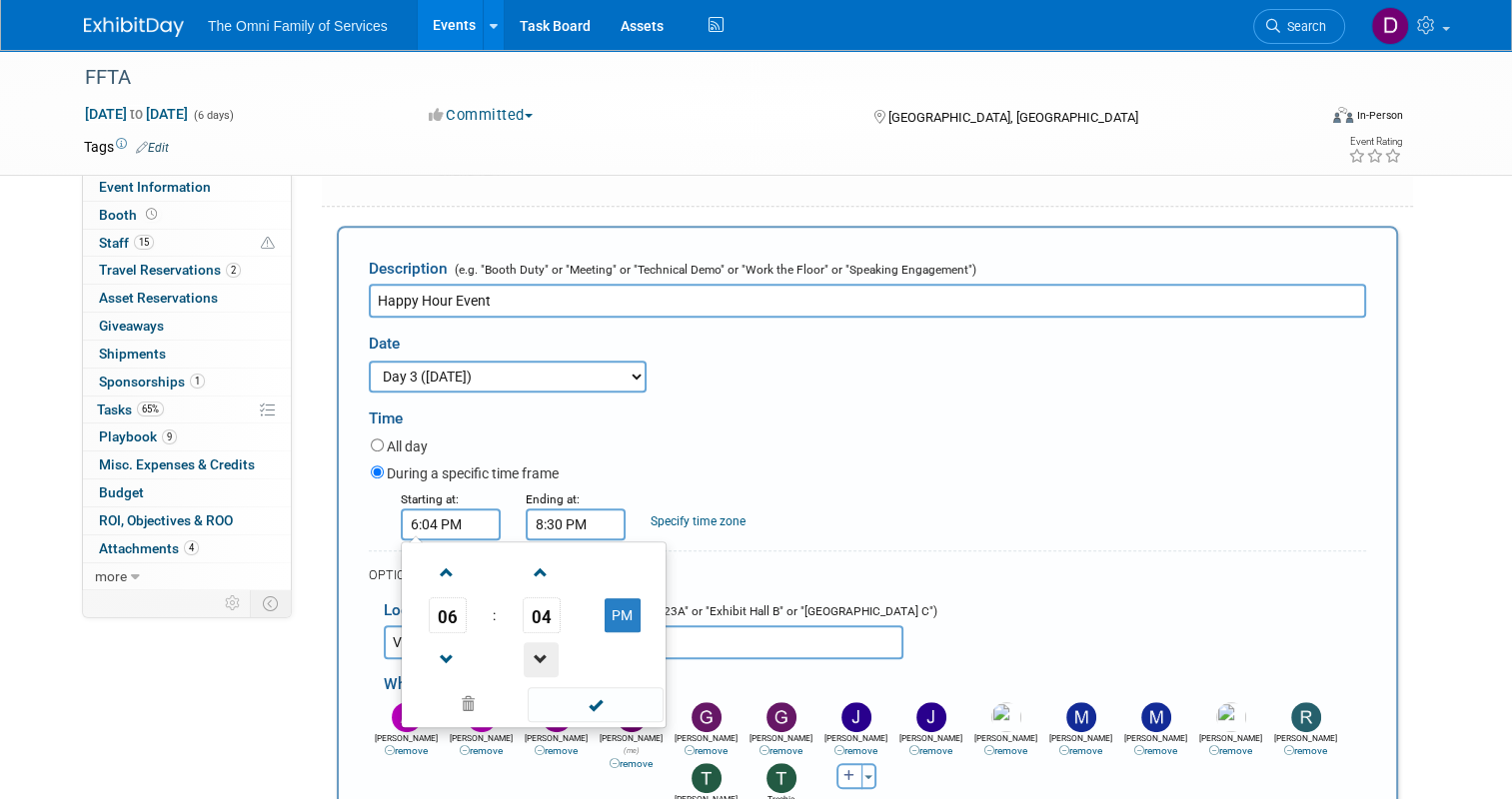 click at bounding box center (541, 659) 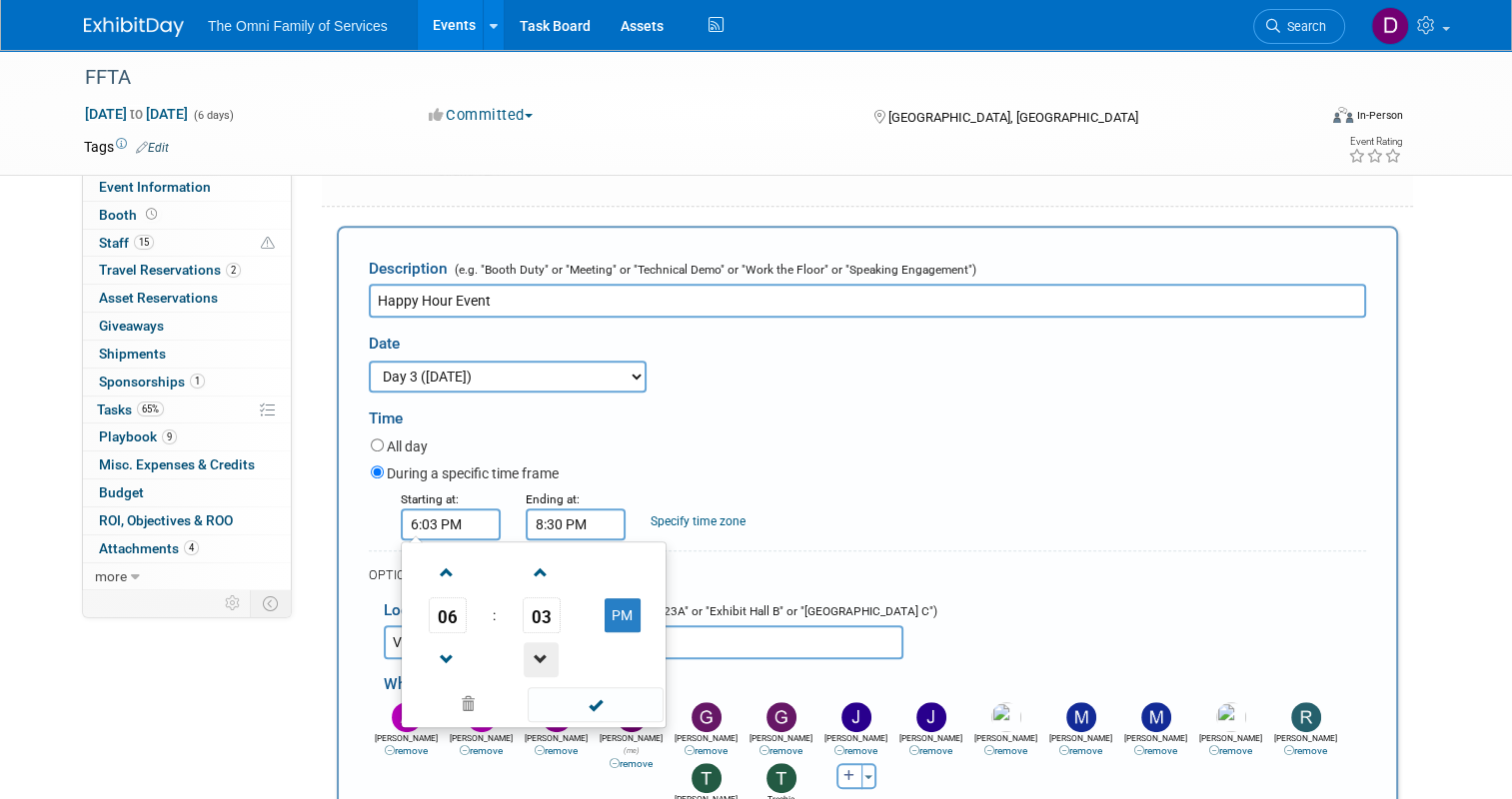 click at bounding box center [541, 659] 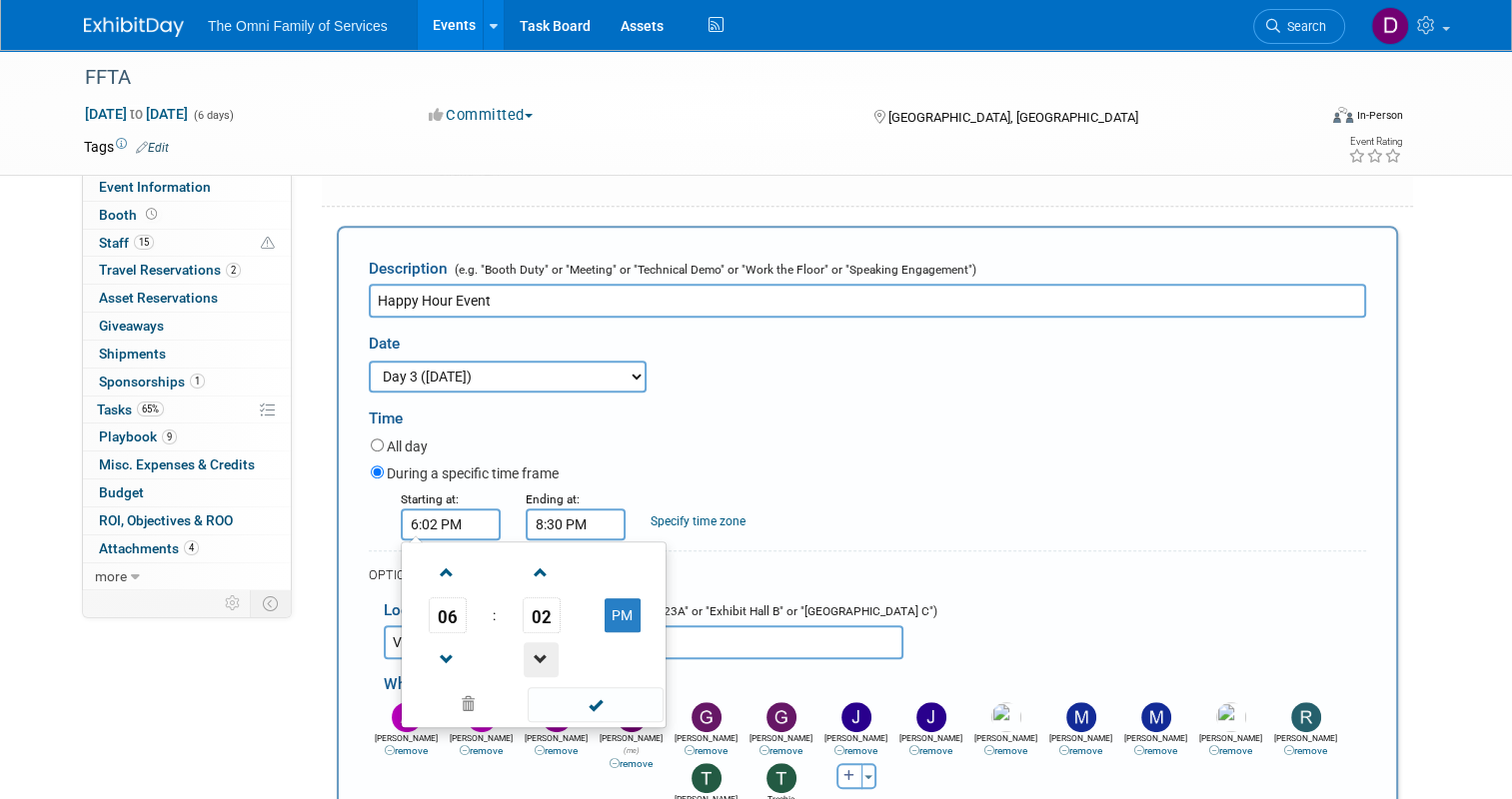 click at bounding box center (541, 659) 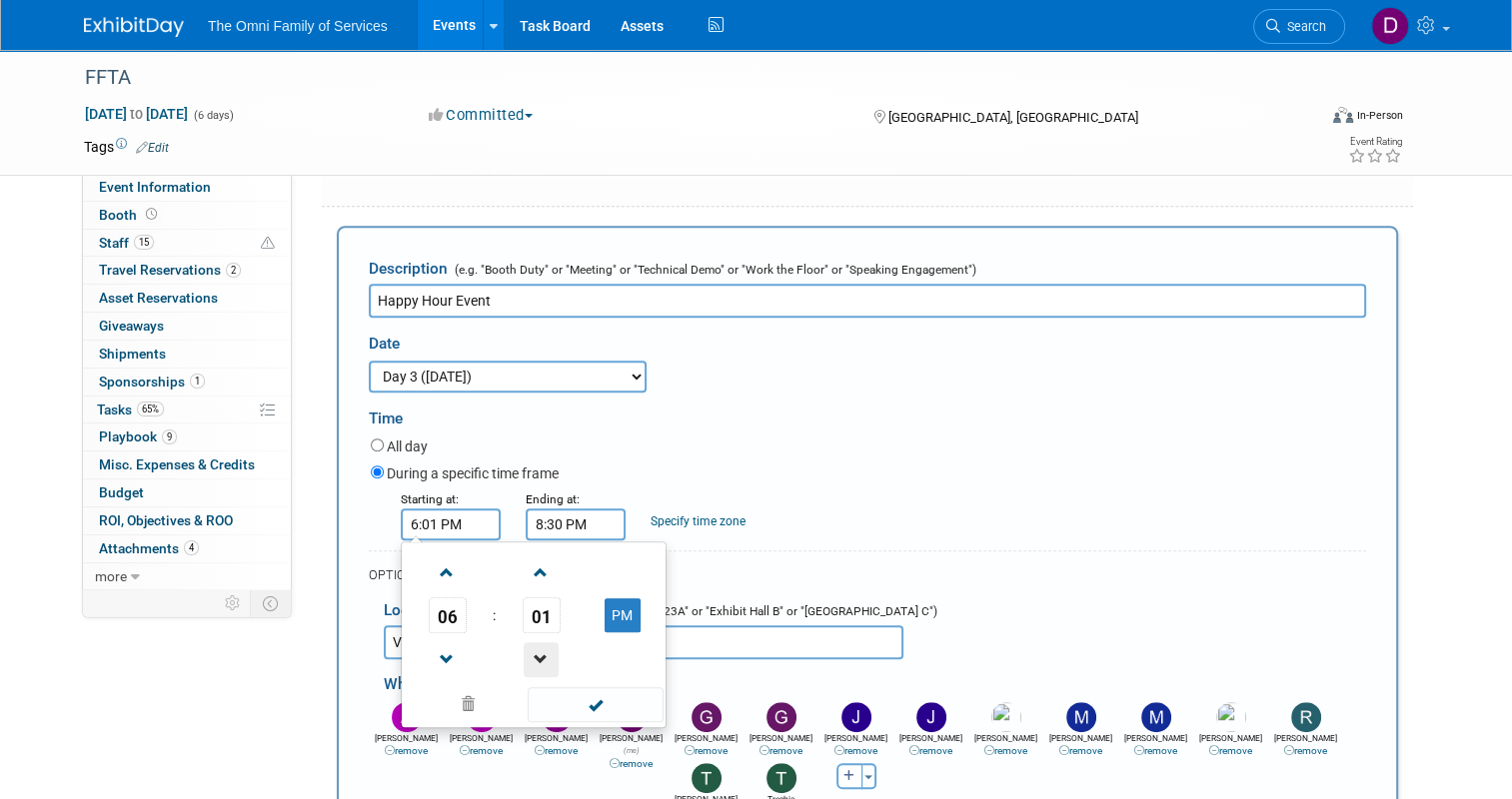 click at bounding box center (541, 659) 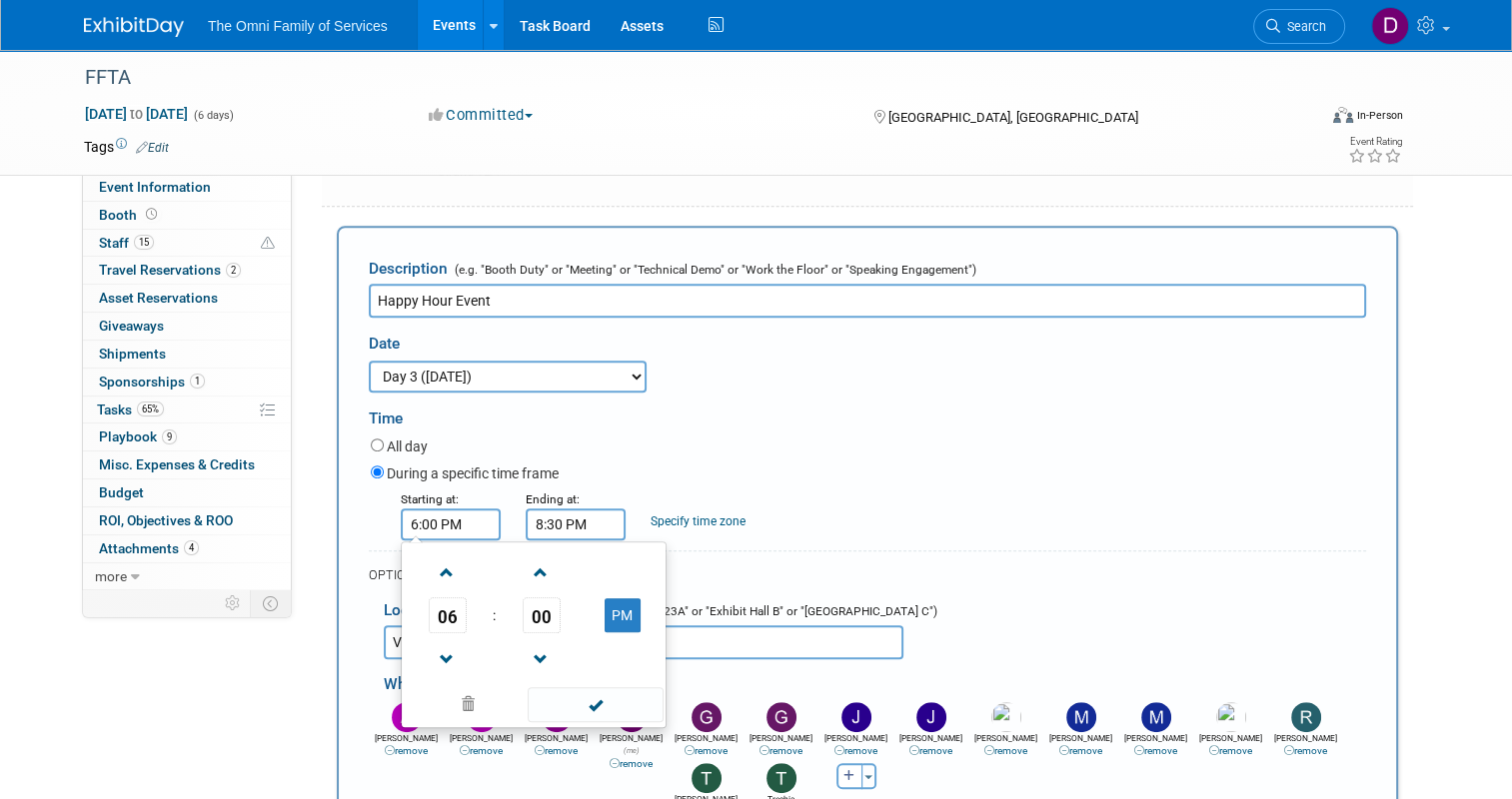 click on "Time" at bounding box center [867, 413] 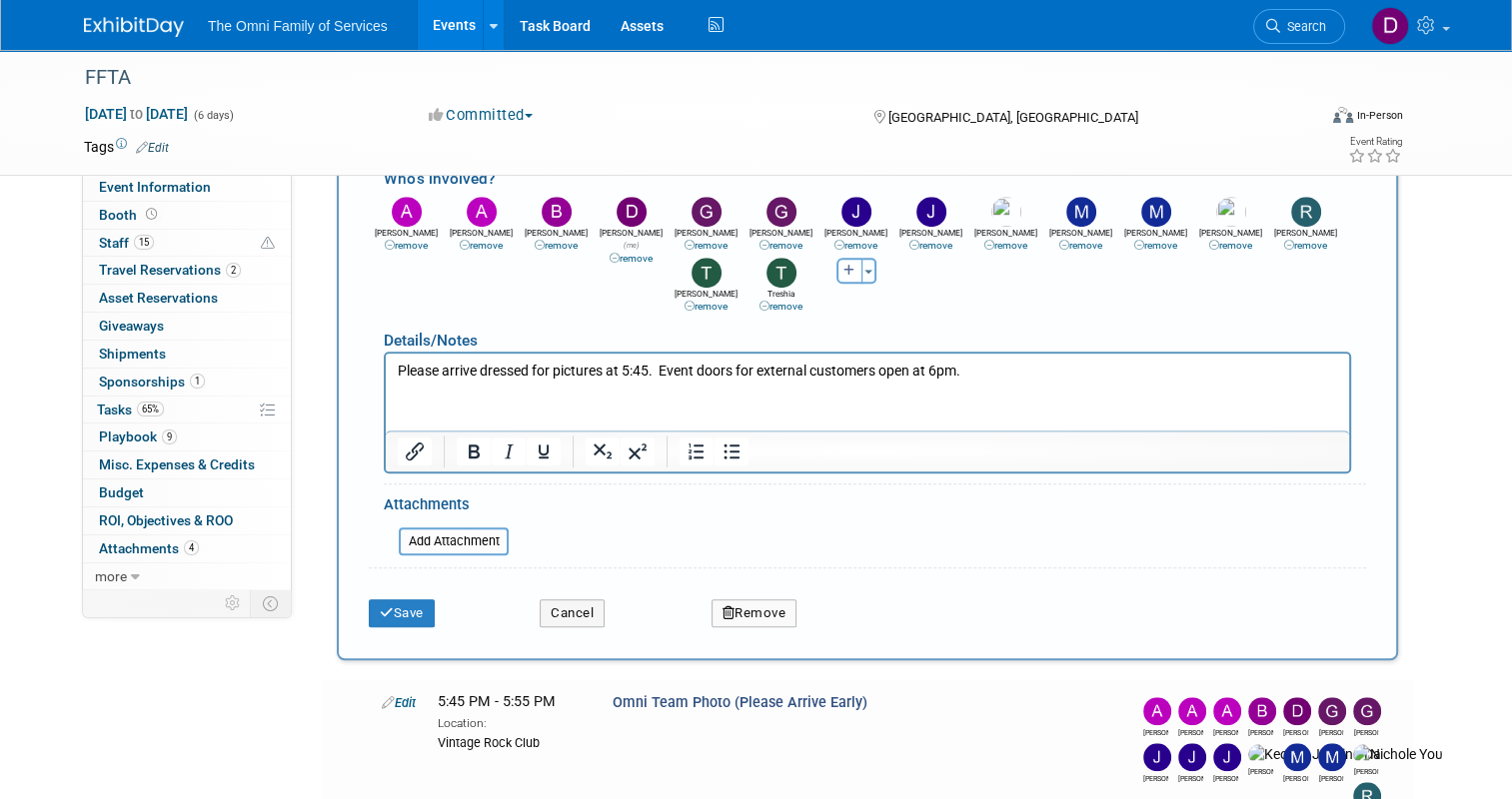 scroll, scrollTop: 1430, scrollLeft: 0, axis: vertical 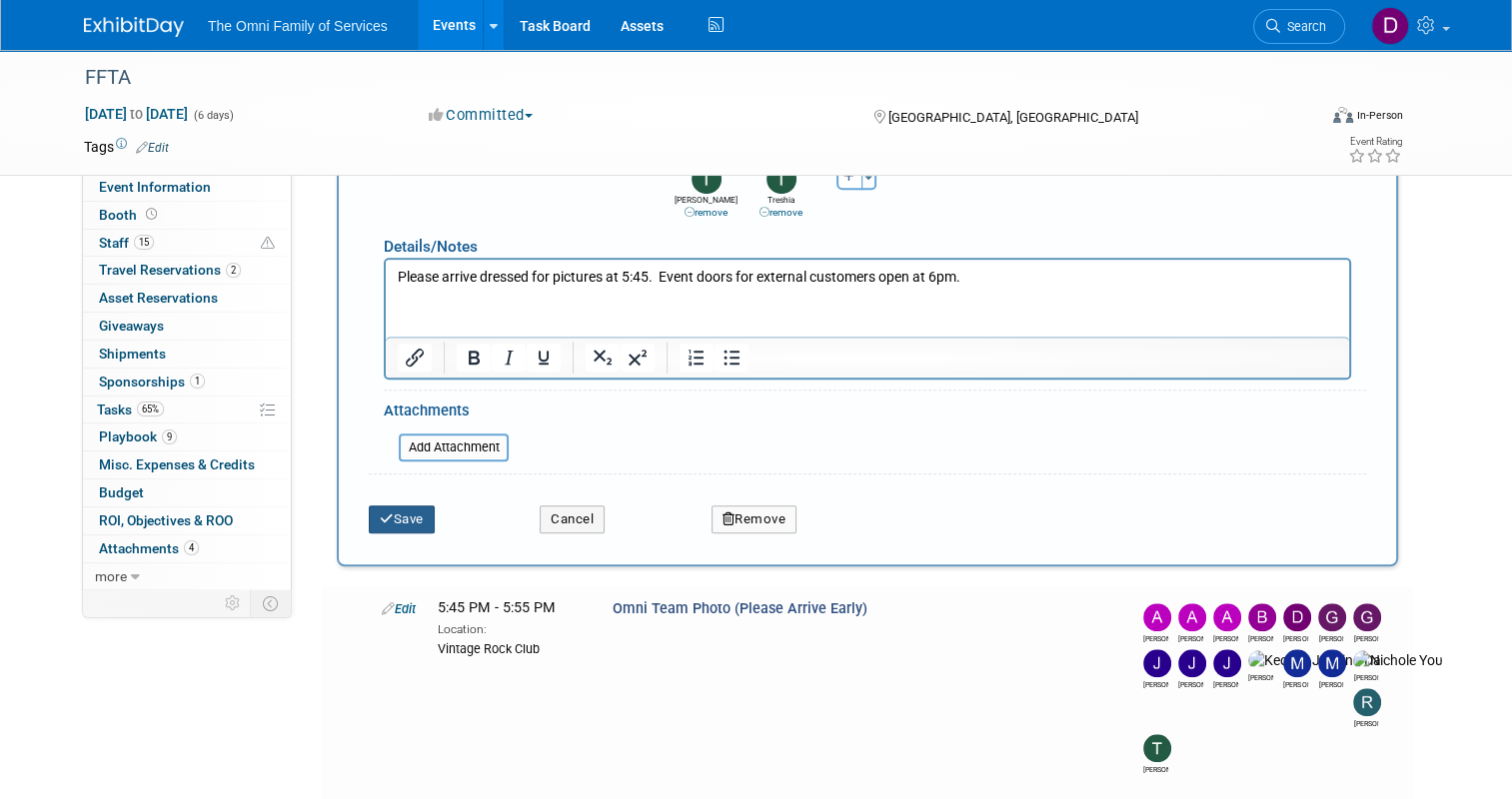 click on "Save" at bounding box center [402, 519] 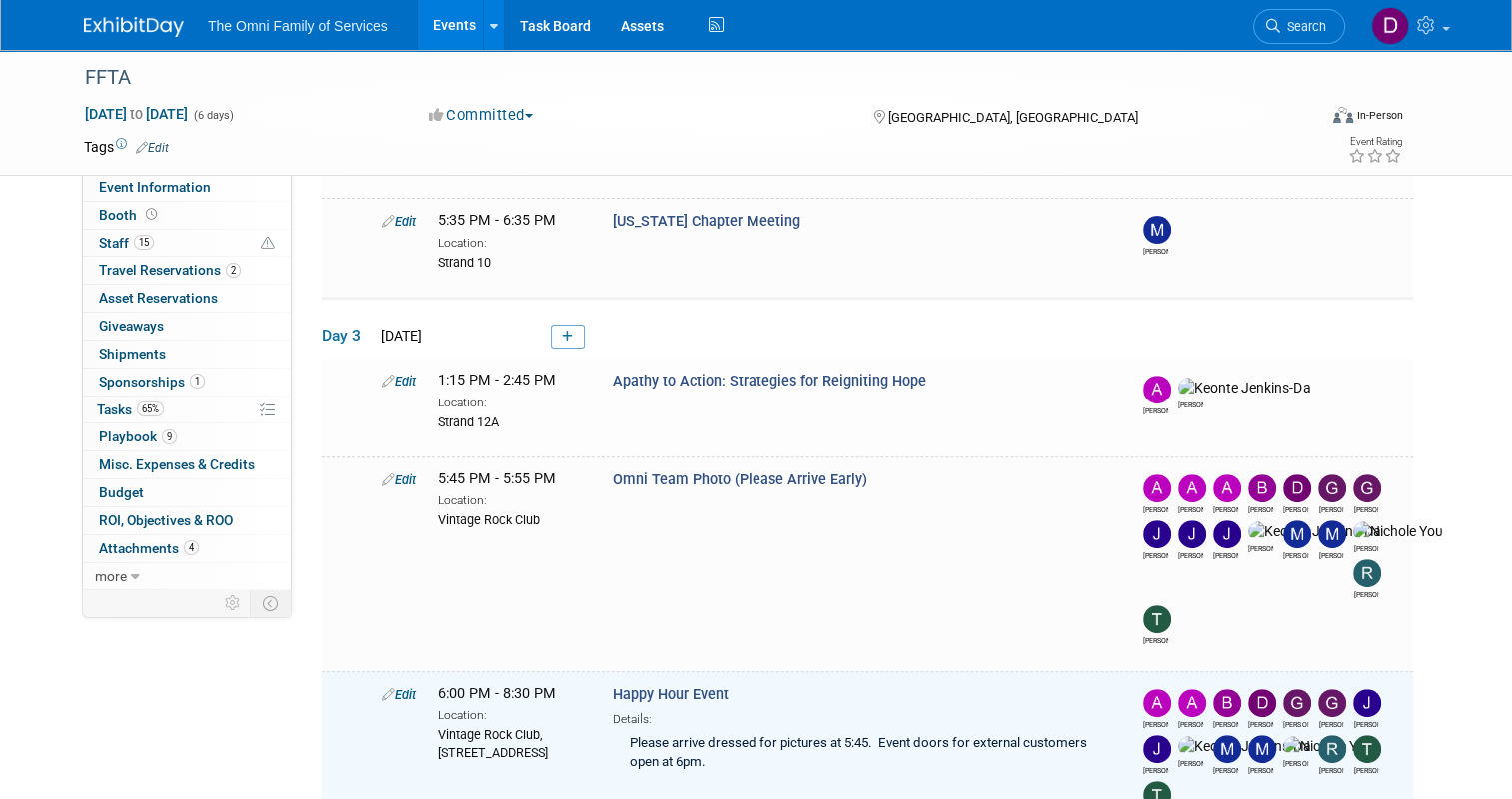 scroll, scrollTop: 583, scrollLeft: 0, axis: vertical 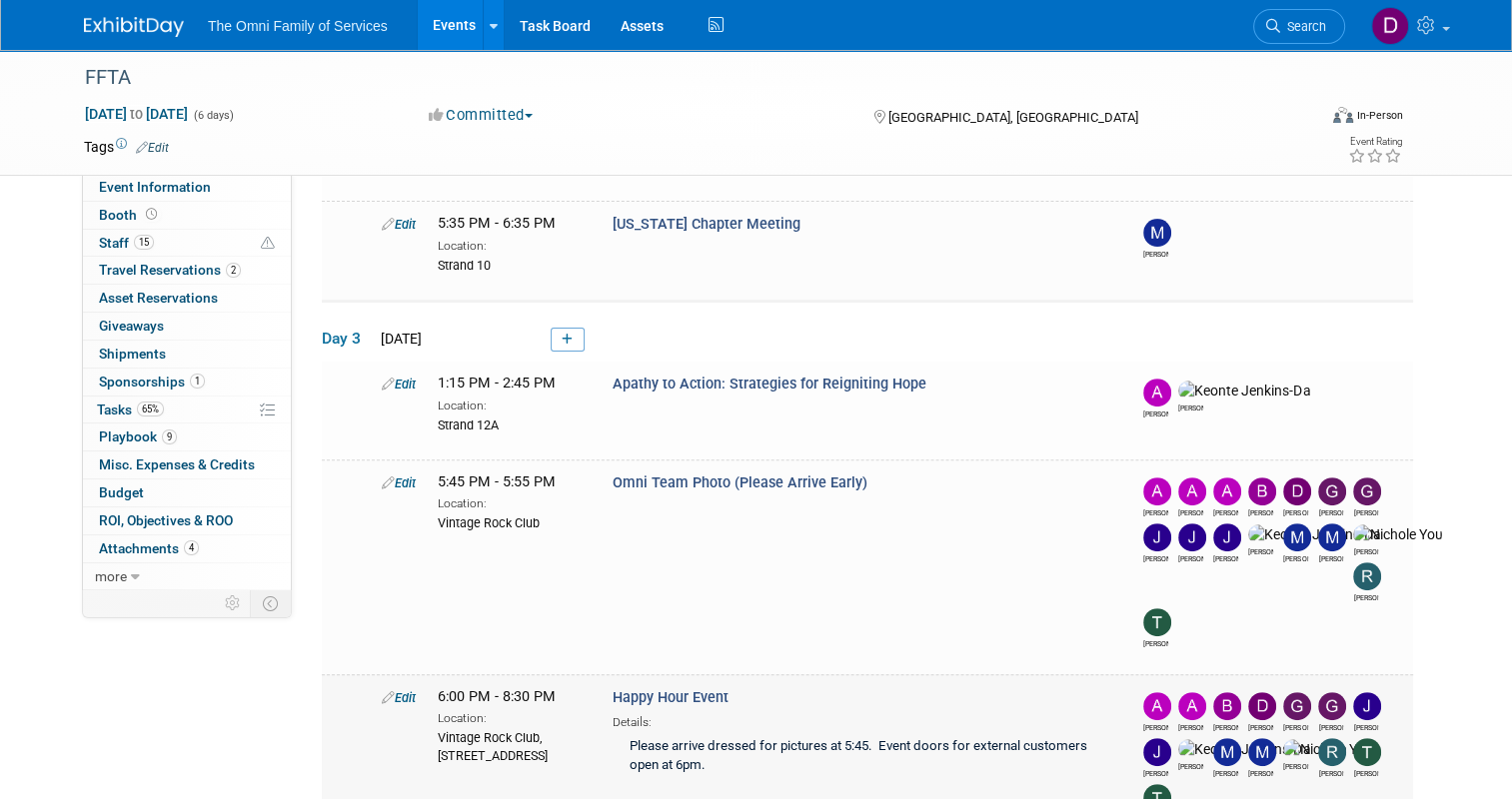 drag, startPoint x: 424, startPoint y: 715, endPoint x: 476, endPoint y: 757, distance: 66.8431 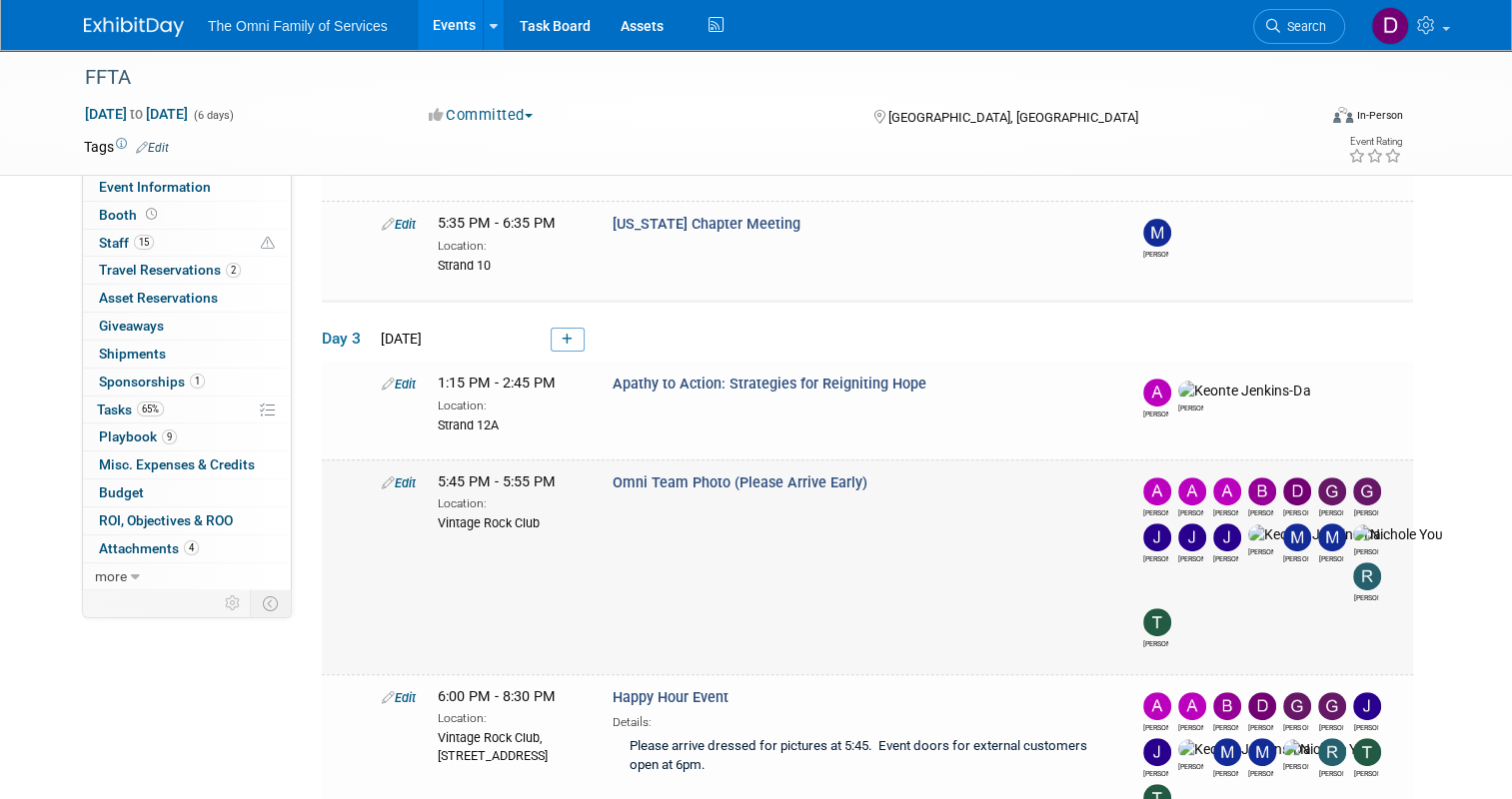 click on "Edit" at bounding box center (399, 482) 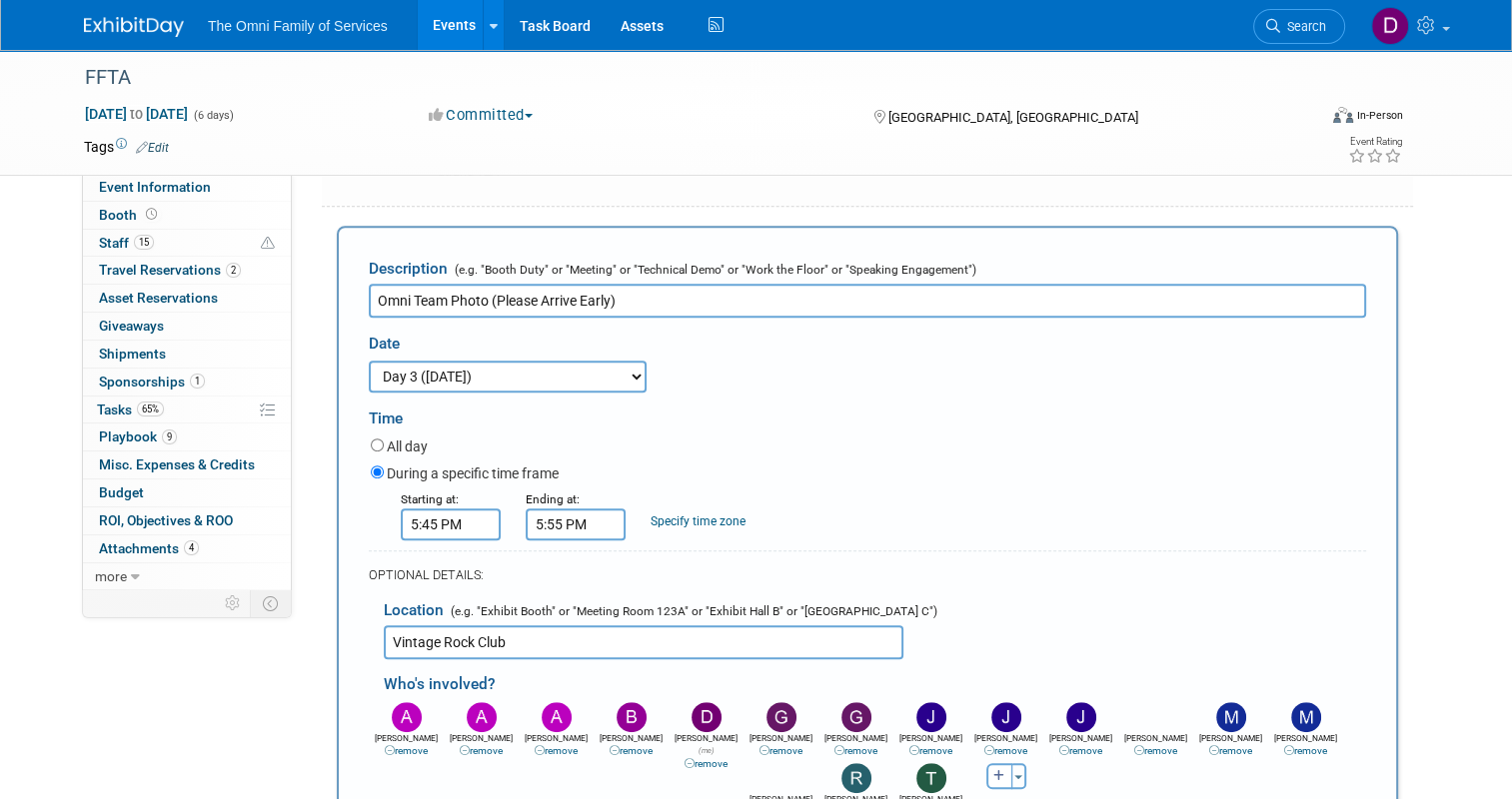 scroll, scrollTop: 0, scrollLeft: 0, axis: both 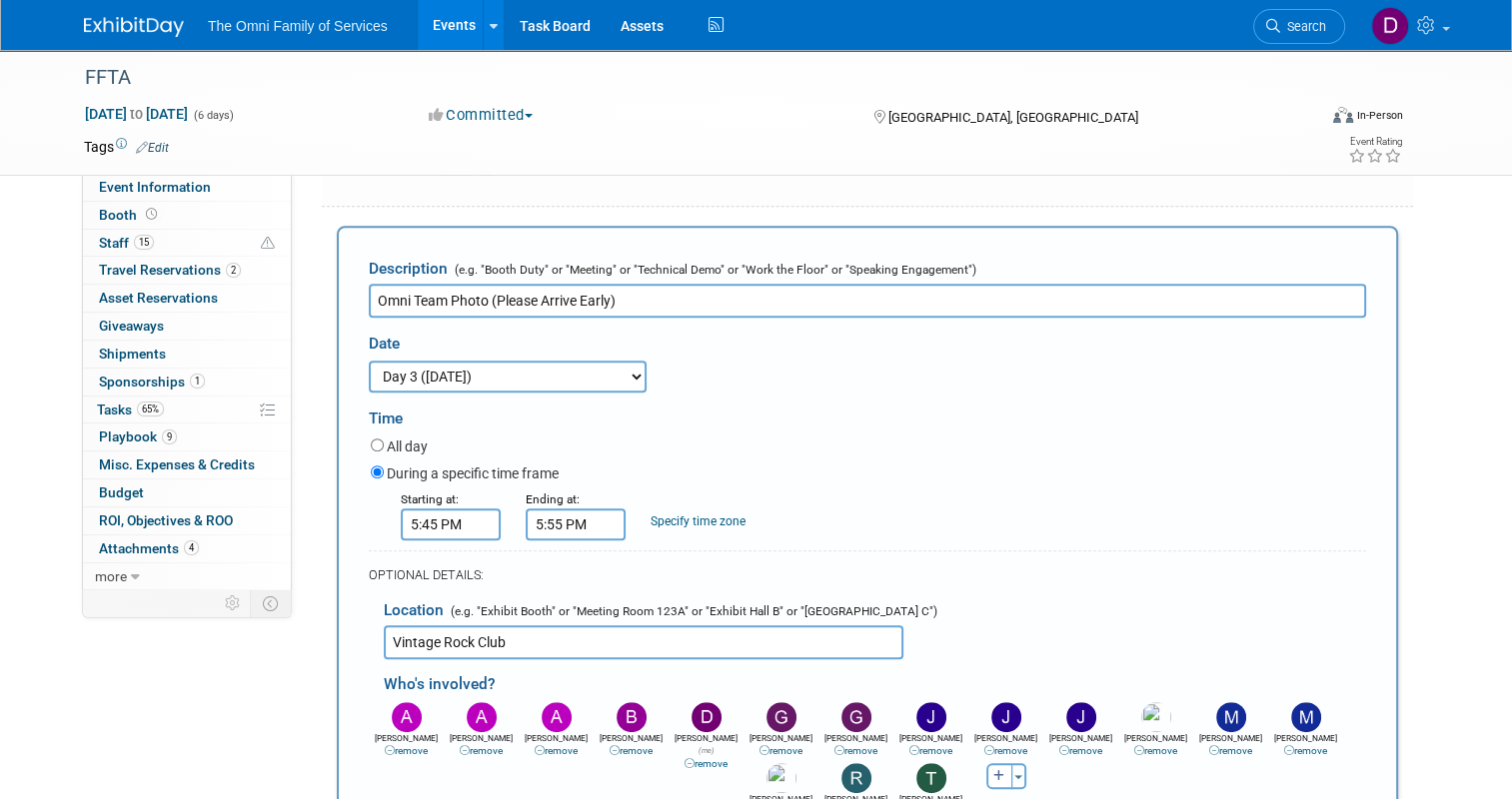 click on "Vintage Rock Club" at bounding box center (644, 642) 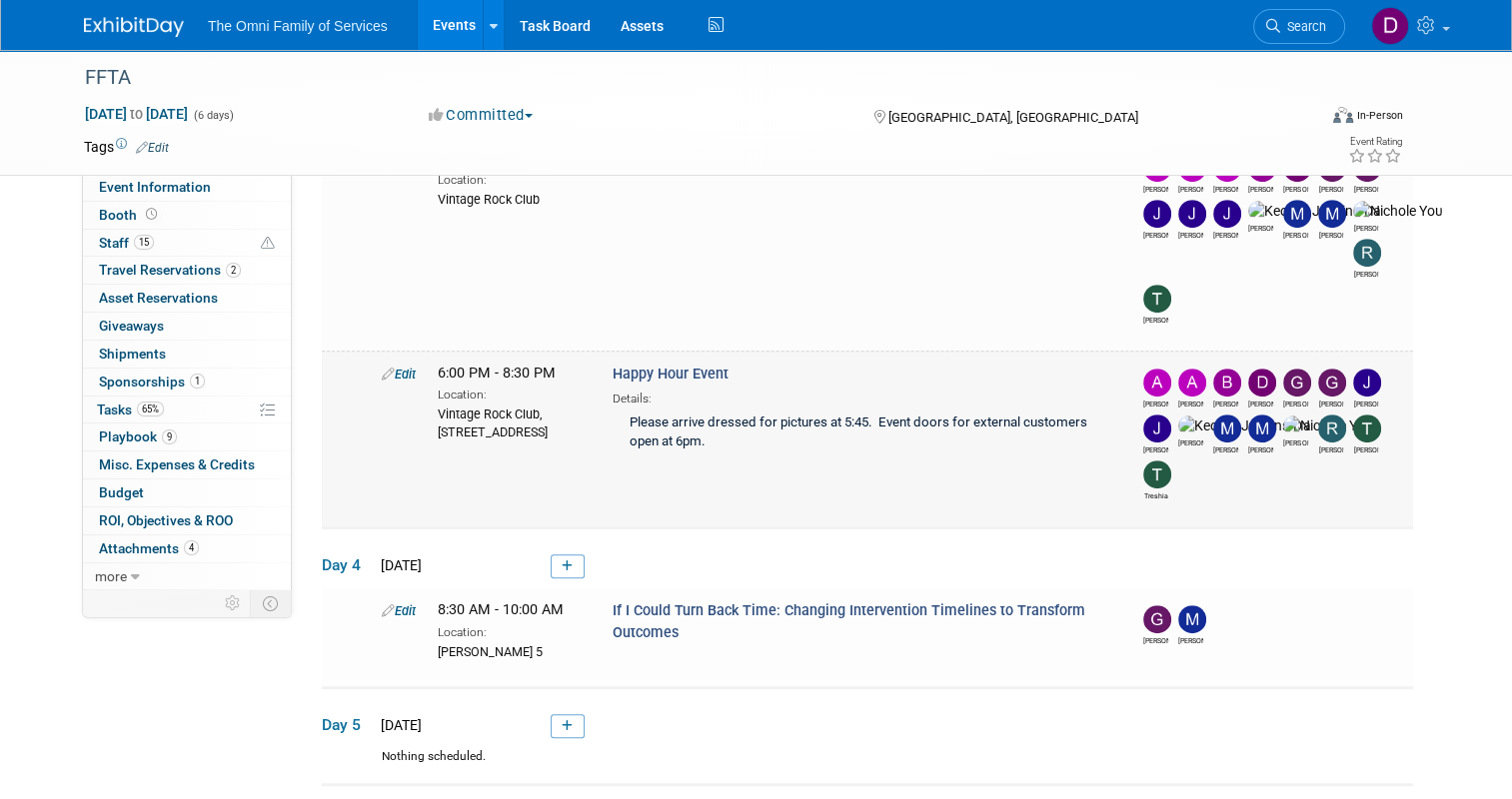 scroll, scrollTop: 807, scrollLeft: 0, axis: vertical 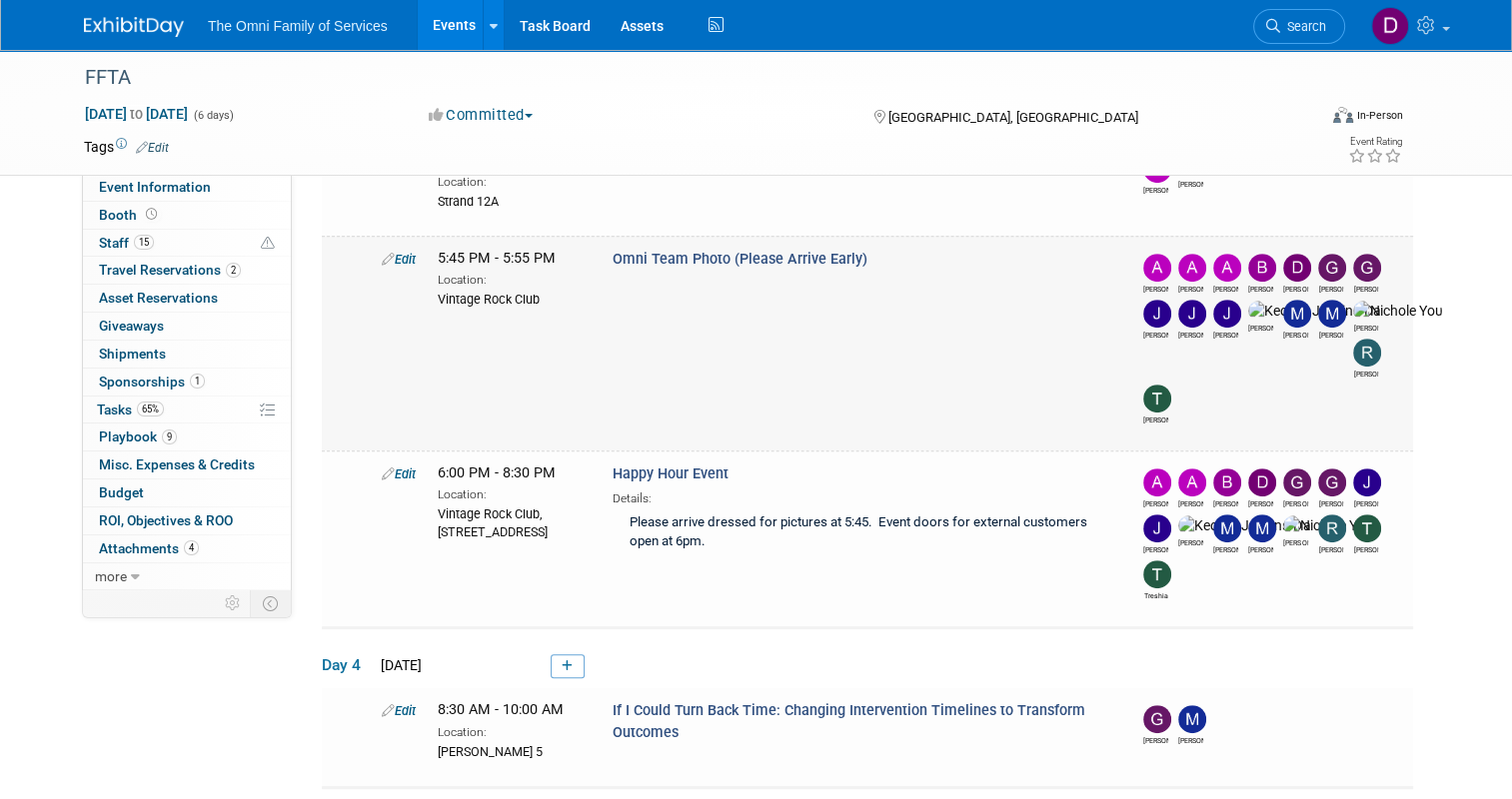 click on "Edit" at bounding box center [399, 259] 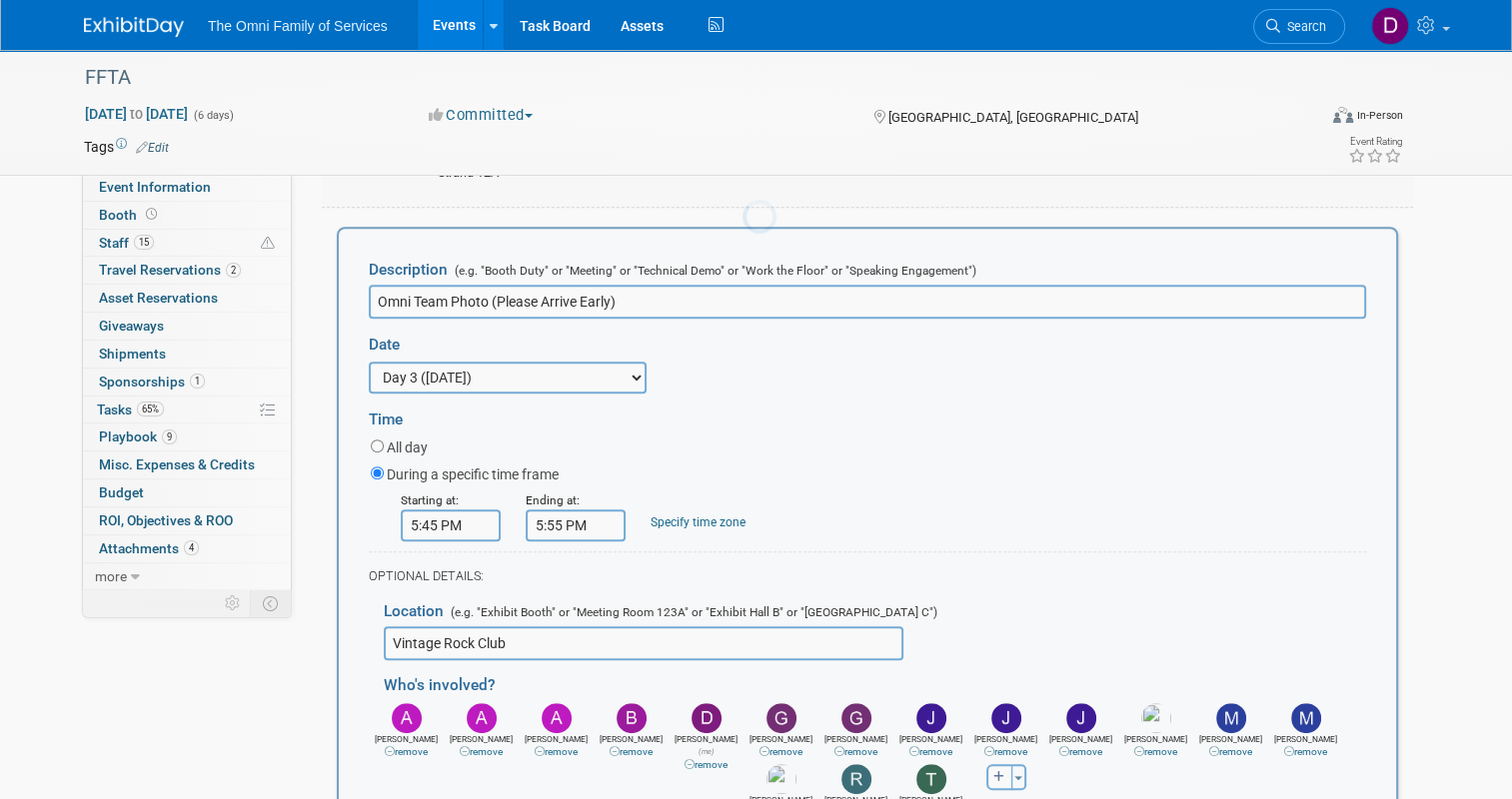 scroll, scrollTop: 831, scrollLeft: 0, axis: vertical 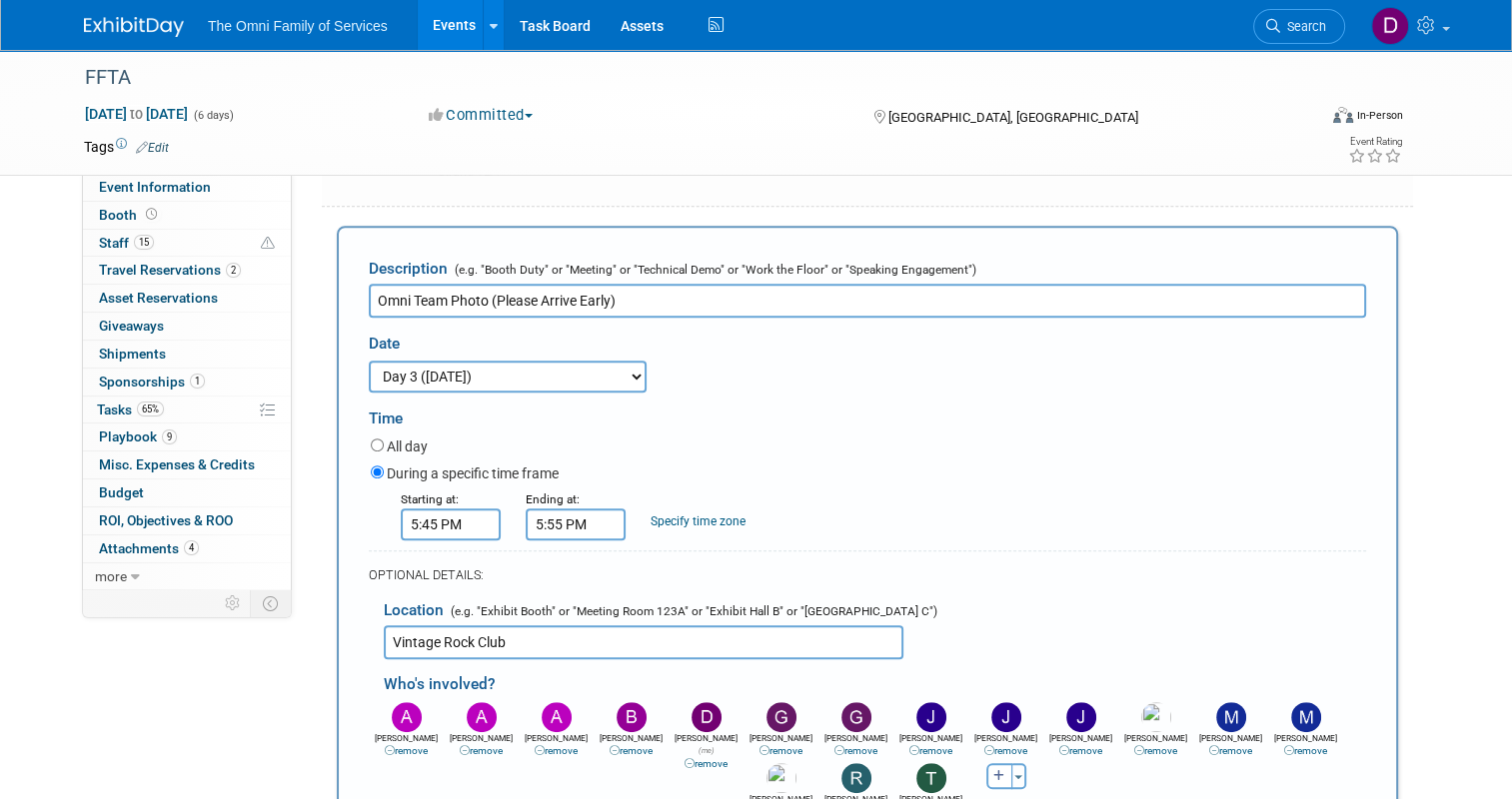 click on "Vintage Rock Club" at bounding box center (644, 642) 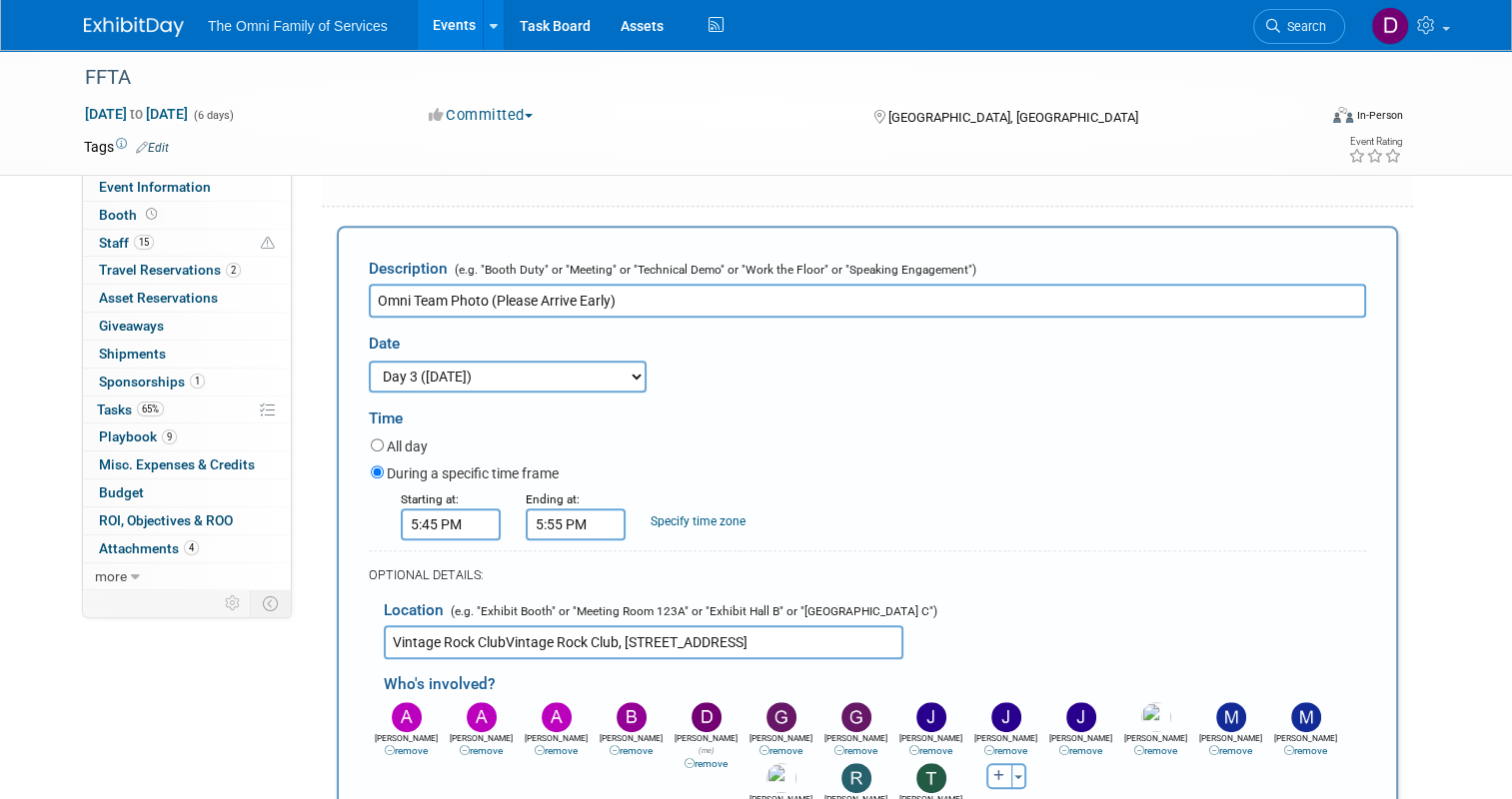 drag, startPoint x: 606, startPoint y: 652, endPoint x: 508, endPoint y: 651, distance: 98.005102 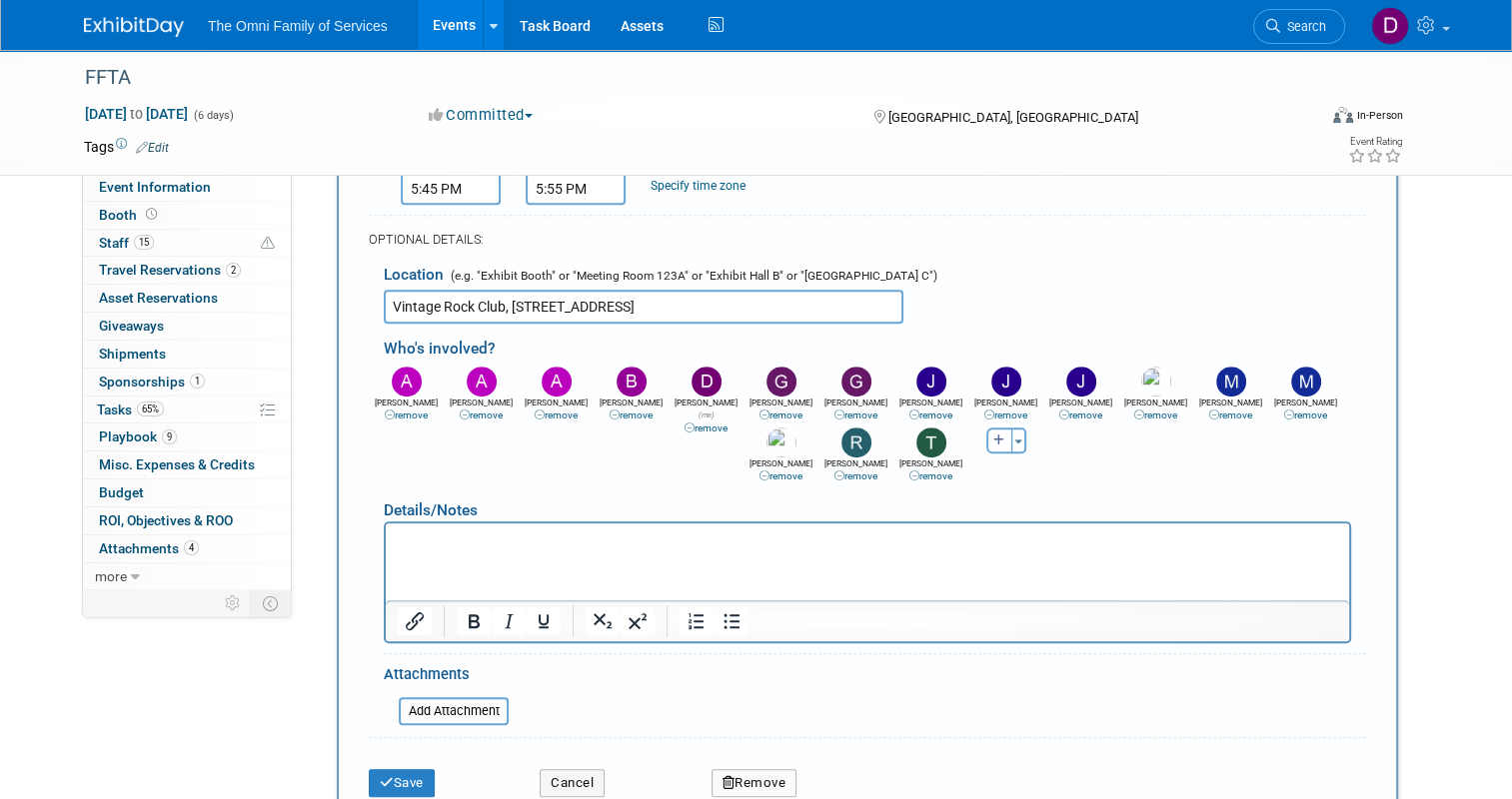 scroll, scrollTop: 1230, scrollLeft: 0, axis: vertical 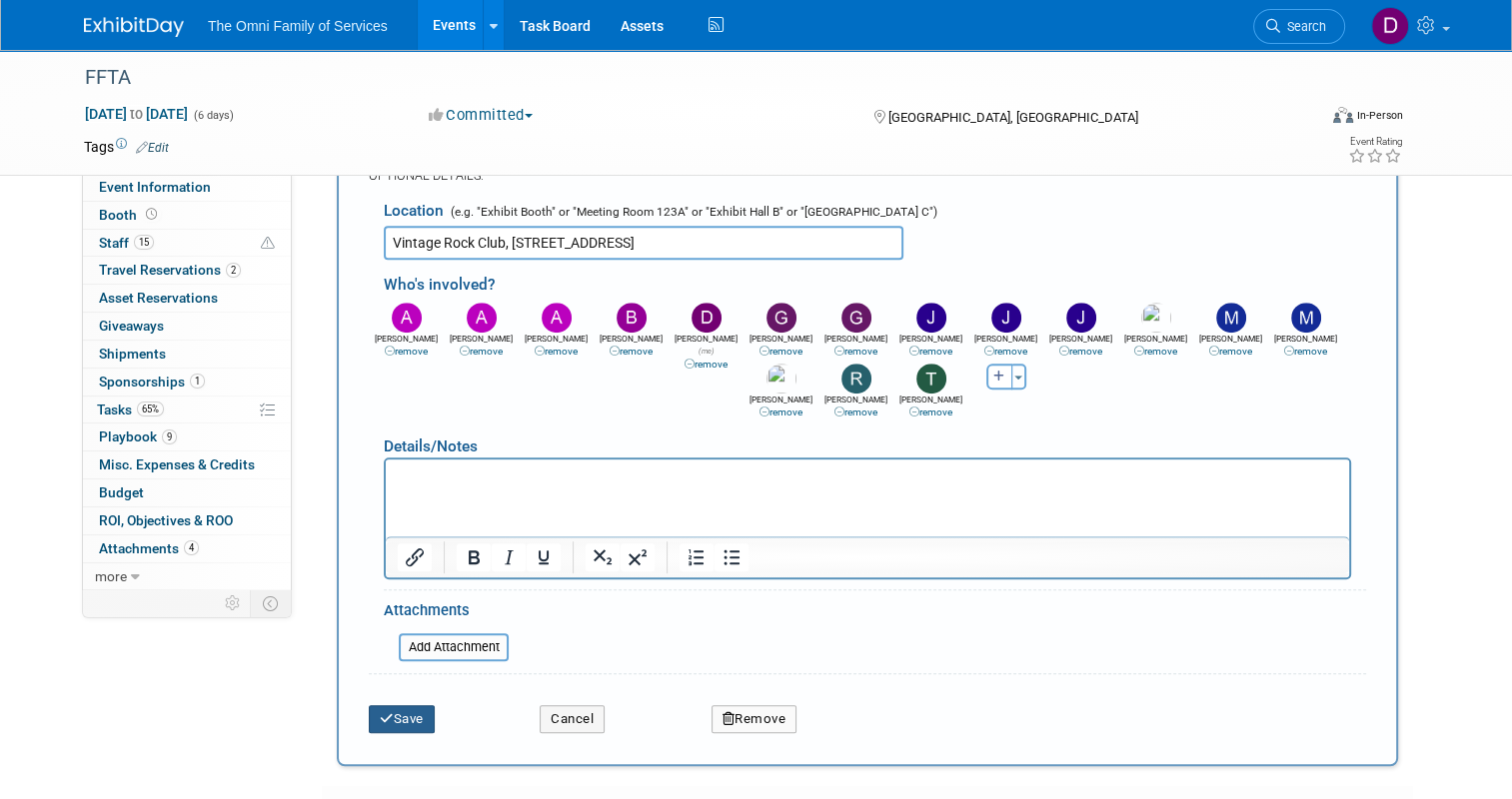 type on "Vintage Rock Club, 1007 Poydras St, New Orleans, LA 70112" 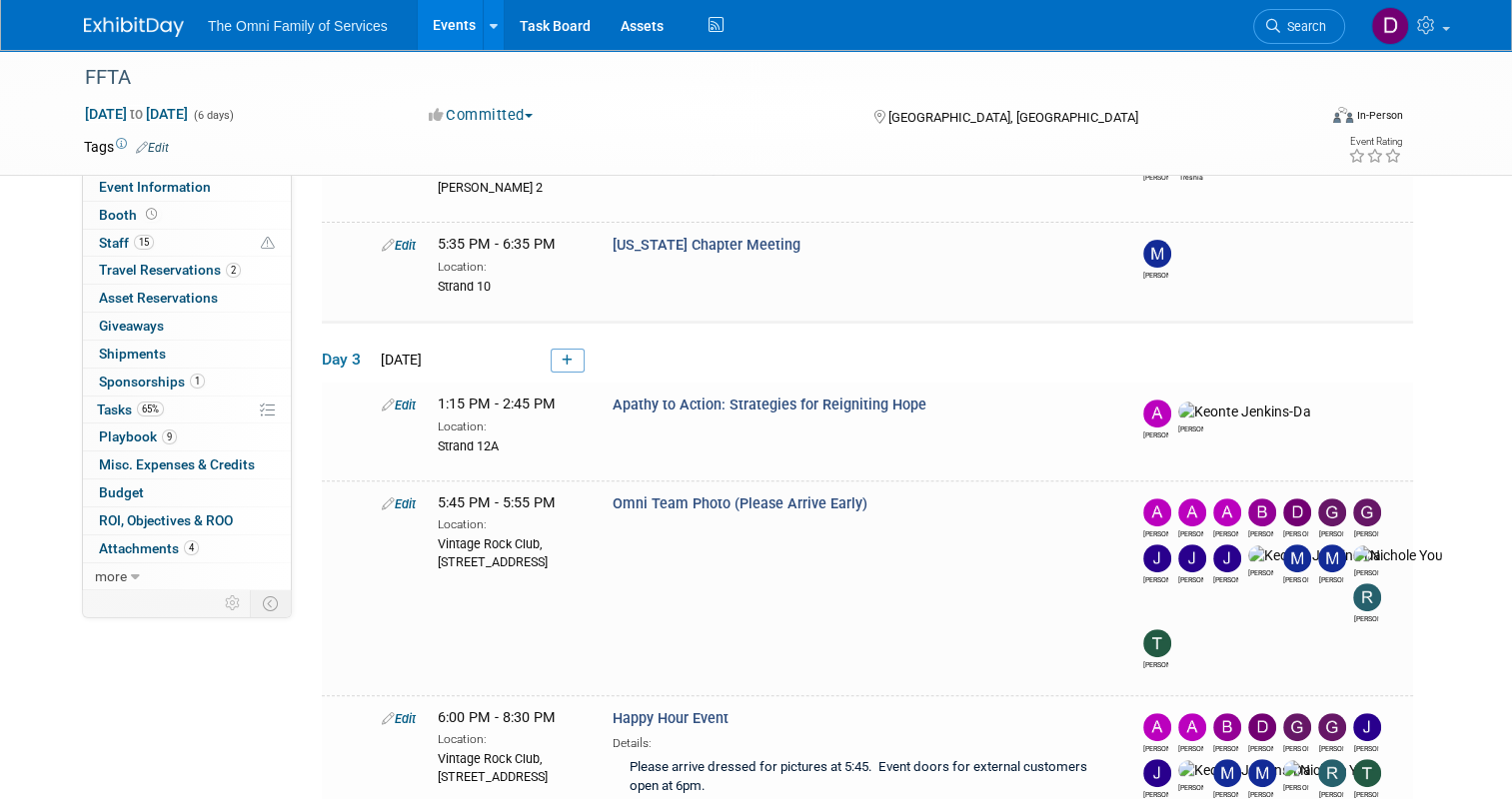 scroll, scrollTop: 607, scrollLeft: 0, axis: vertical 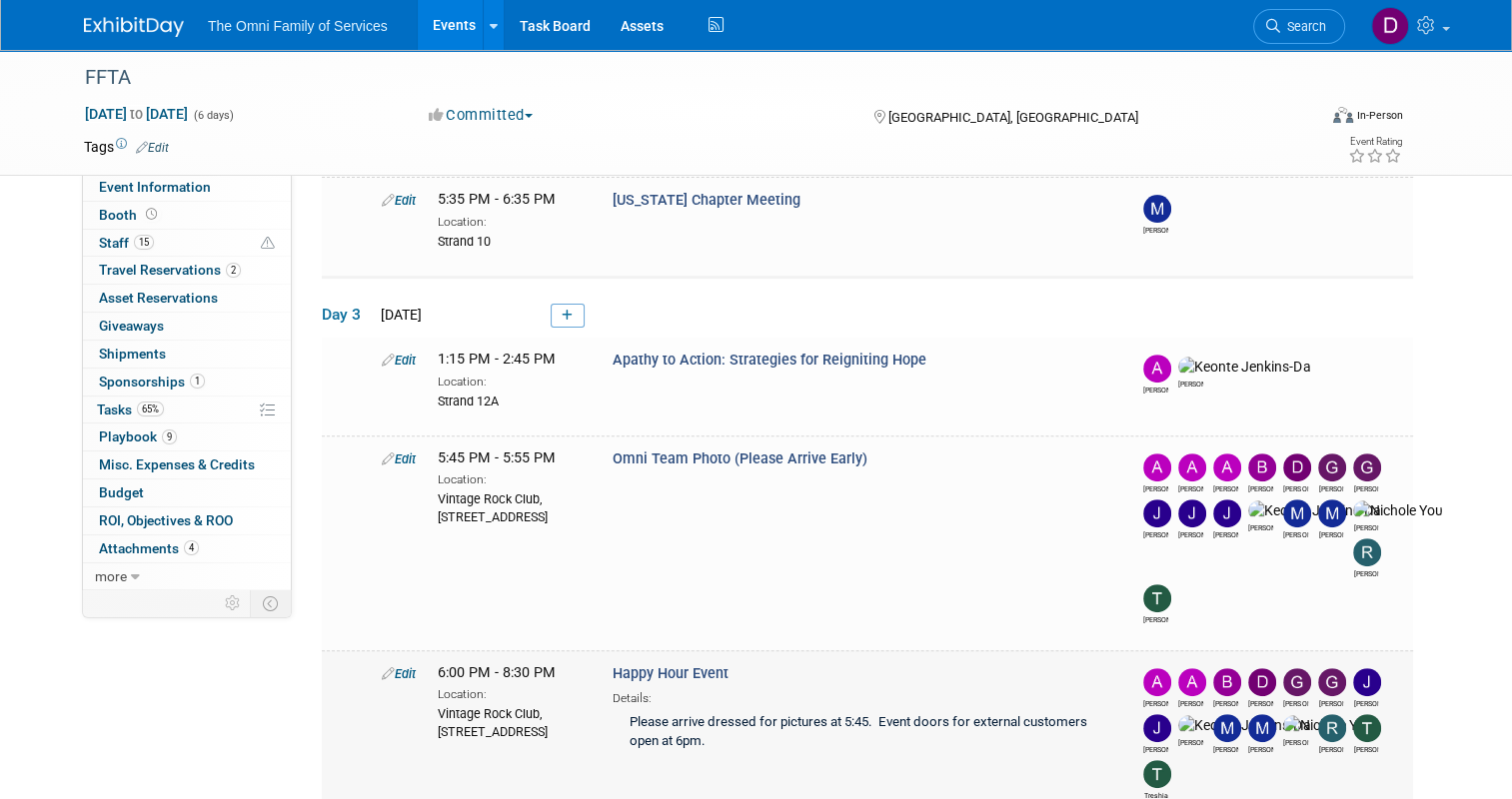 click on "Edit" at bounding box center (399, 673) 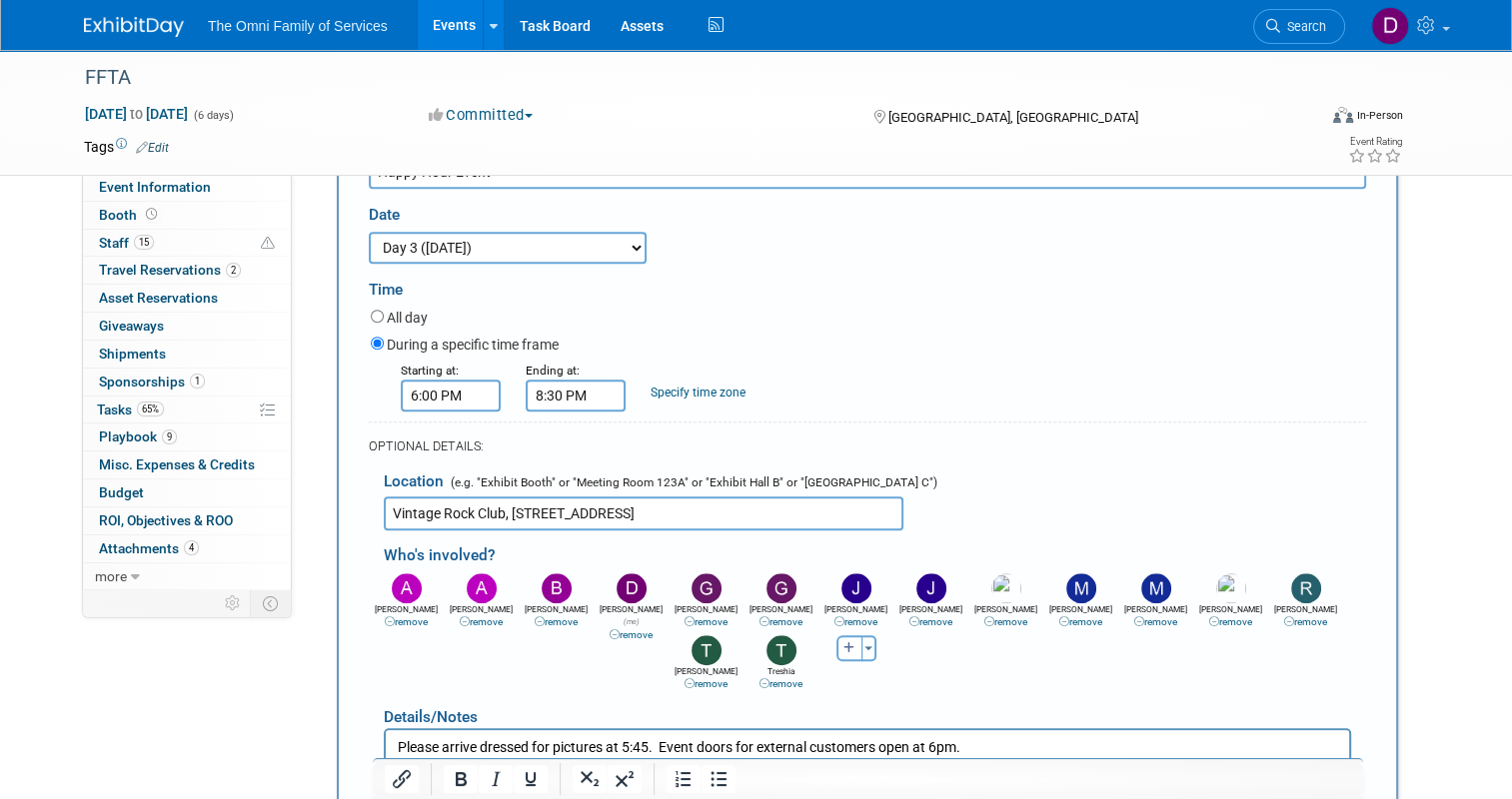 scroll, scrollTop: 1206, scrollLeft: 0, axis: vertical 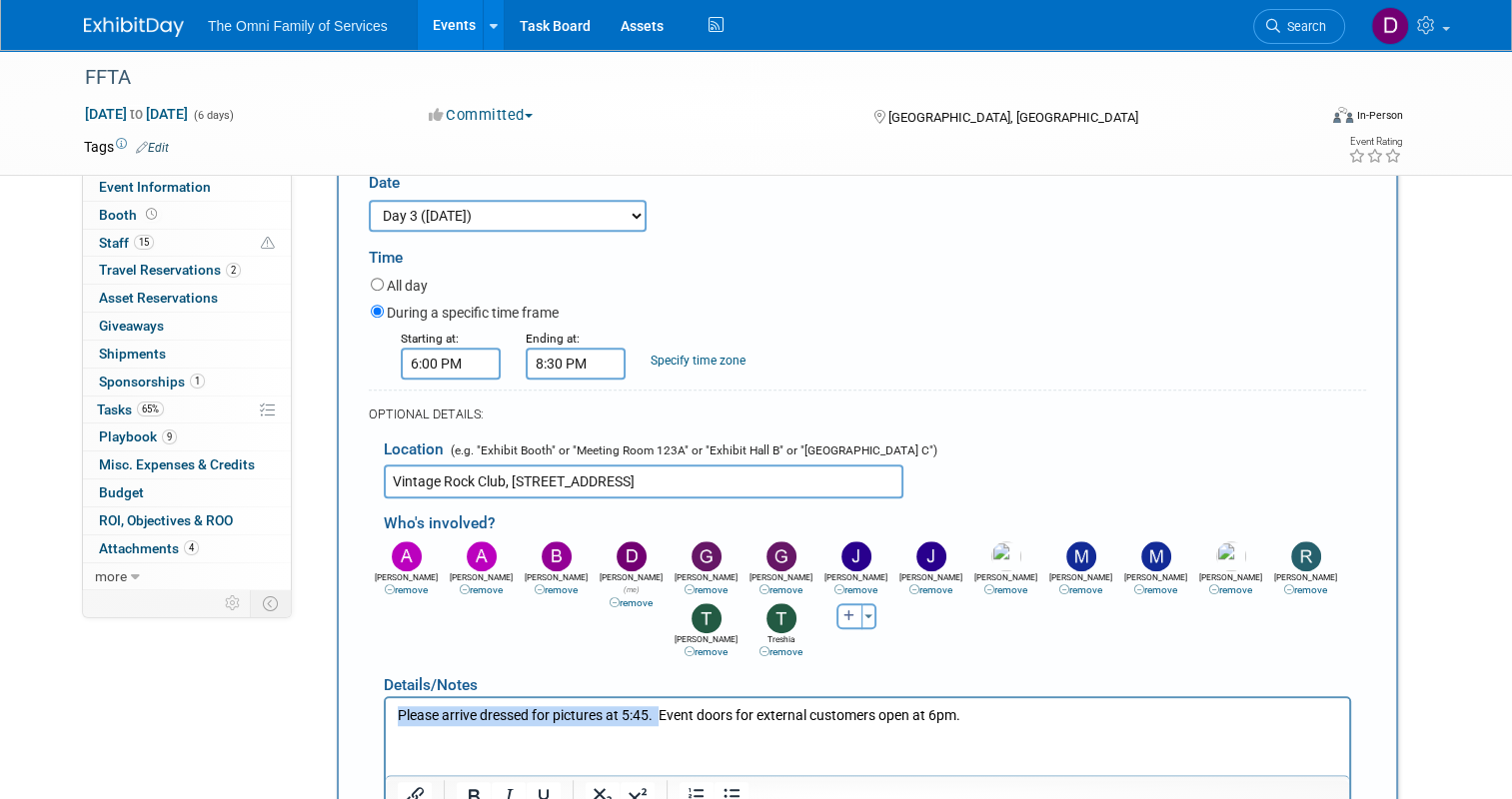 drag, startPoint x: 661, startPoint y: 716, endPoint x: 382, endPoint y: 723, distance: 279.0878 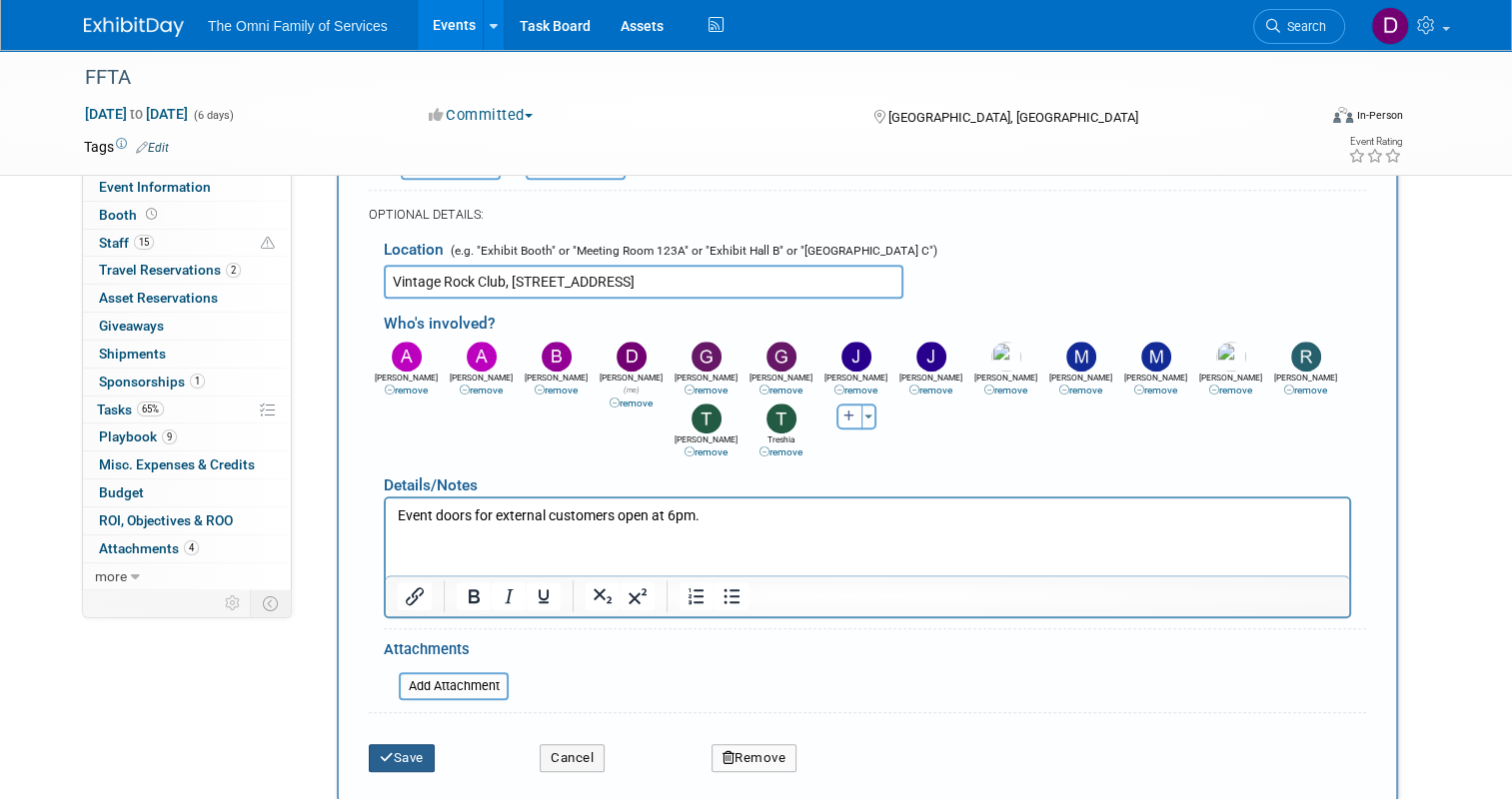 click on "Save" at bounding box center [402, 758] 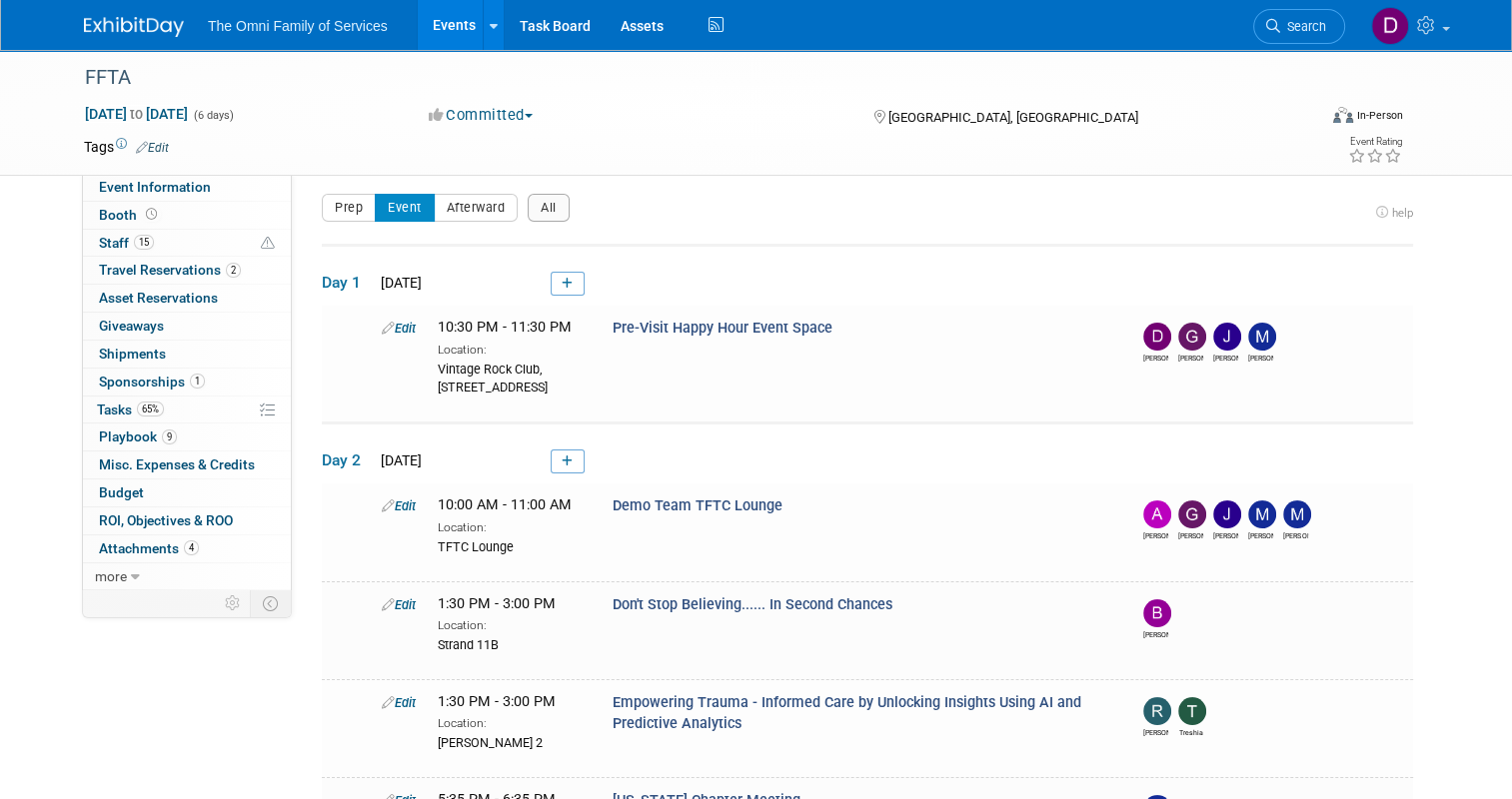 scroll, scrollTop: 0, scrollLeft: 0, axis: both 